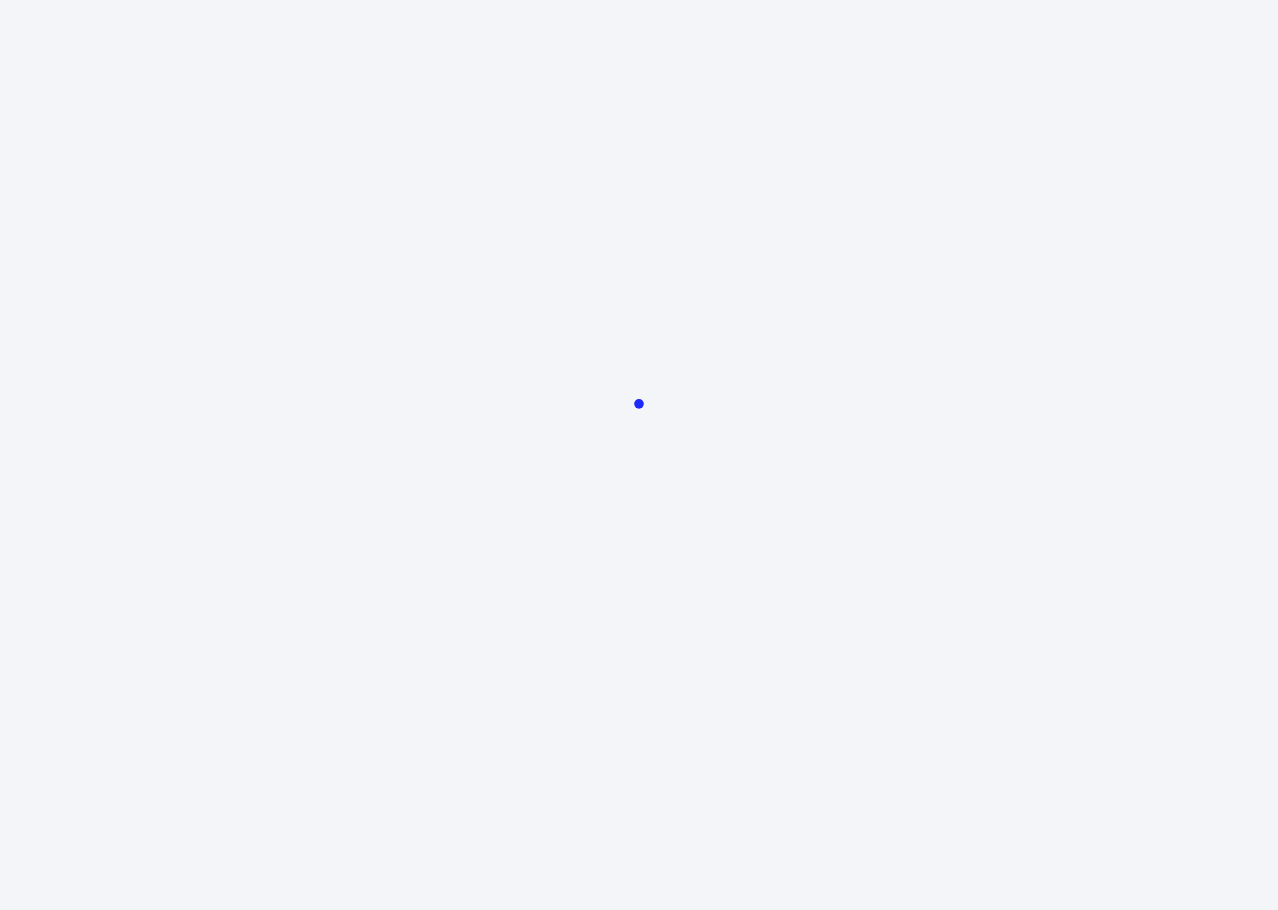 scroll, scrollTop: 0, scrollLeft: 0, axis: both 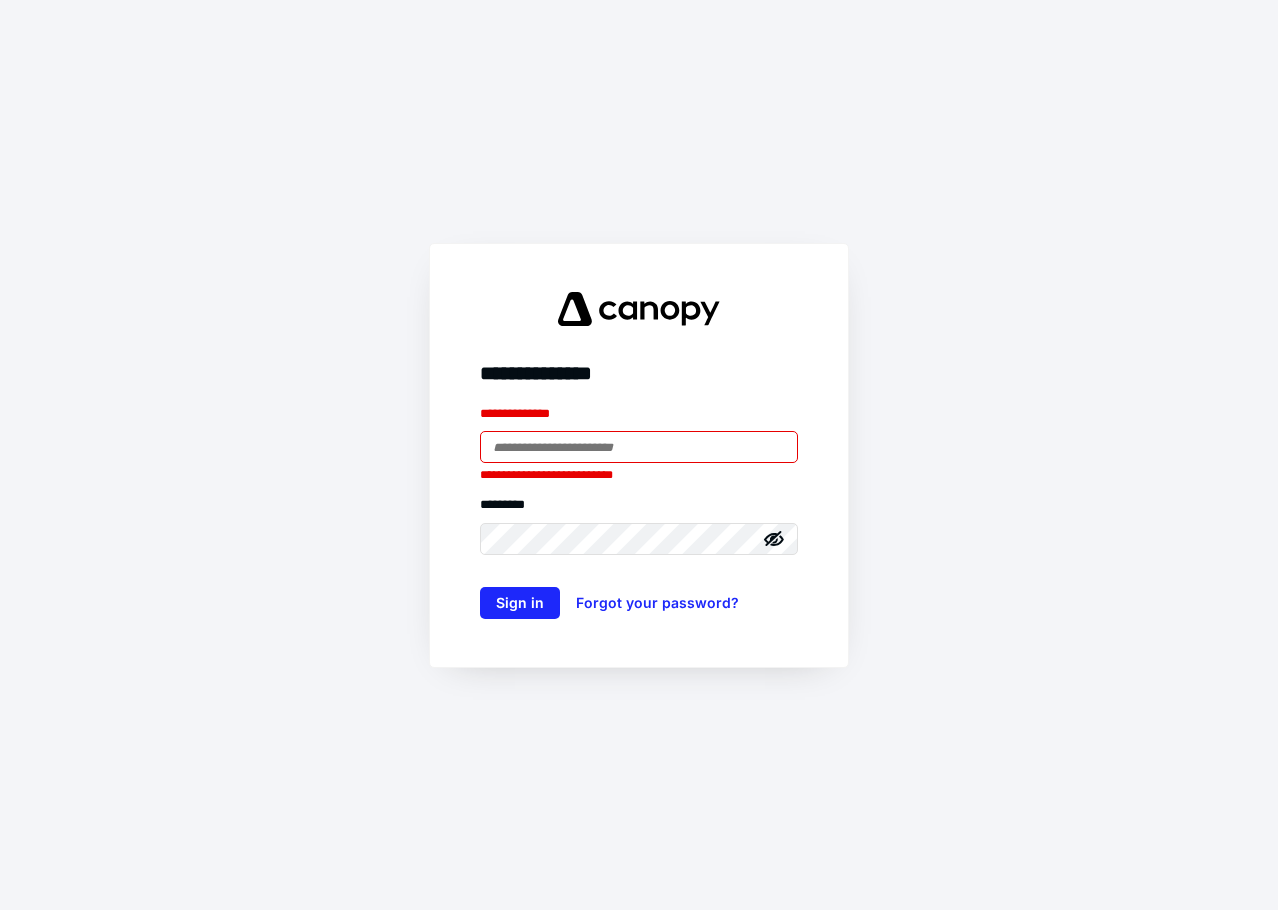 click at bounding box center [639, 447] 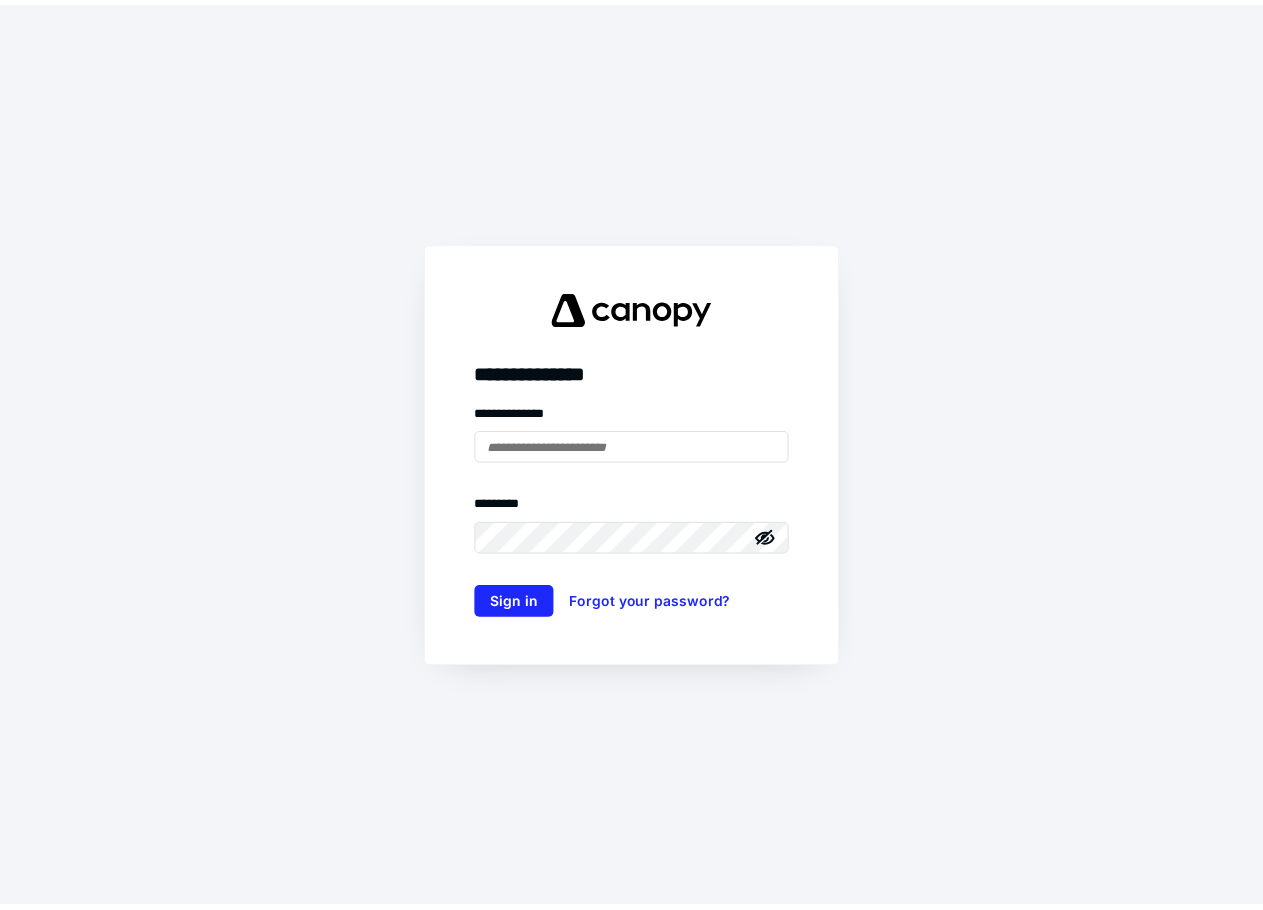 scroll, scrollTop: 0, scrollLeft: 0, axis: both 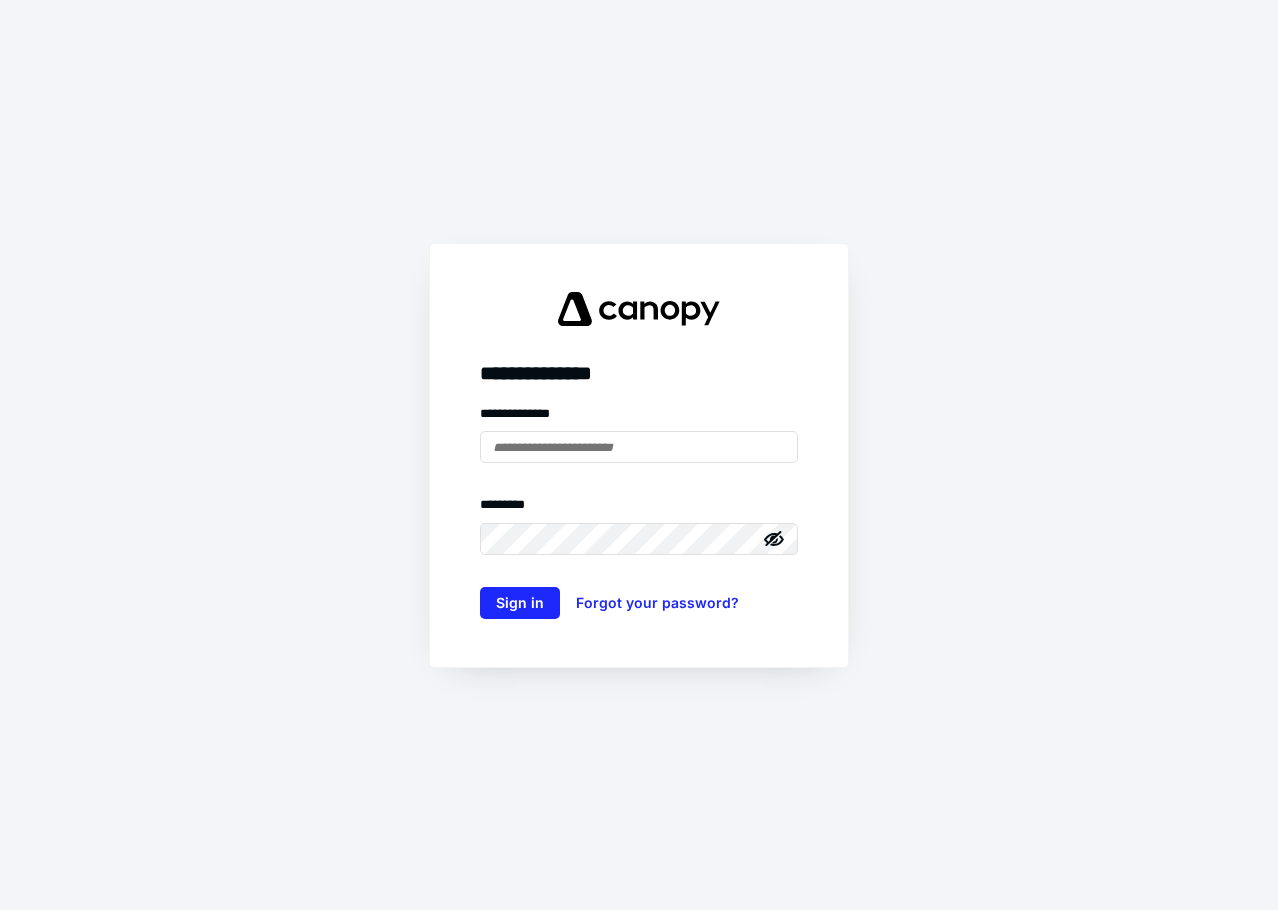 type on "**********" 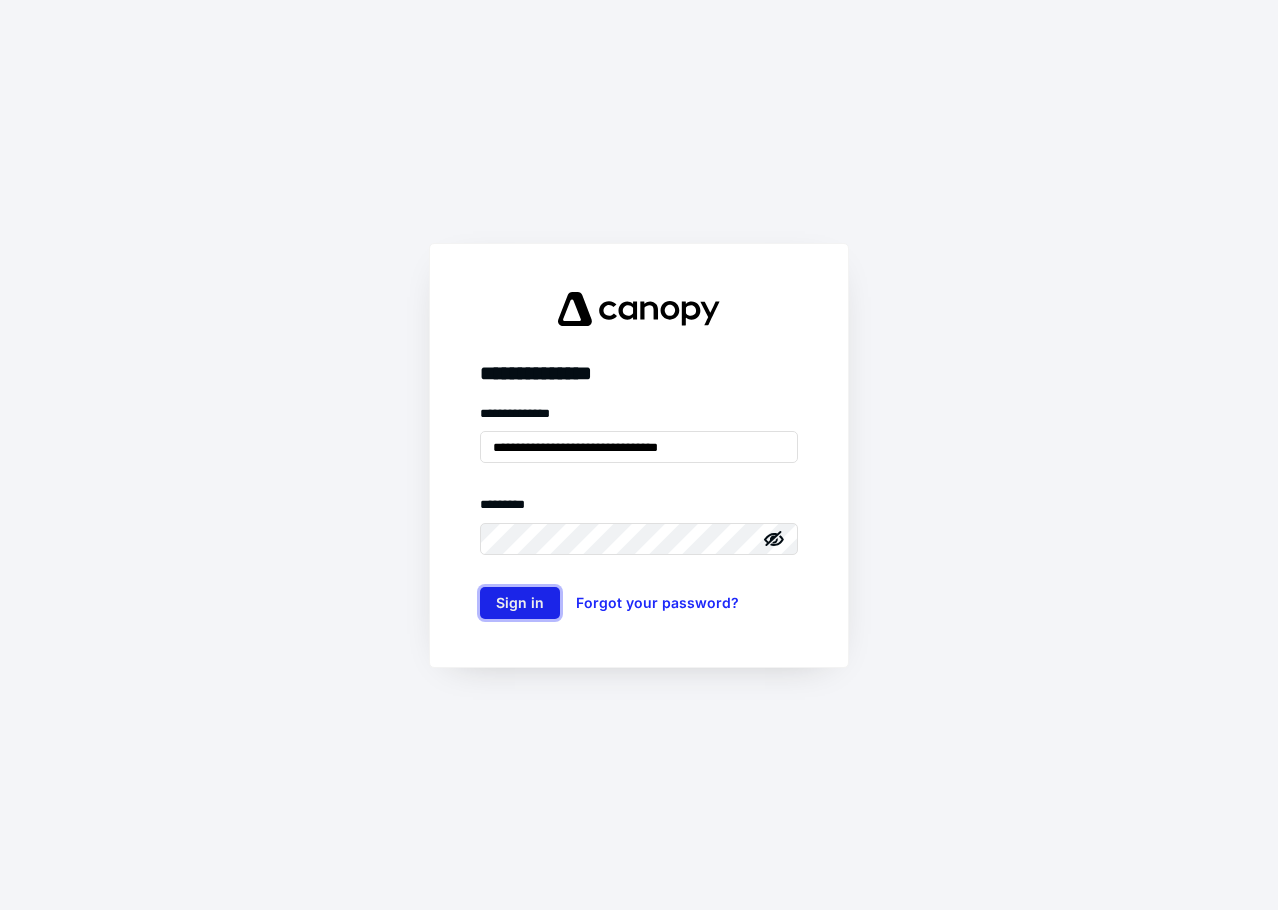 click on "Sign in" at bounding box center [520, 603] 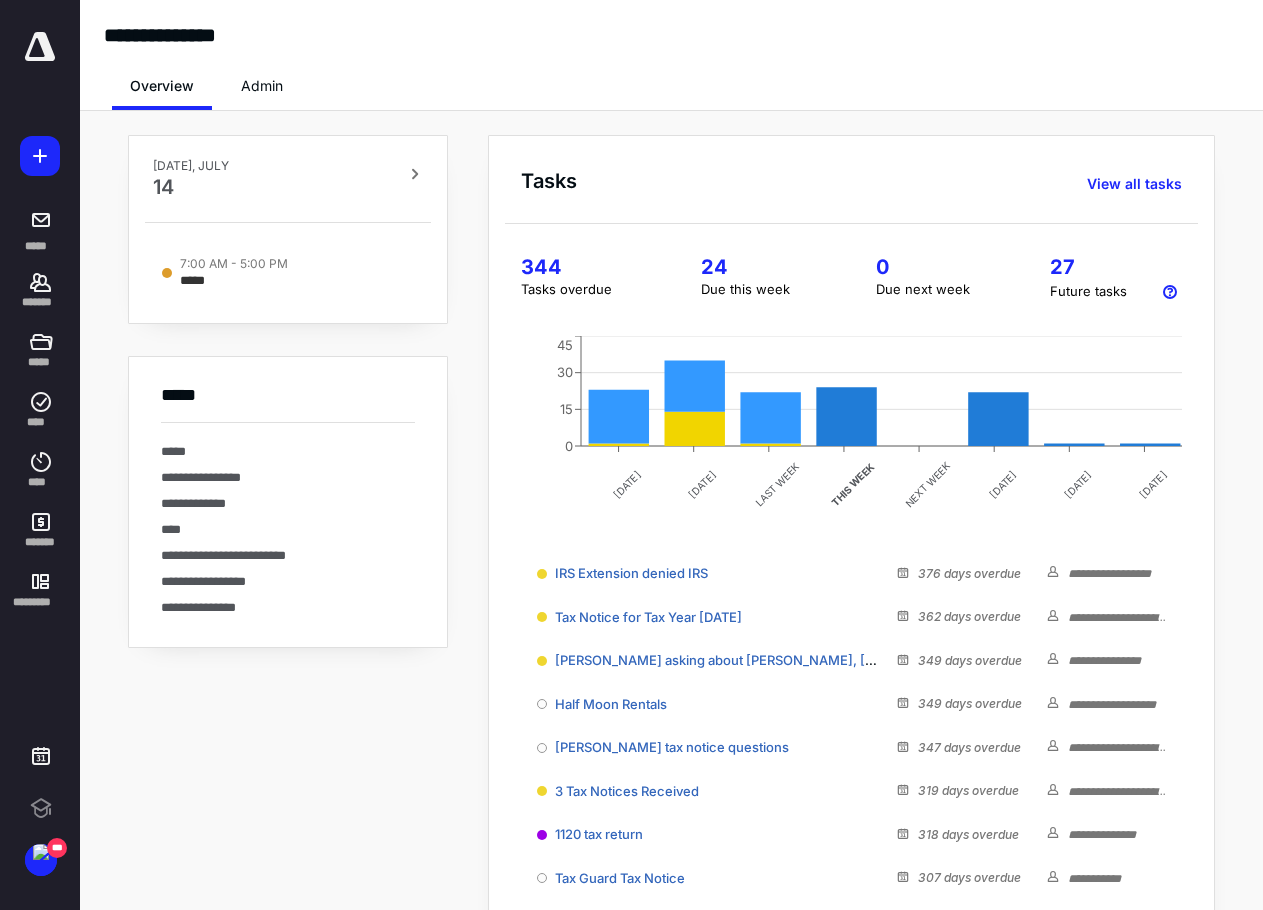 scroll, scrollTop: 0, scrollLeft: 0, axis: both 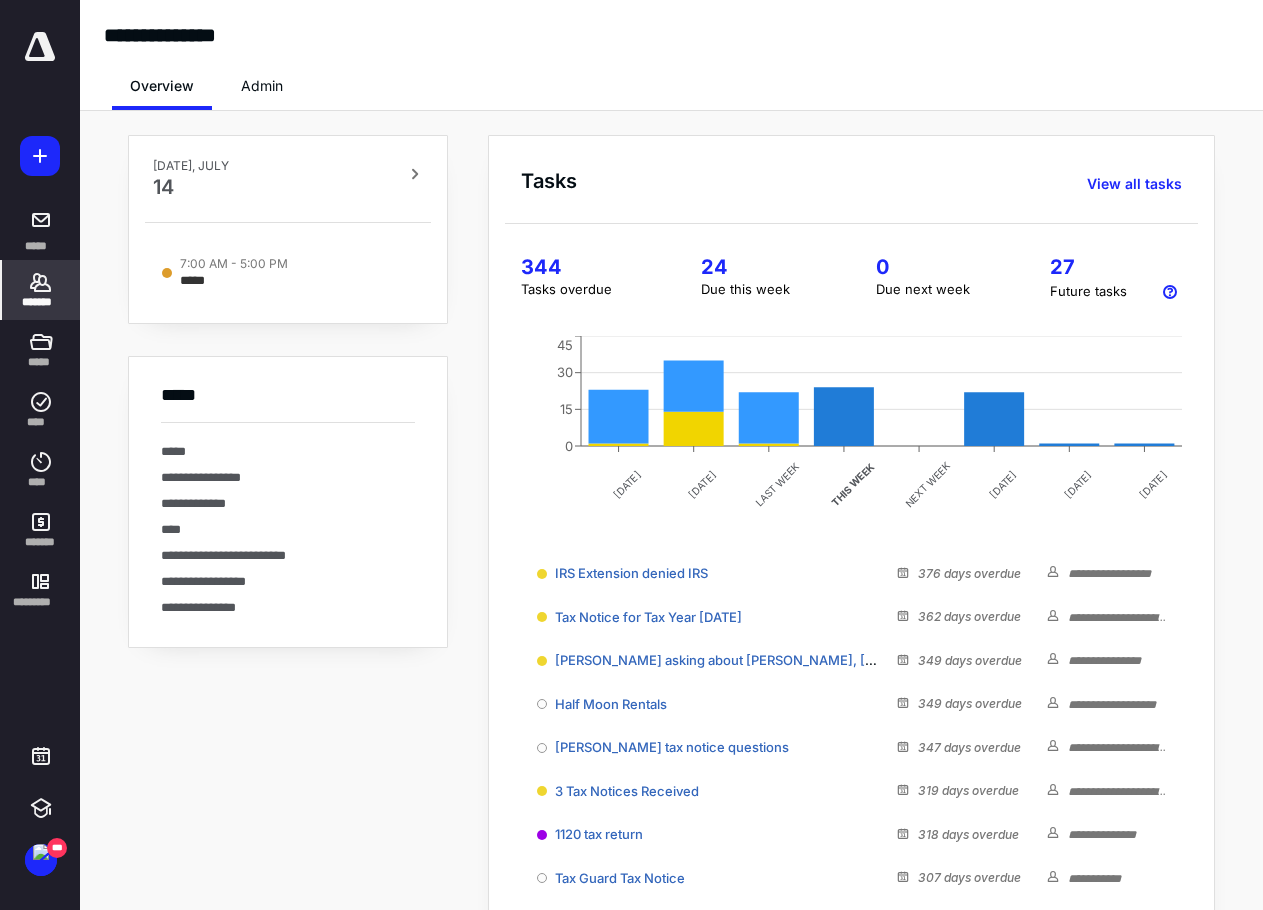click 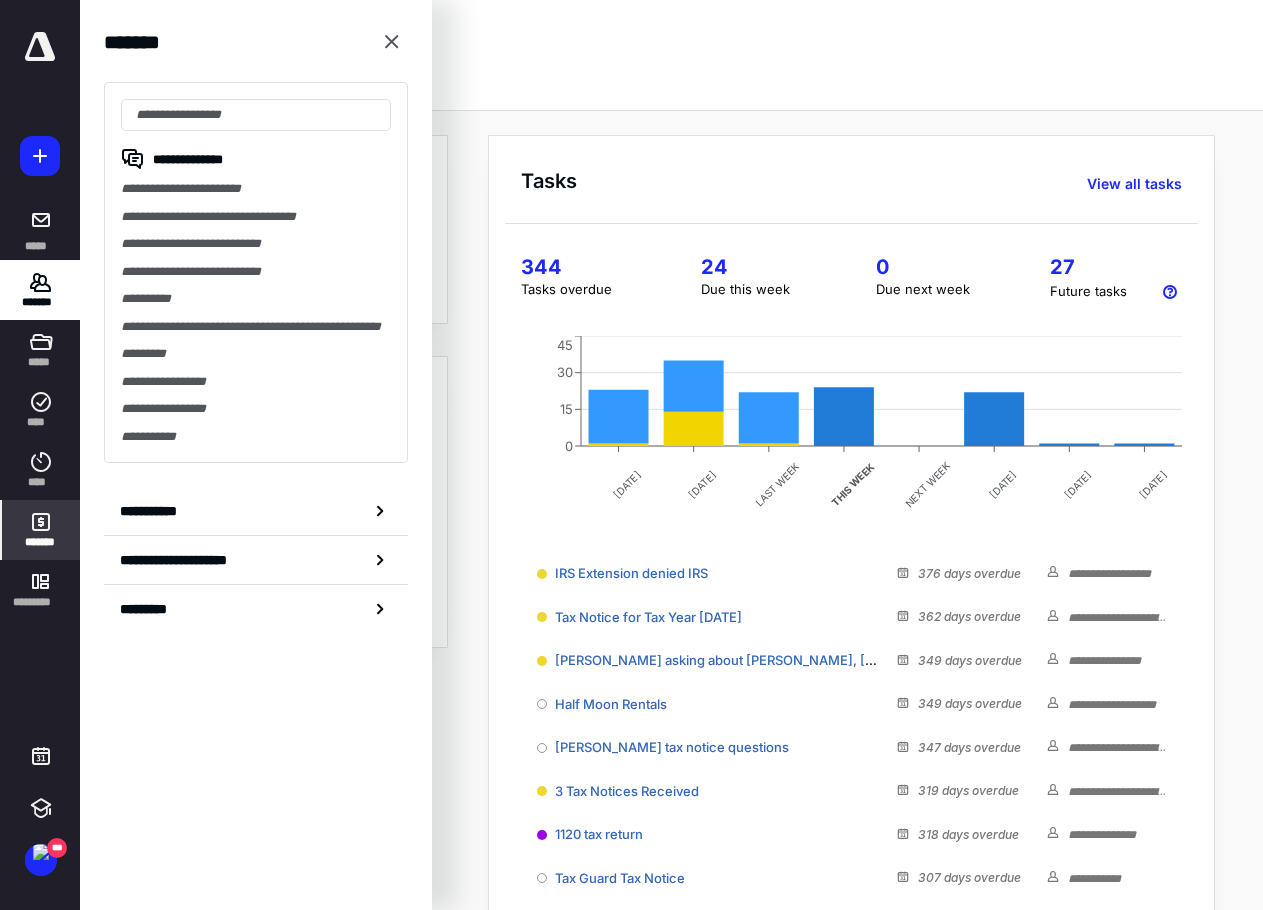 click 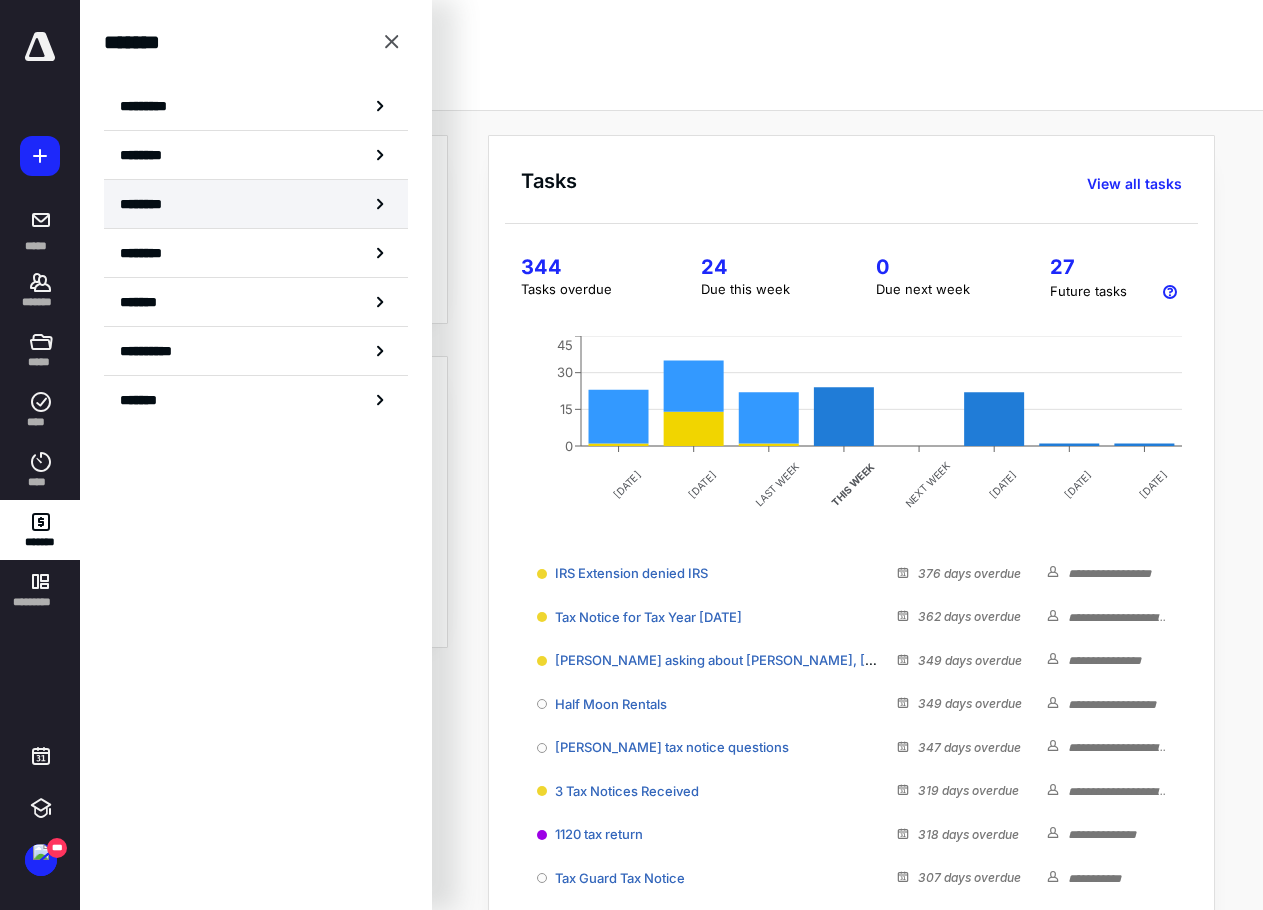 click on "********" at bounding box center [153, 204] 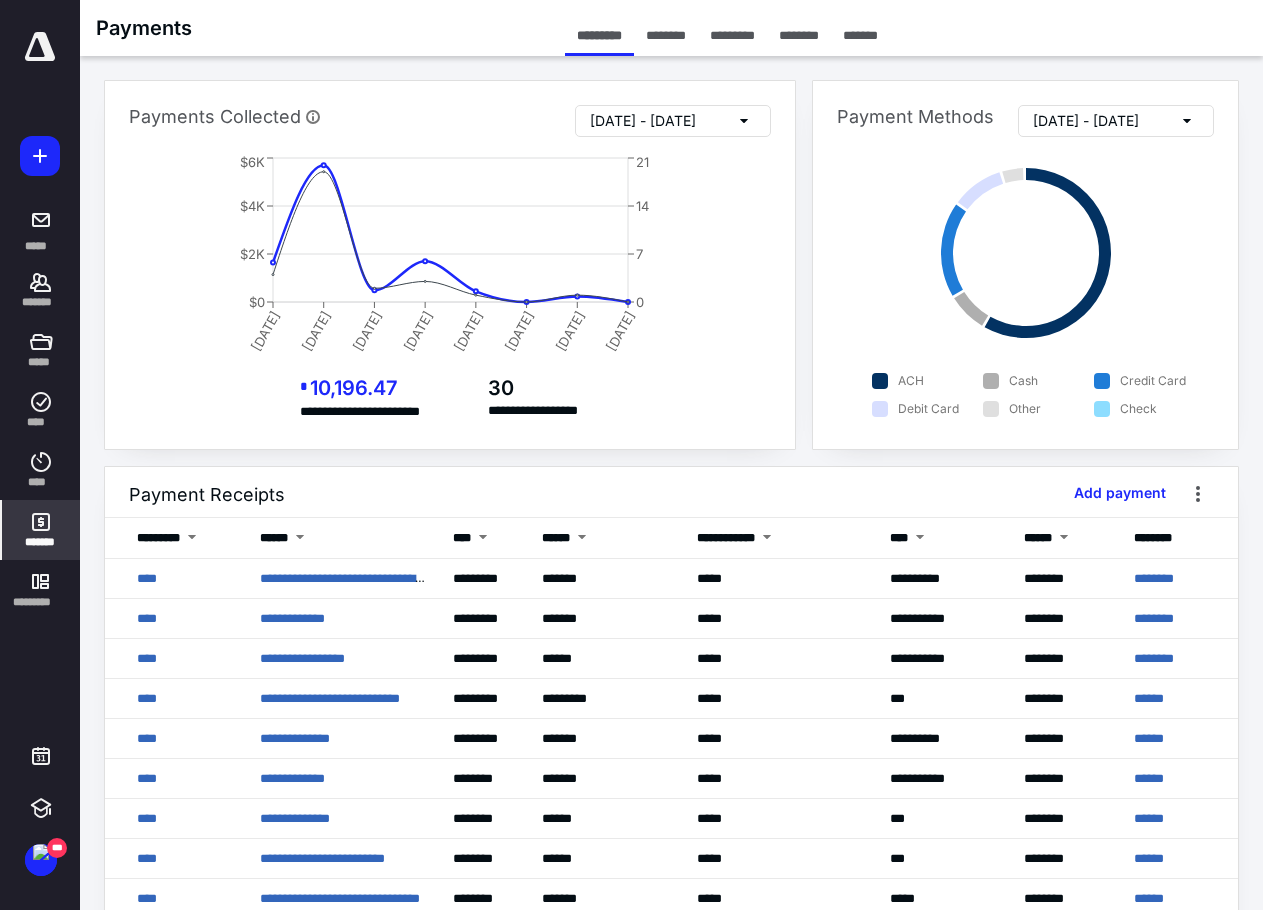 click on "********" at bounding box center (799, 35) 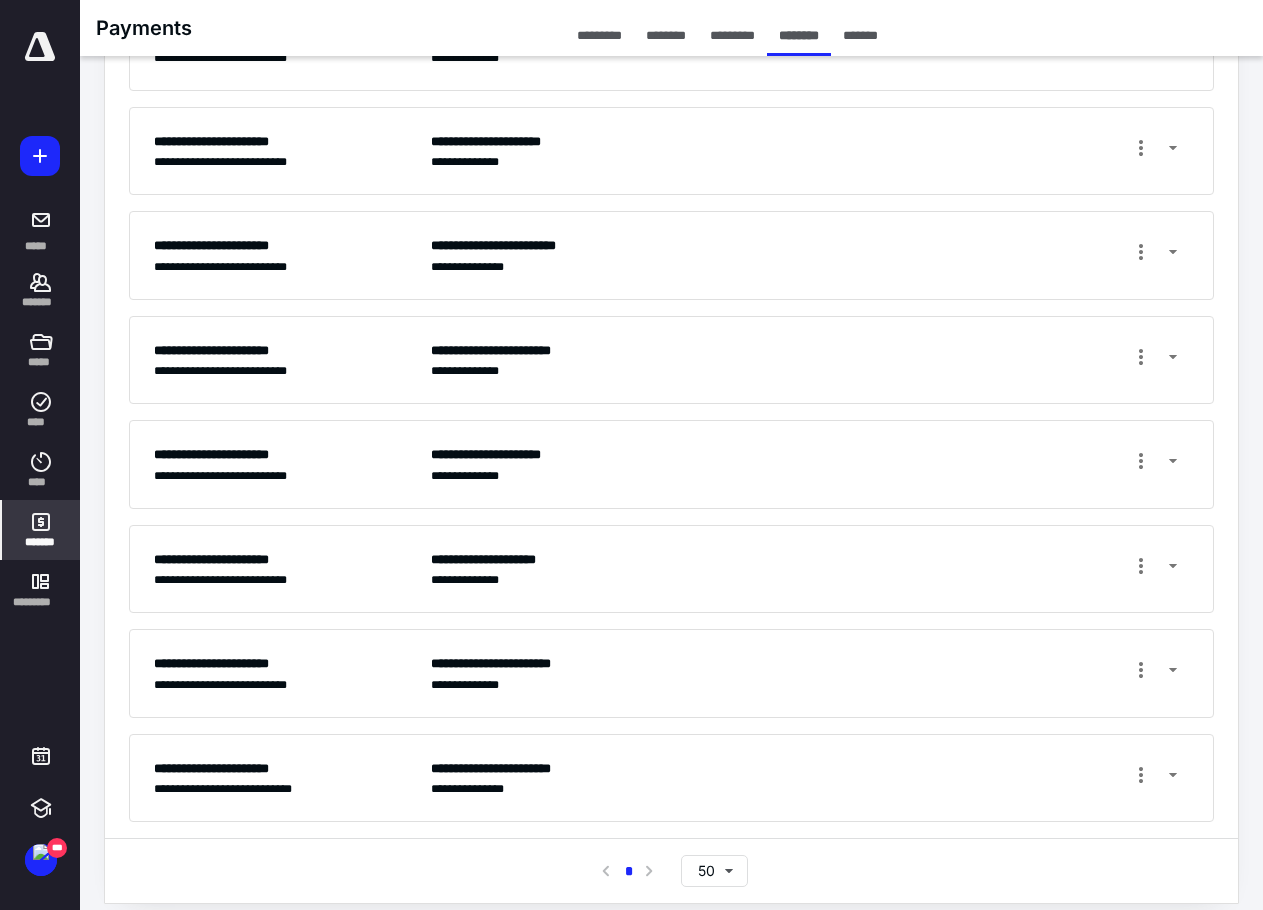 scroll, scrollTop: 218, scrollLeft: 0, axis: vertical 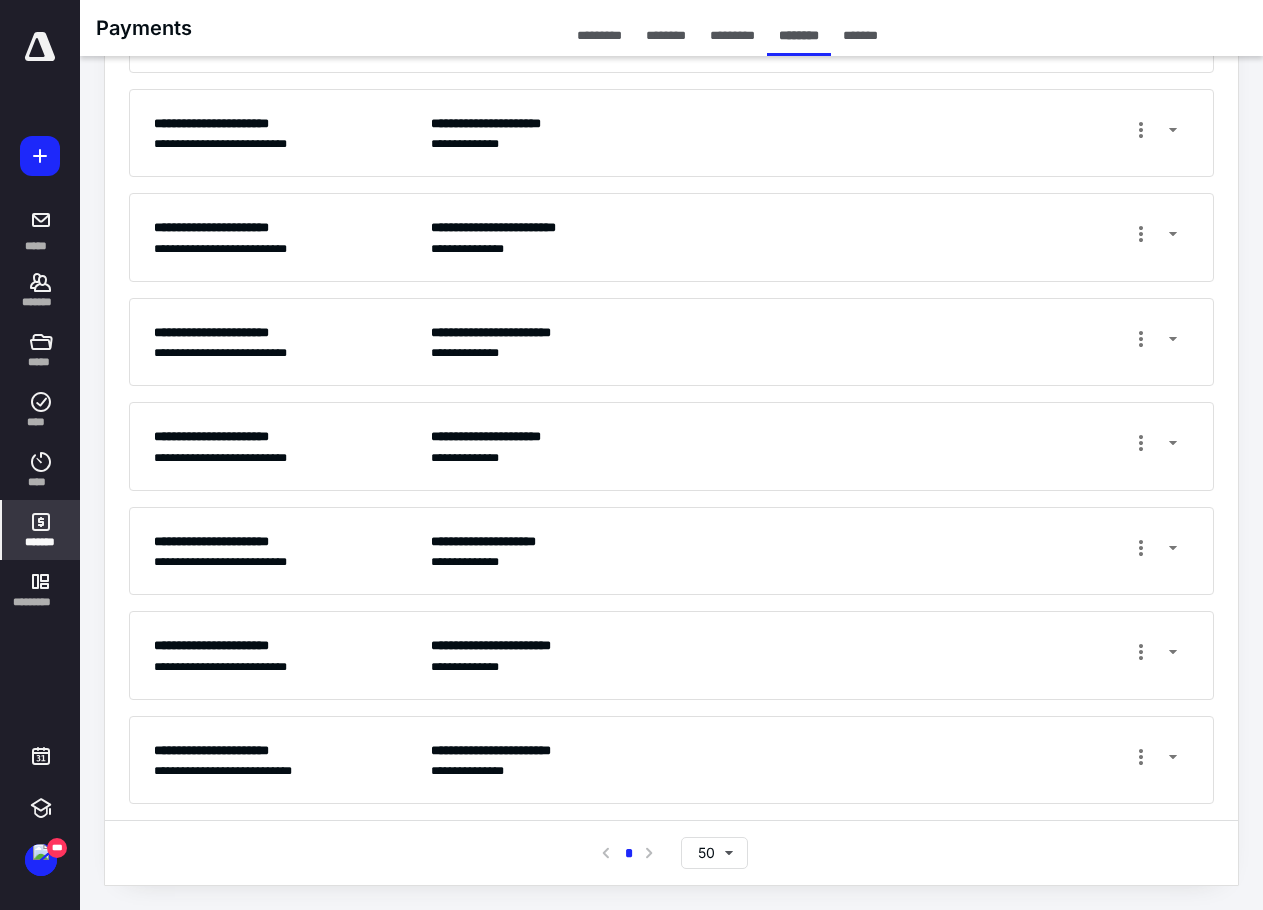 click 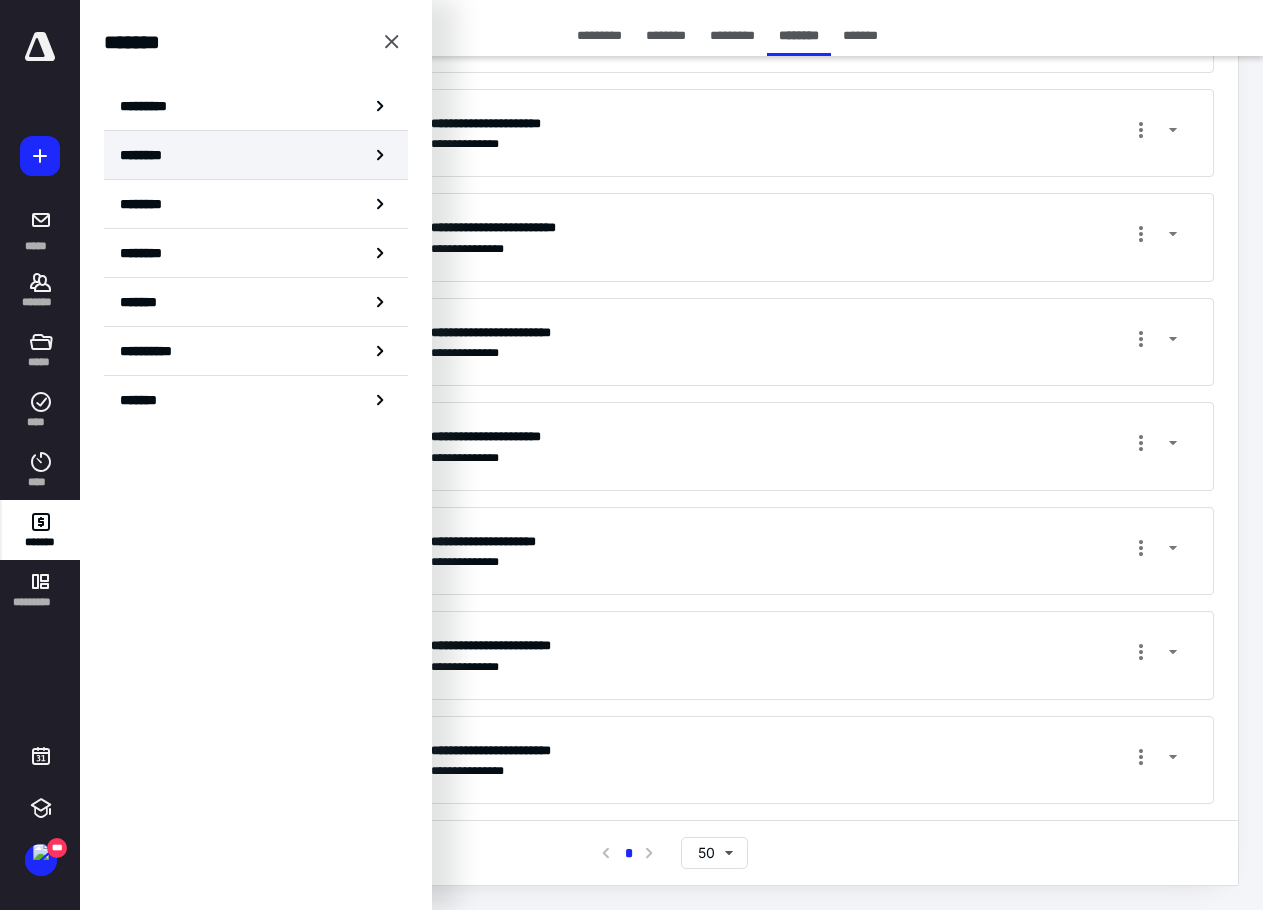click on "********" at bounding box center [148, 155] 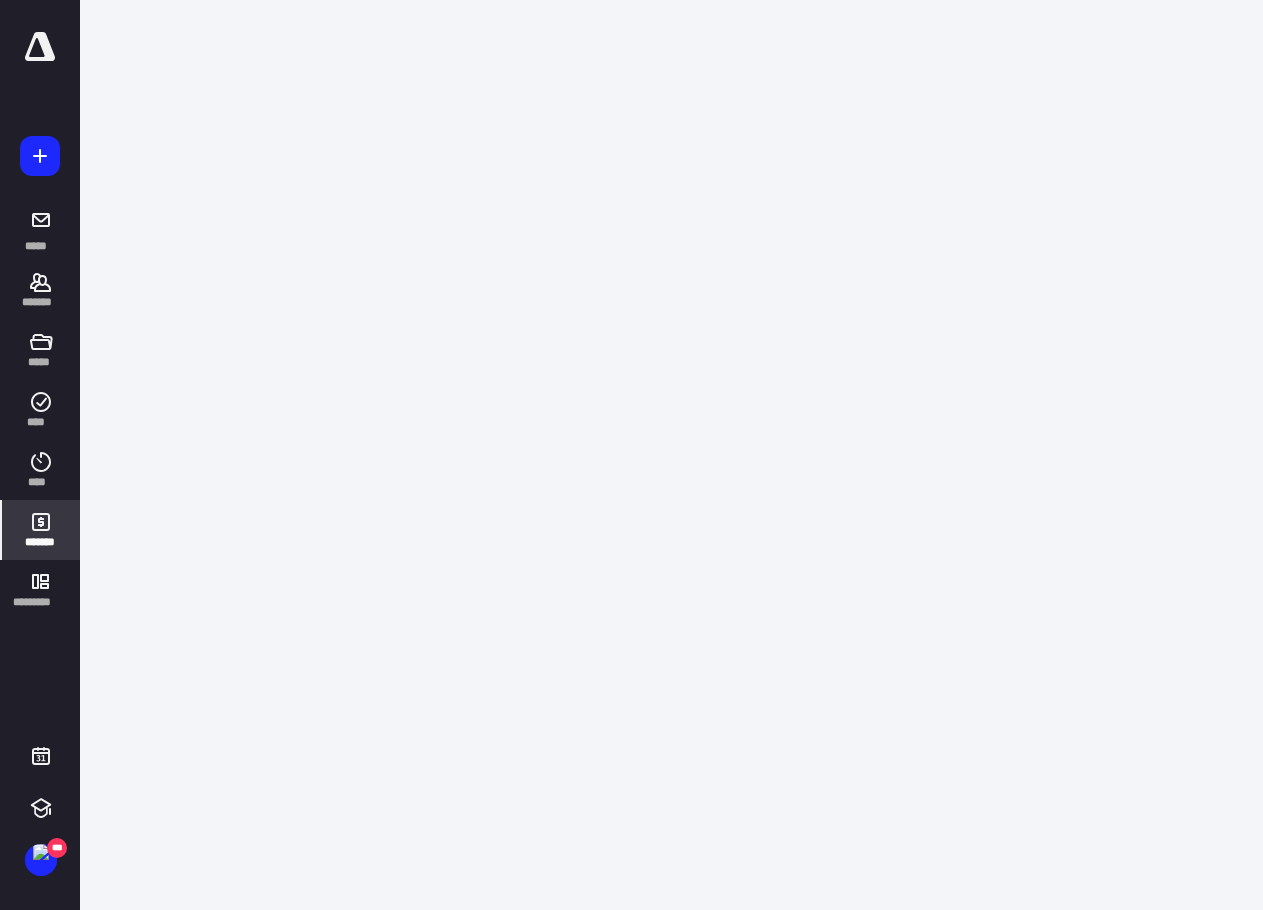 scroll, scrollTop: 0, scrollLeft: 0, axis: both 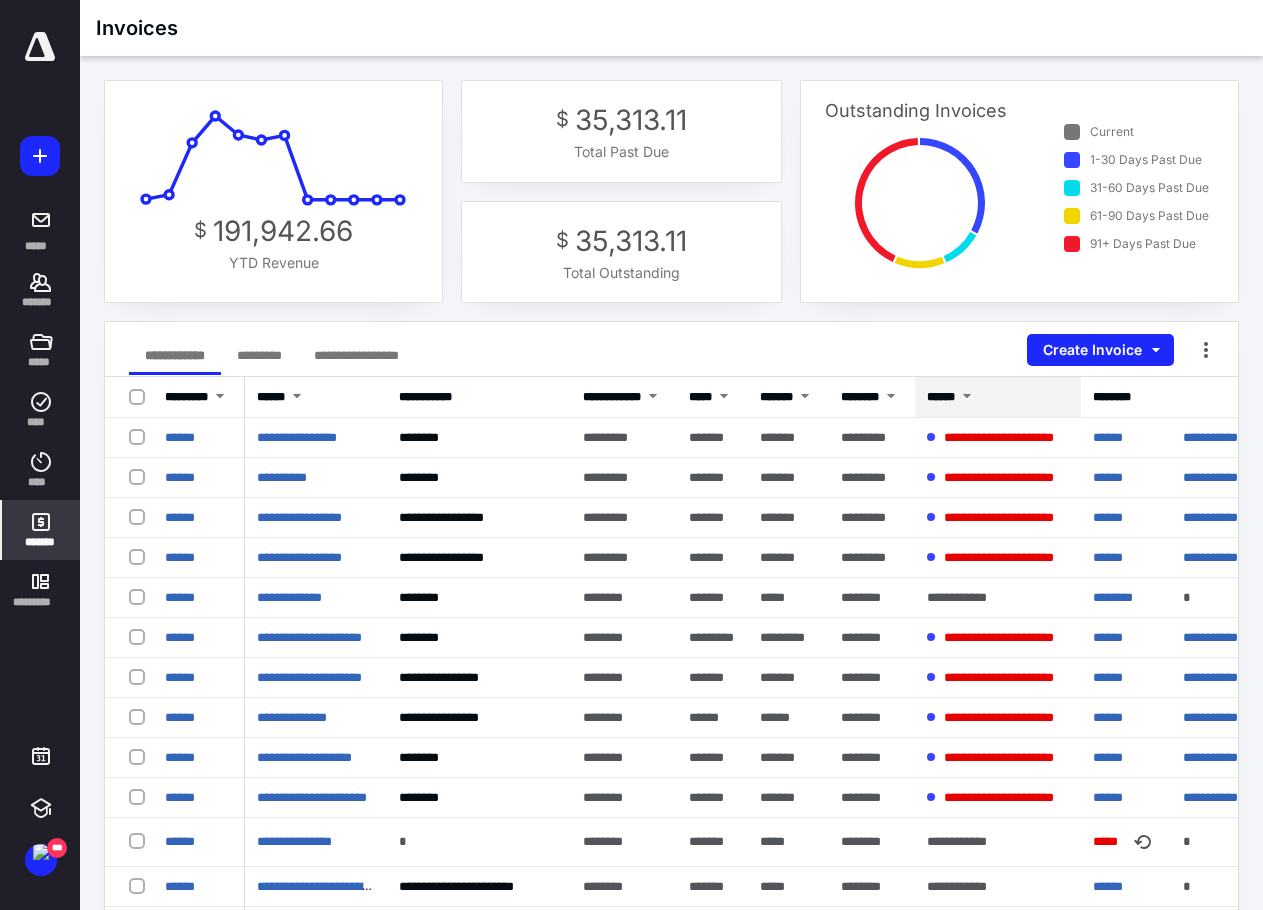 click on "******" at bounding box center [941, 397] 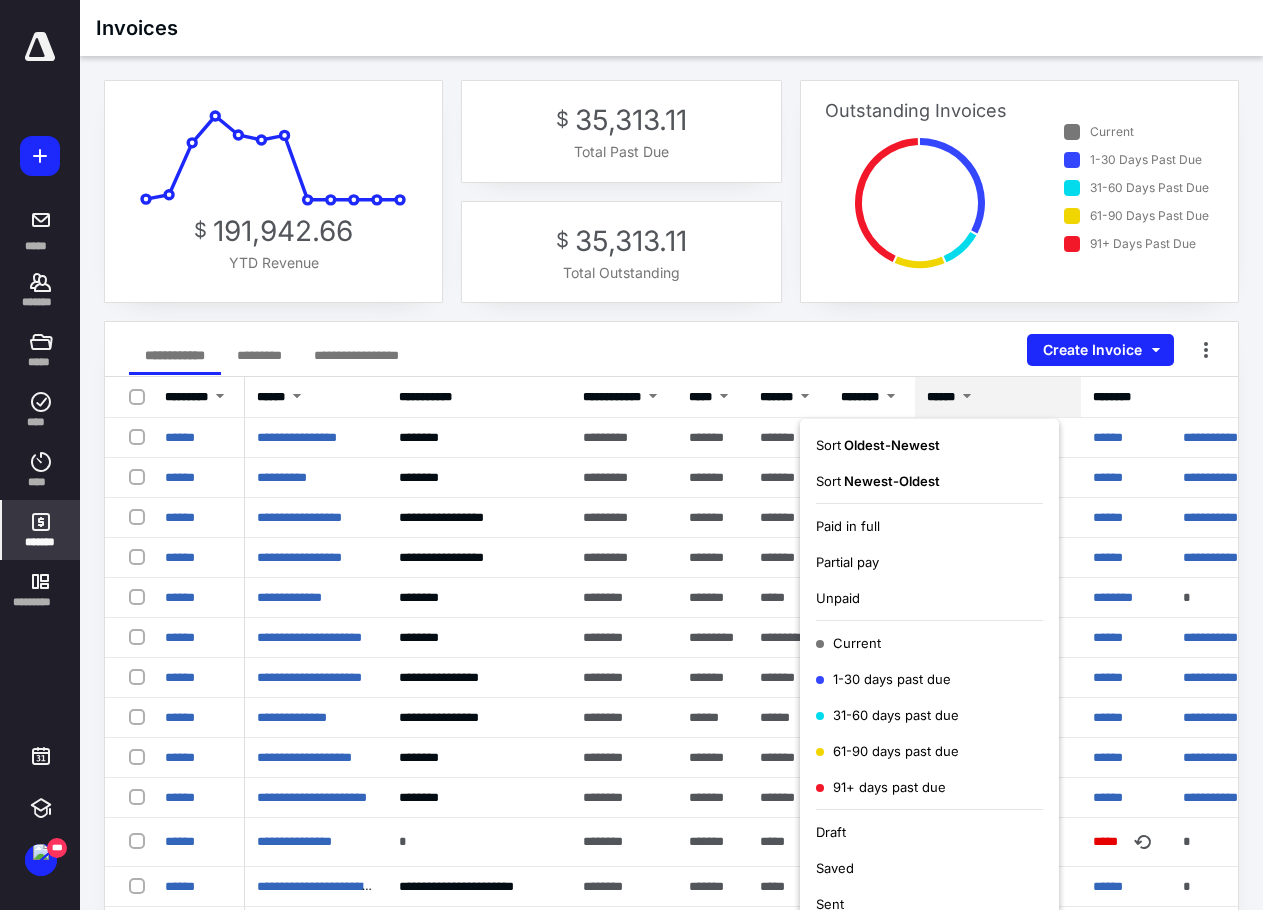 click on "Unpaid" at bounding box center (929, 598) 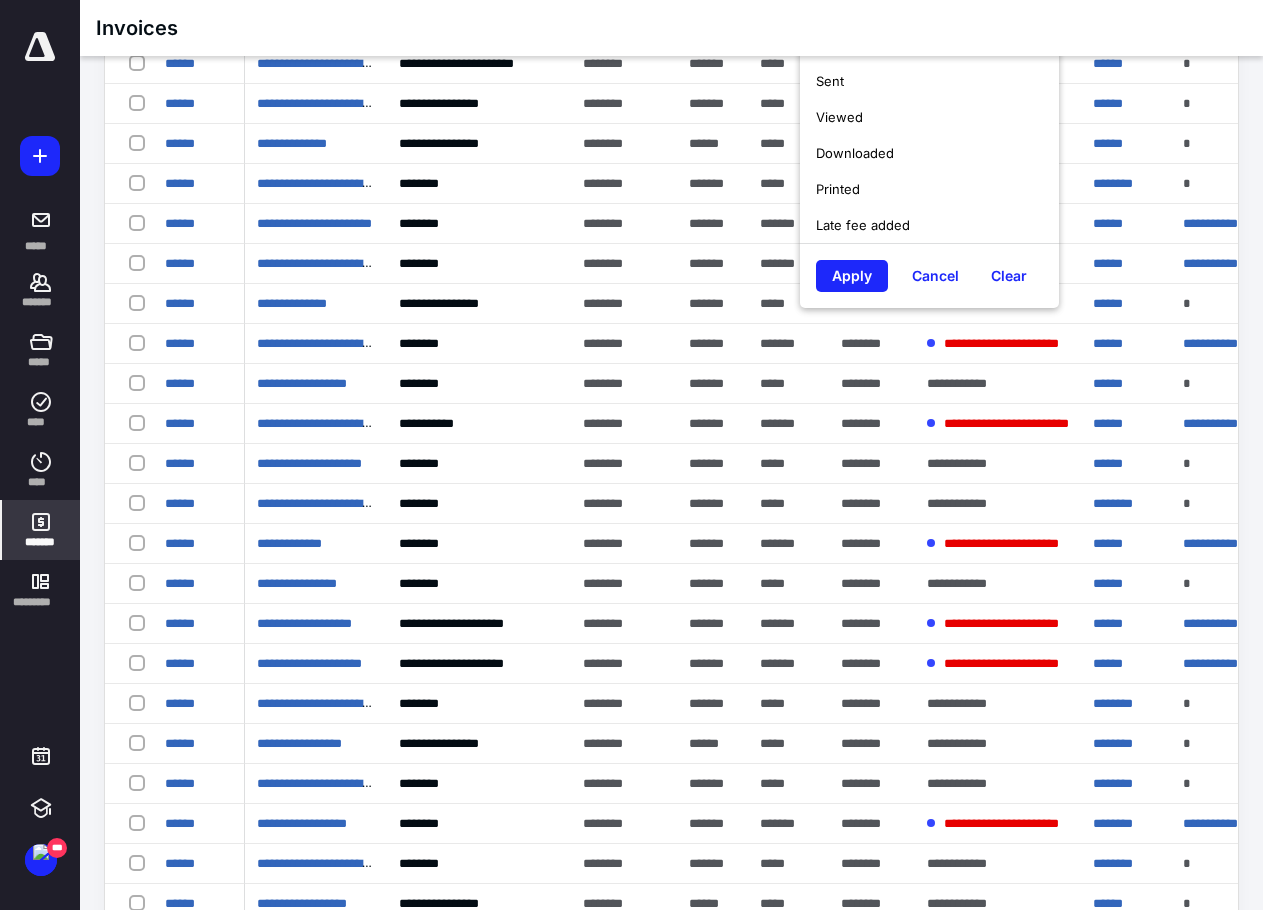 scroll, scrollTop: 900, scrollLeft: 0, axis: vertical 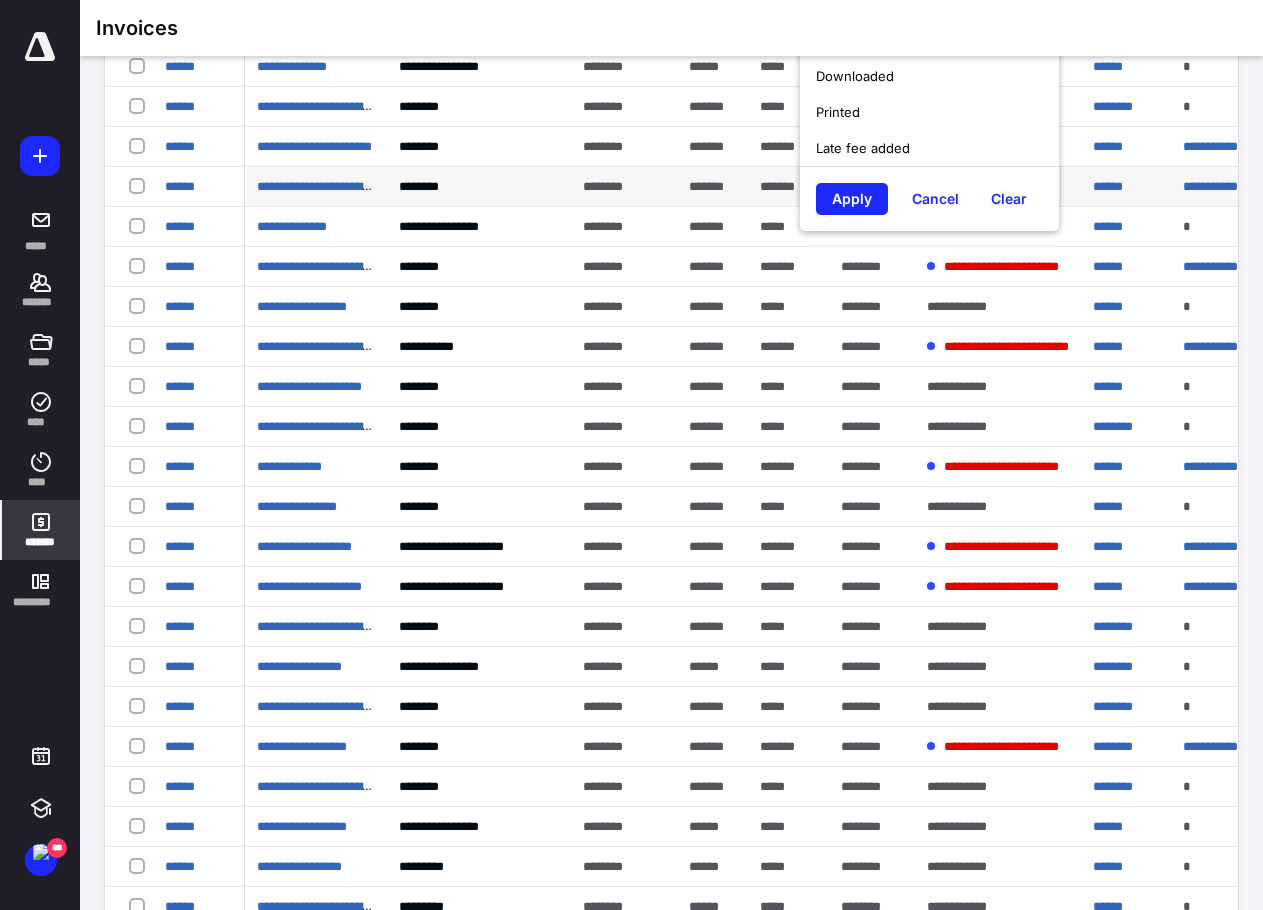 click on "Apply" at bounding box center (852, 199) 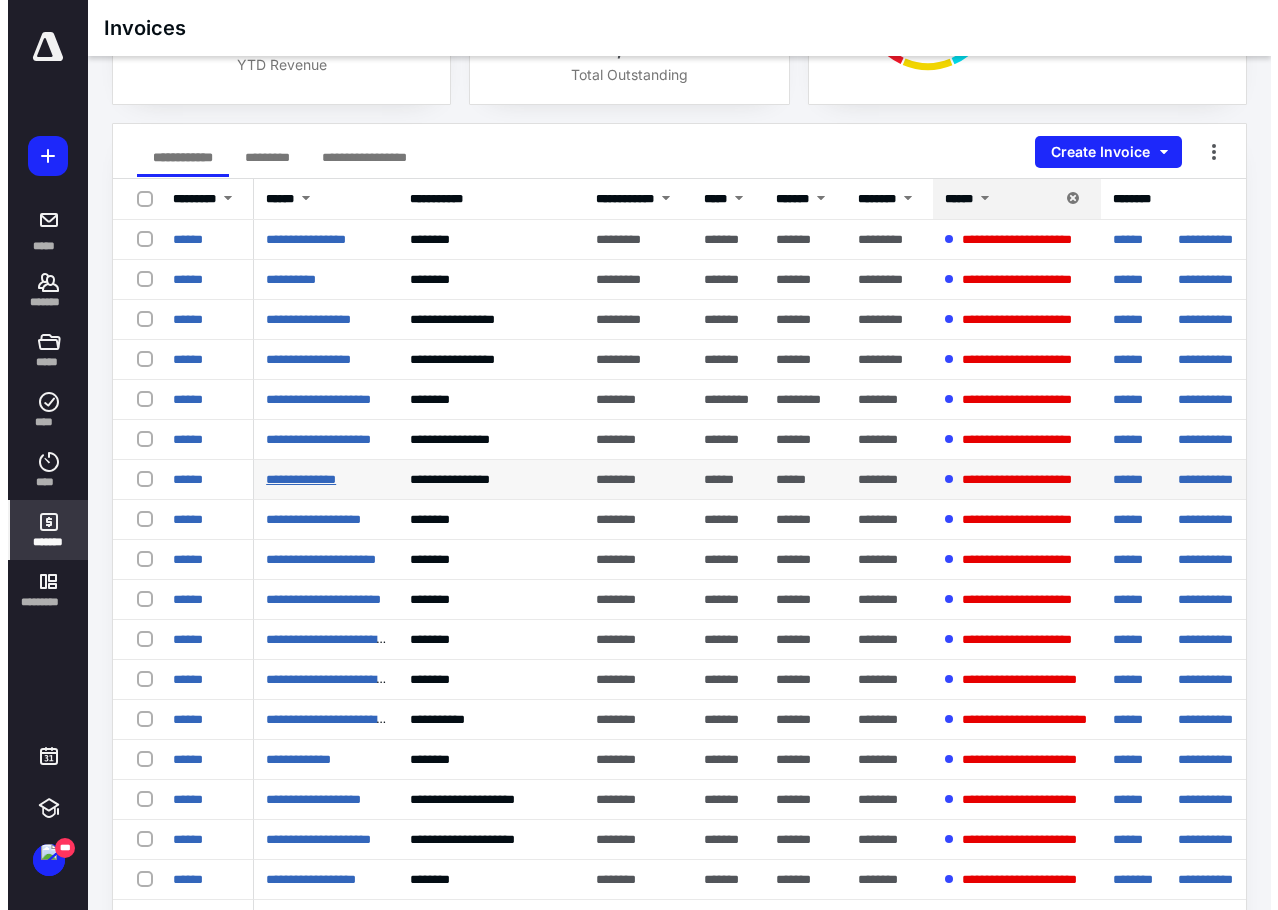 scroll, scrollTop: 200, scrollLeft: 0, axis: vertical 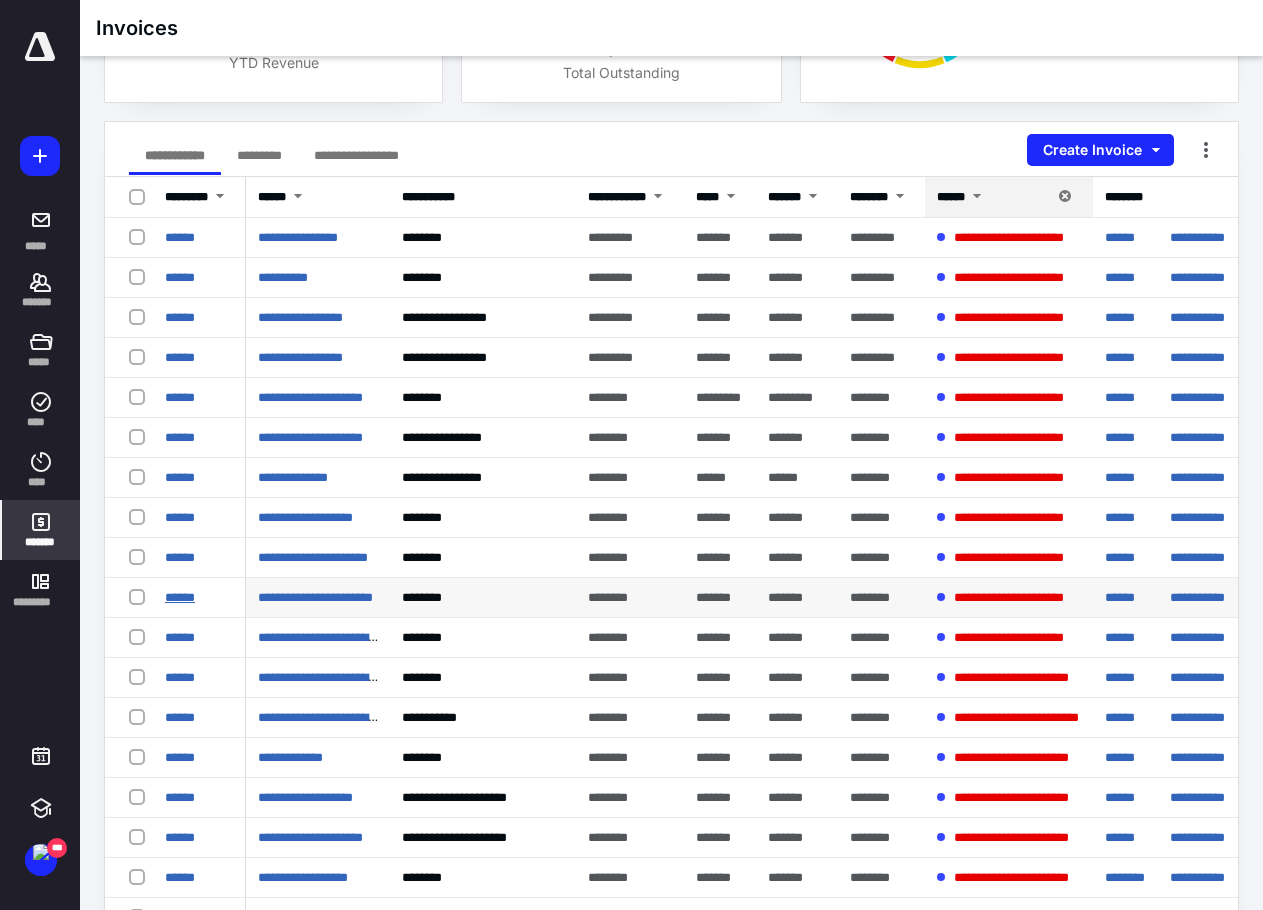 click on "******" at bounding box center [180, 597] 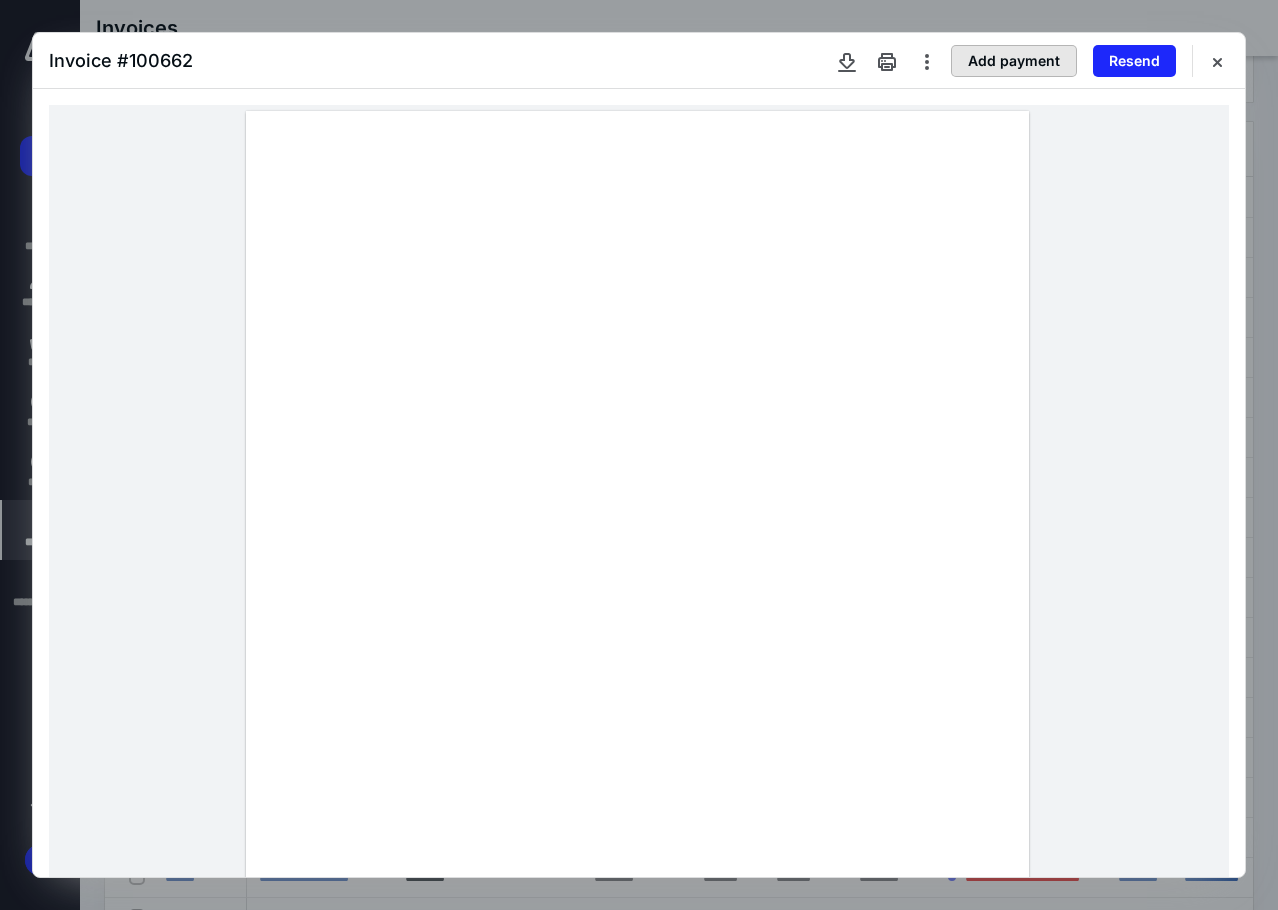 click on "Add payment" at bounding box center [1014, 61] 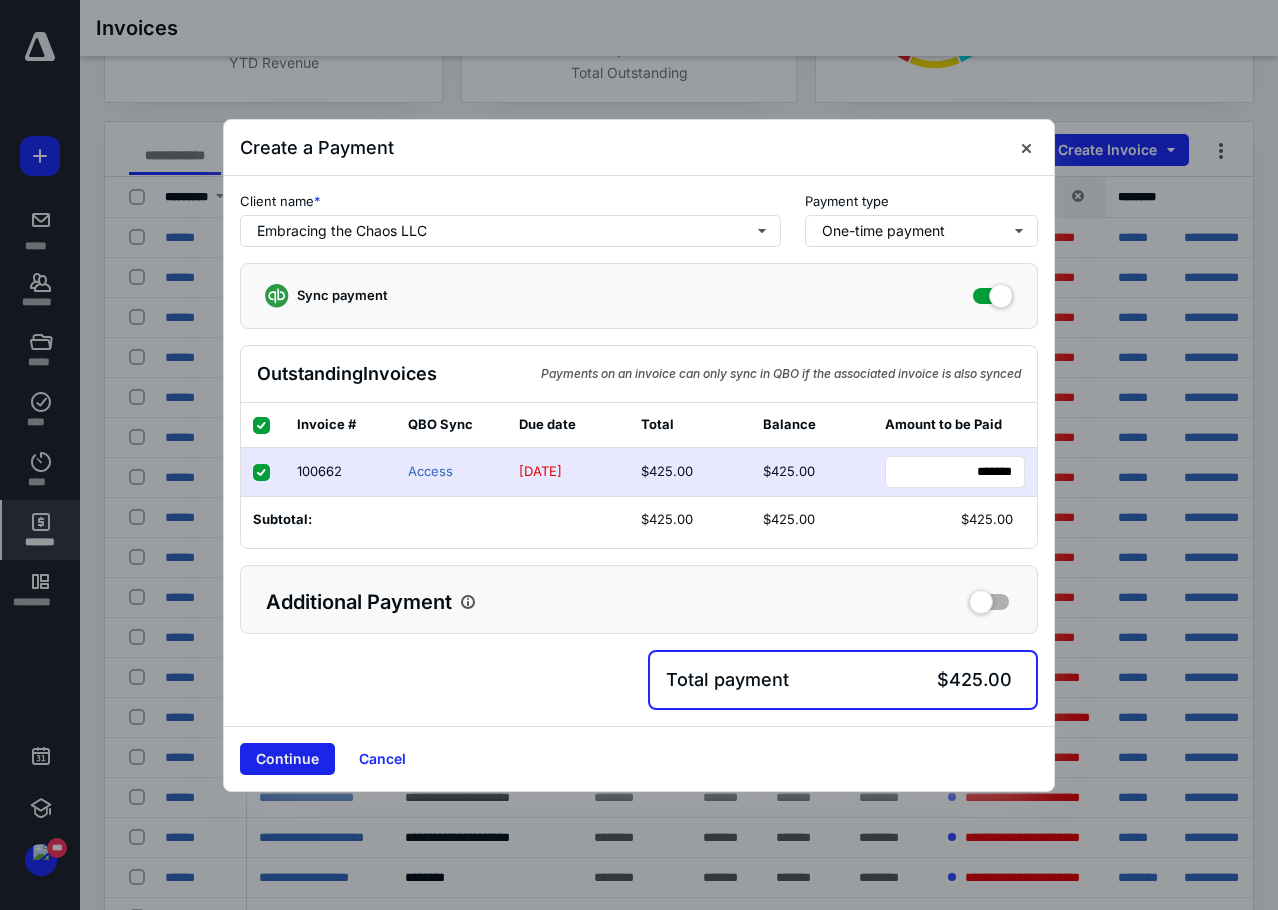 click on "Continue" at bounding box center (287, 759) 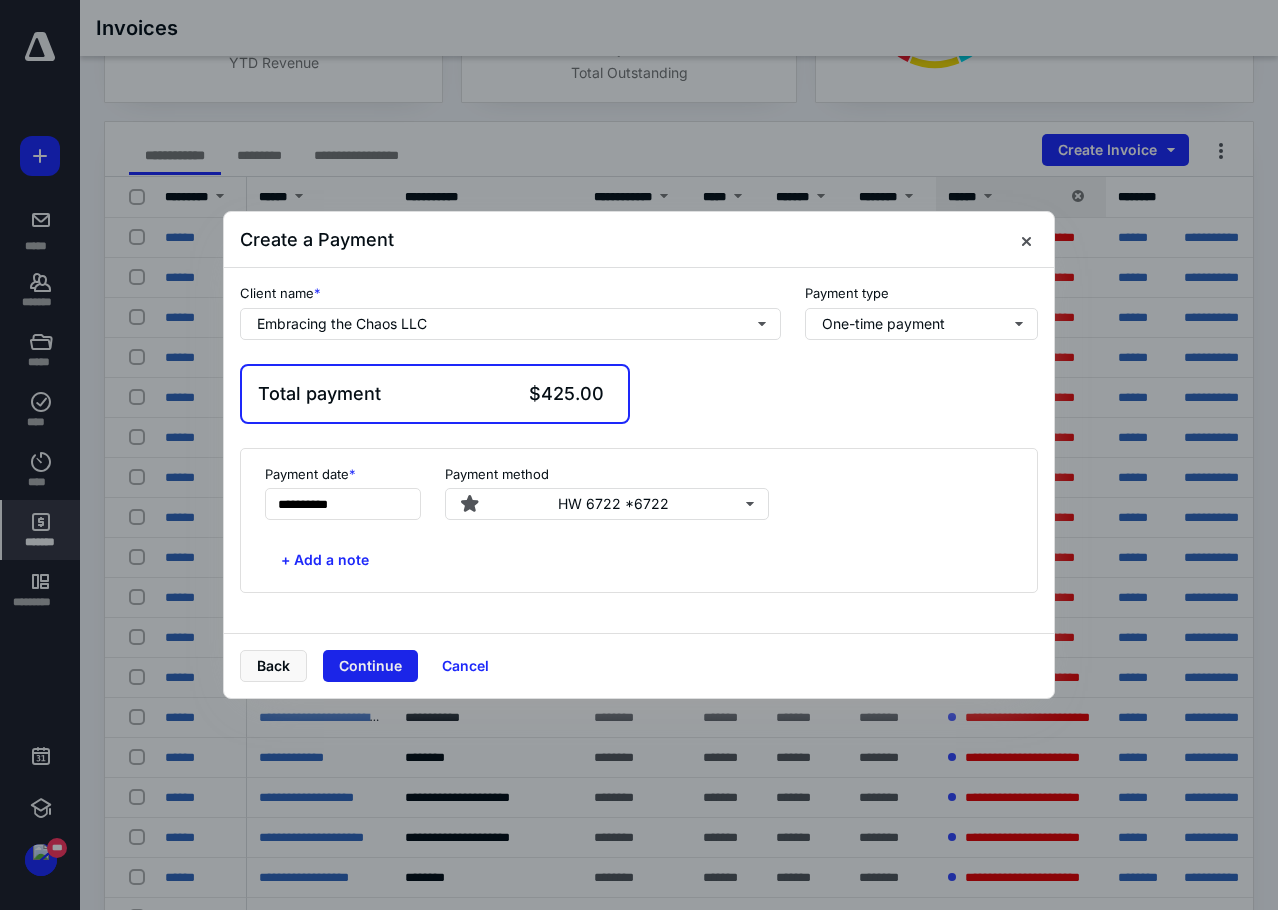 click on "Continue" at bounding box center [370, 666] 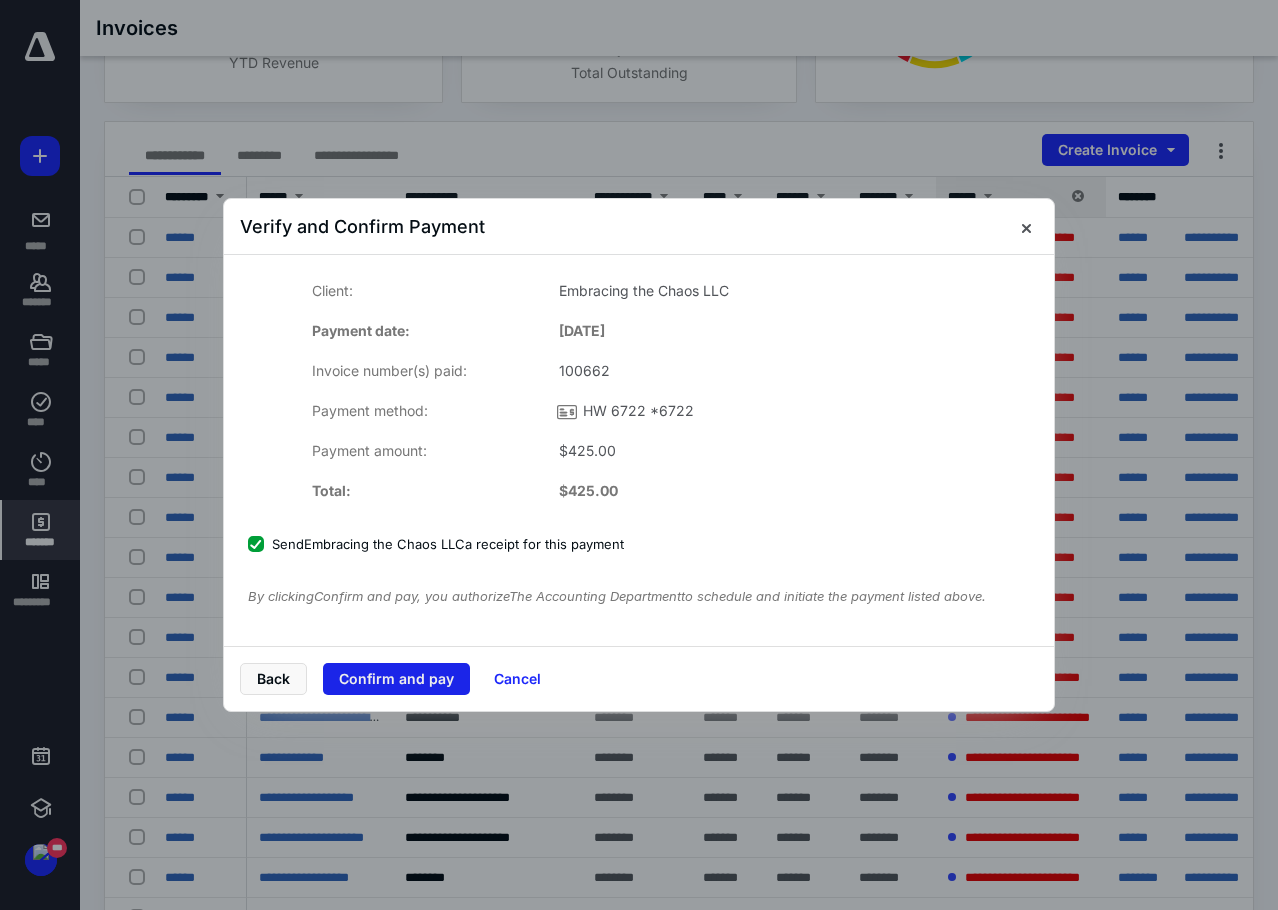 click on "Confirm and pay" at bounding box center [396, 679] 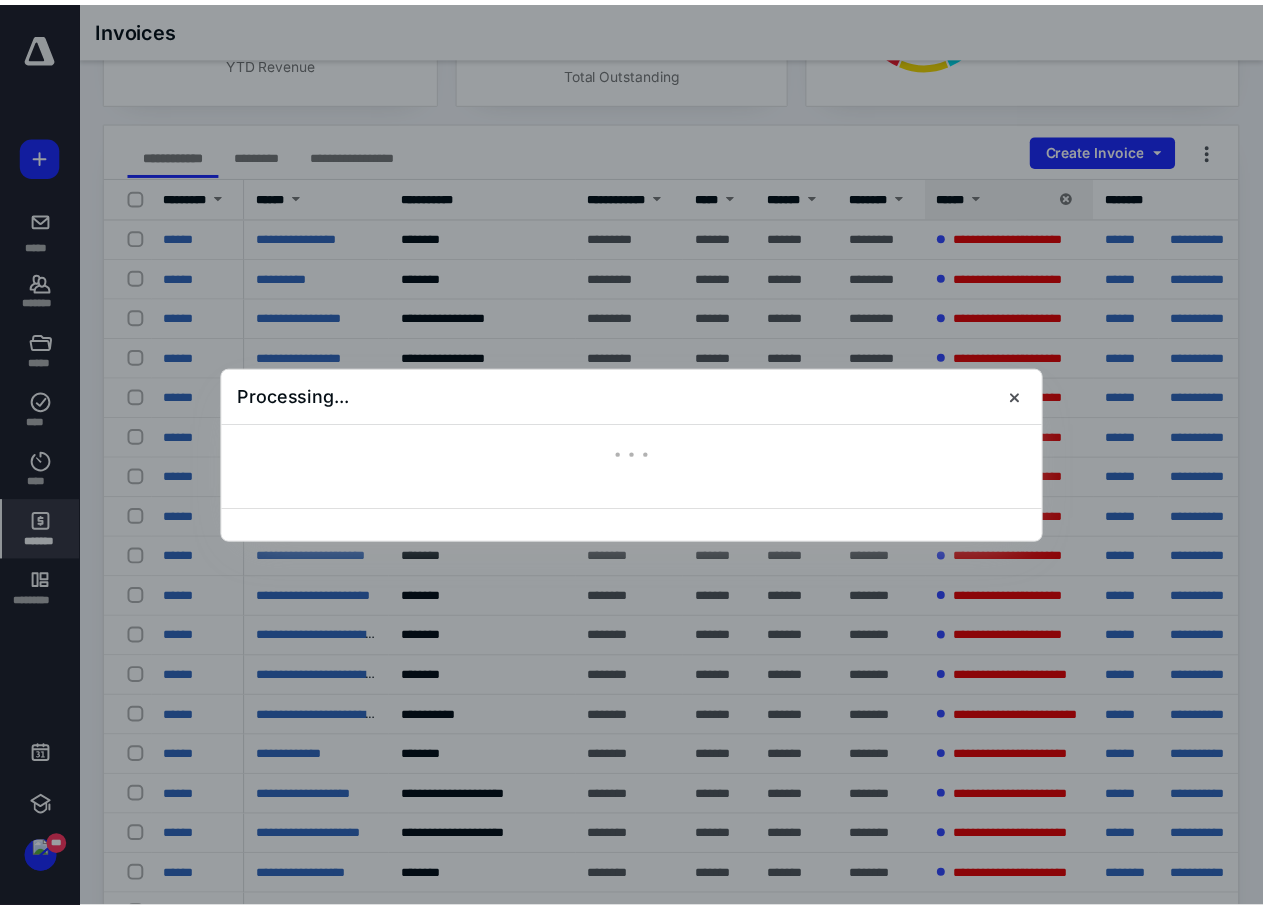 scroll, scrollTop: 0, scrollLeft: 0, axis: both 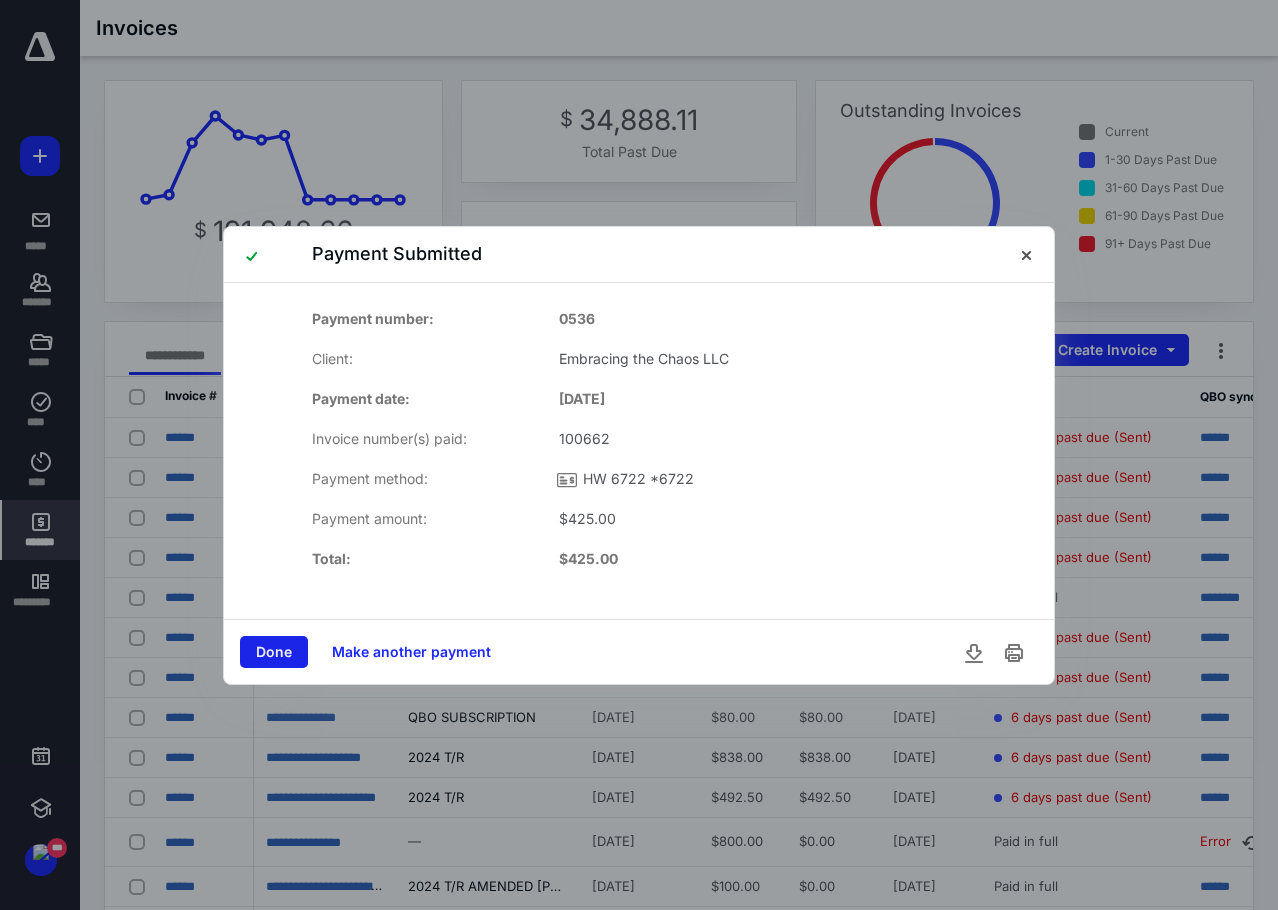 click on "Done" at bounding box center [274, 652] 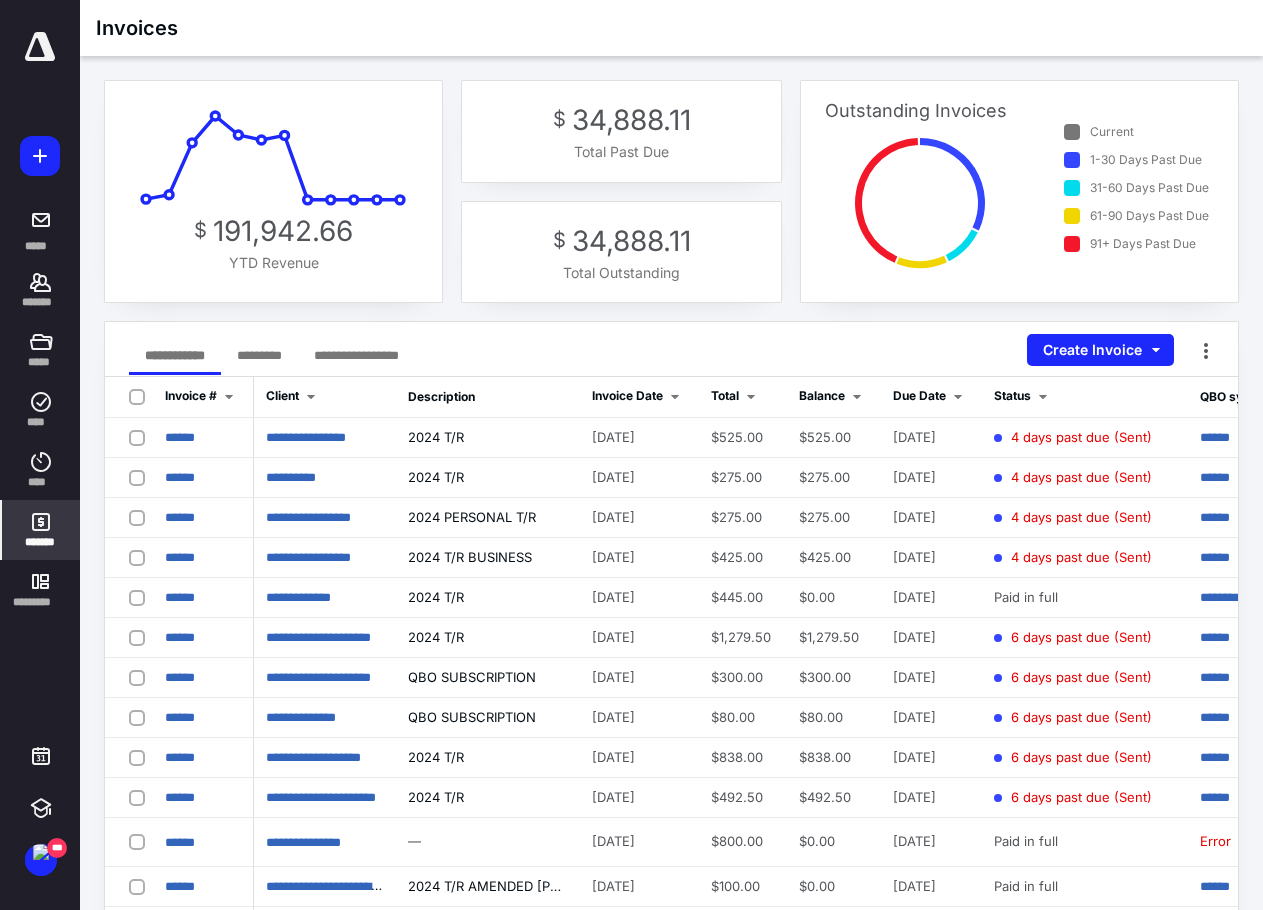 click 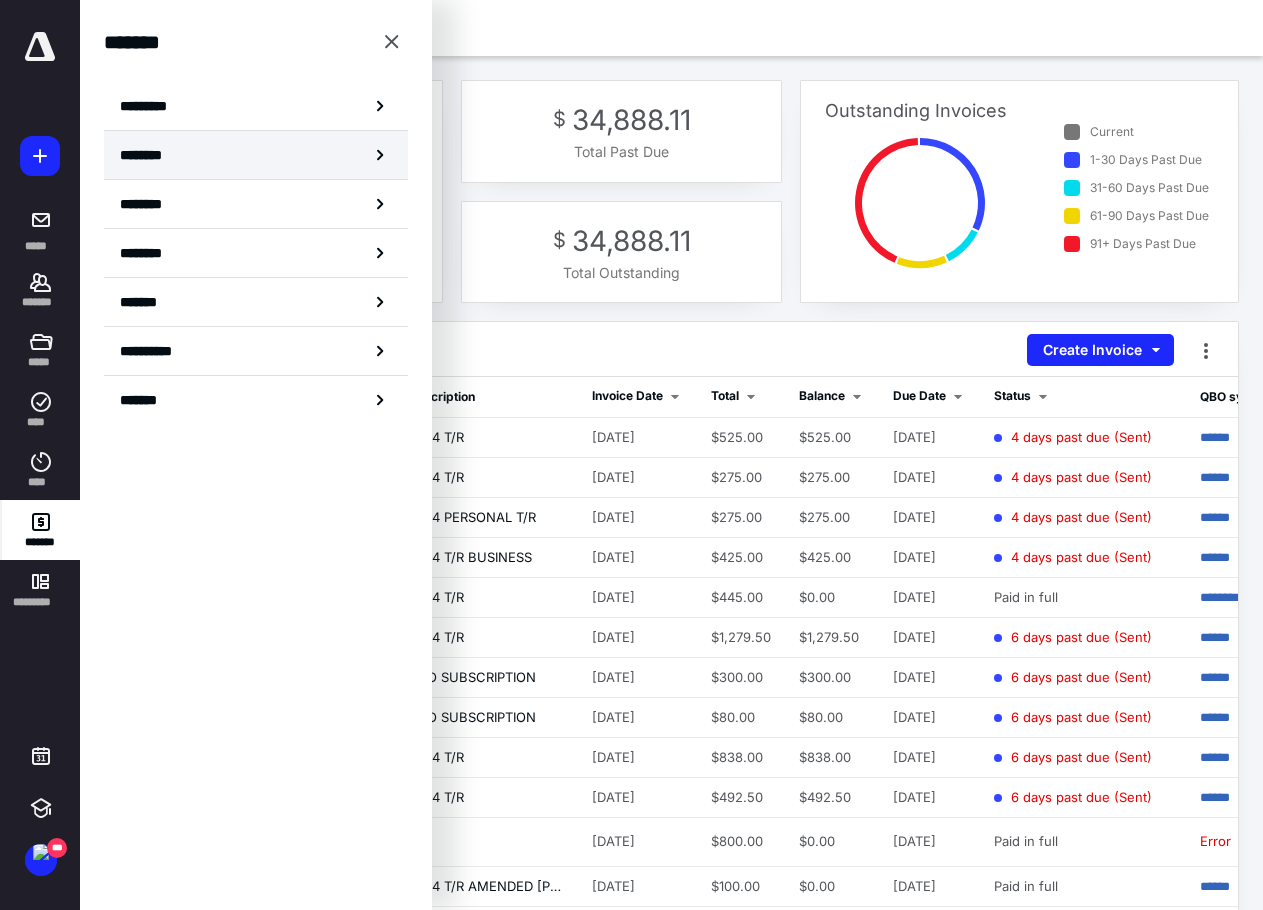 click on "********" at bounding box center (148, 155) 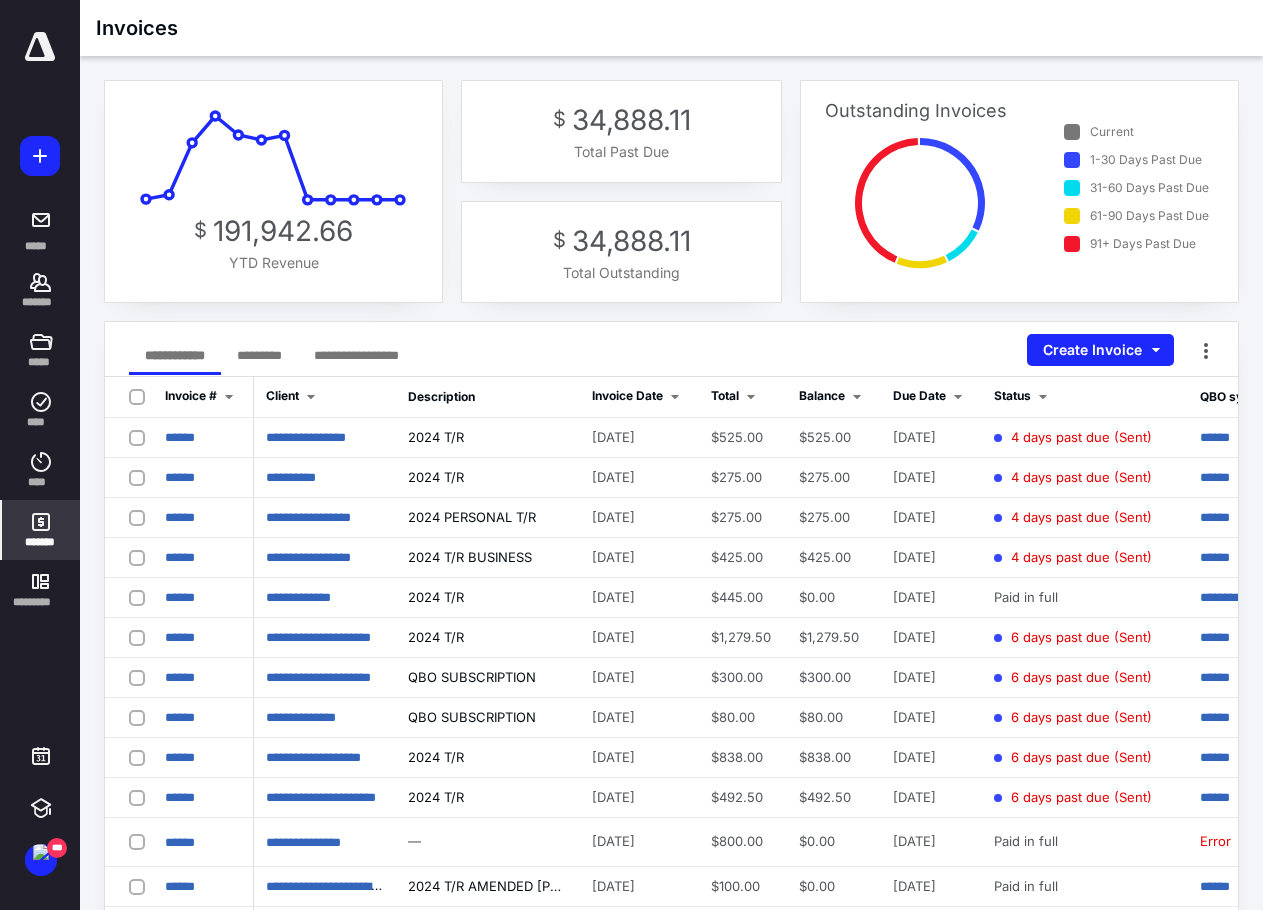 click on "*******" at bounding box center (41, 530) 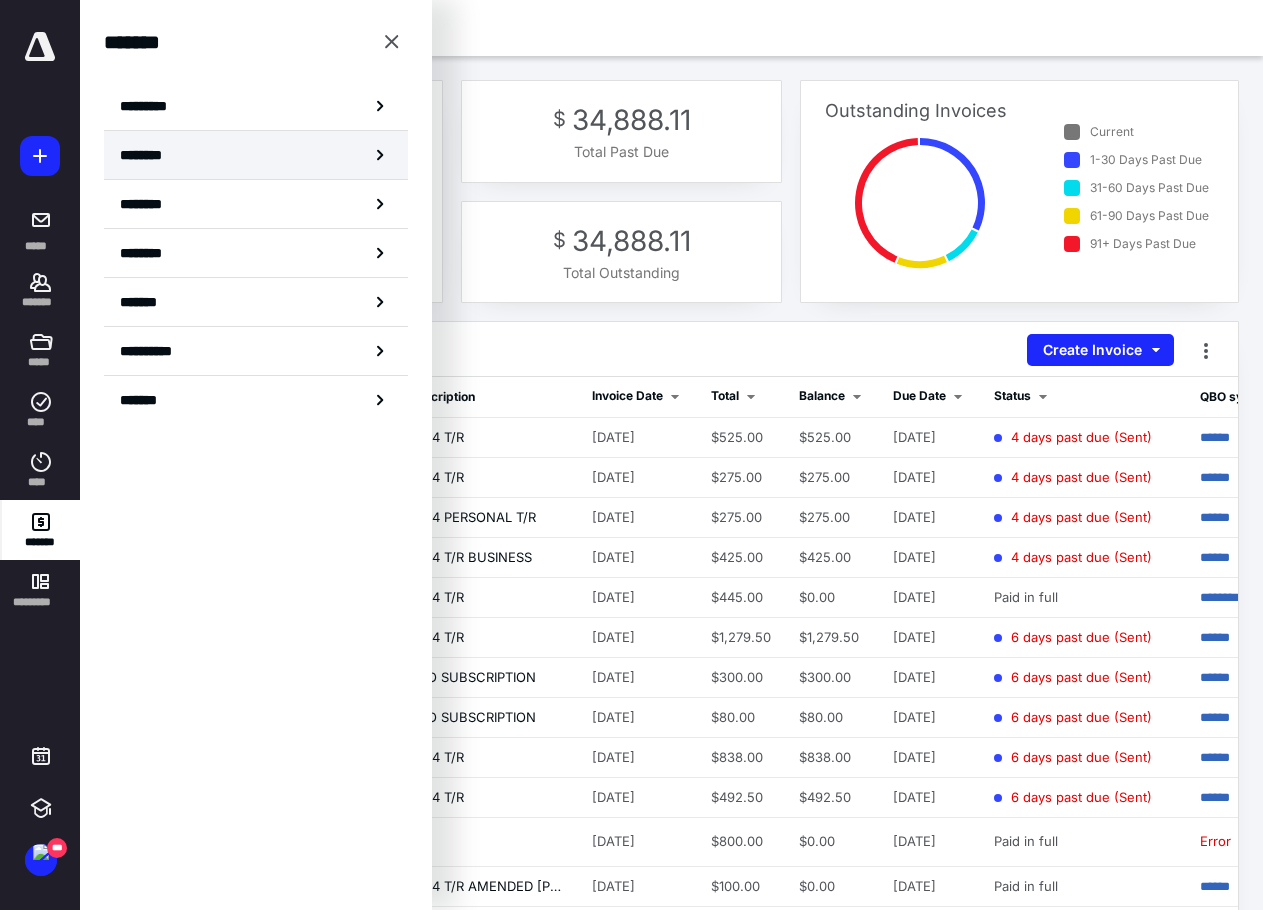 click 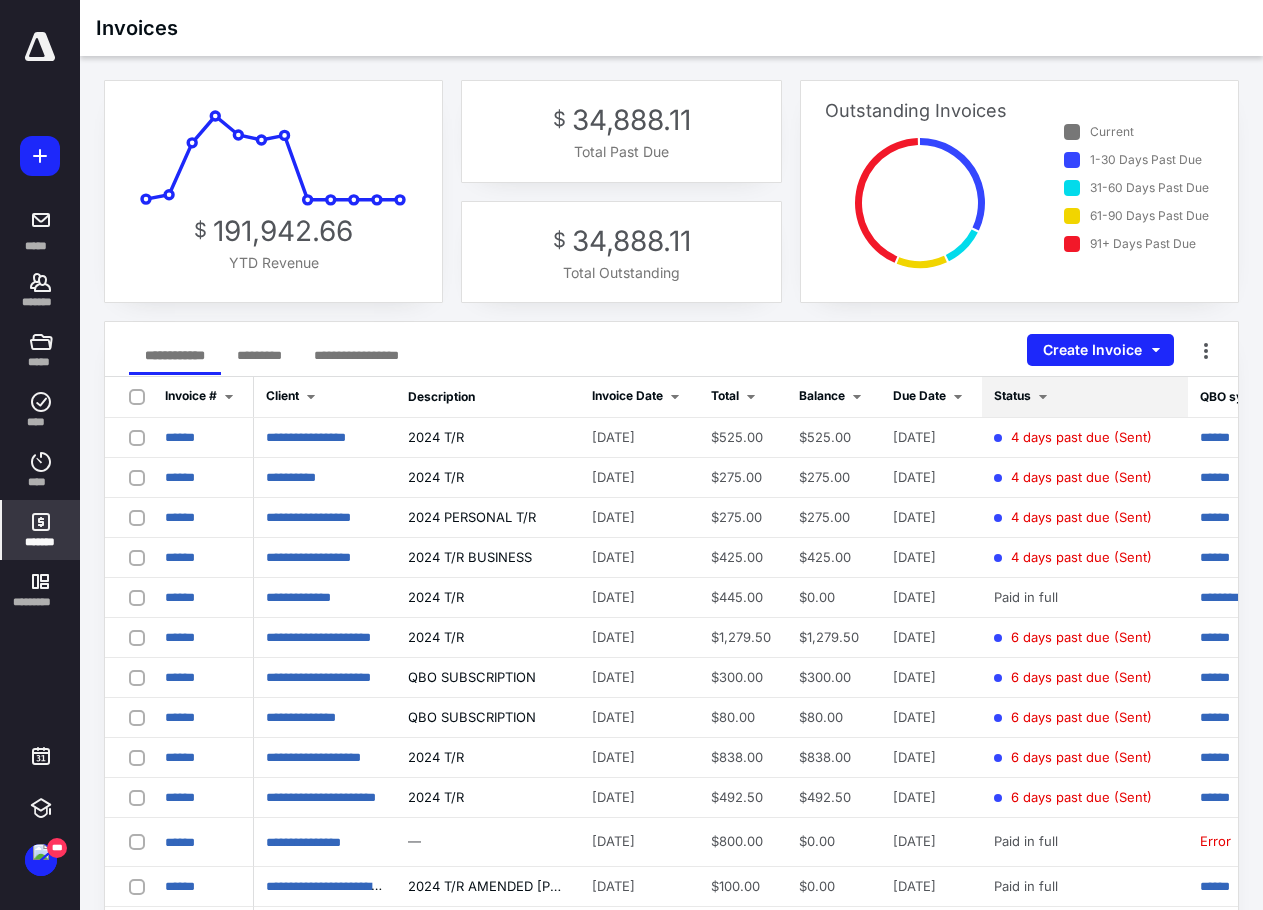 click on "Status" at bounding box center (1012, 395) 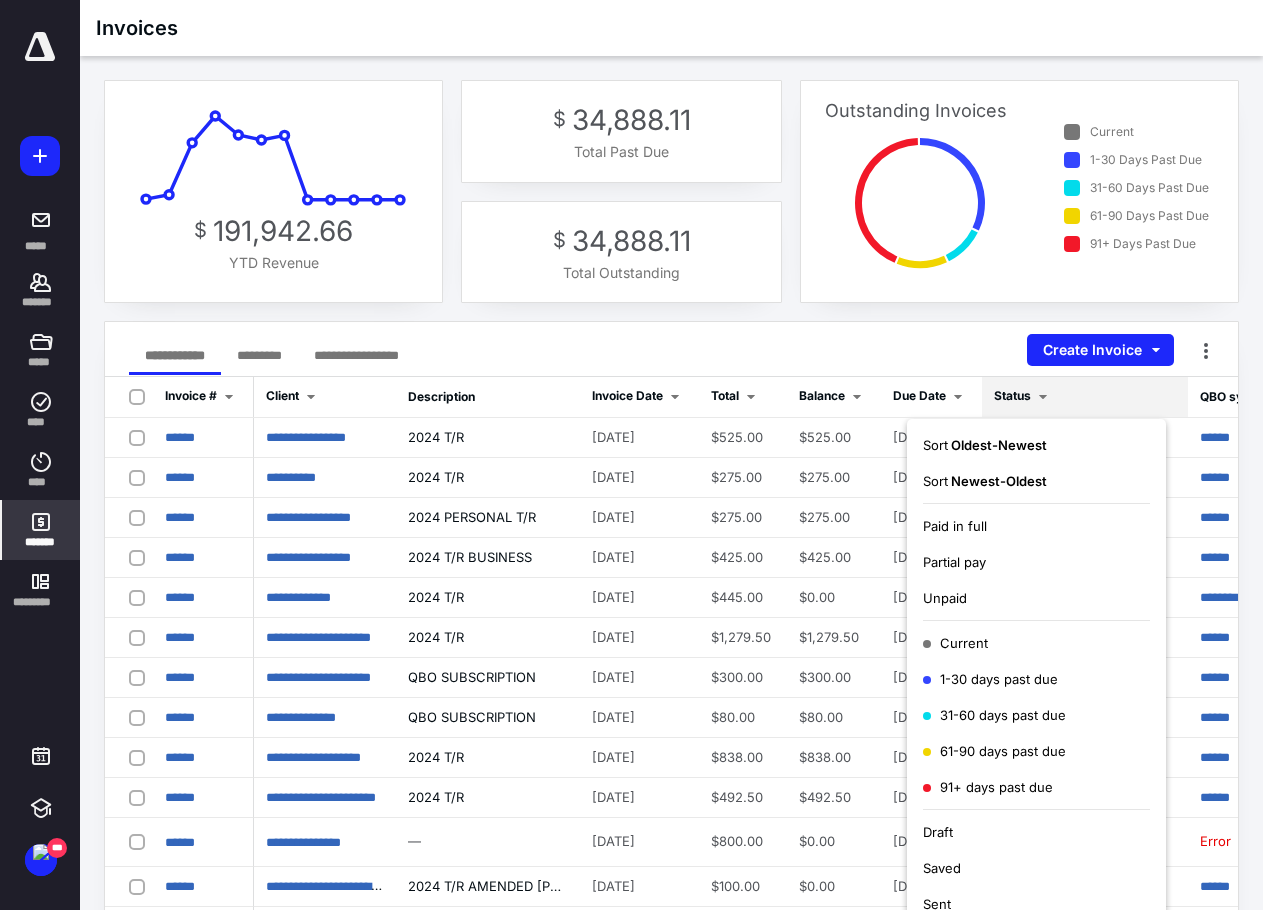click on "Unpaid" at bounding box center [1036, 598] 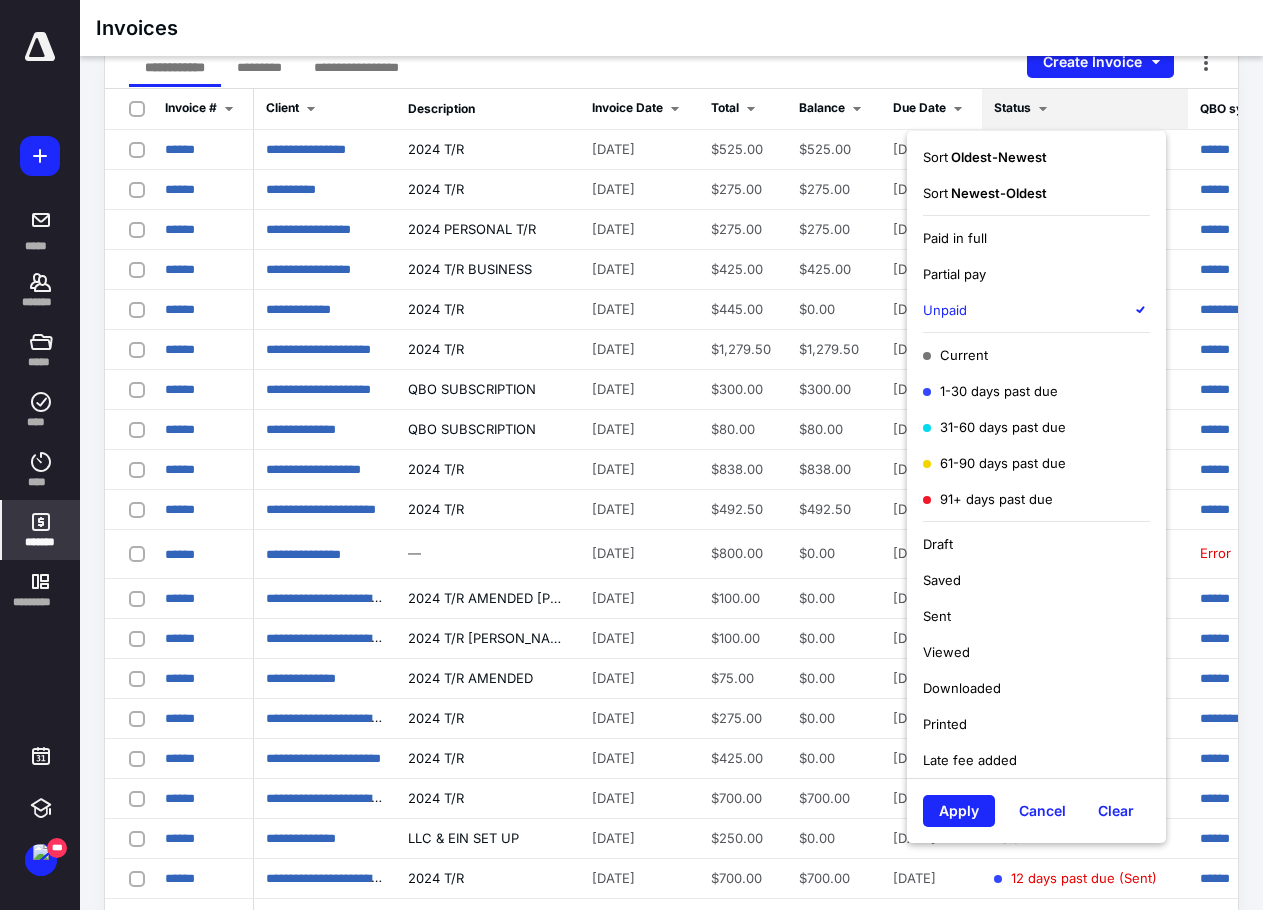 scroll, scrollTop: 300, scrollLeft: 0, axis: vertical 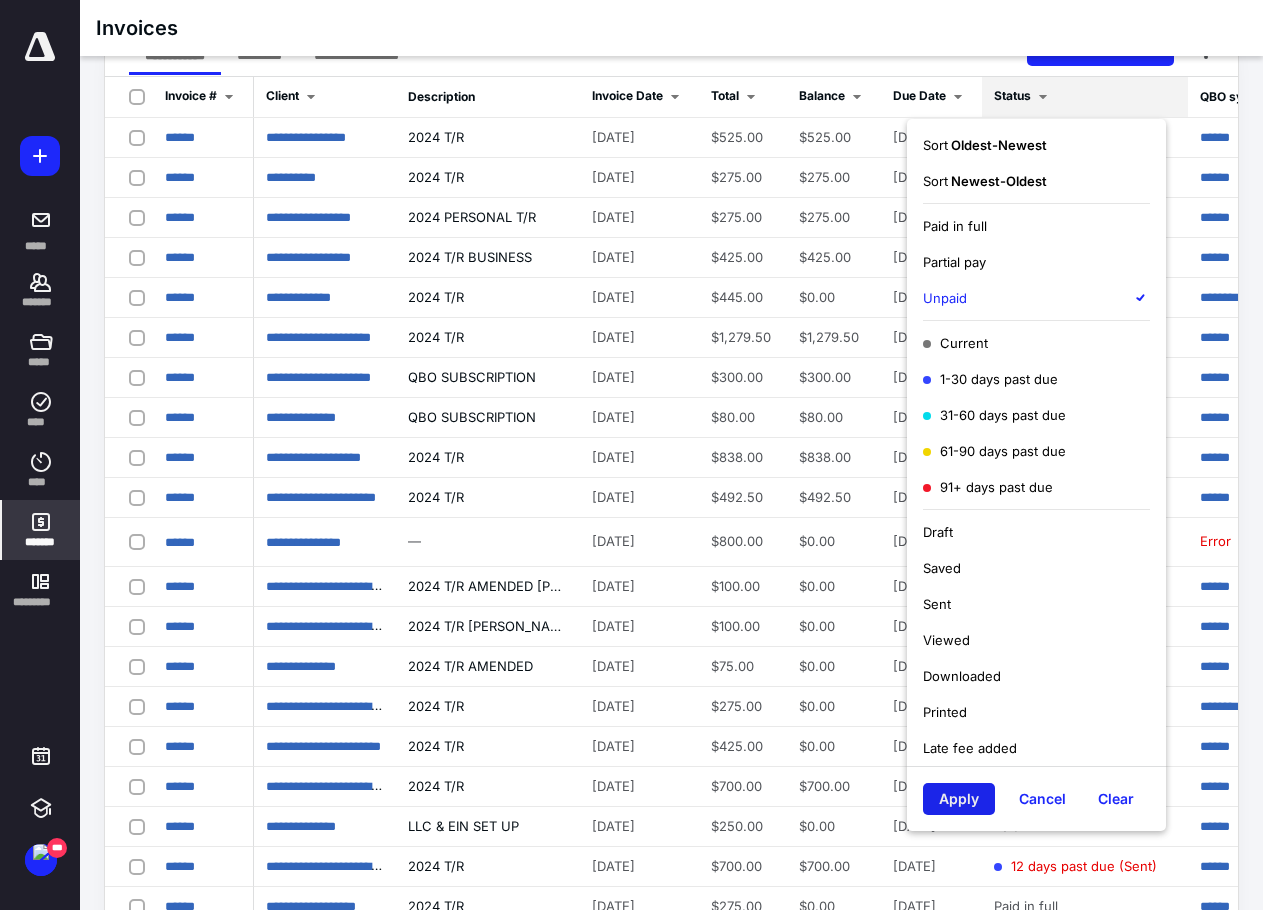click on "Apply" at bounding box center [959, 799] 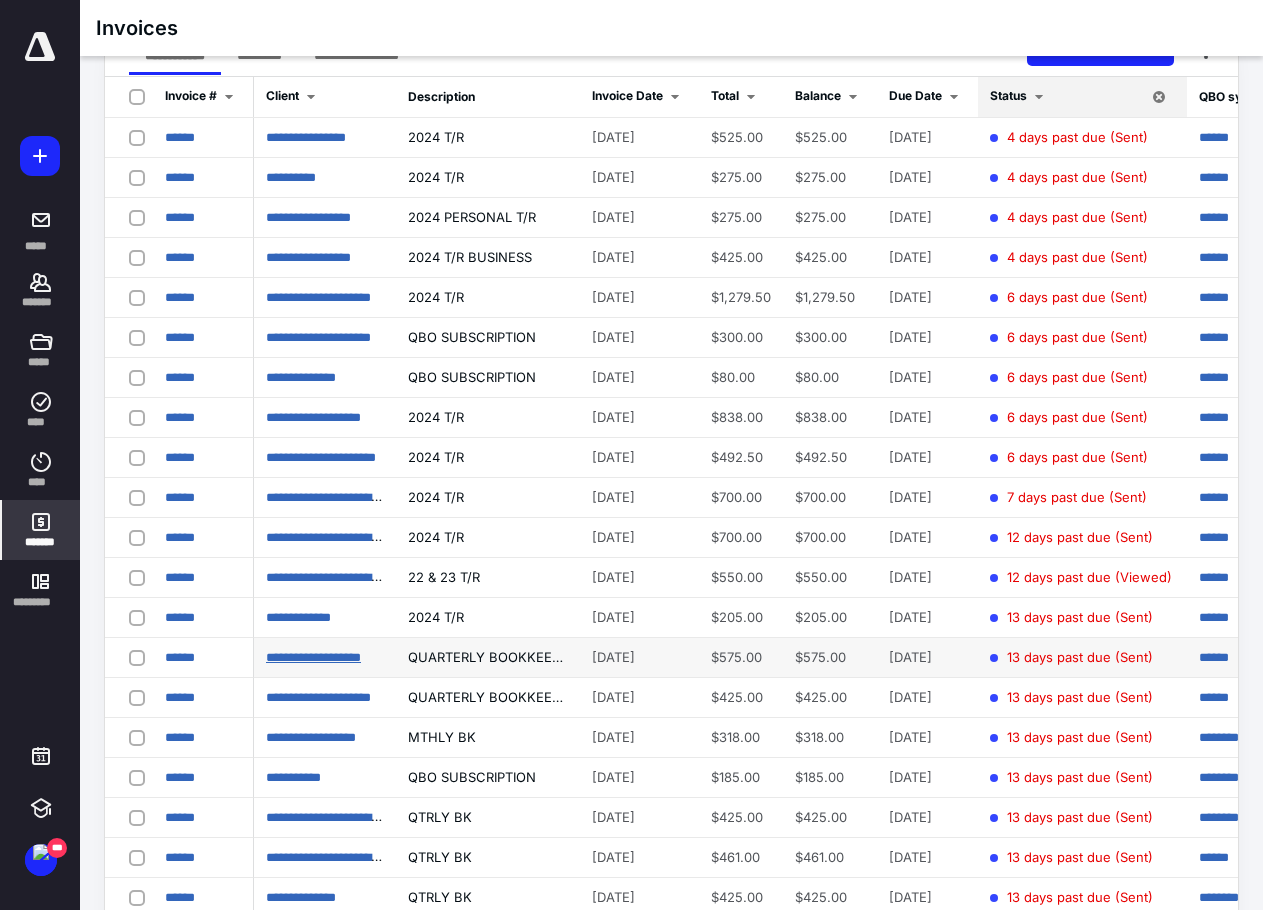 click on "**********" at bounding box center (313, 657) 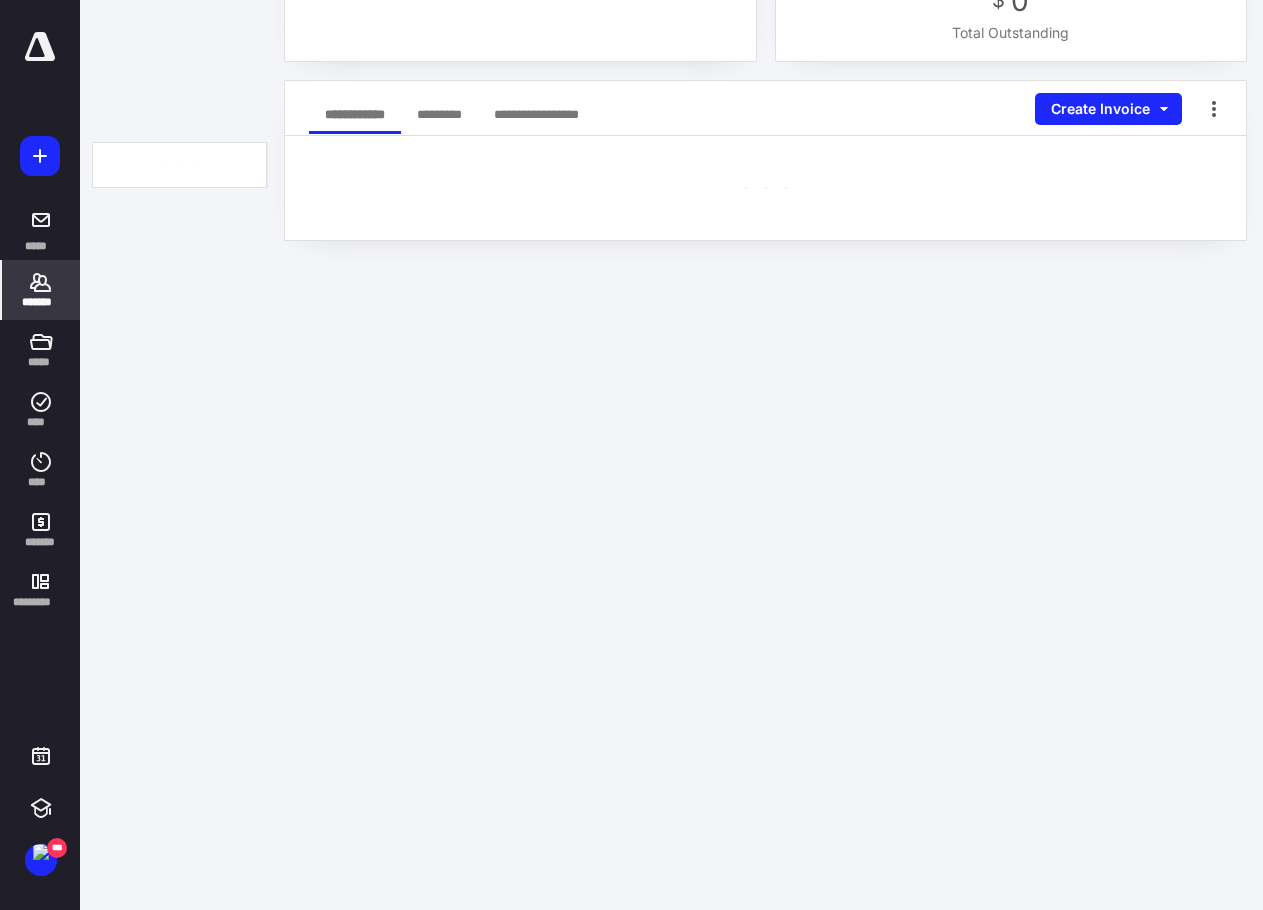 scroll, scrollTop: 0, scrollLeft: 0, axis: both 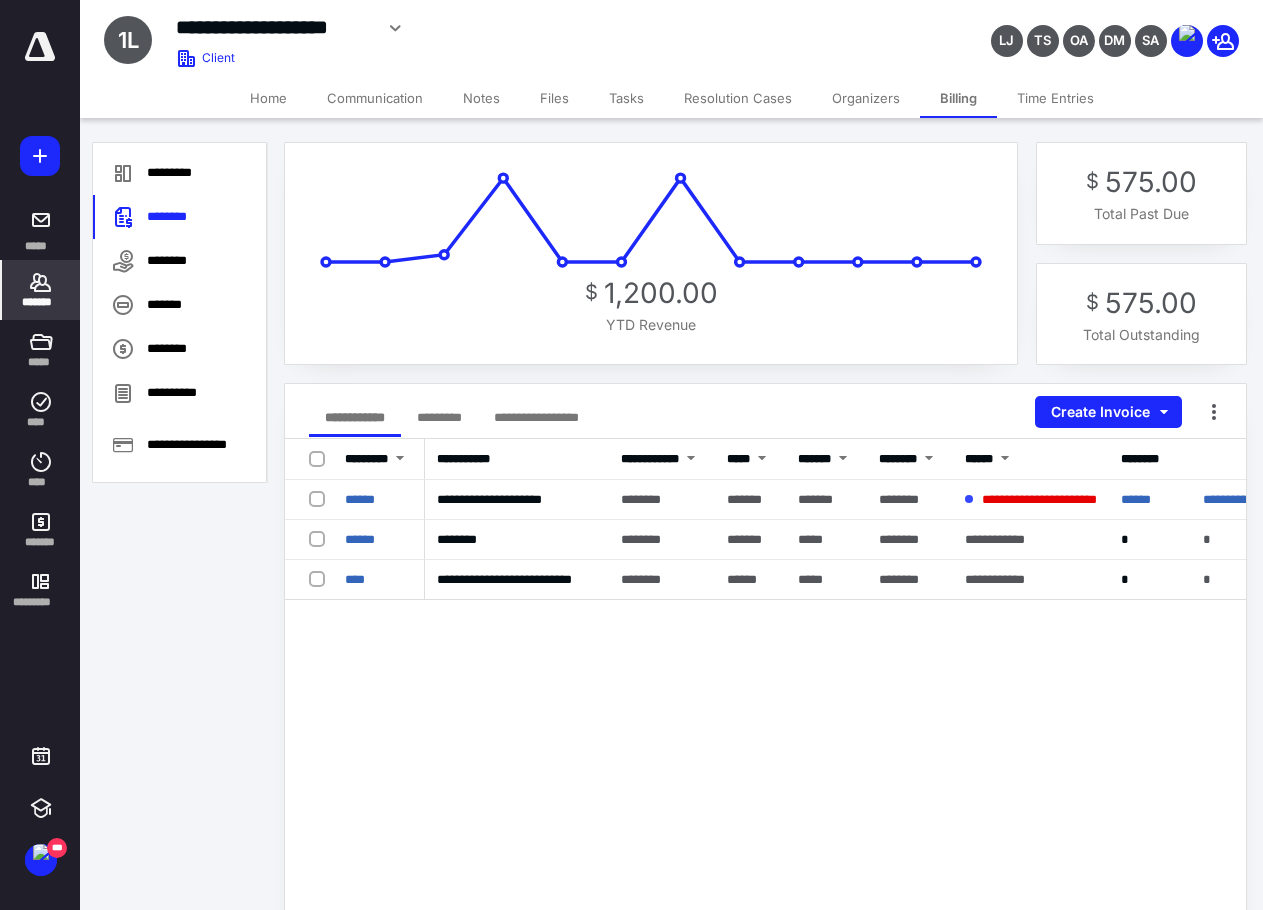 click on "*******" at bounding box center (179, 305) 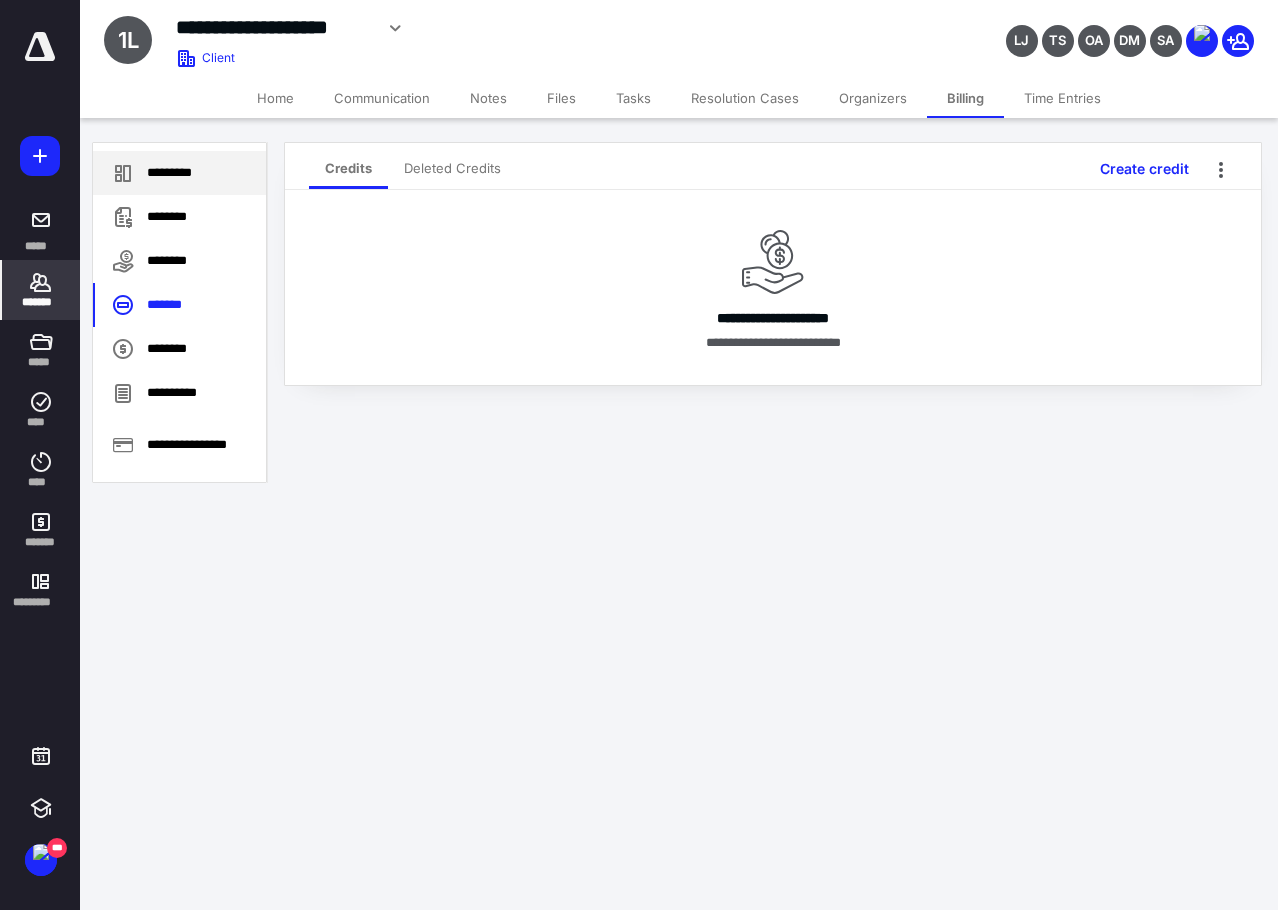 click on "*********" at bounding box center (179, 173) 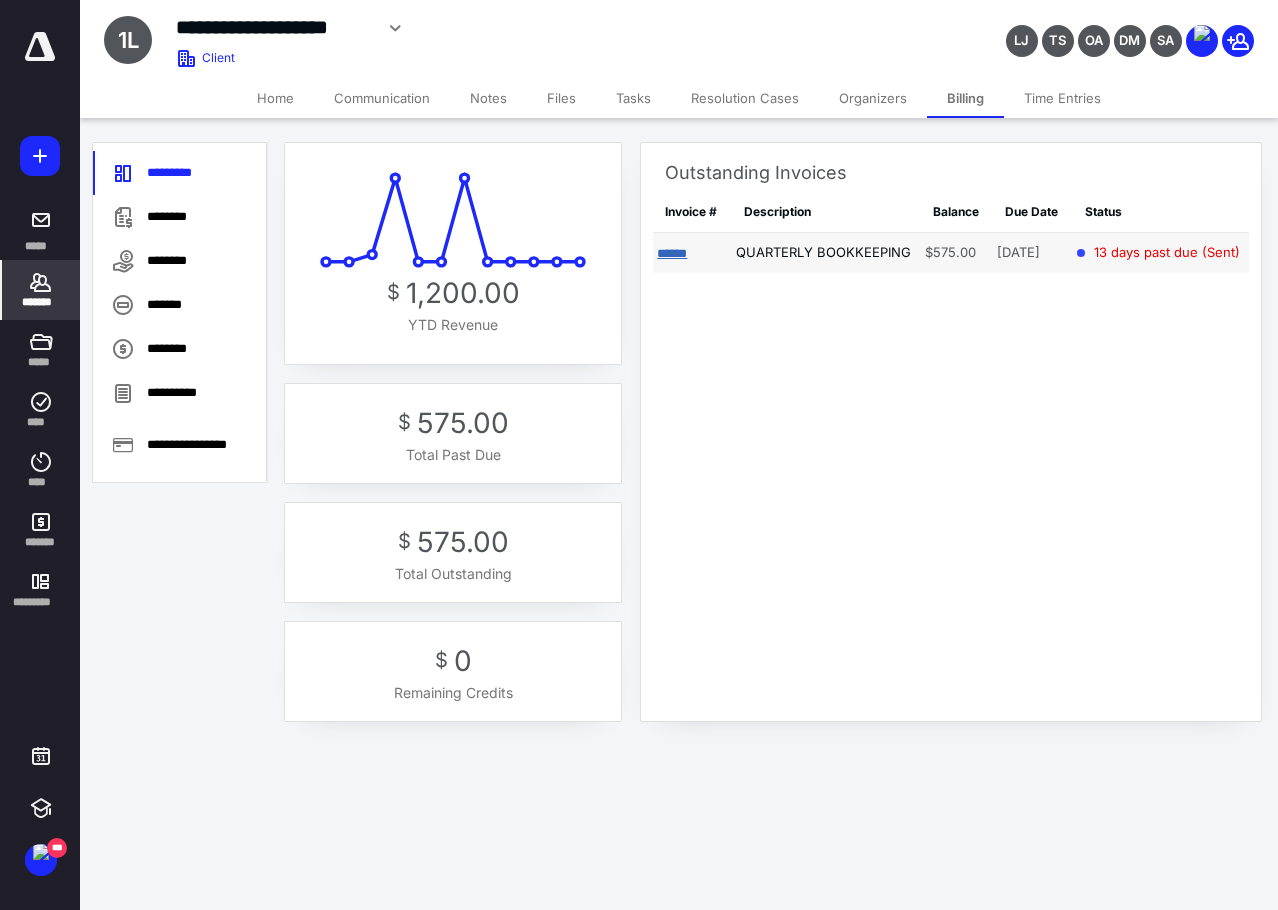 click on "******" at bounding box center [672, 253] 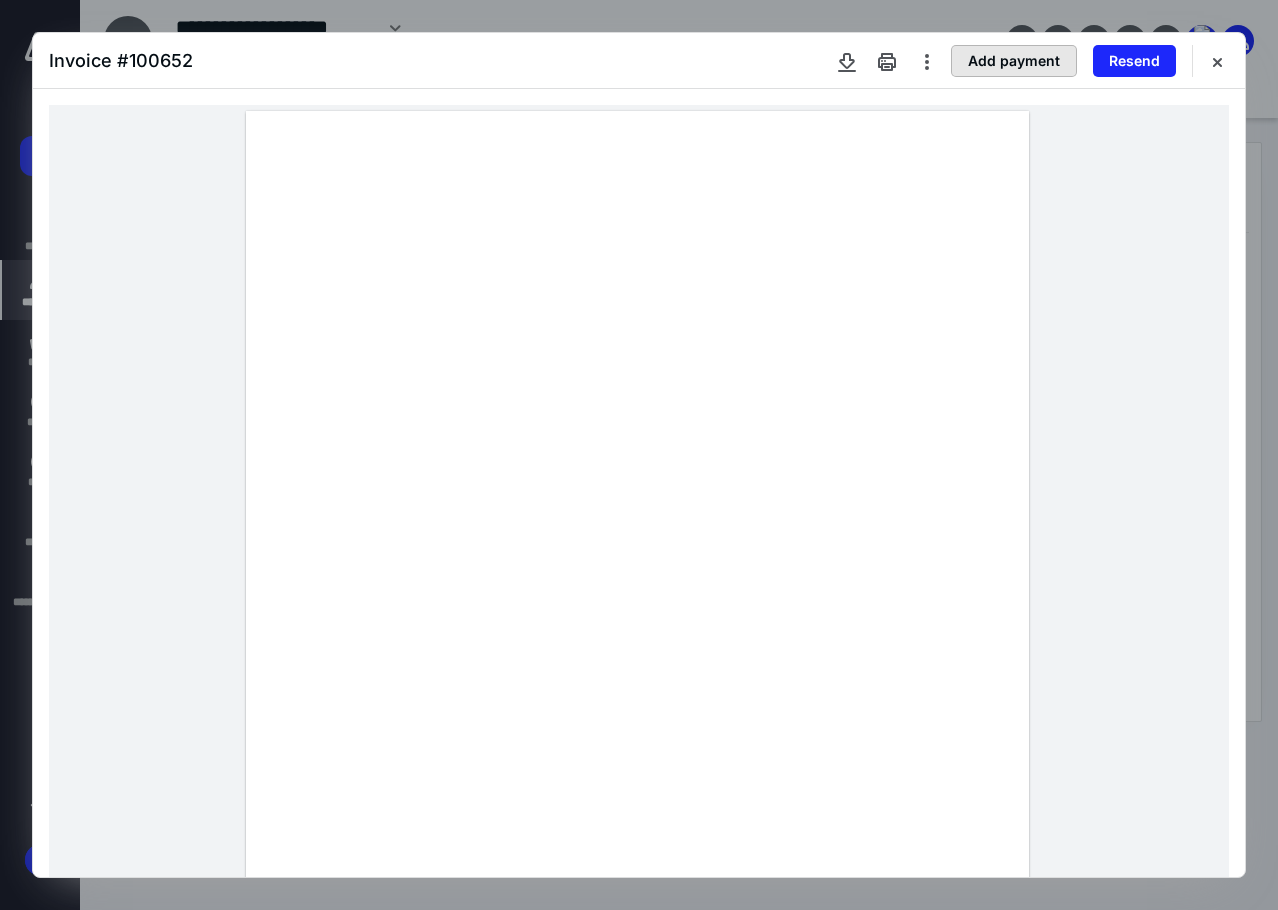click on "Add payment" at bounding box center [1014, 61] 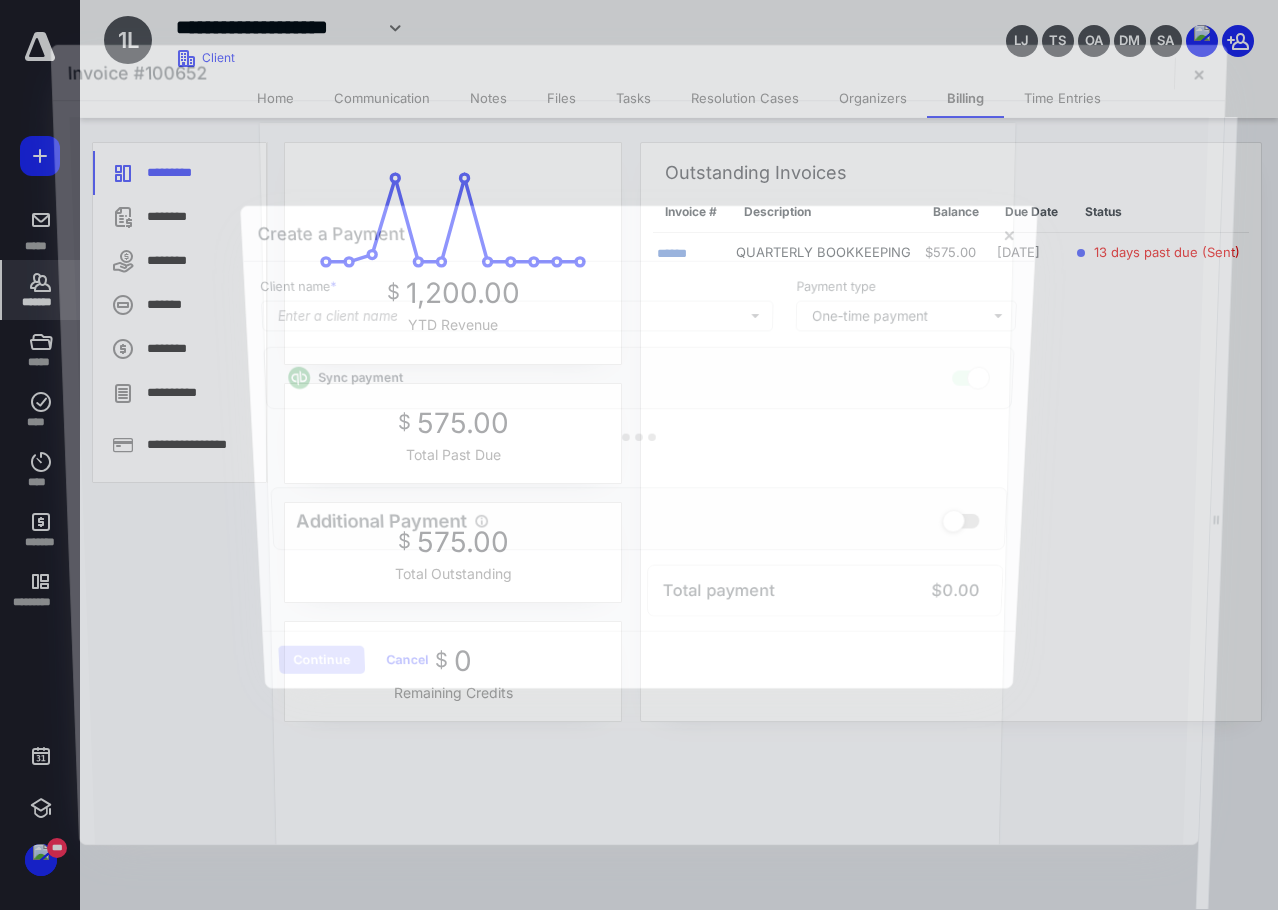 checkbox on "true" 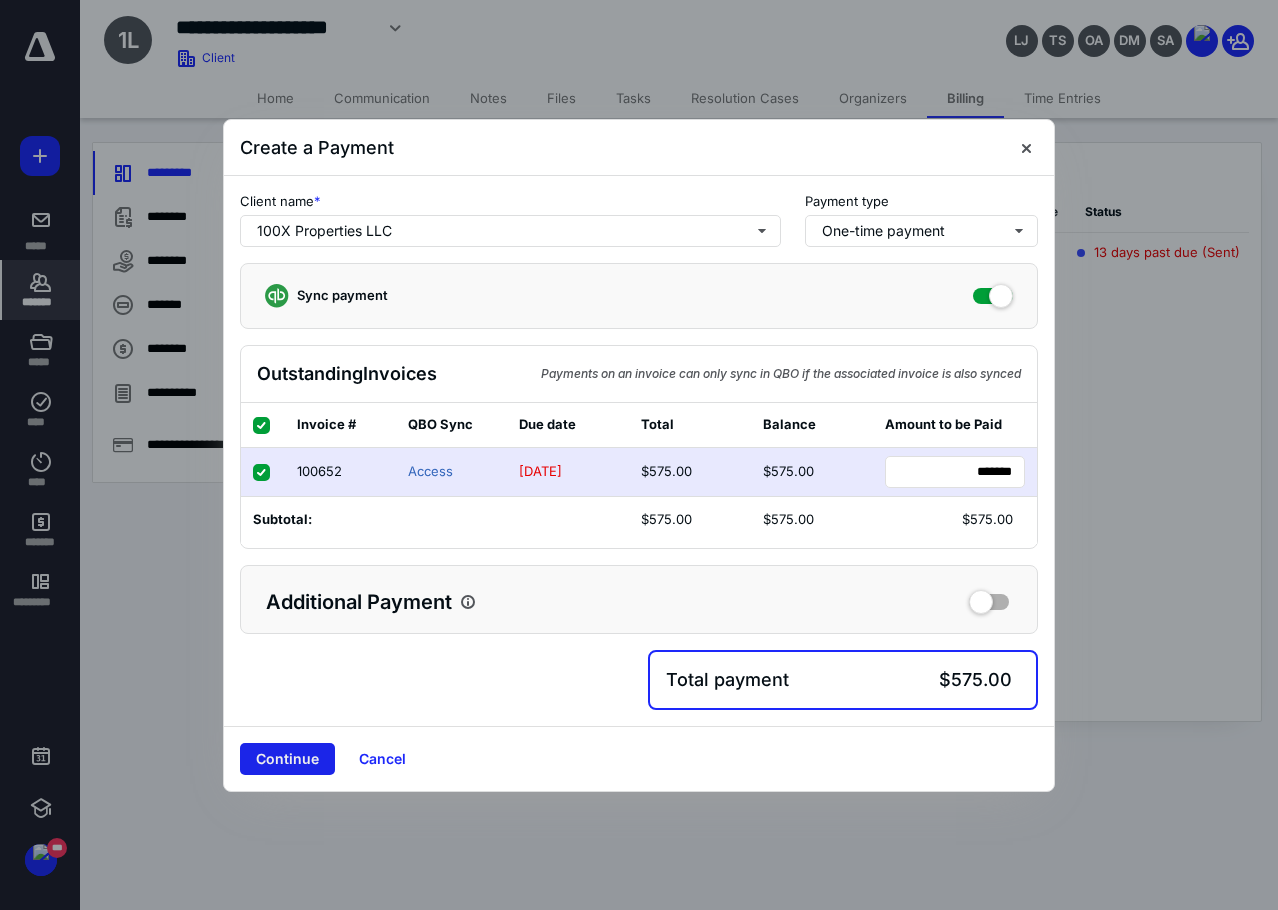 click on "Continue" at bounding box center [287, 759] 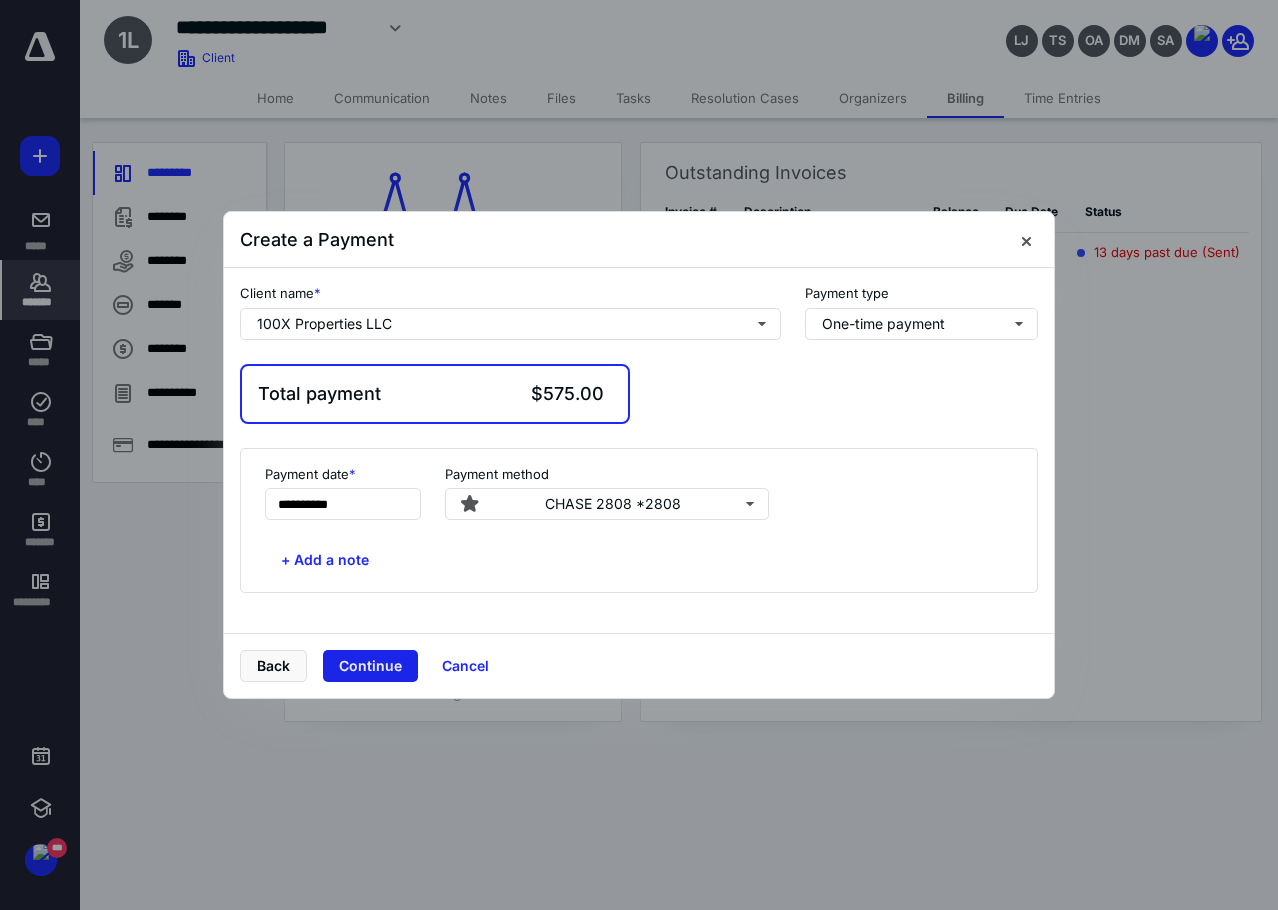 click on "Continue" at bounding box center [370, 666] 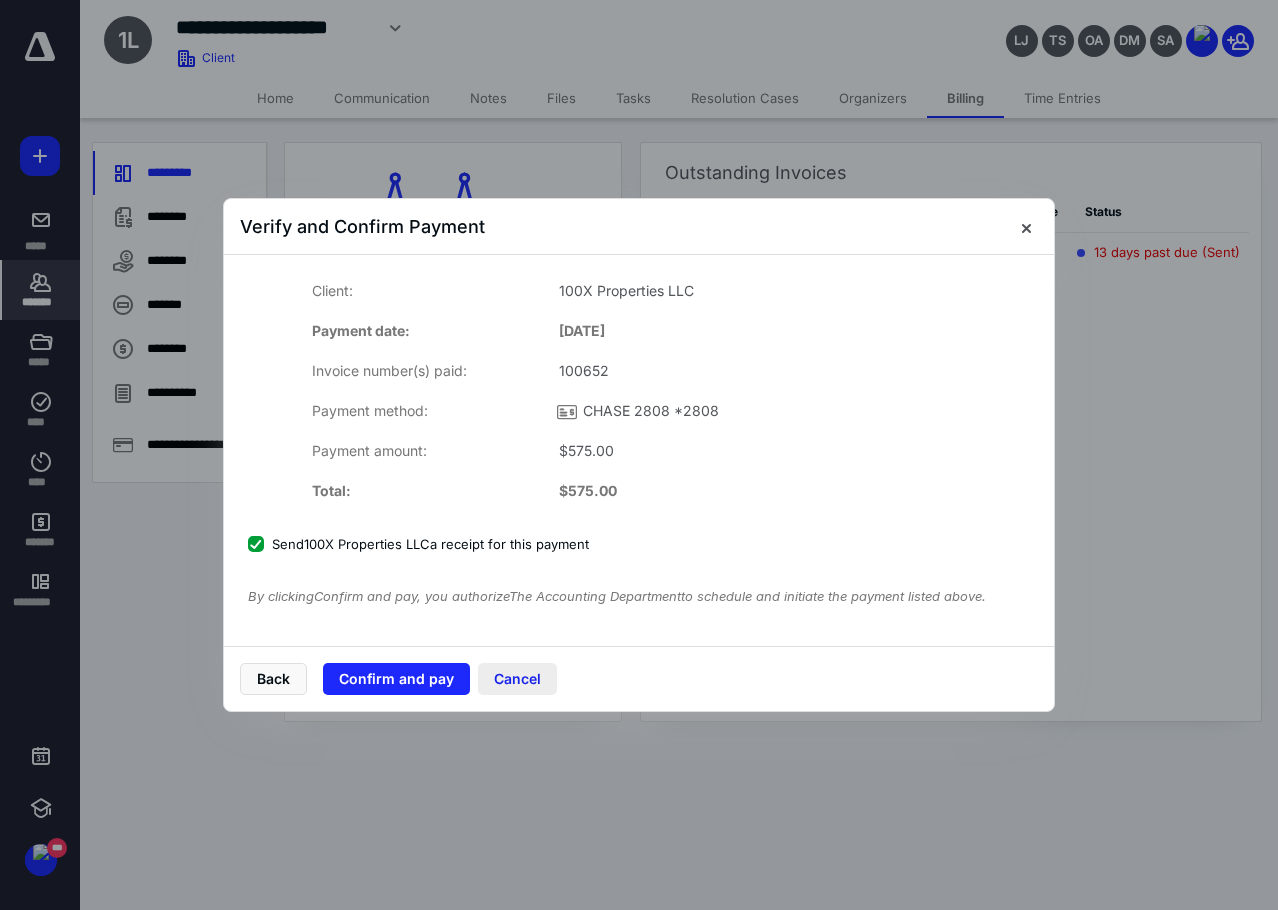 click on "Cancel" at bounding box center (517, 679) 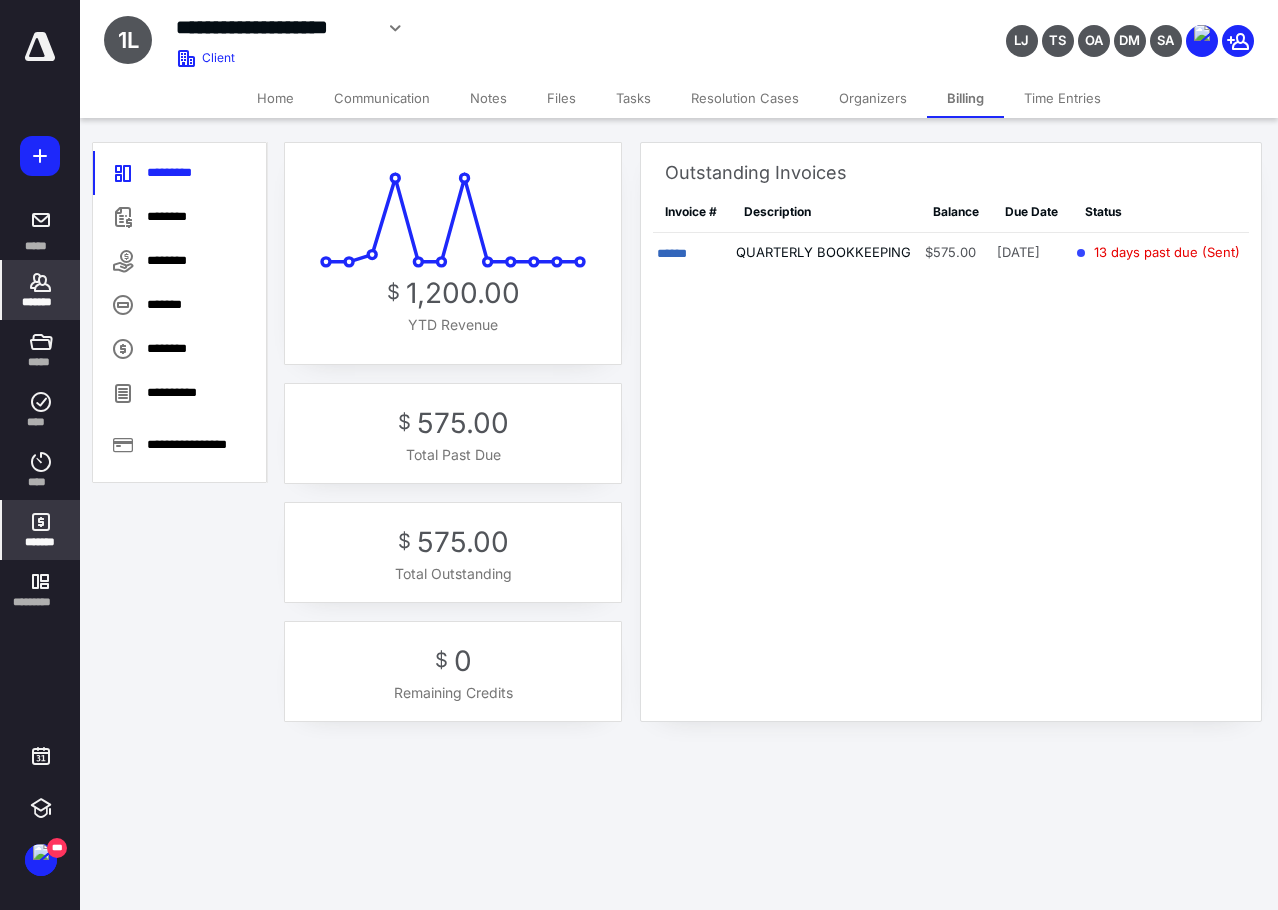 click 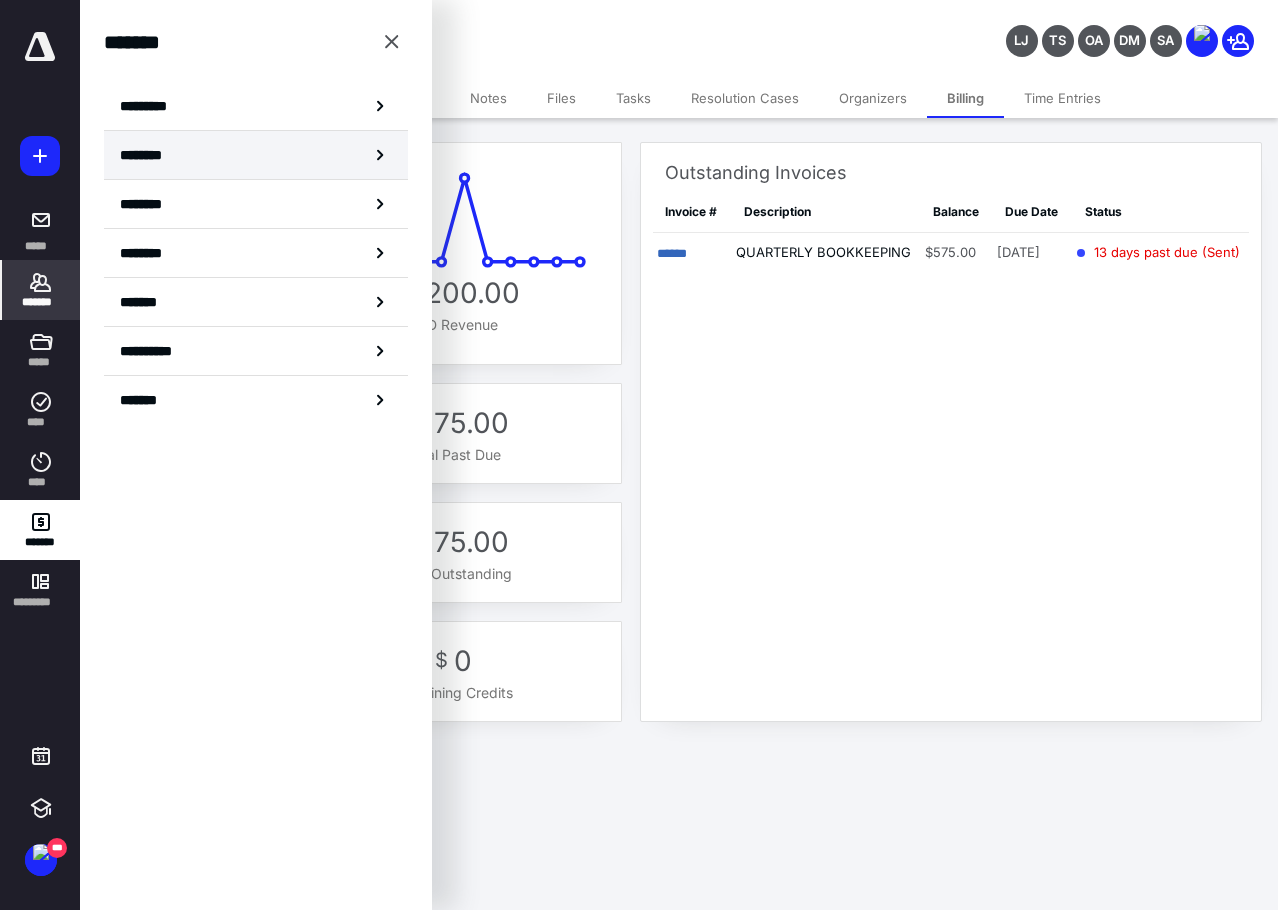 click on "********" at bounding box center (256, 155) 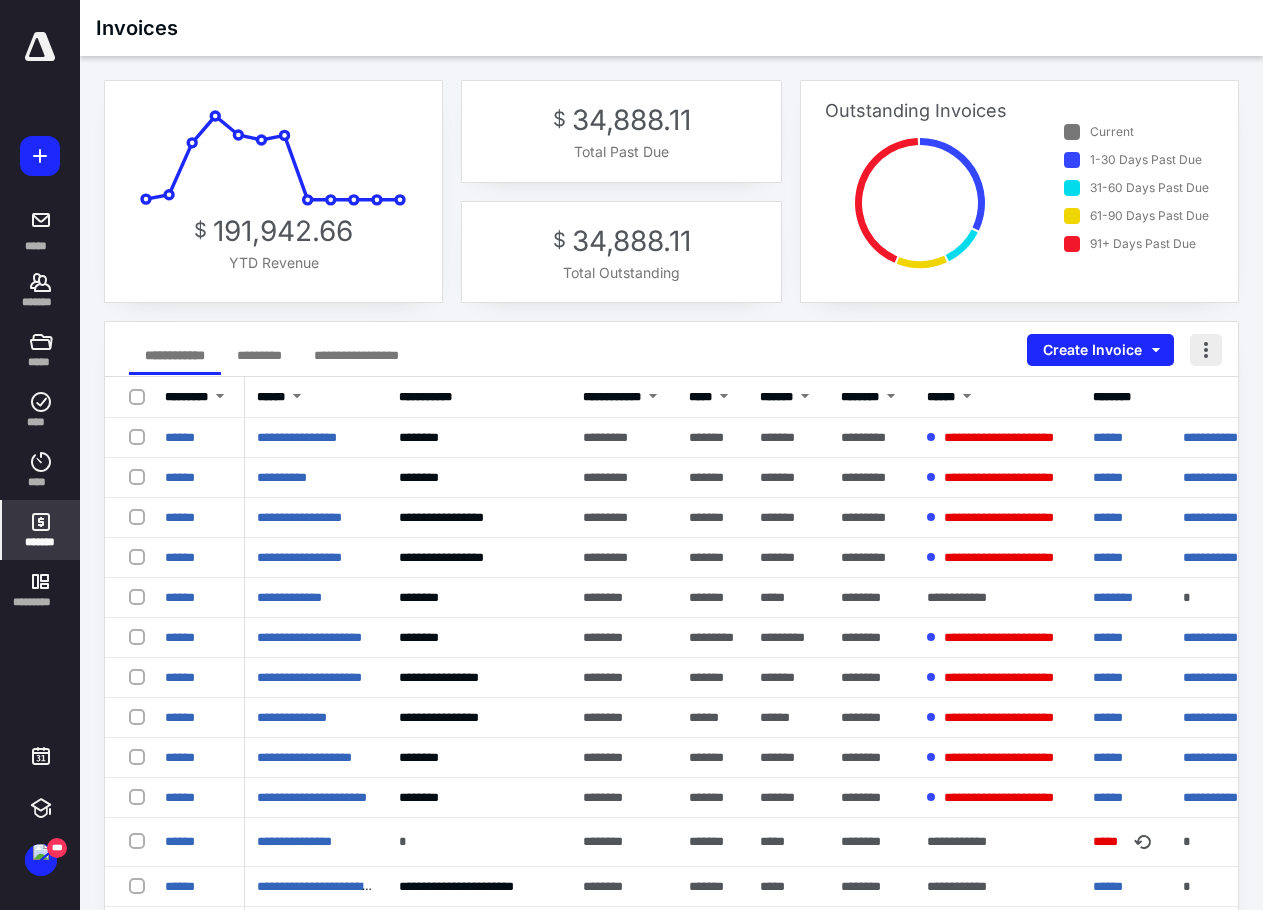 click at bounding box center [1206, 350] 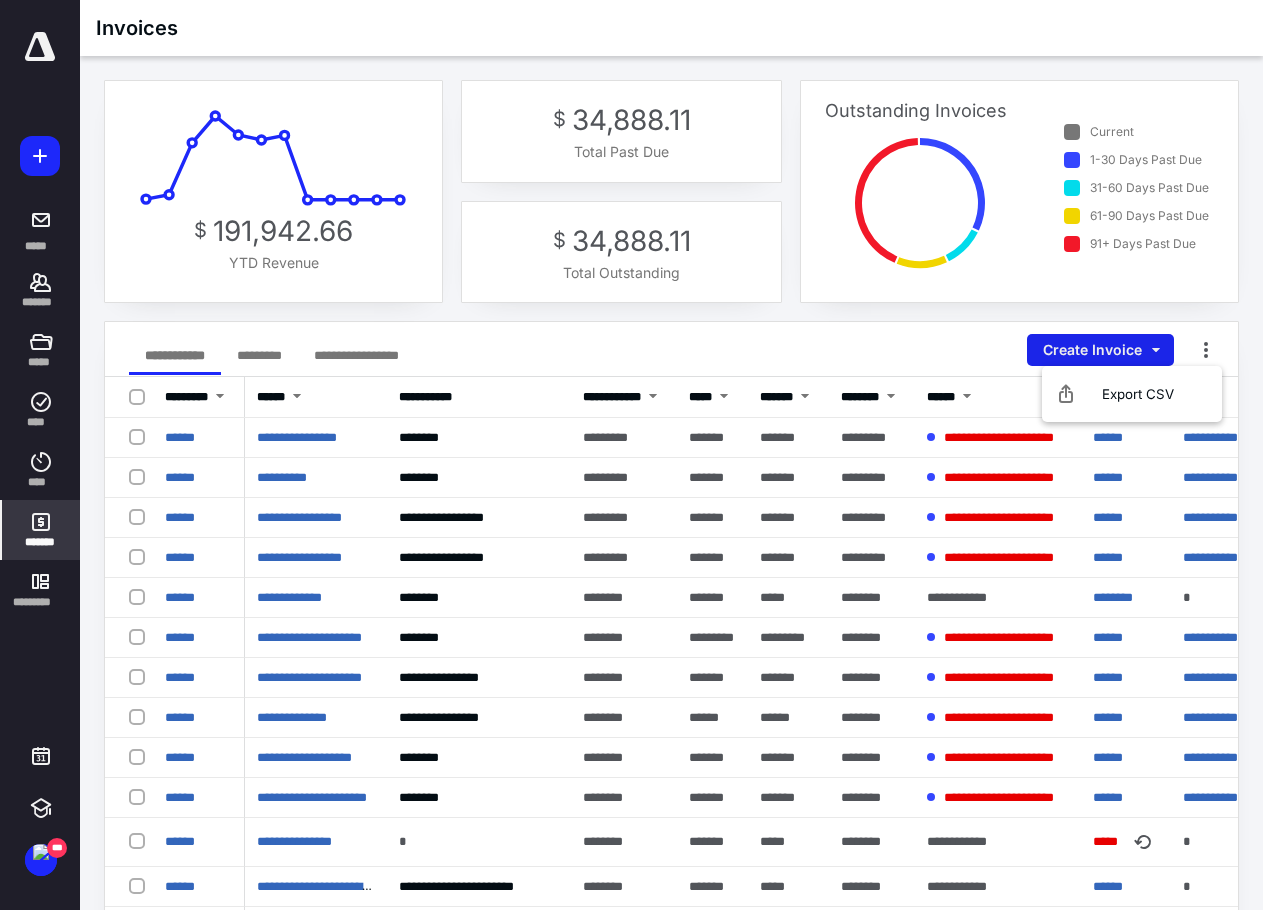 click on "Create Invoice" at bounding box center [1100, 350] 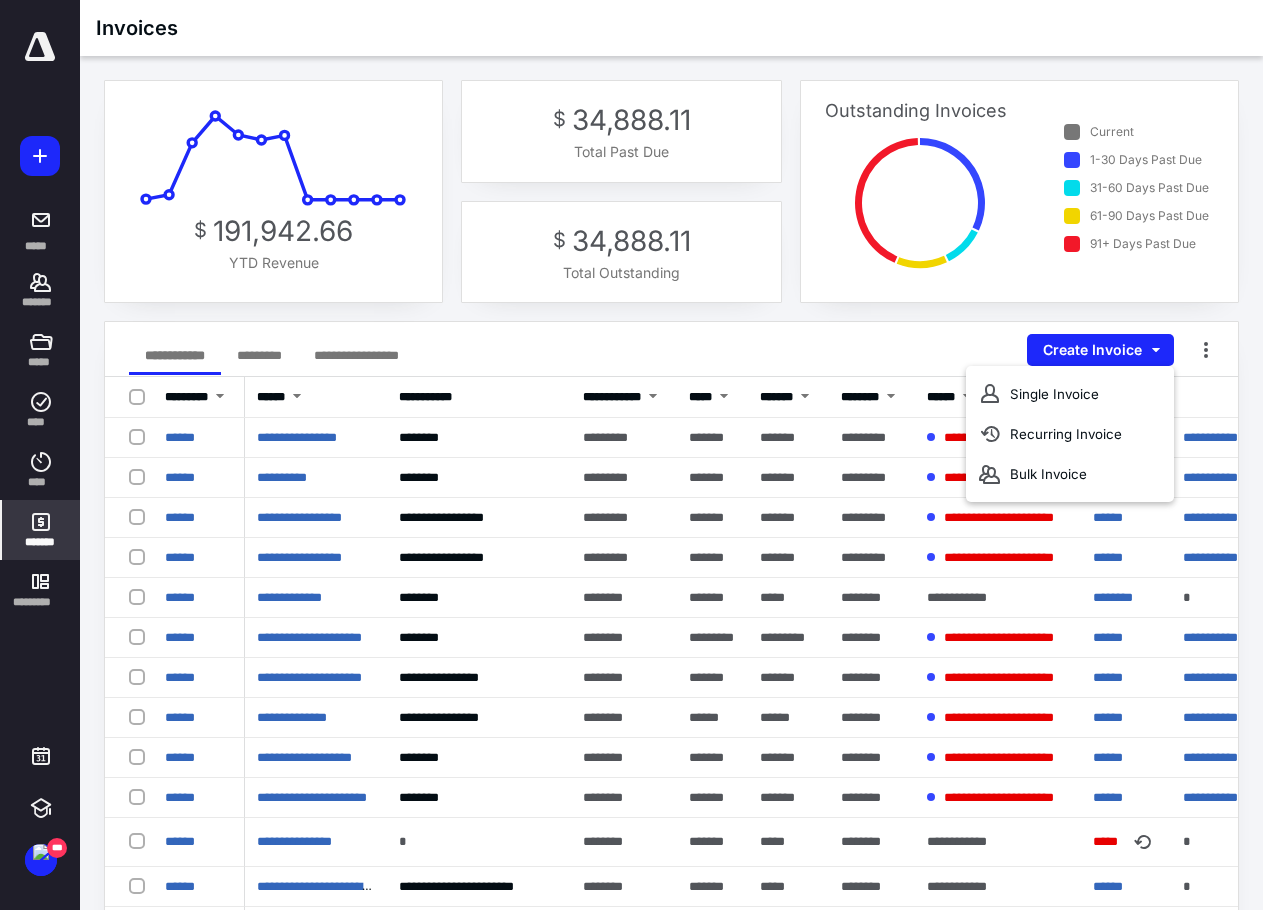 click on "**********" at bounding box center (671, 349) 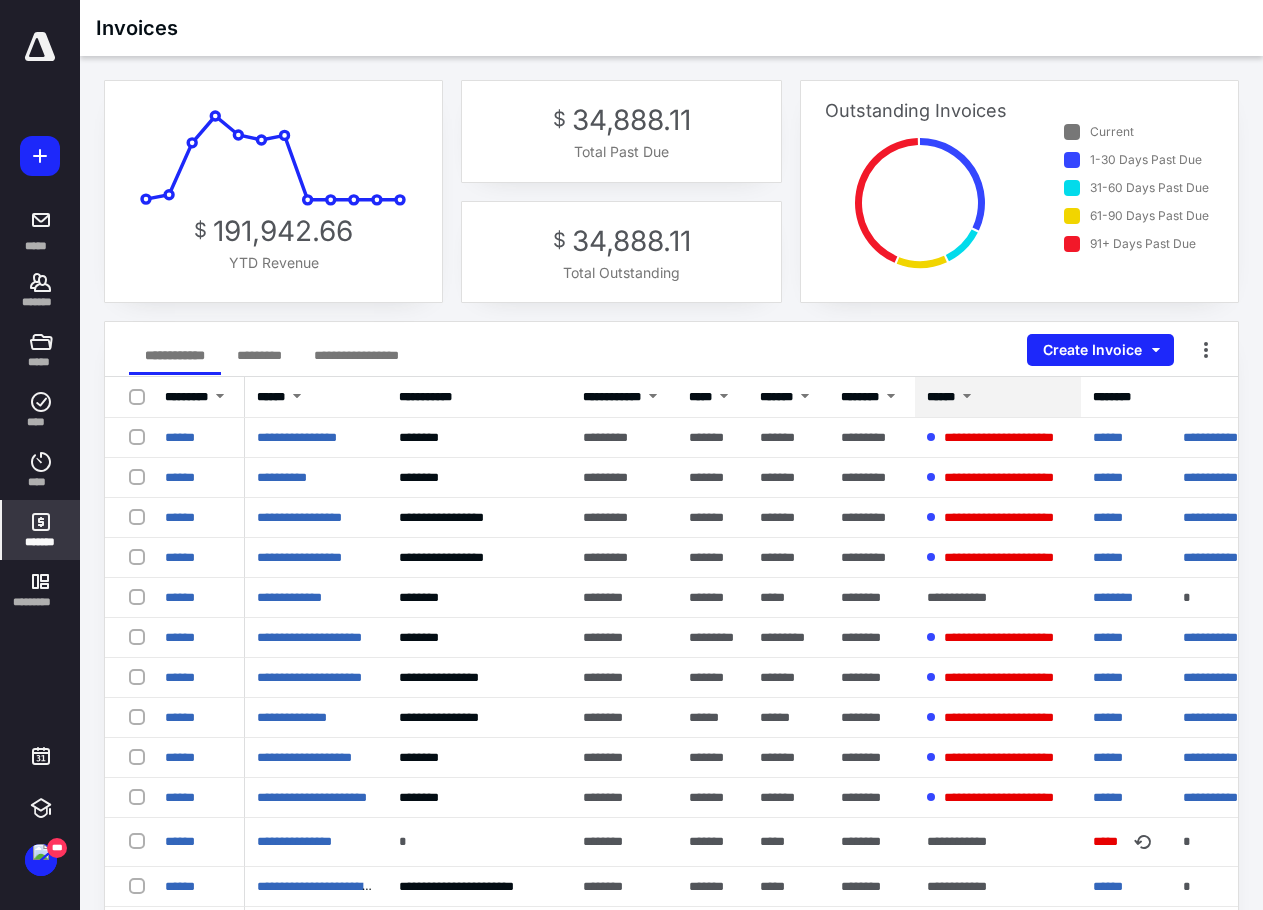 click at bounding box center [967, 398] 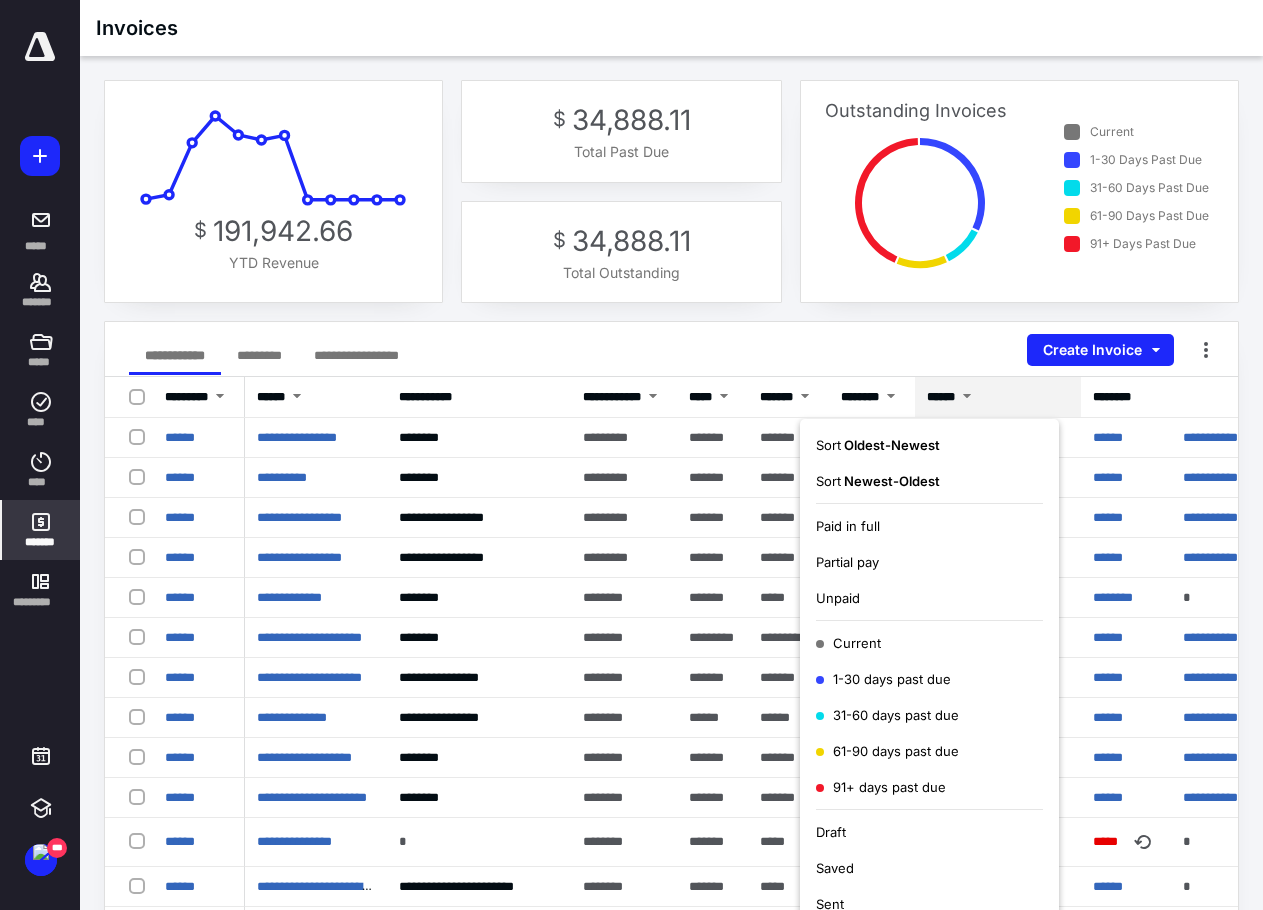 click on "Unpaid" at bounding box center (838, 598) 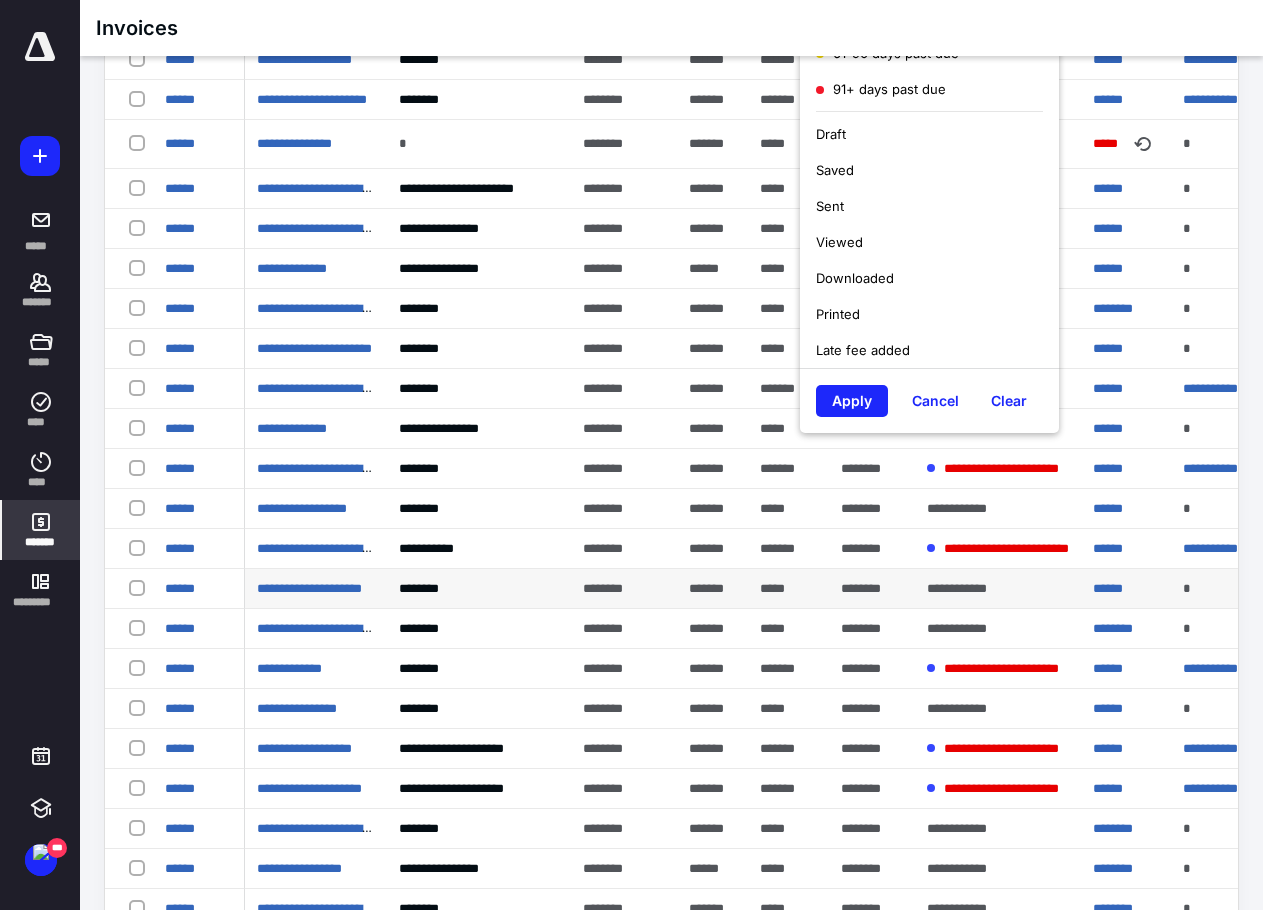 scroll, scrollTop: 700, scrollLeft: 0, axis: vertical 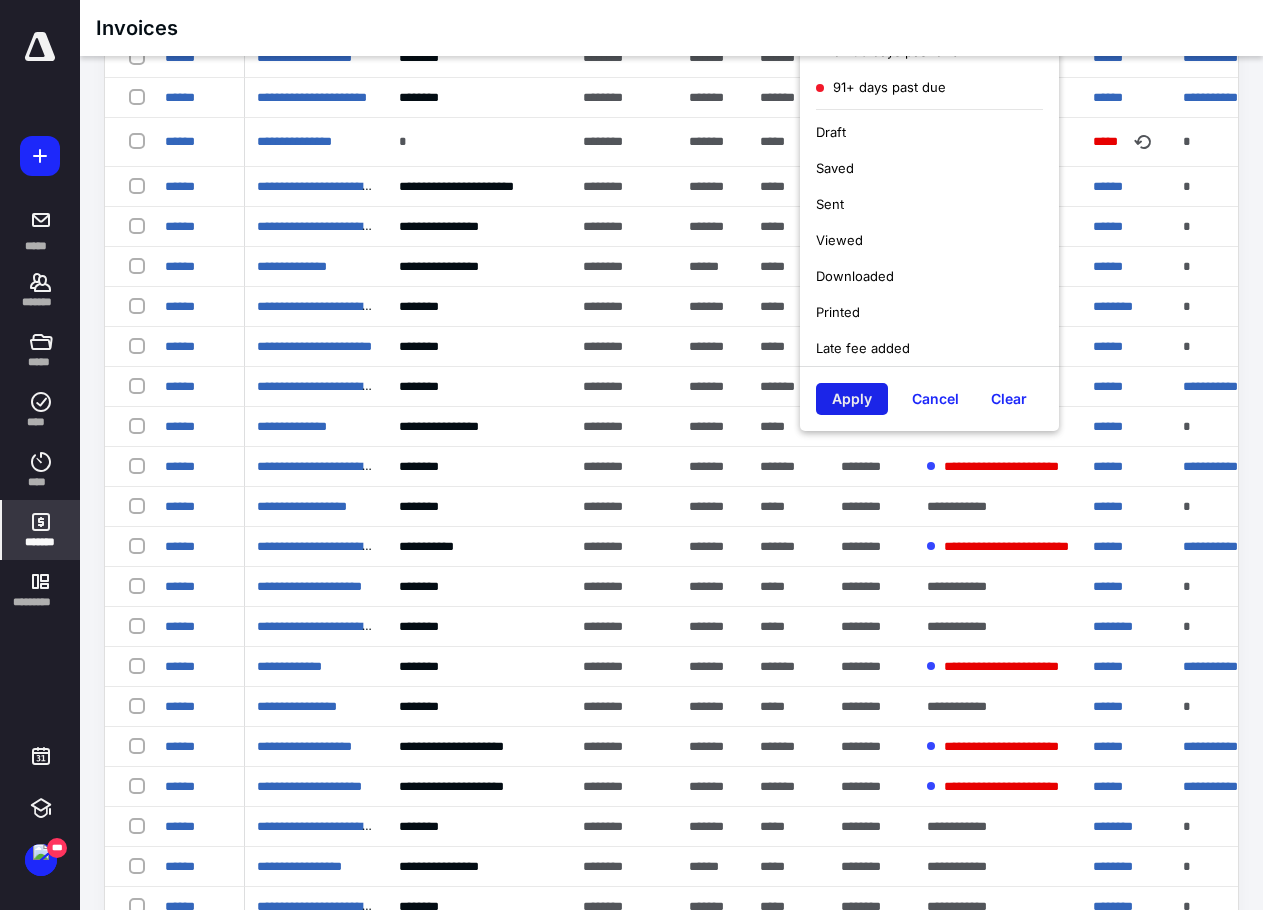 click on "Apply" at bounding box center [852, 399] 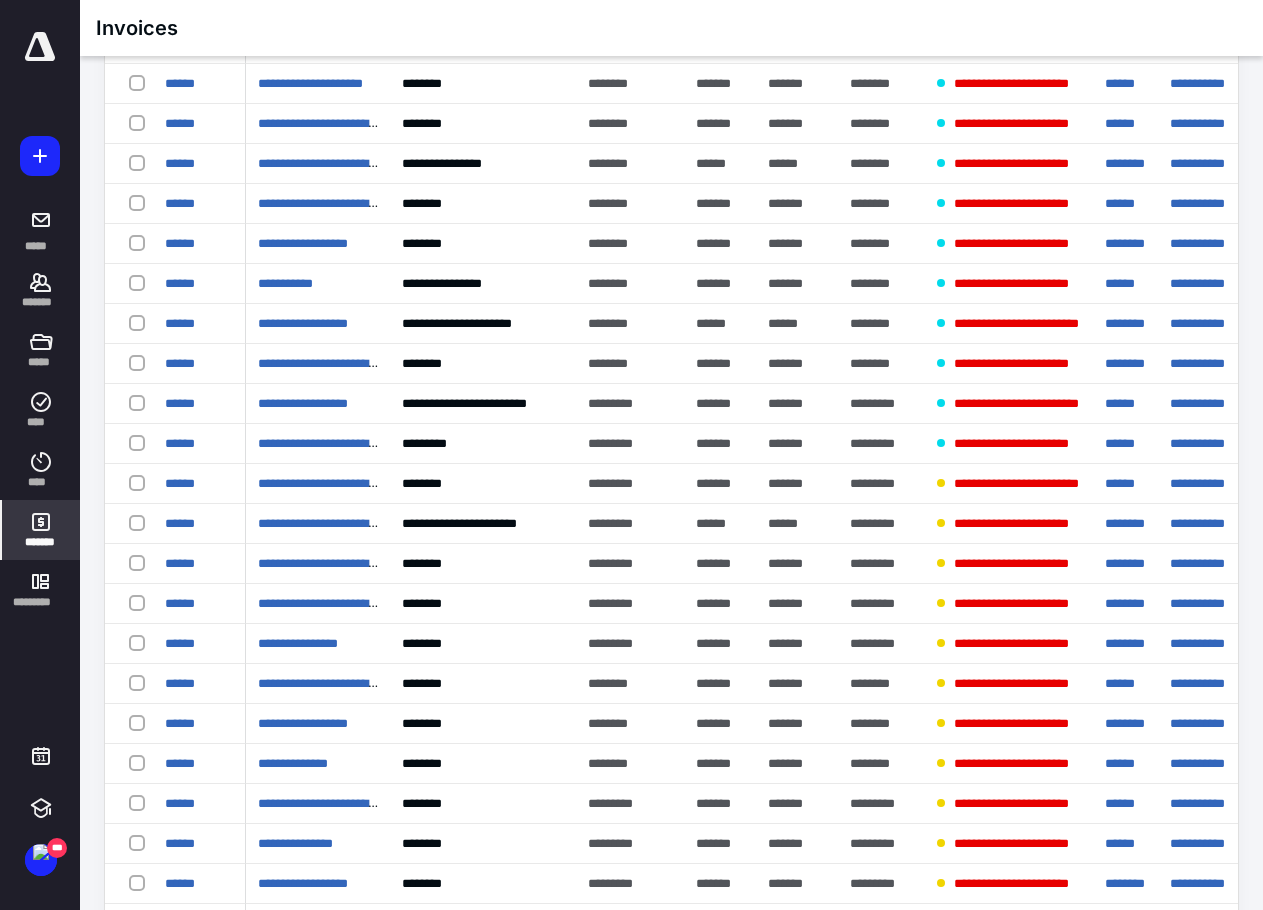 scroll, scrollTop: 1635, scrollLeft: 0, axis: vertical 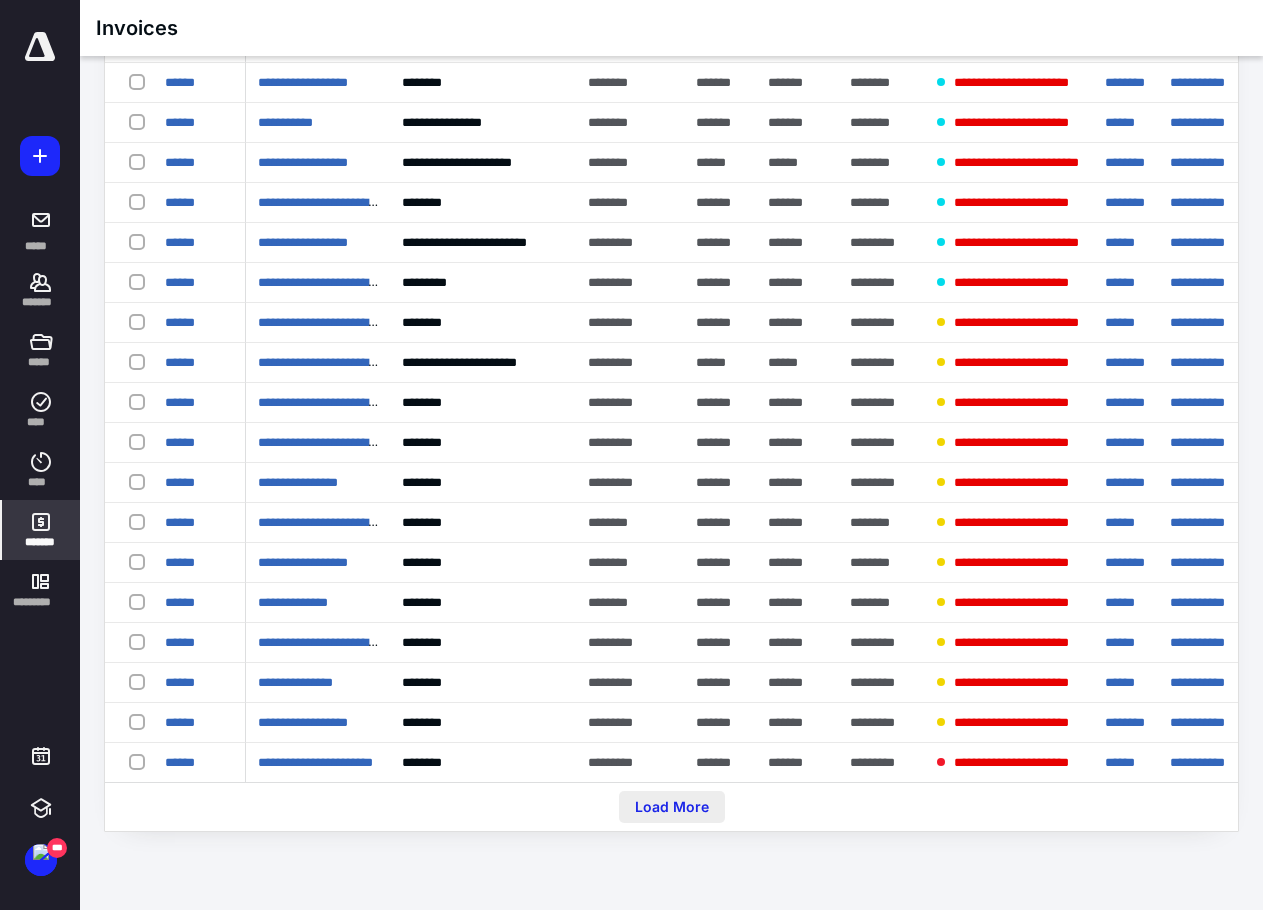 click on "Load More" at bounding box center (672, 807) 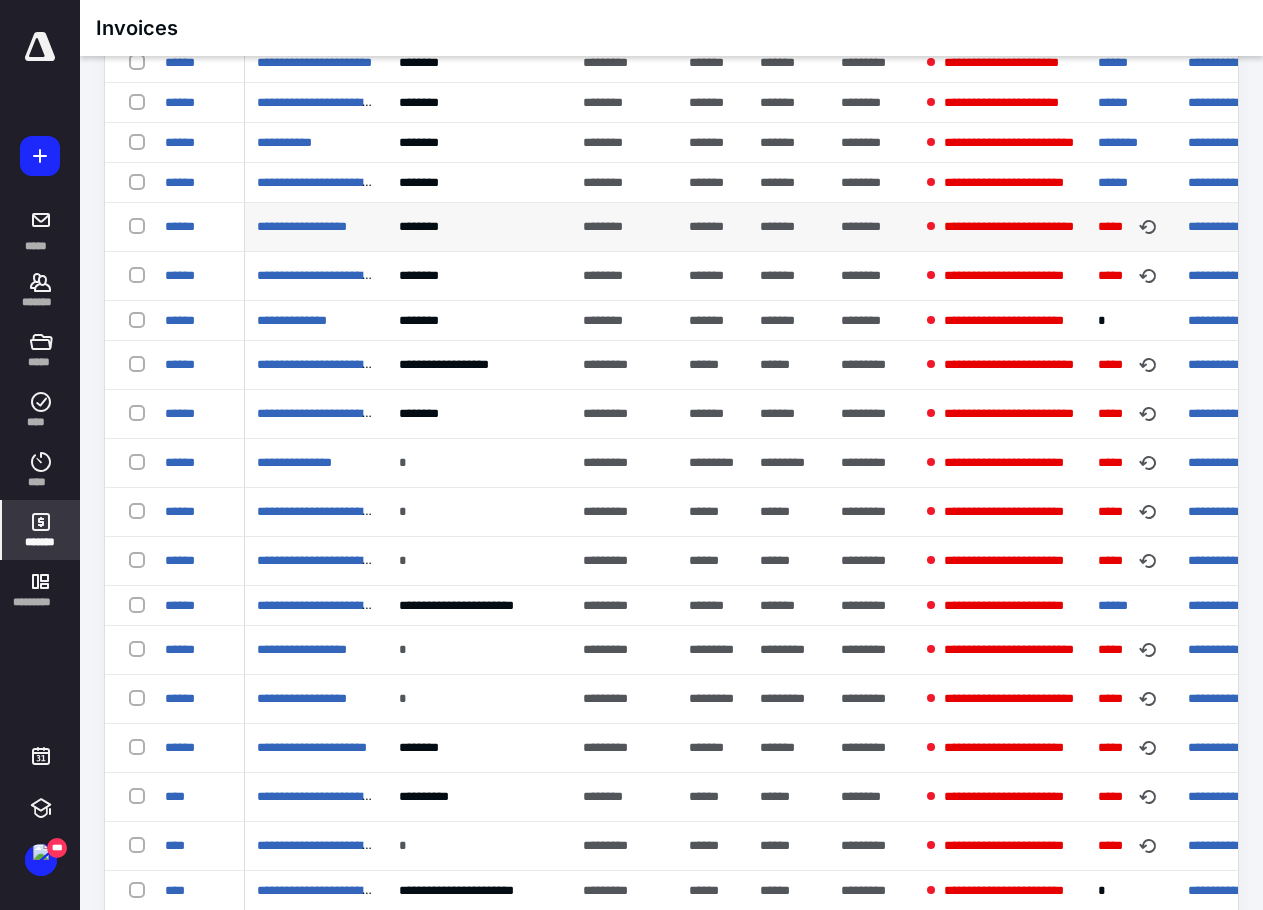 scroll, scrollTop: 2513, scrollLeft: 0, axis: vertical 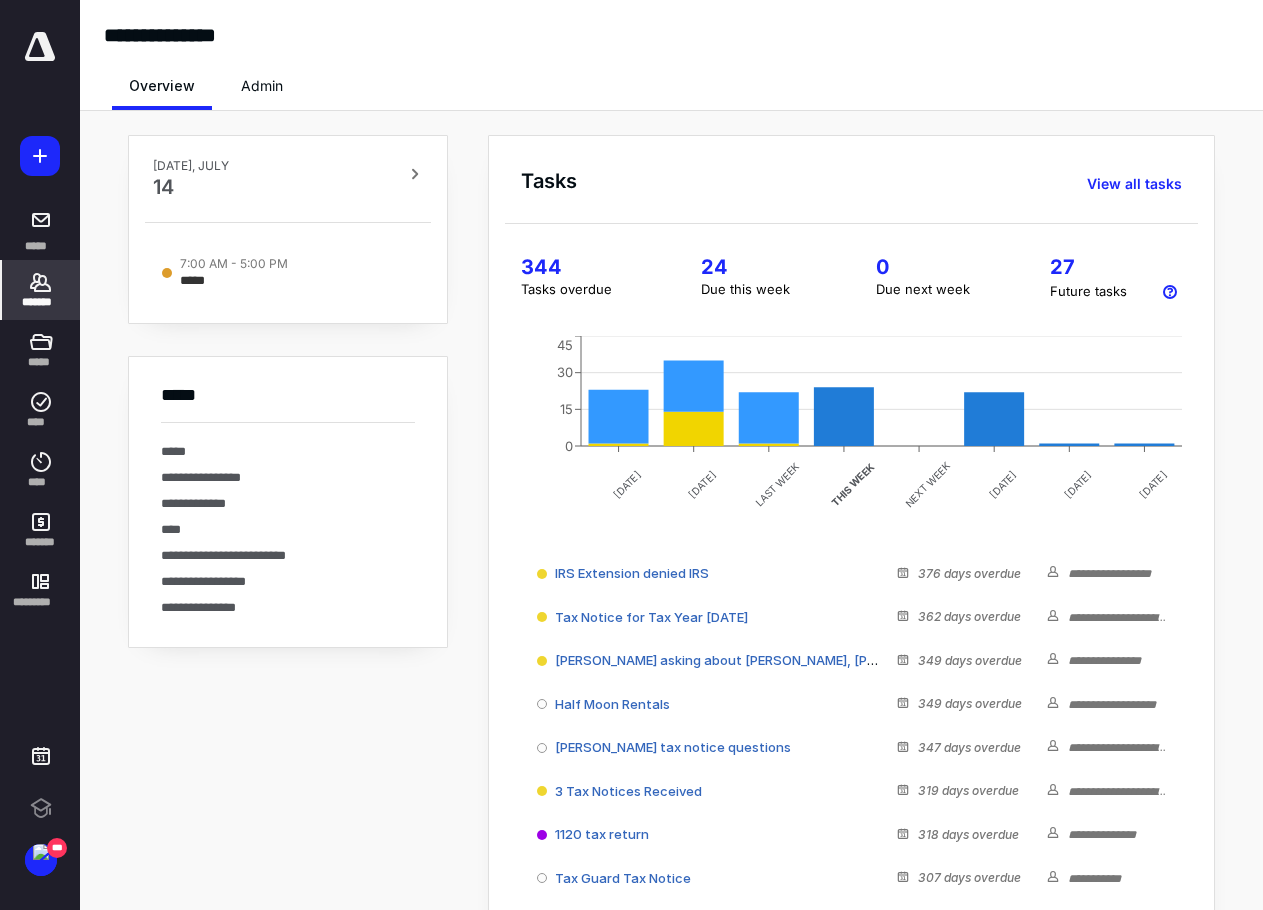click 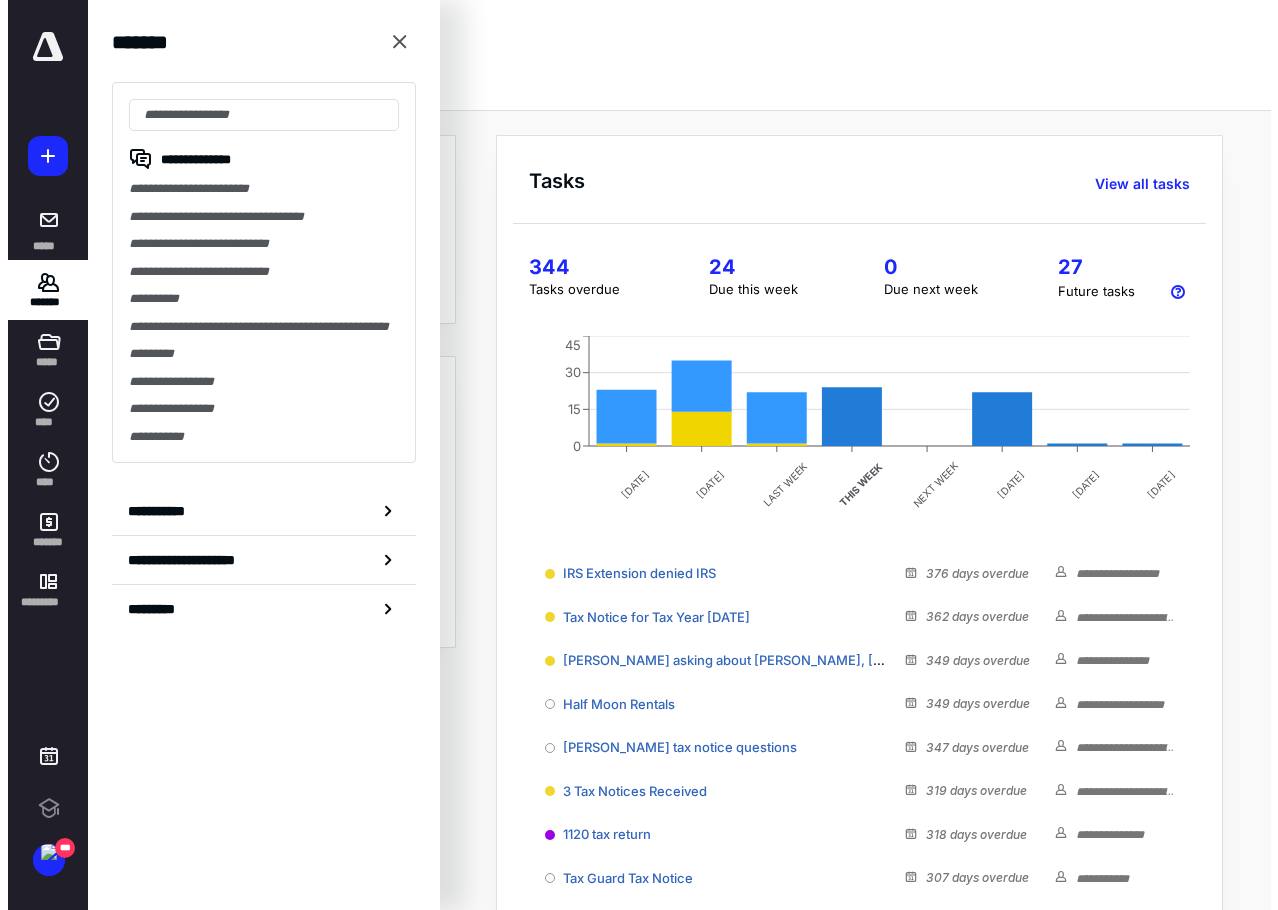 scroll, scrollTop: 0, scrollLeft: 0, axis: both 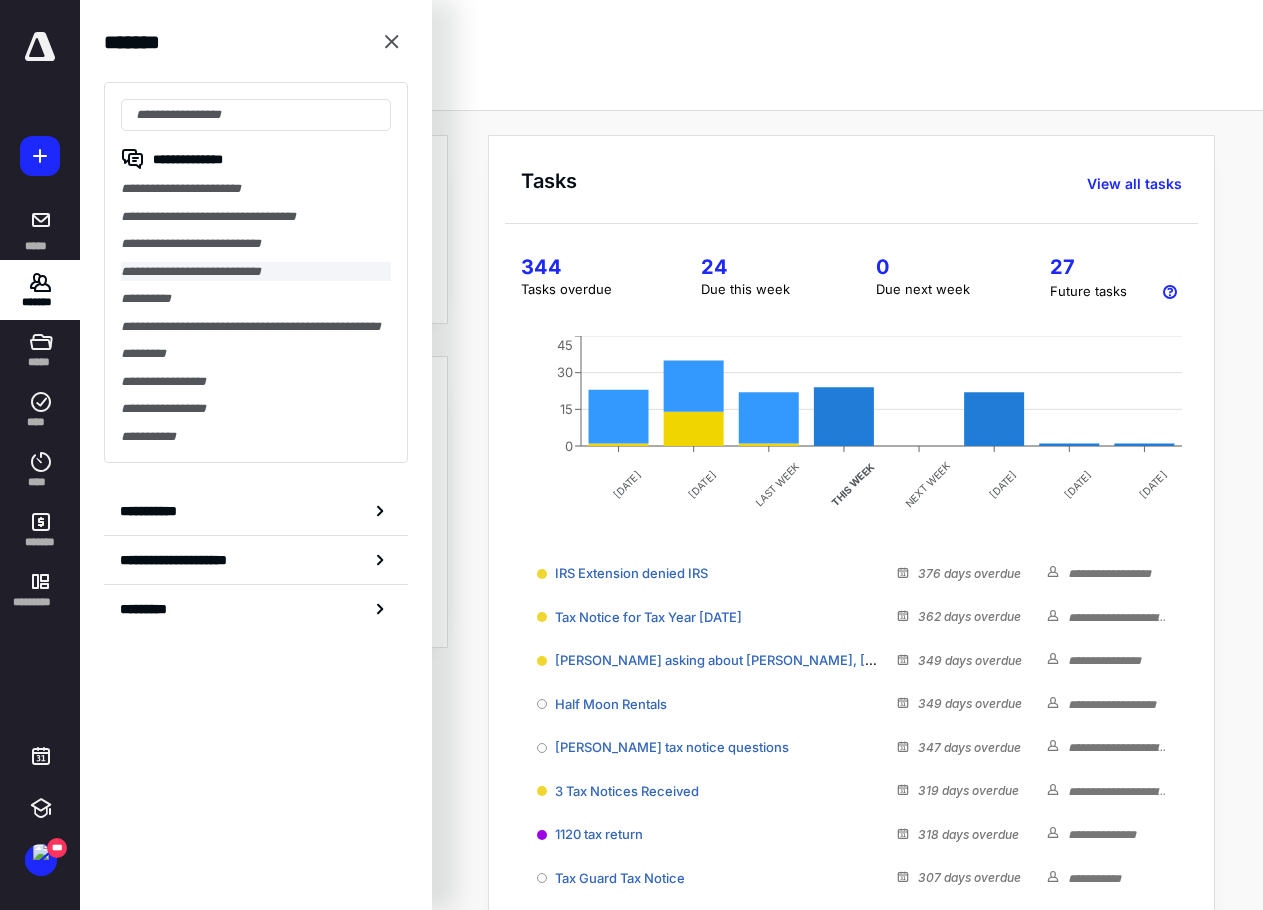 click on "**********" at bounding box center [256, 272] 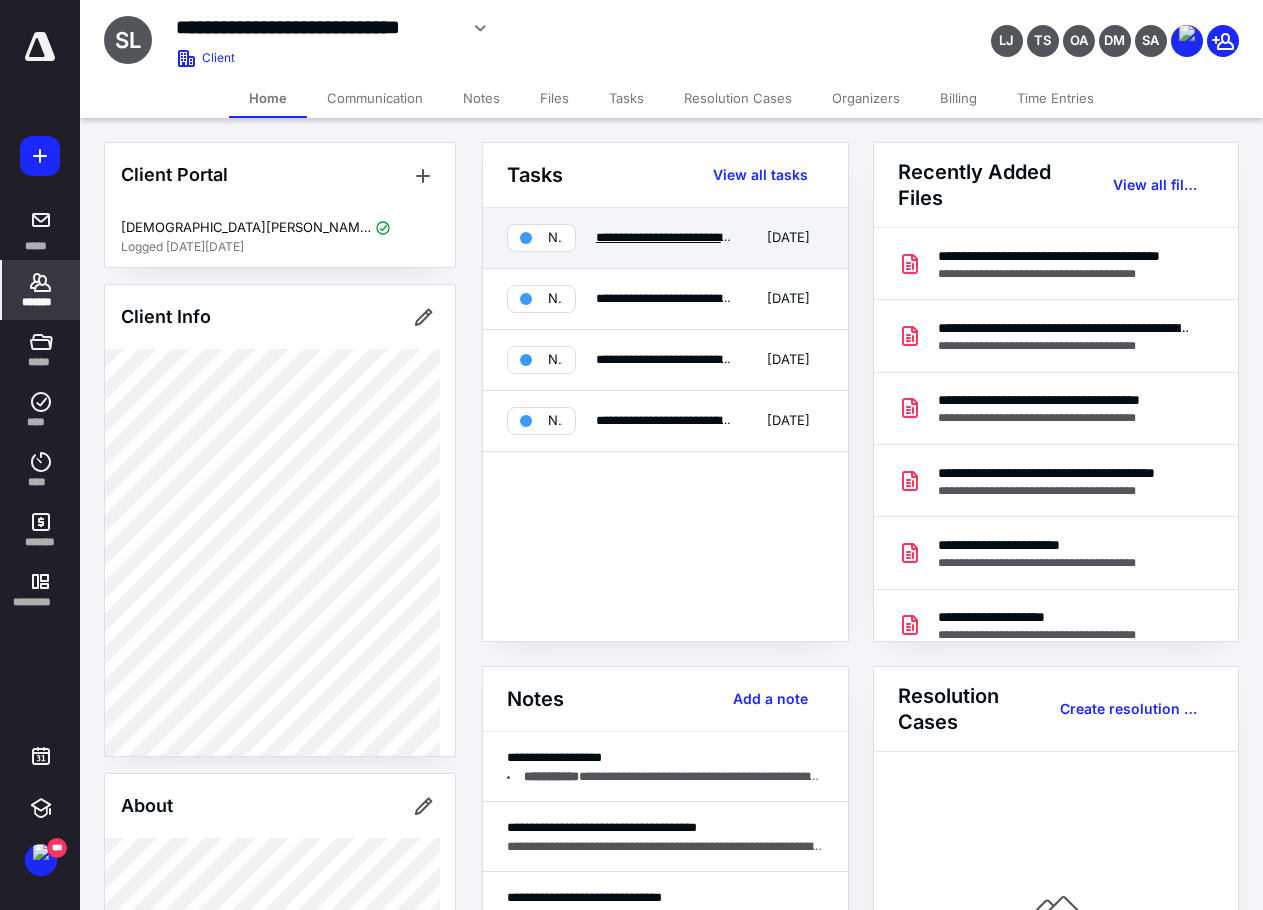 click on "**********" at bounding box center [693, 237] 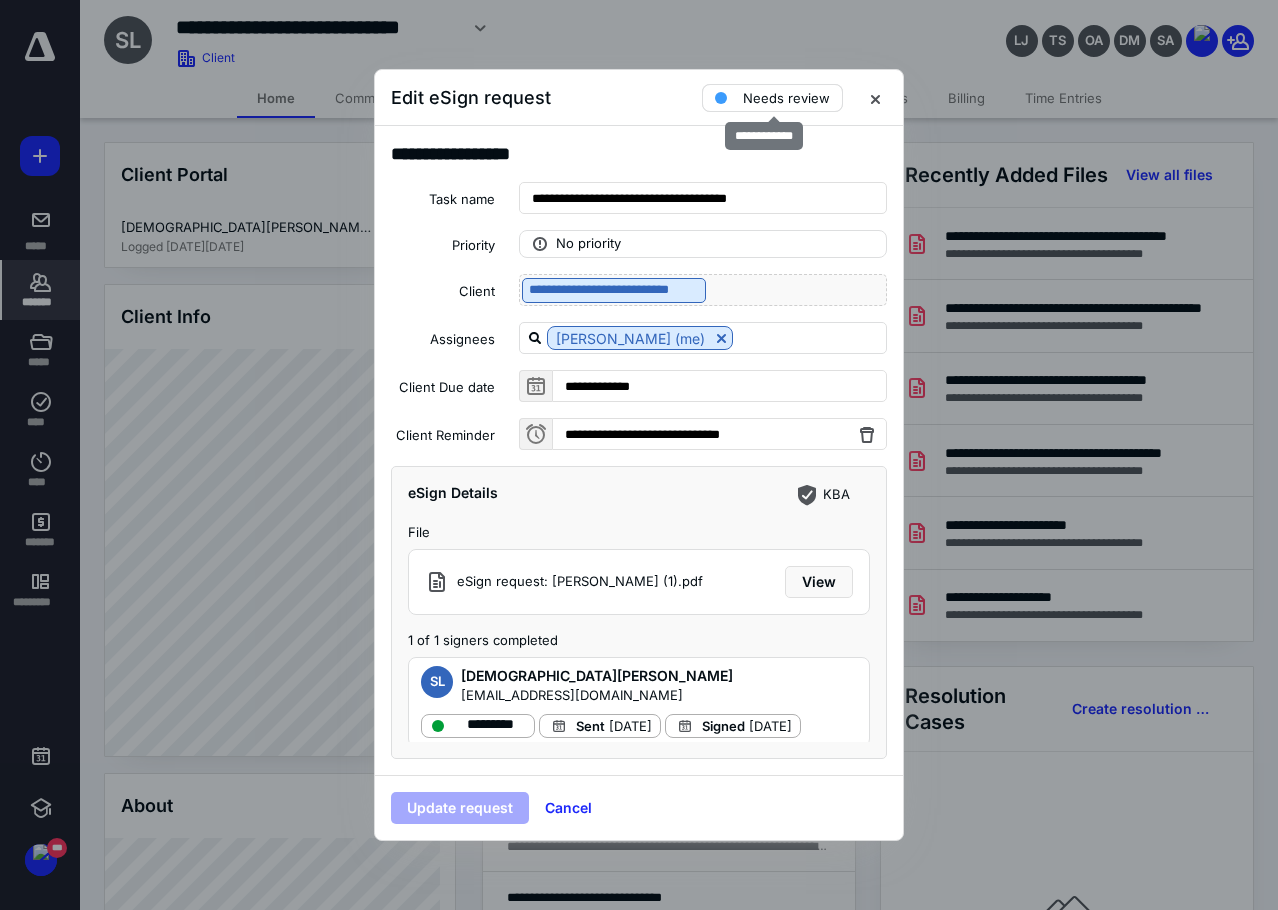 click on "Needs review" at bounding box center (786, 98) 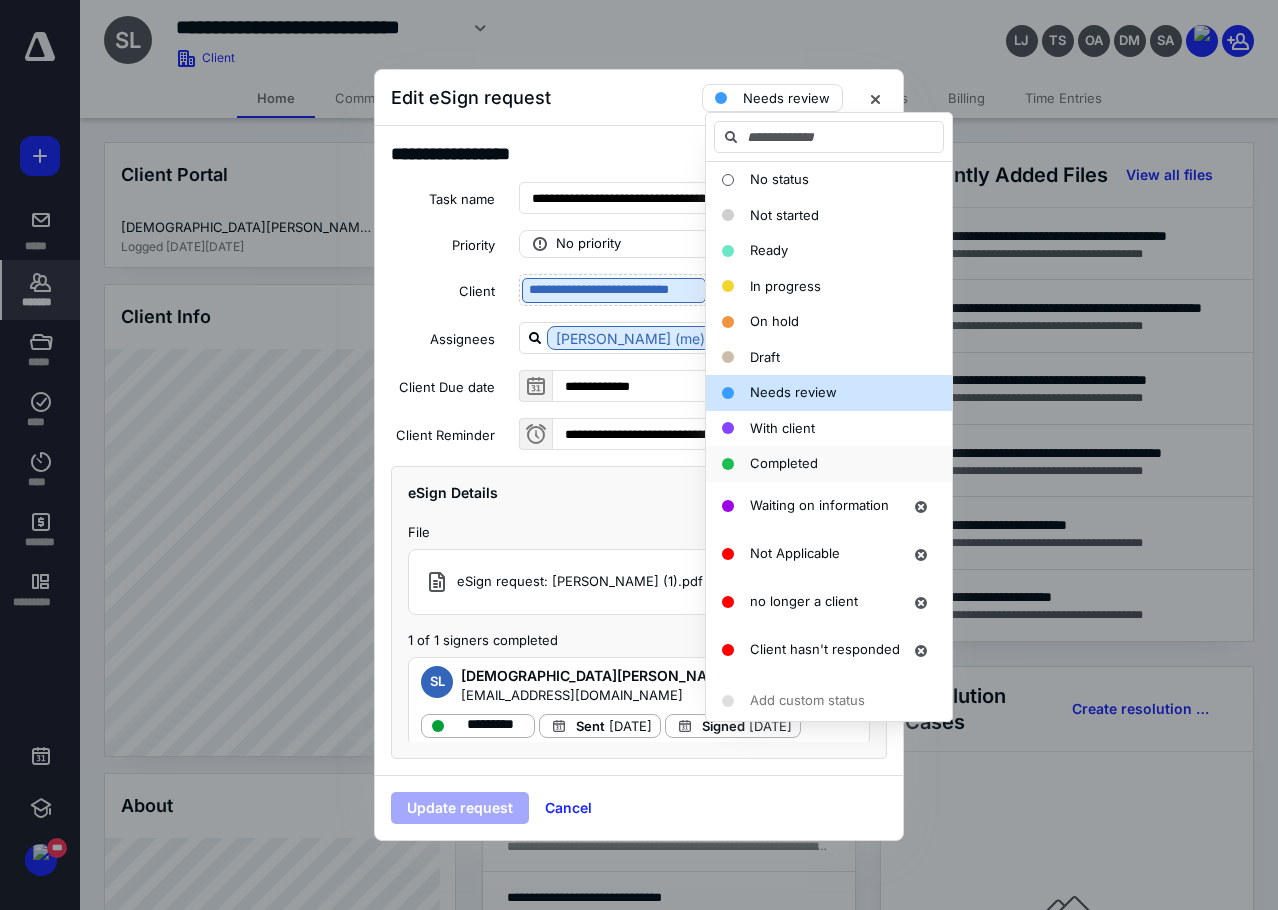 click on "Completed" at bounding box center [784, 463] 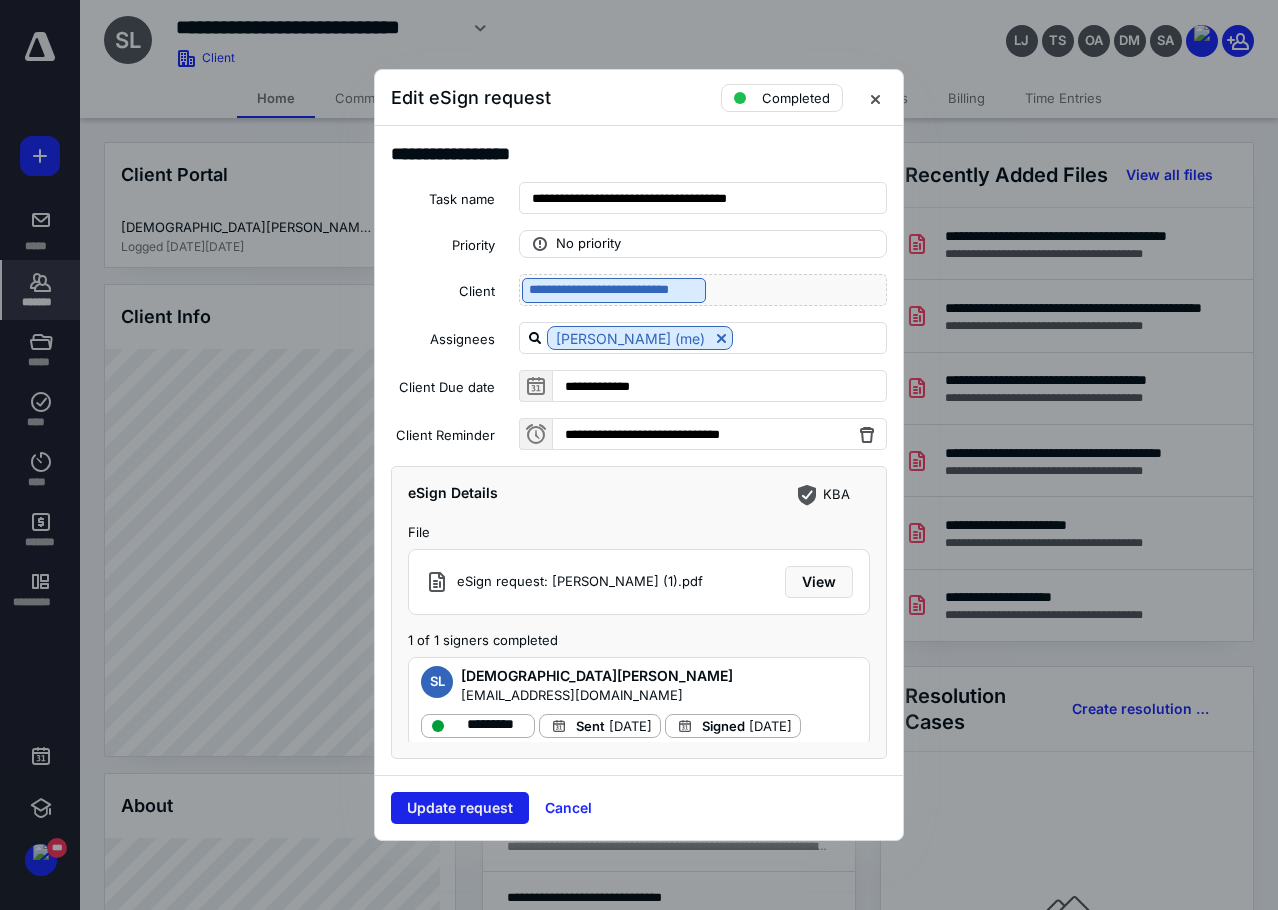 click on "Update request" at bounding box center (460, 808) 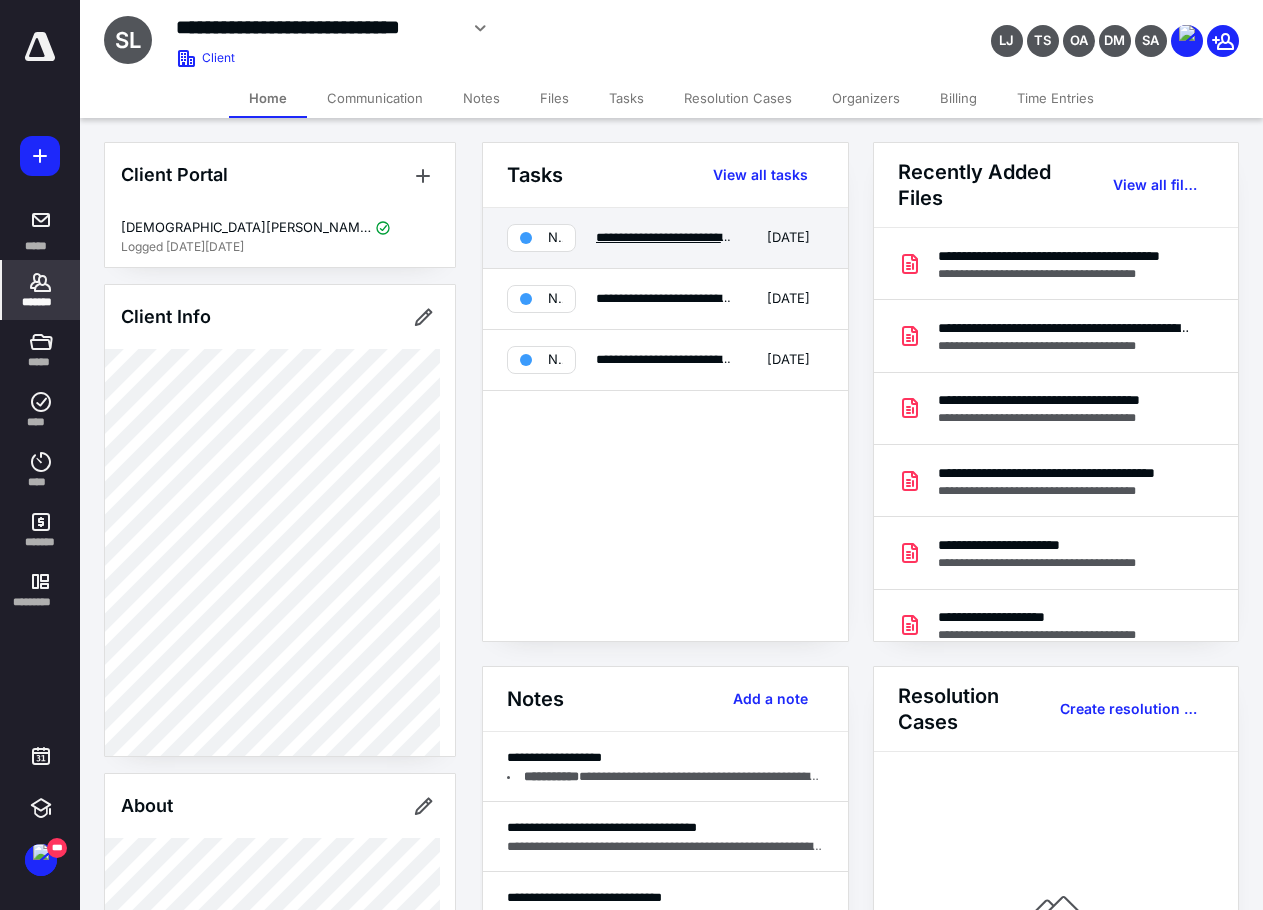click on "**********" at bounding box center [696, 237] 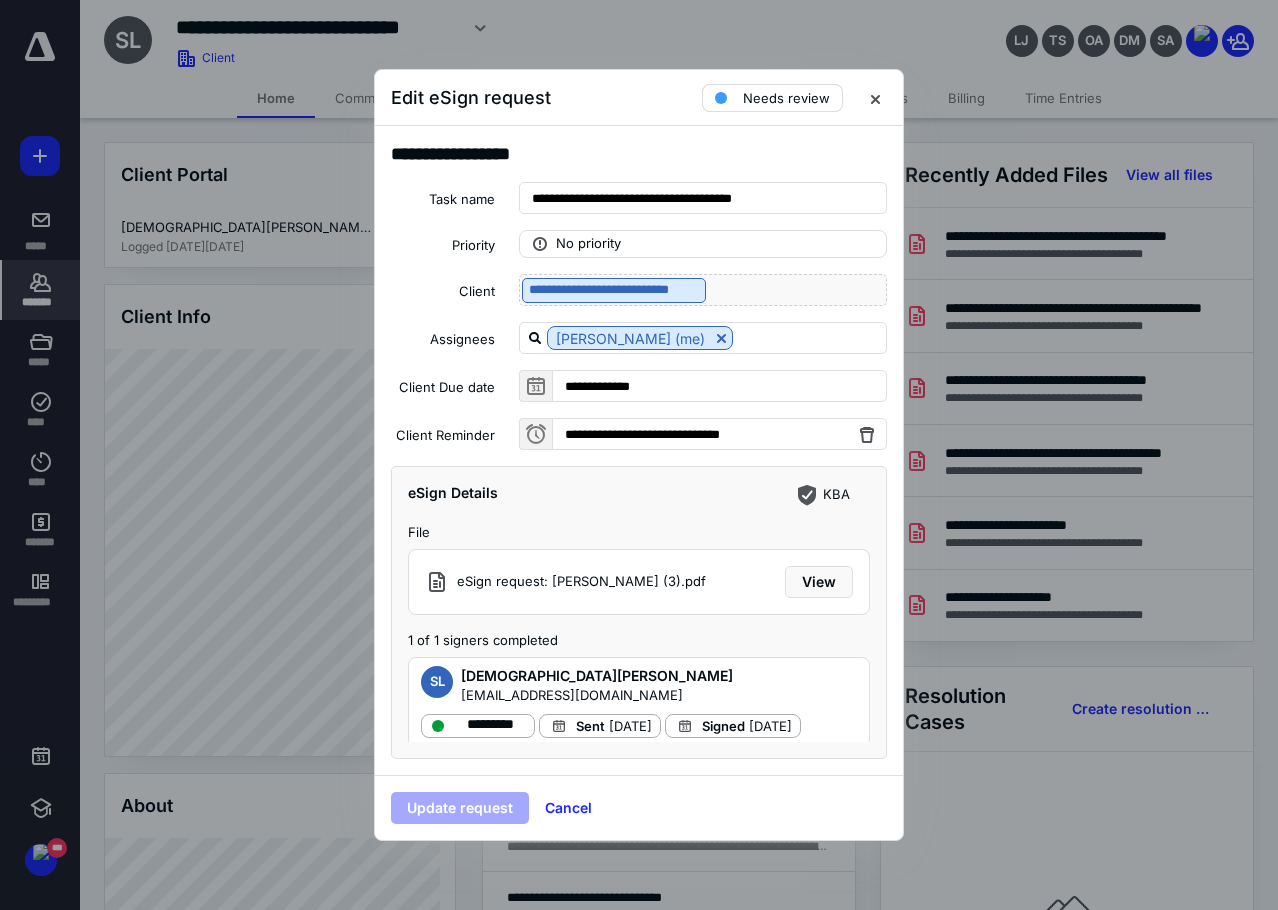 click on "Needs review" at bounding box center [786, 98] 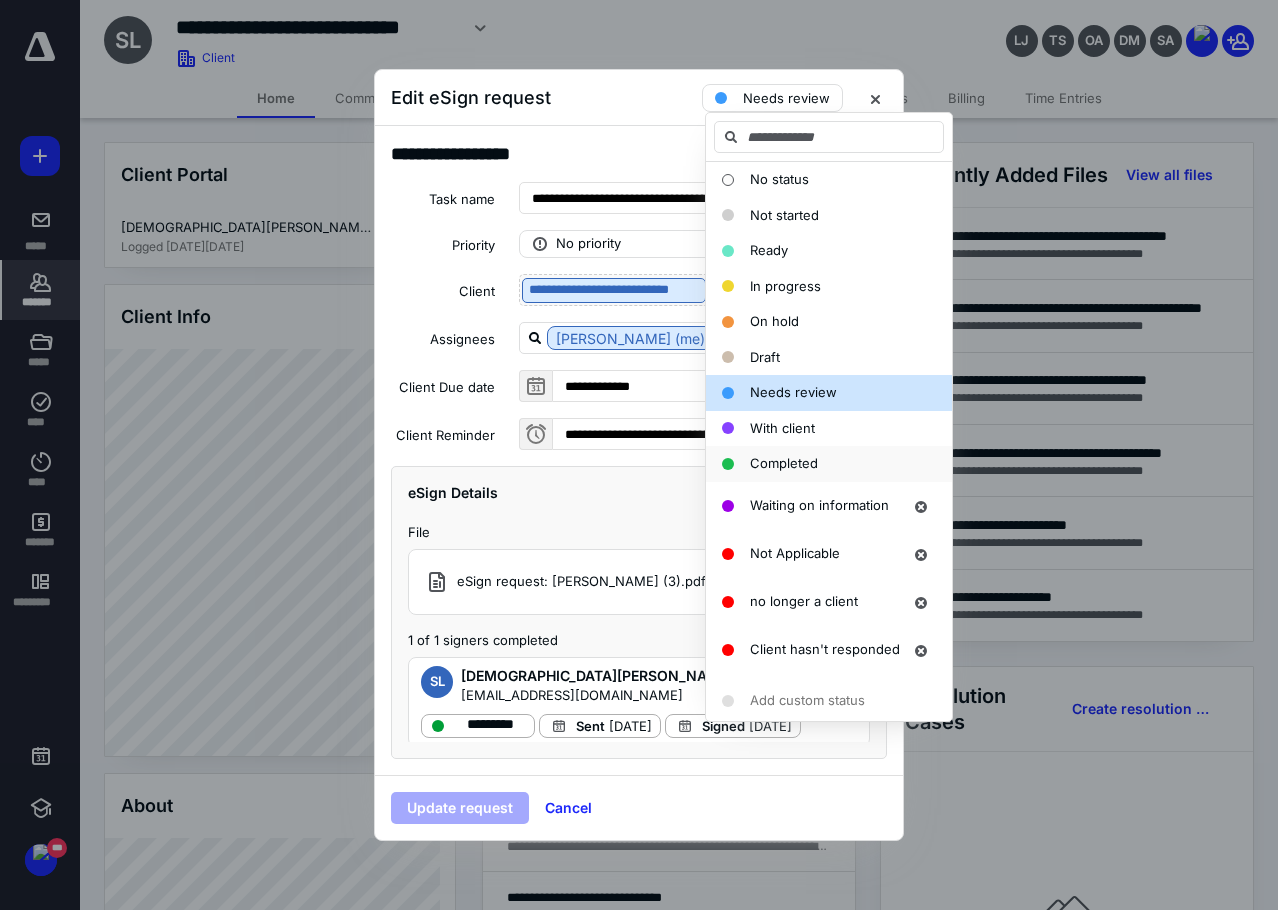 click on "Completed" at bounding box center [784, 464] 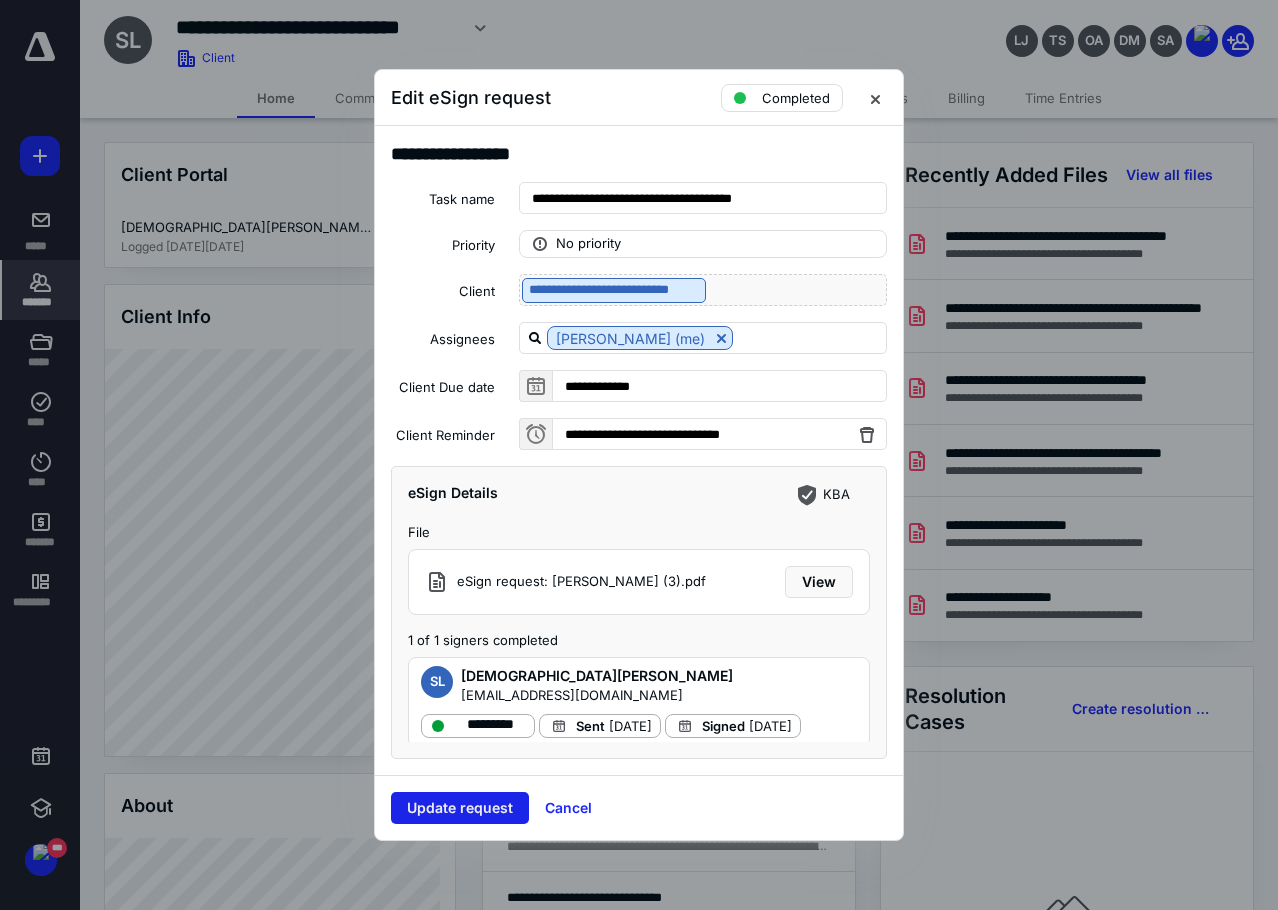 click on "Update request" at bounding box center (460, 808) 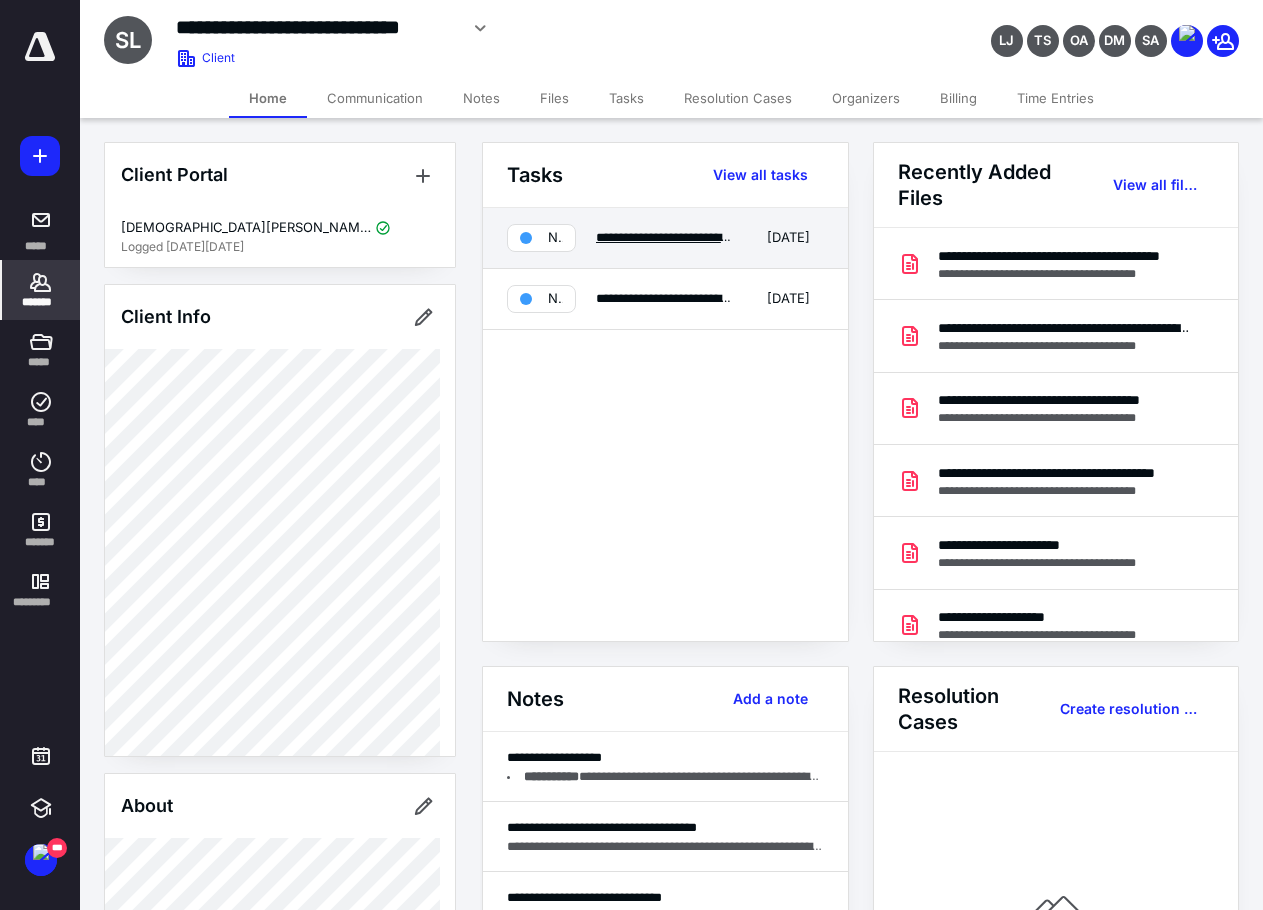 click on "**********" at bounding box center (686, 237) 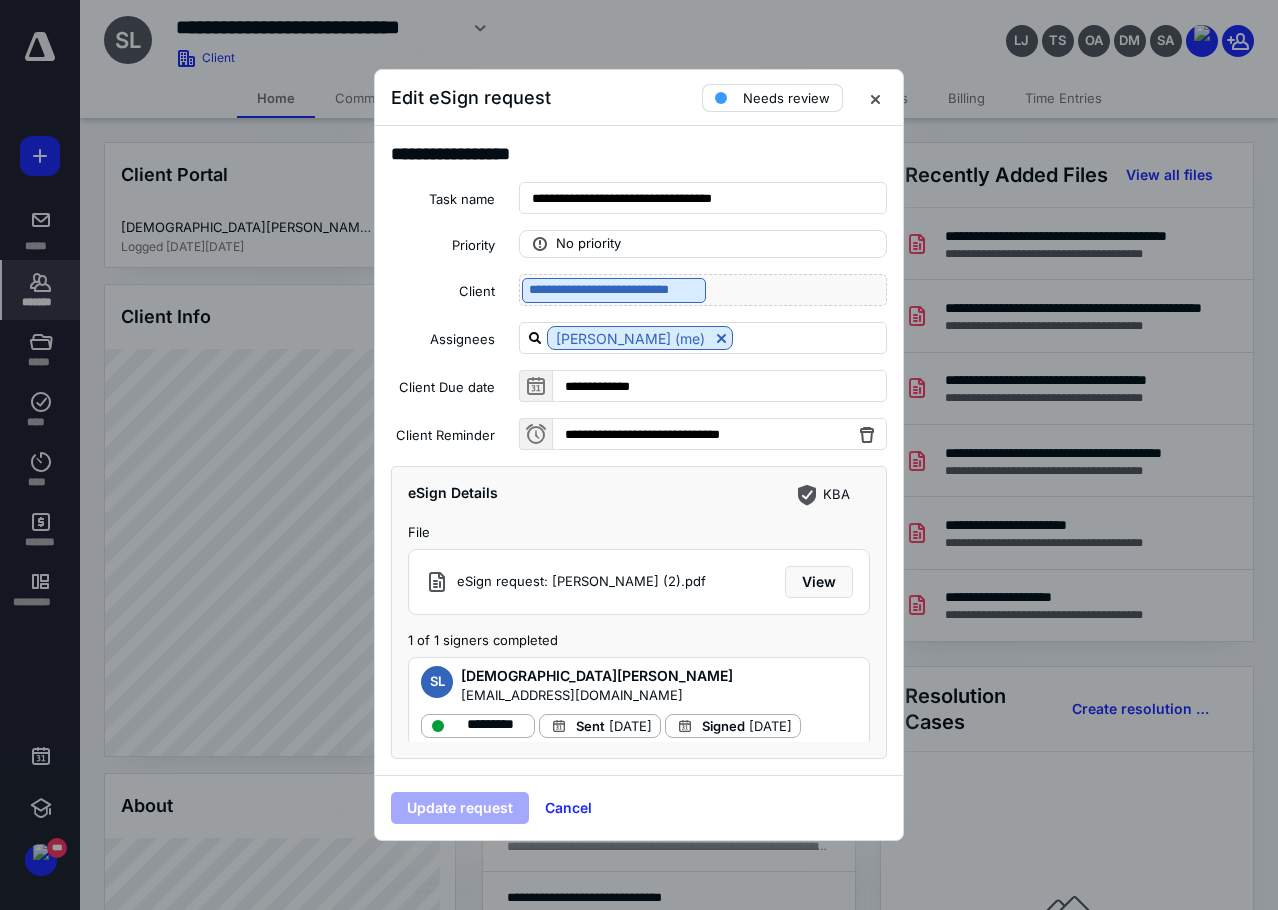 click on "Needs review" at bounding box center [786, 98] 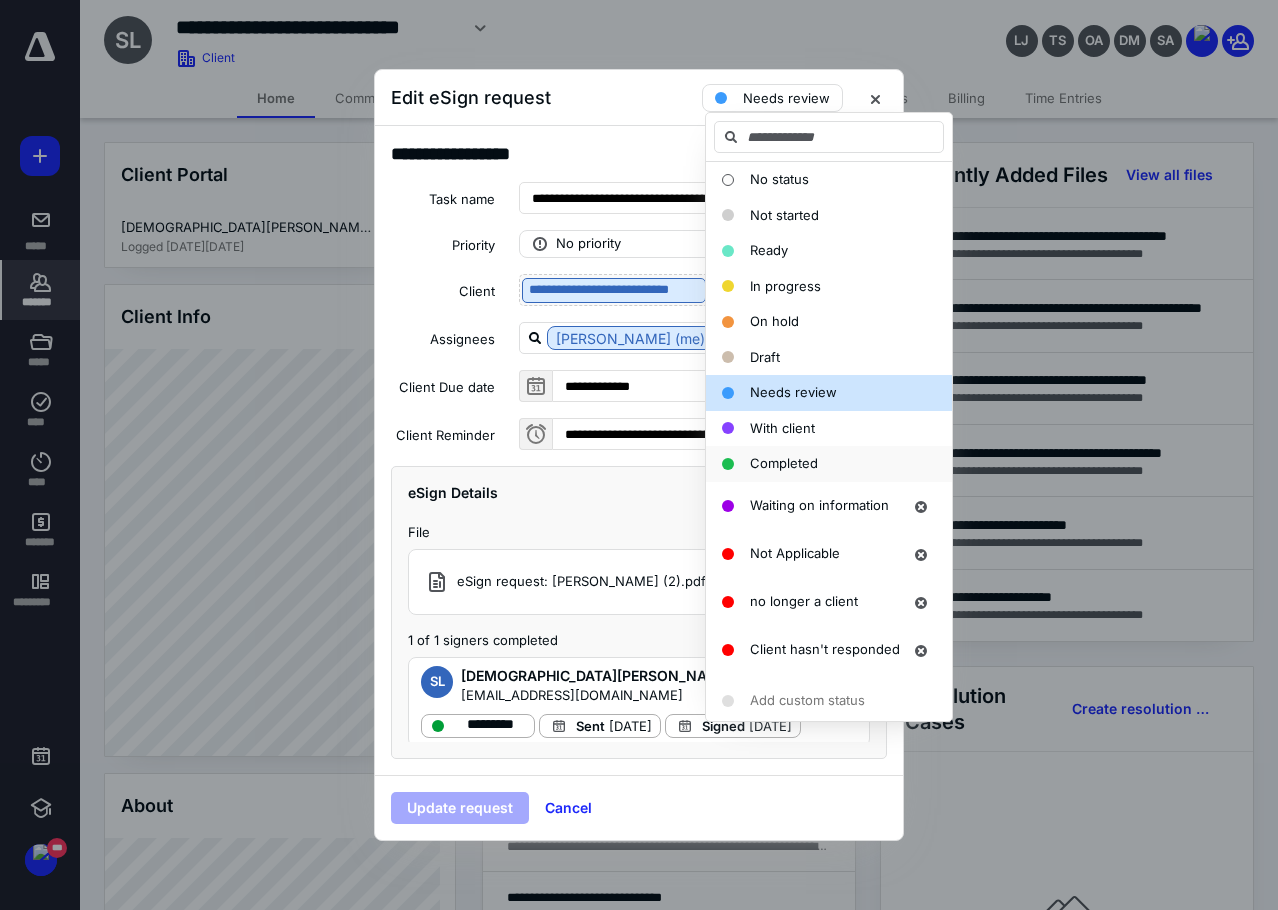 click on "Completed" at bounding box center (784, 463) 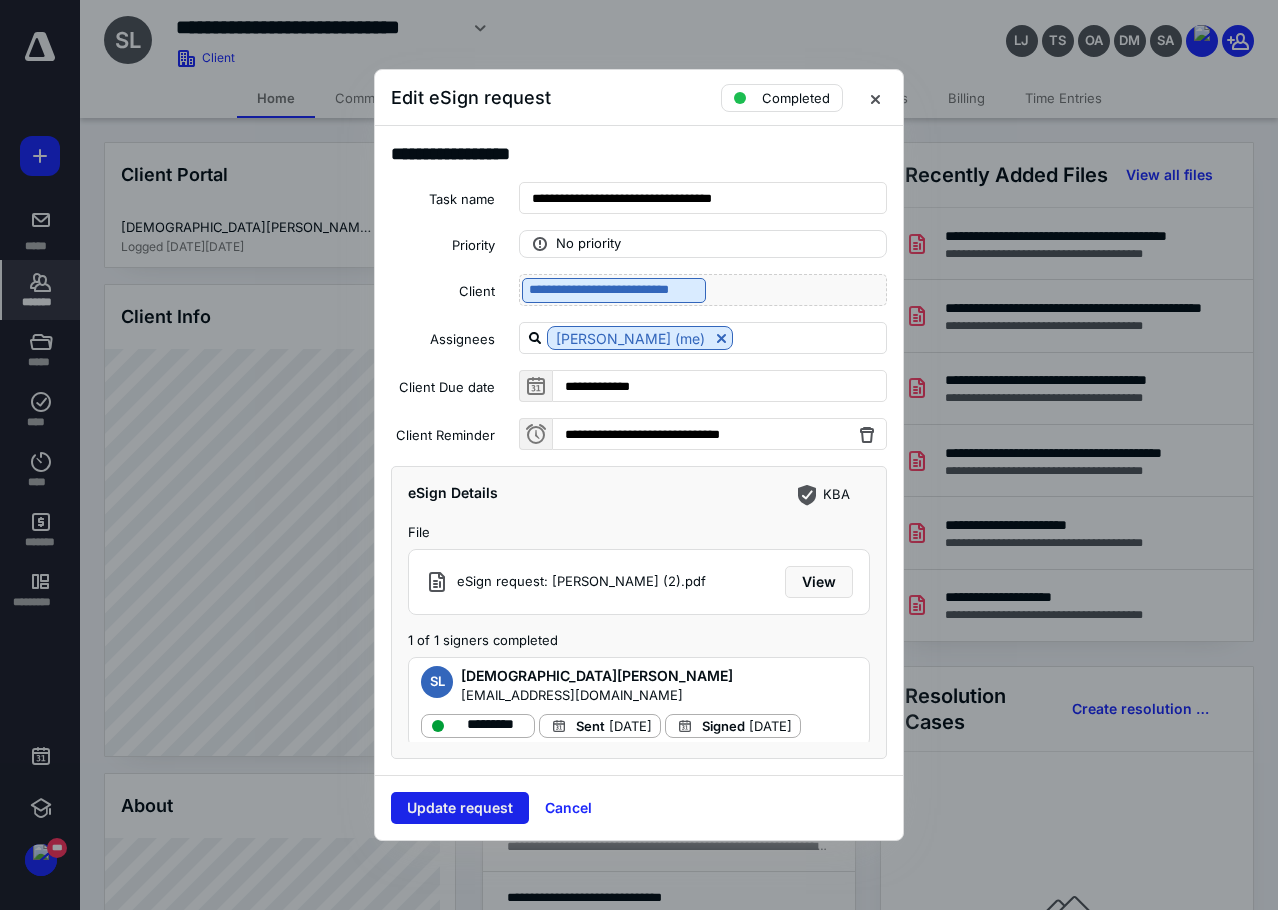 click on "Update request" at bounding box center (460, 808) 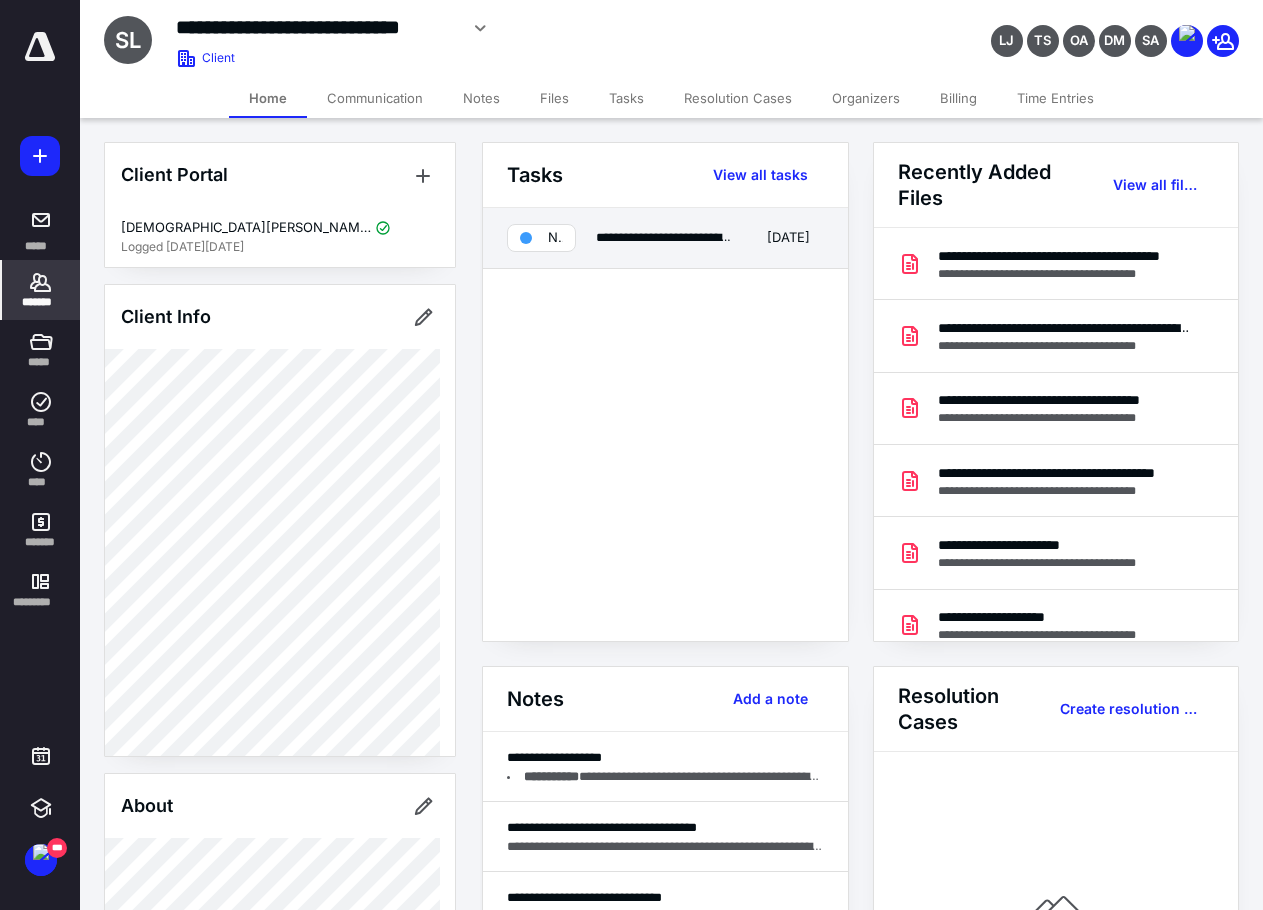 click on "**********" at bounding box center [665, 238] 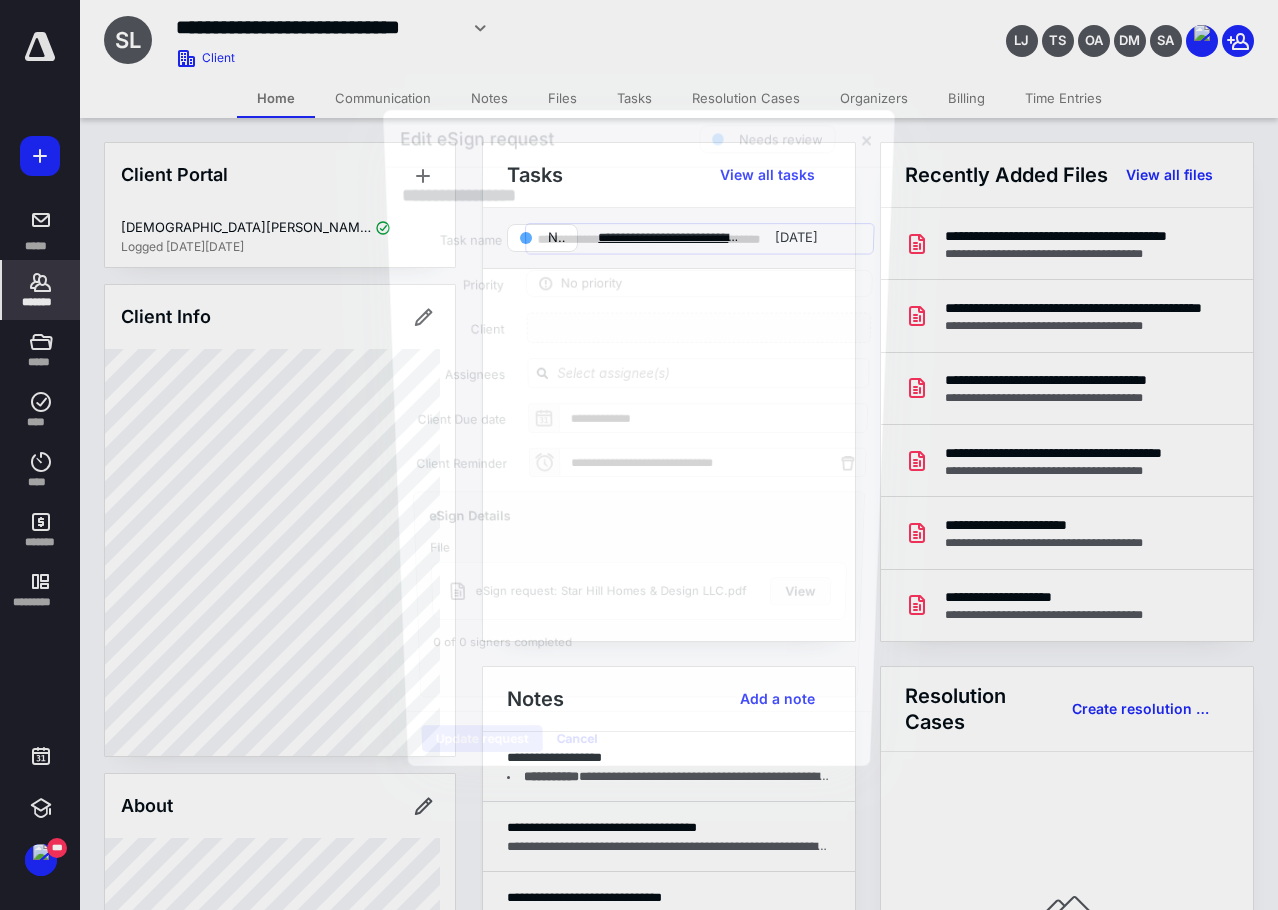 click on "**********" at bounding box center (638, 350) 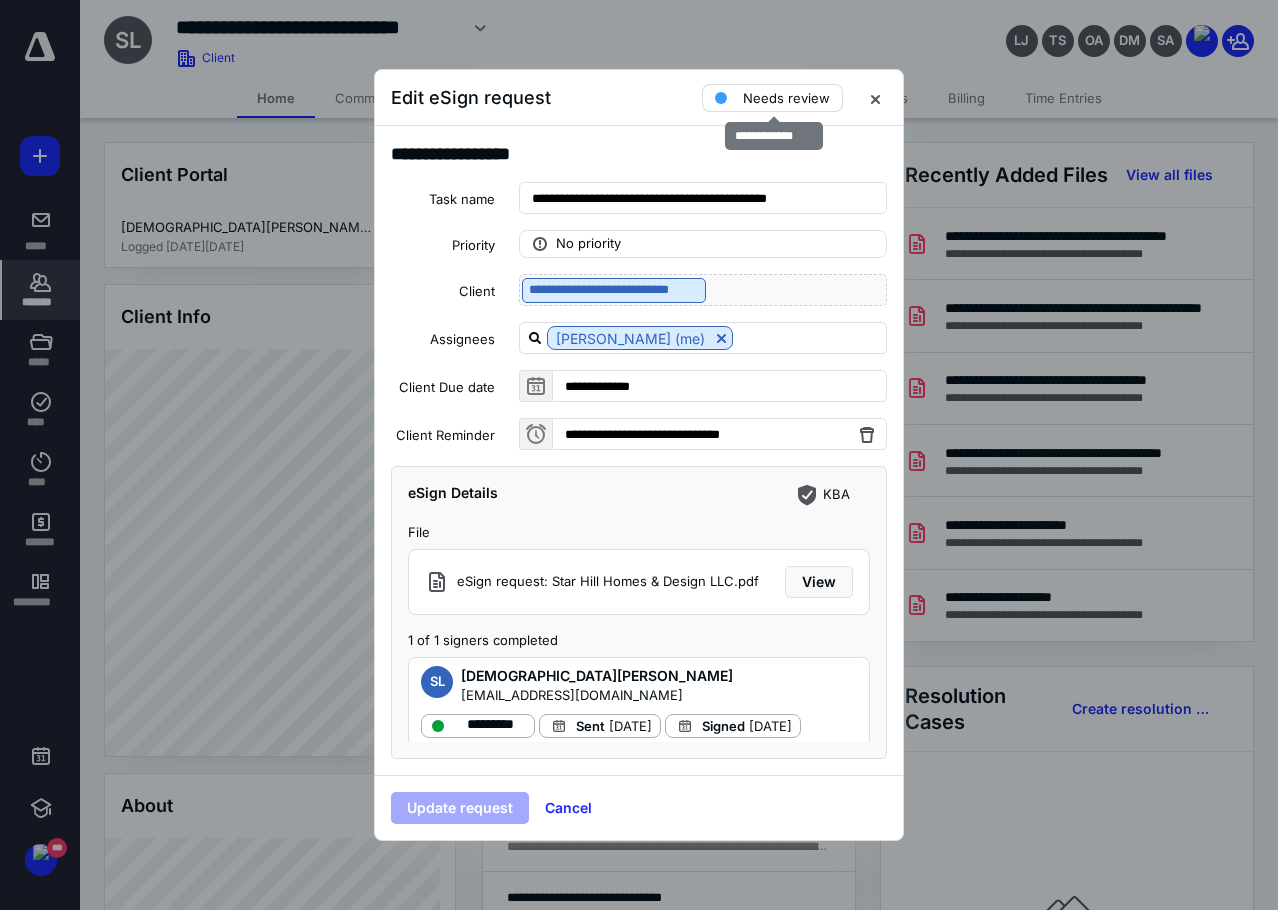 click on "Needs review" at bounding box center (786, 98) 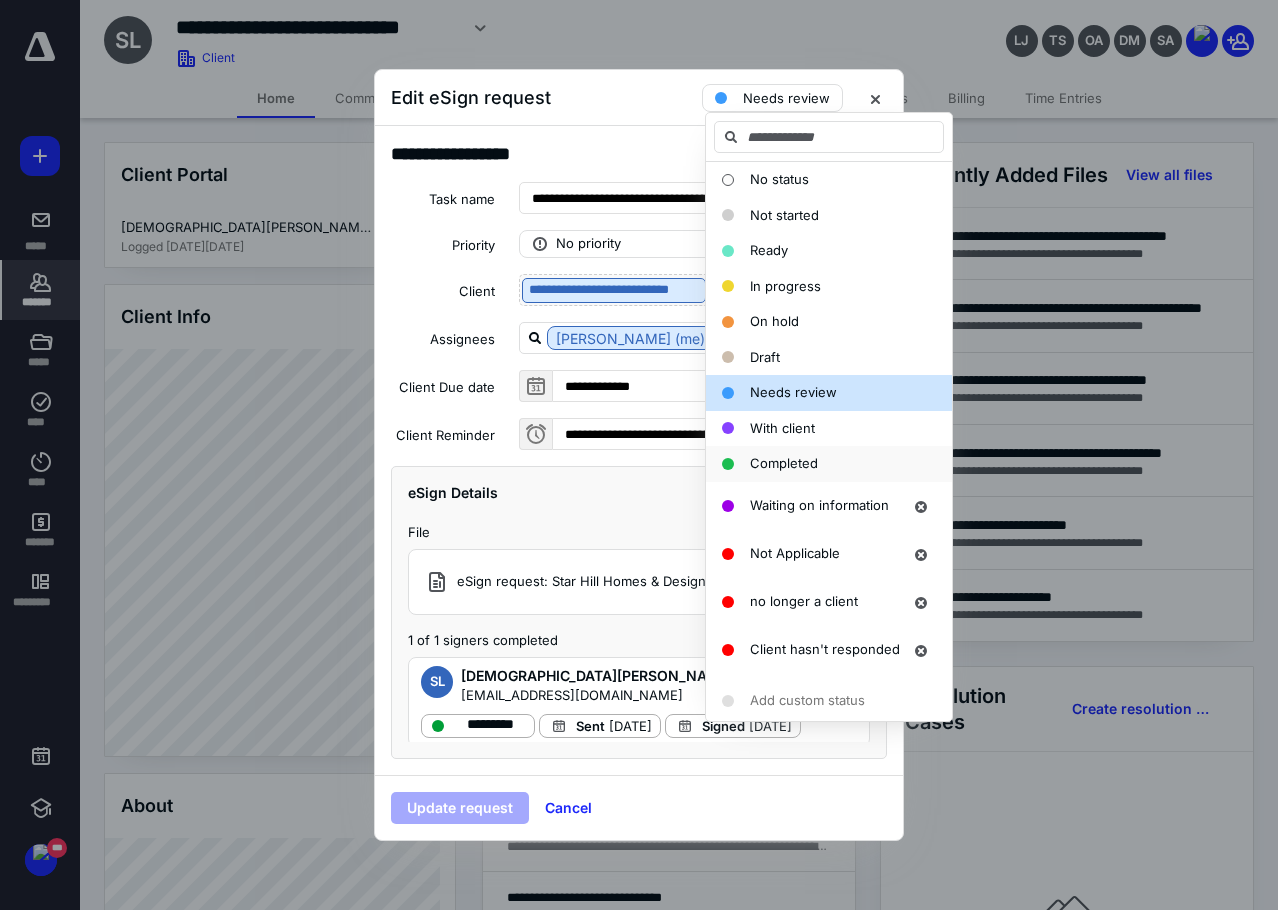 click on "Completed" at bounding box center [784, 463] 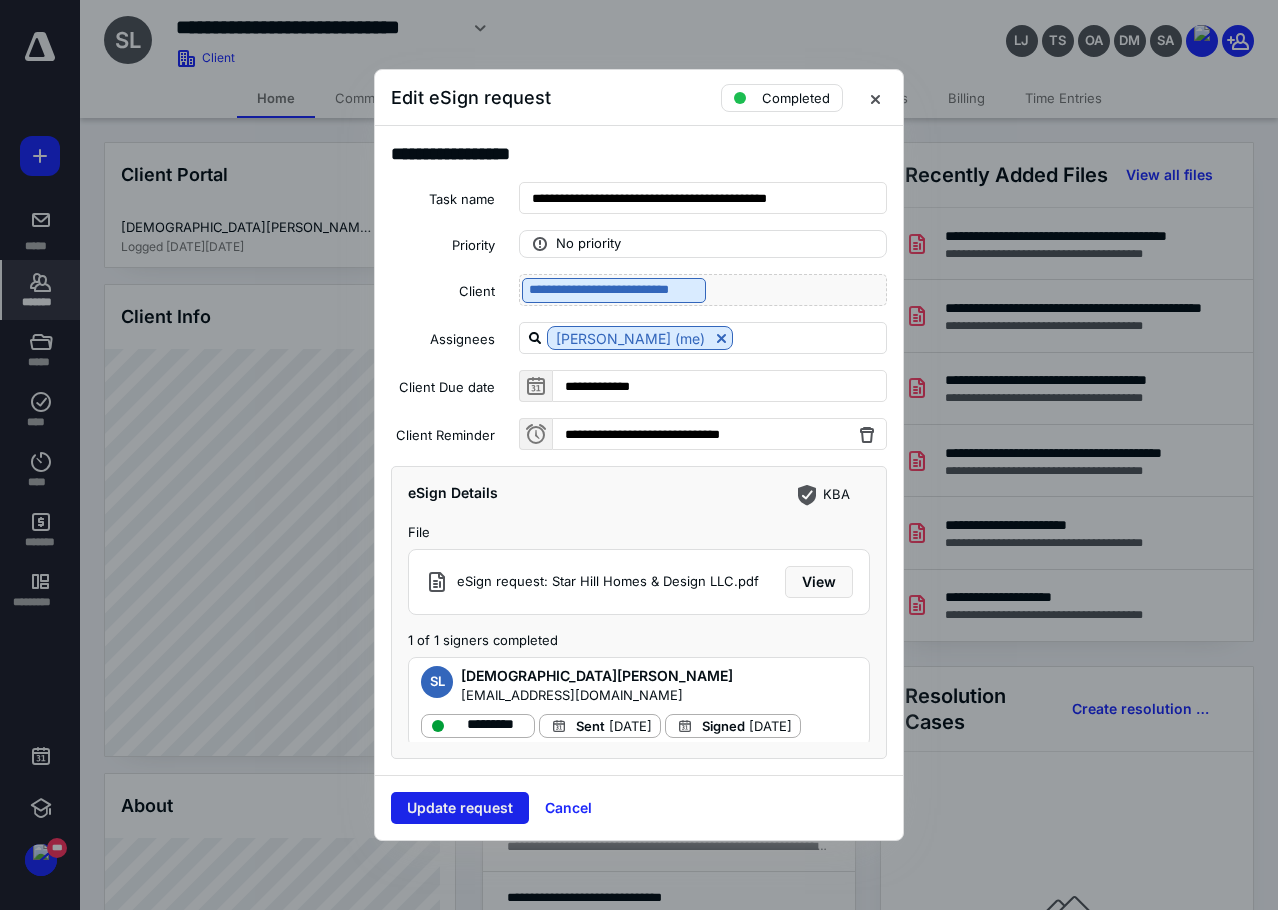 click on "Update request" at bounding box center (460, 808) 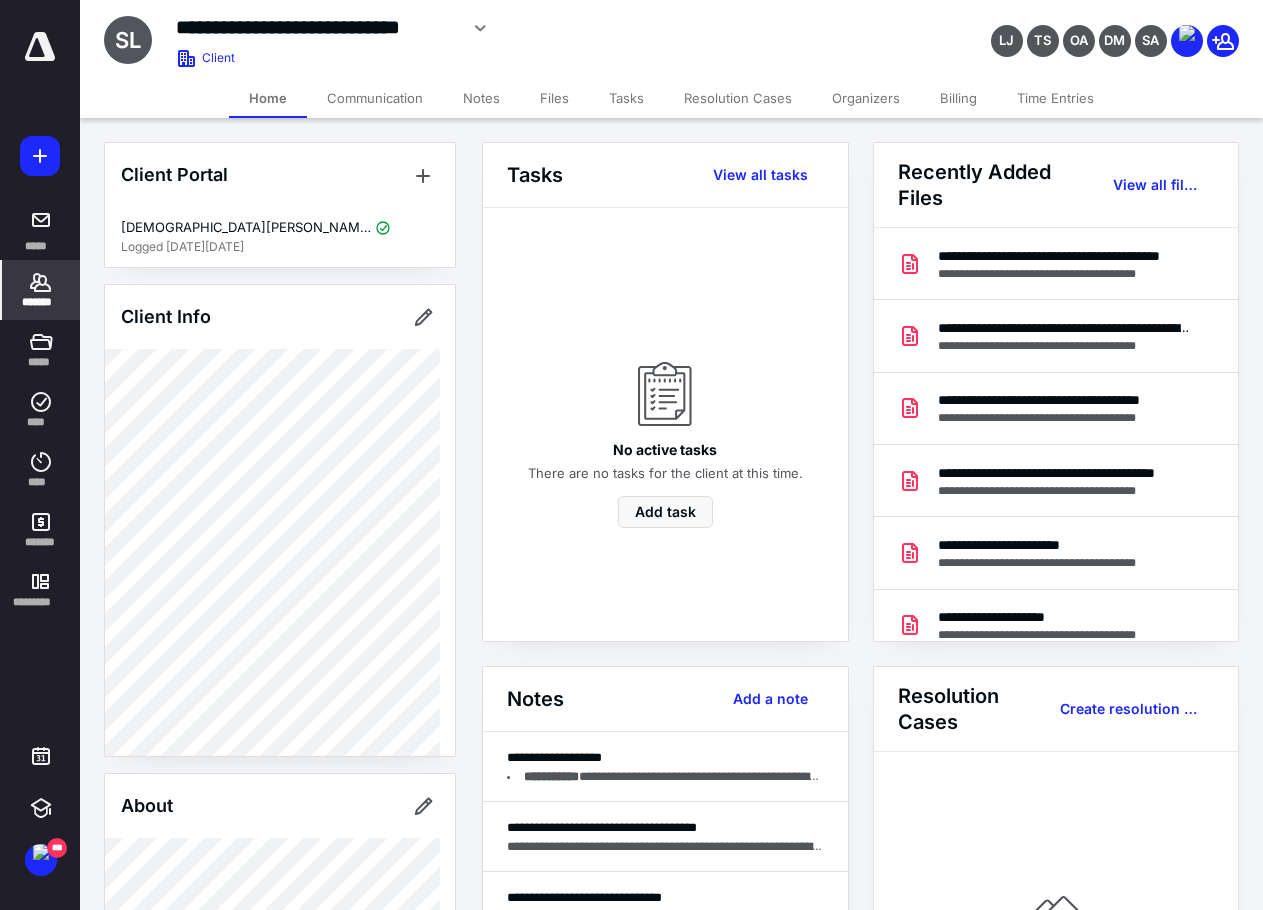 click on "Files" at bounding box center [554, 98] 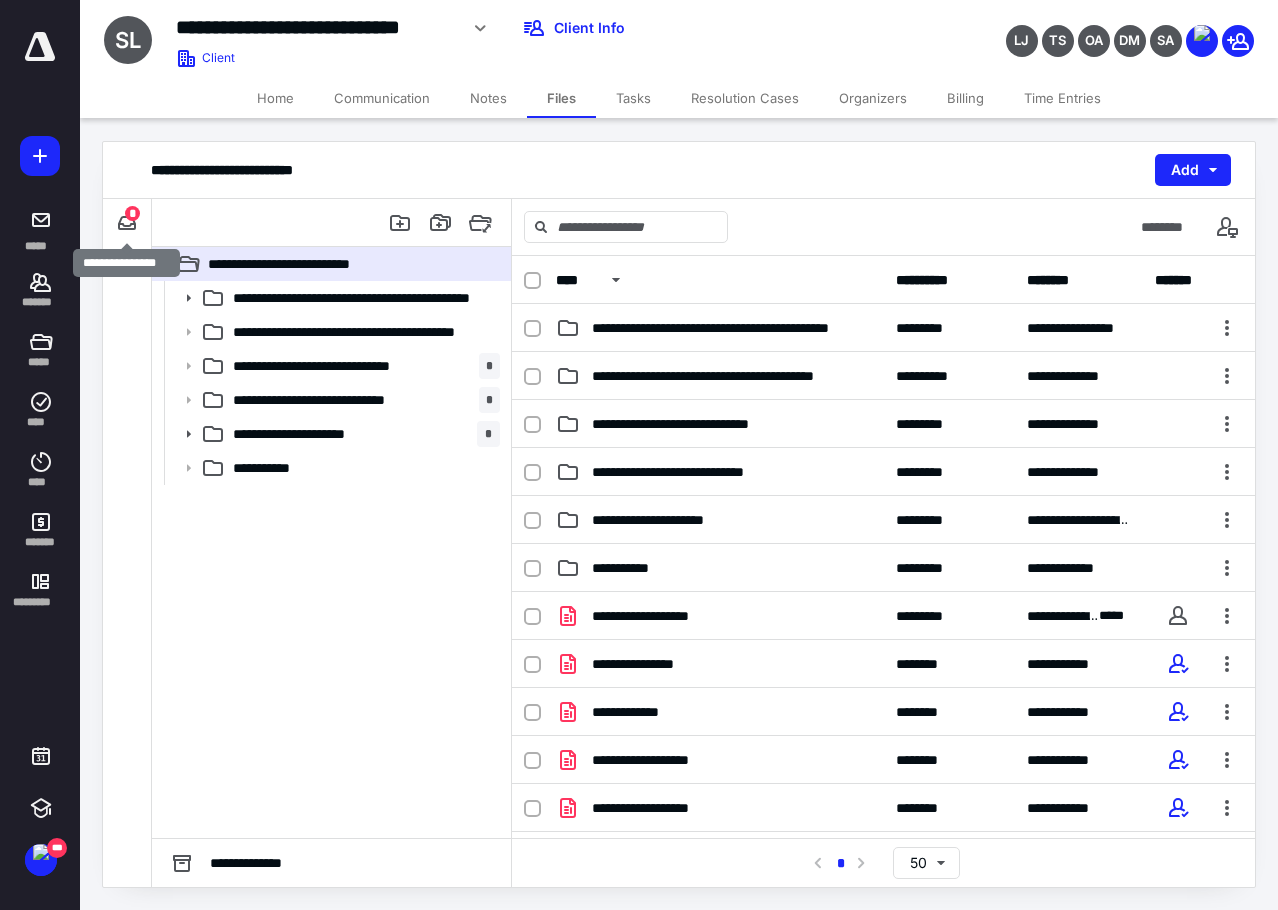 click on "*" at bounding box center (132, 213) 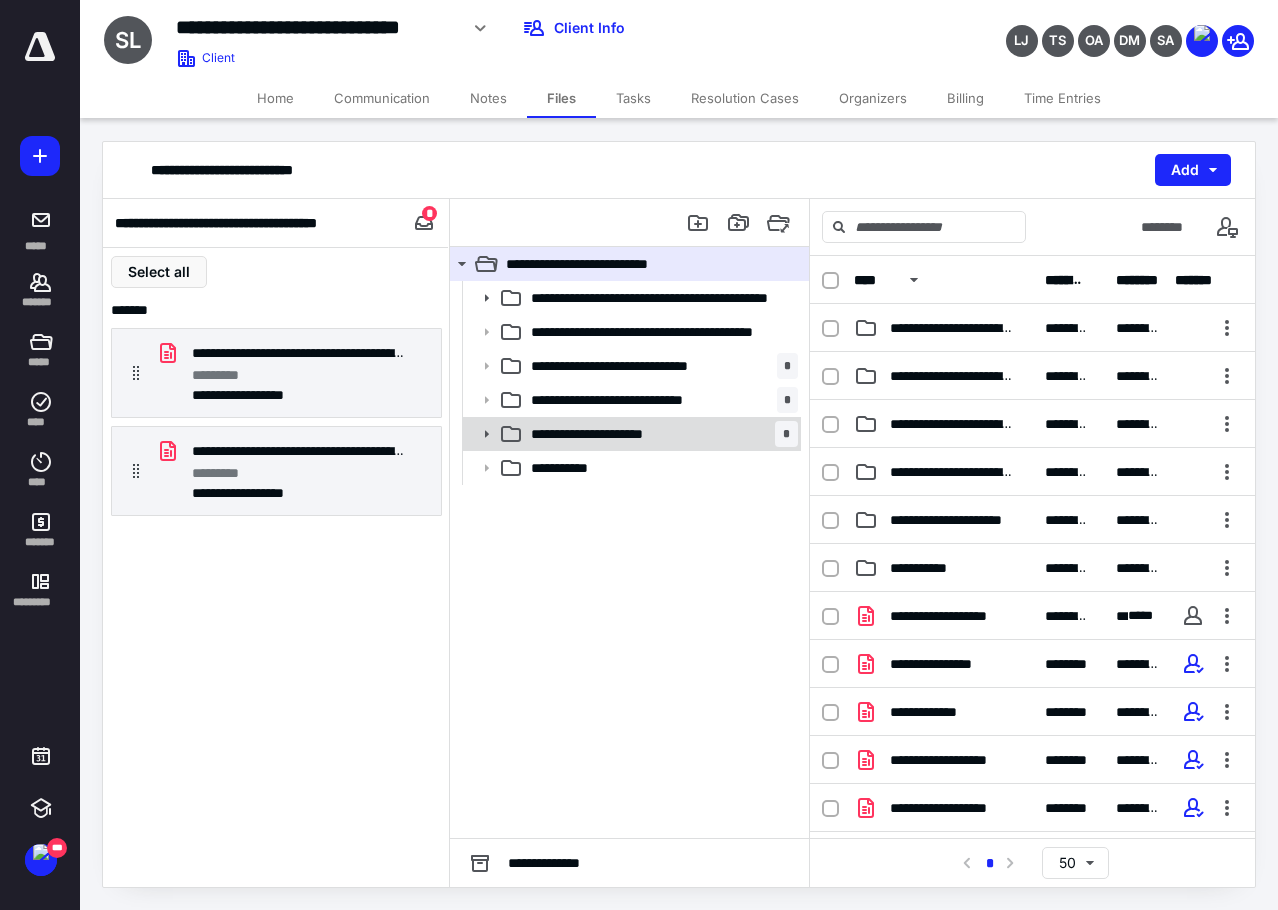 click 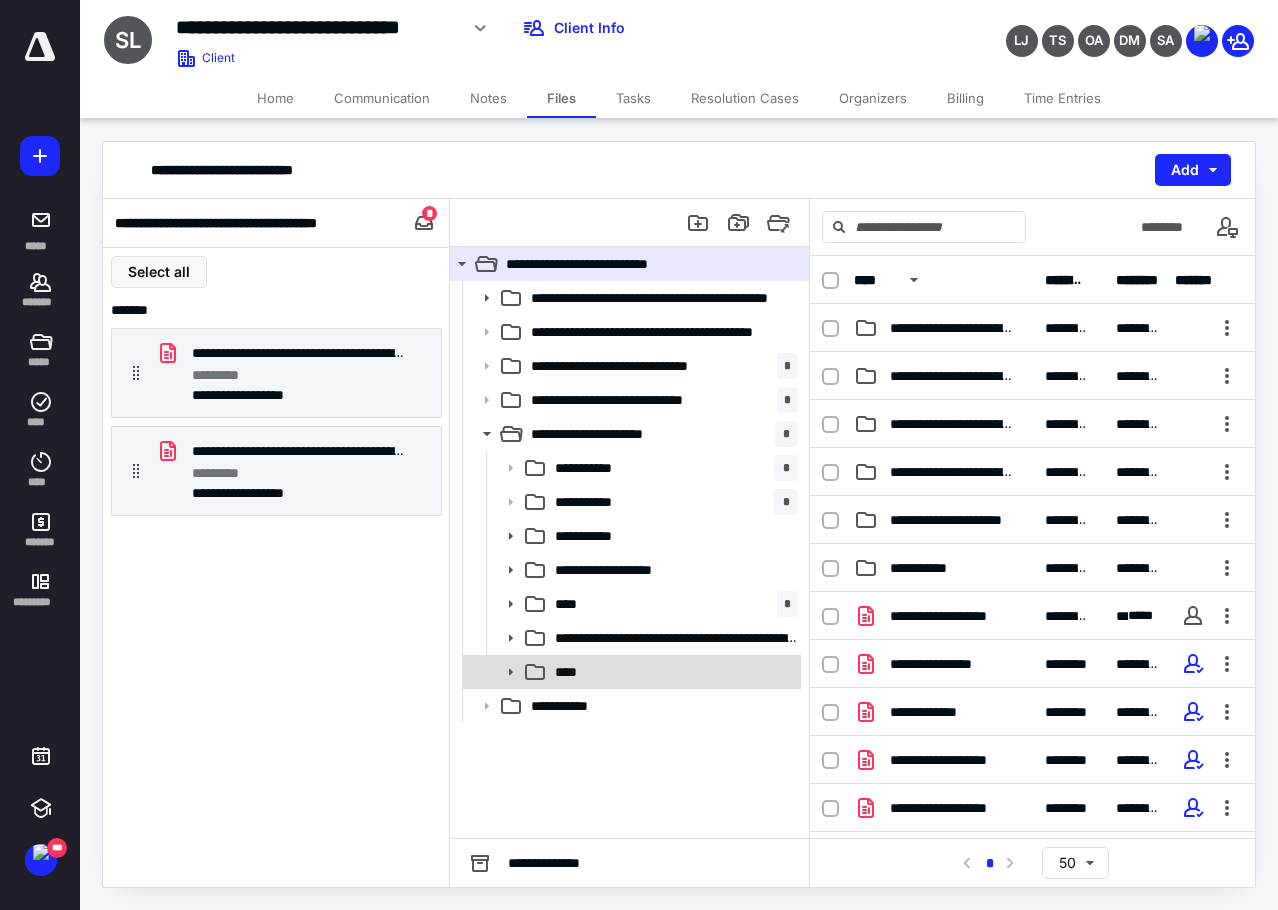 click 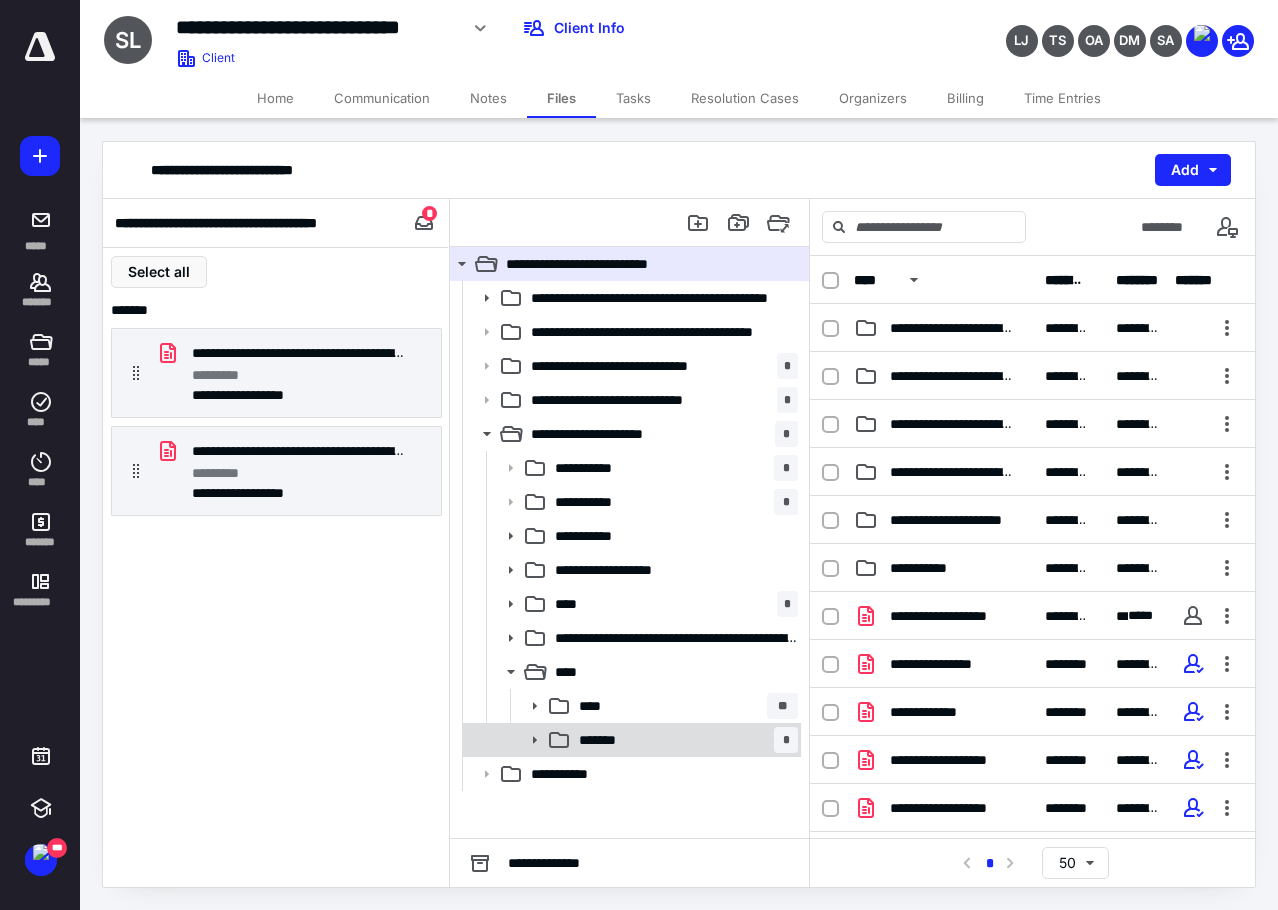 click 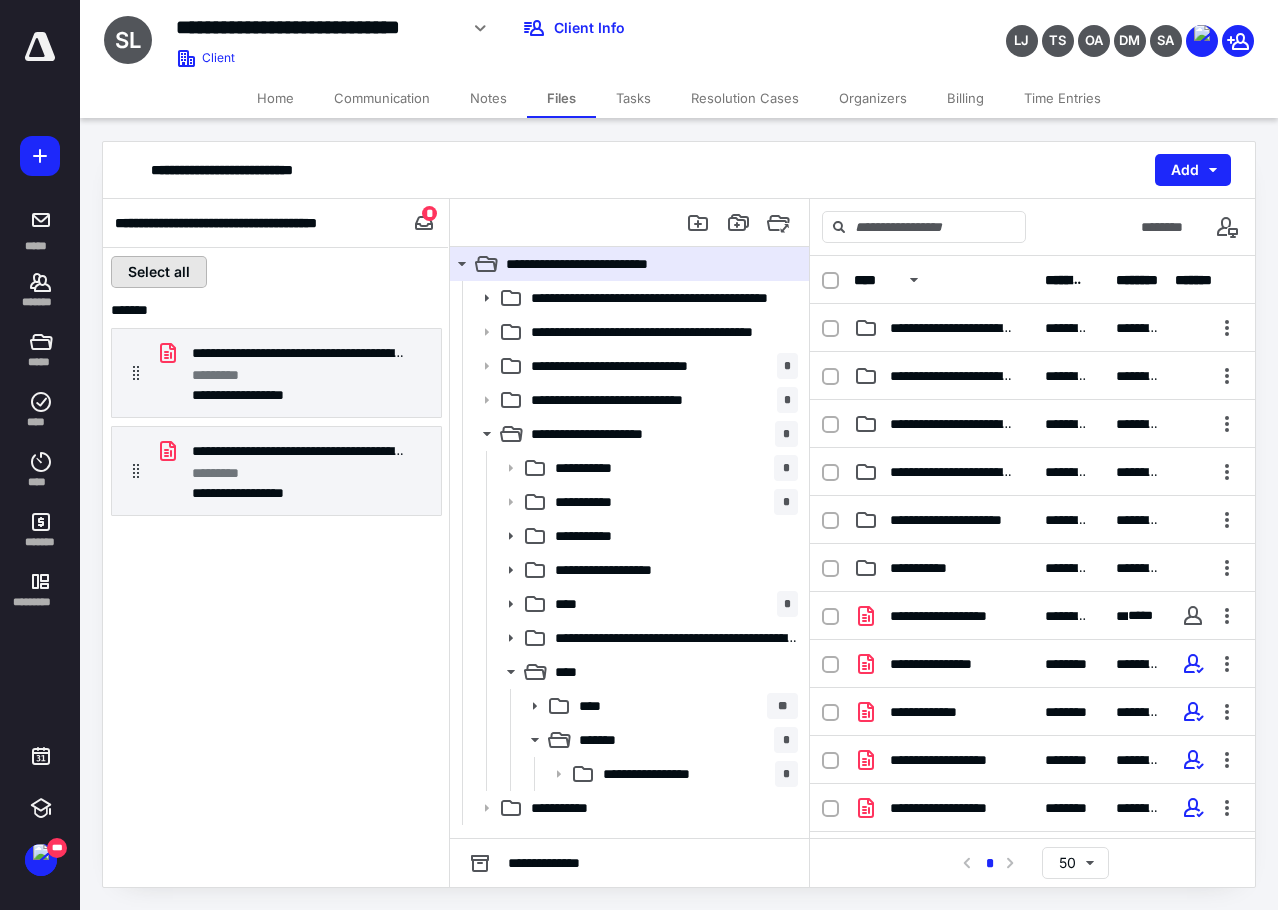 click on "Select all" at bounding box center [159, 272] 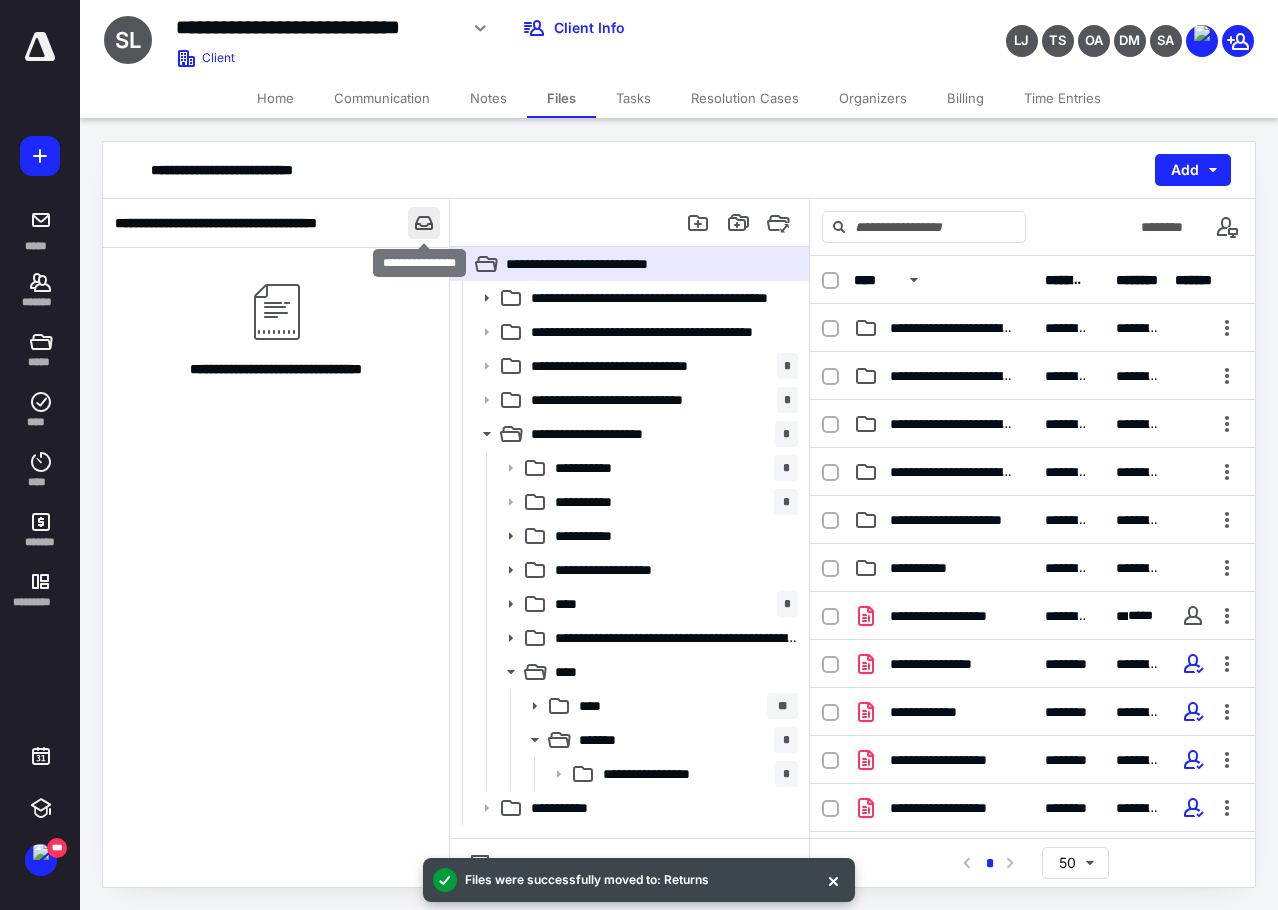 click at bounding box center (424, 223) 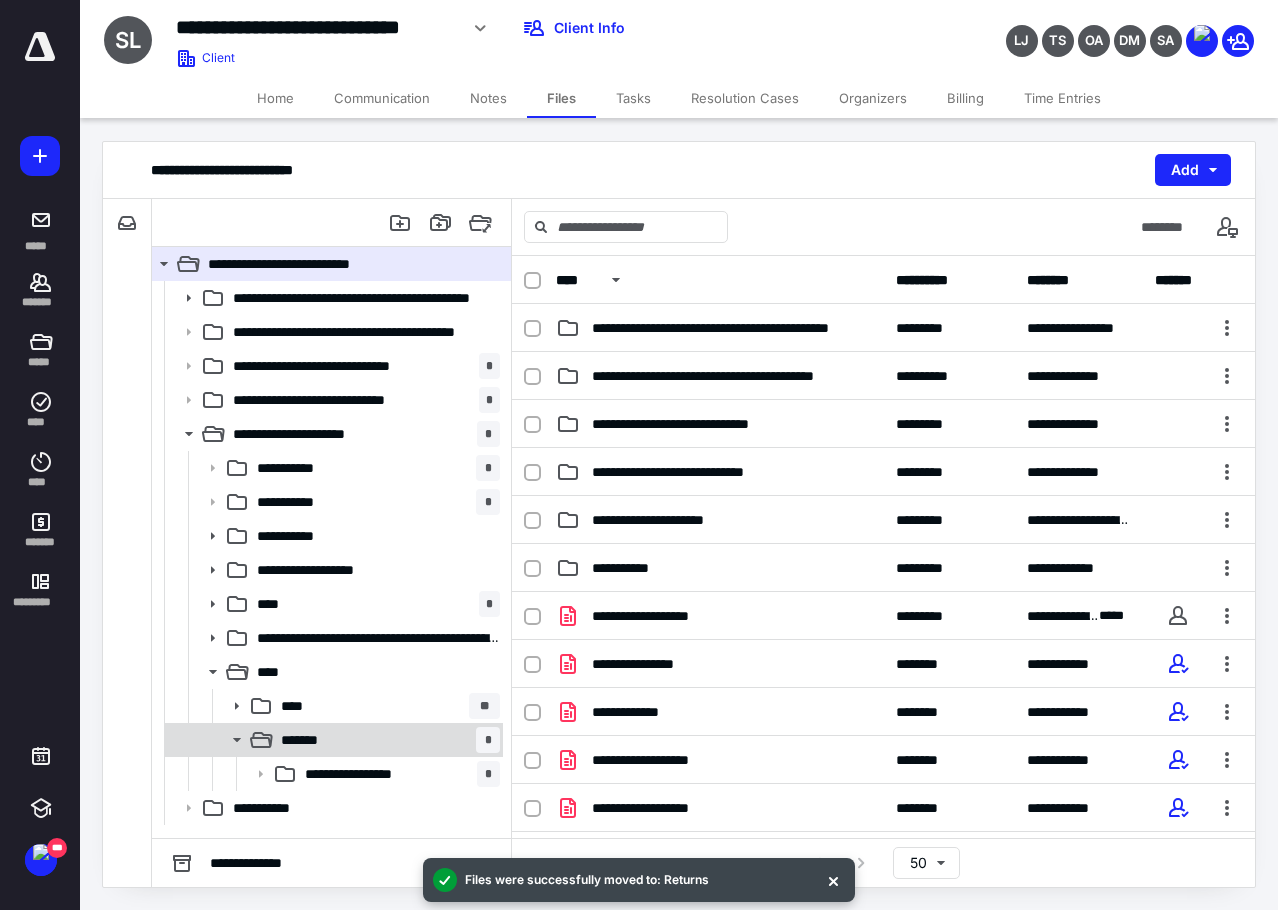 click on "******* *" at bounding box center [386, 740] 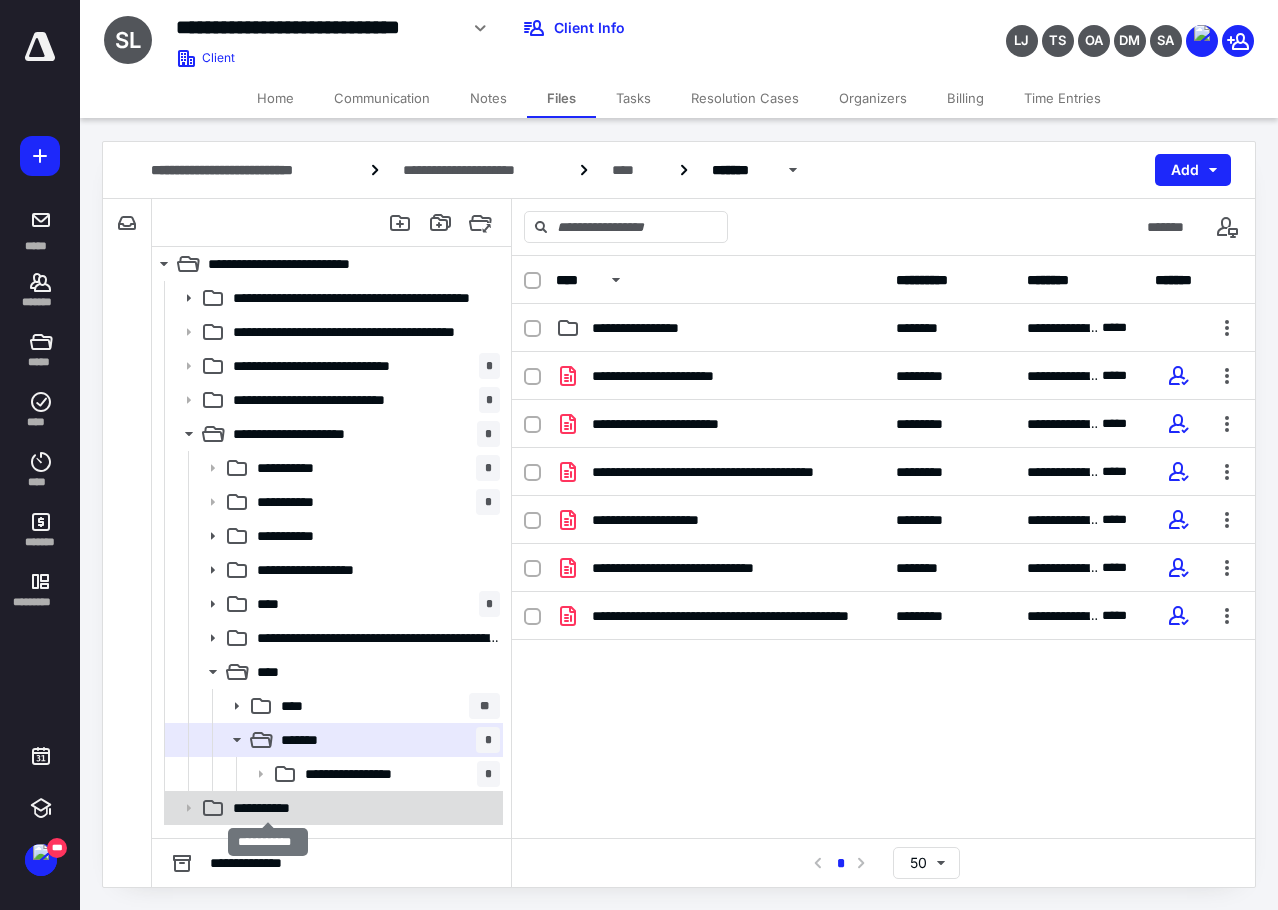 click on "**********" at bounding box center [268, 808] 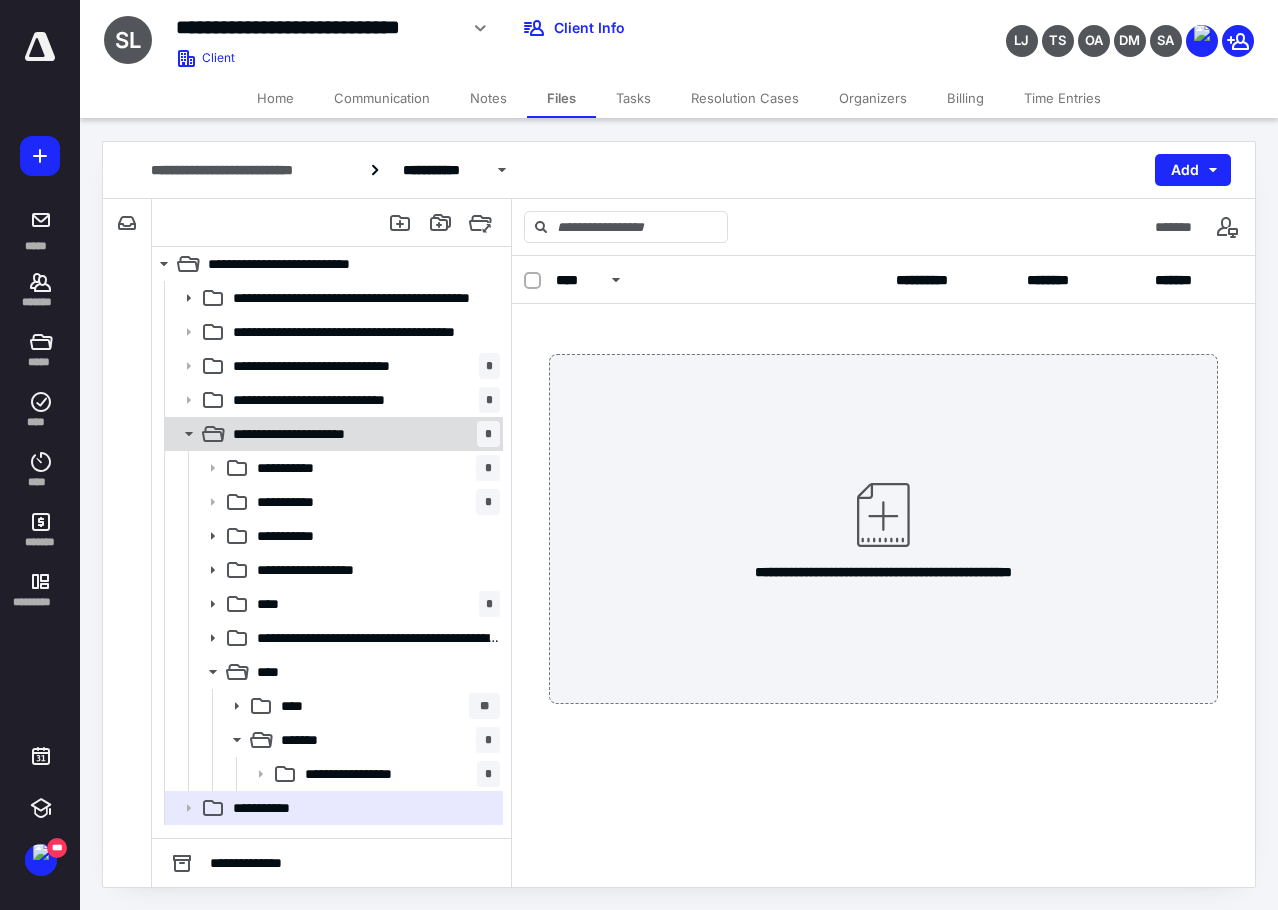 click on "**********" at bounding box center (309, 434) 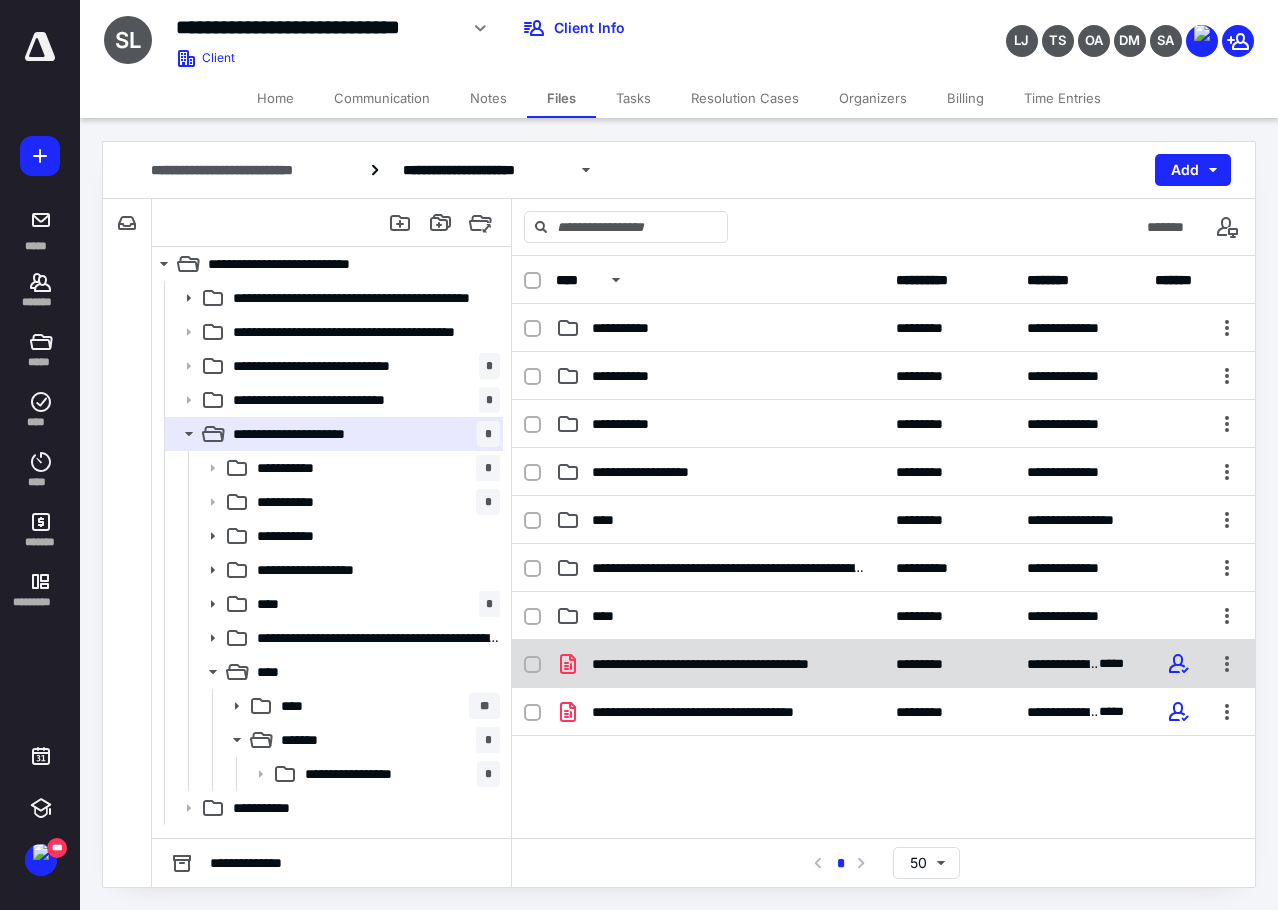 click 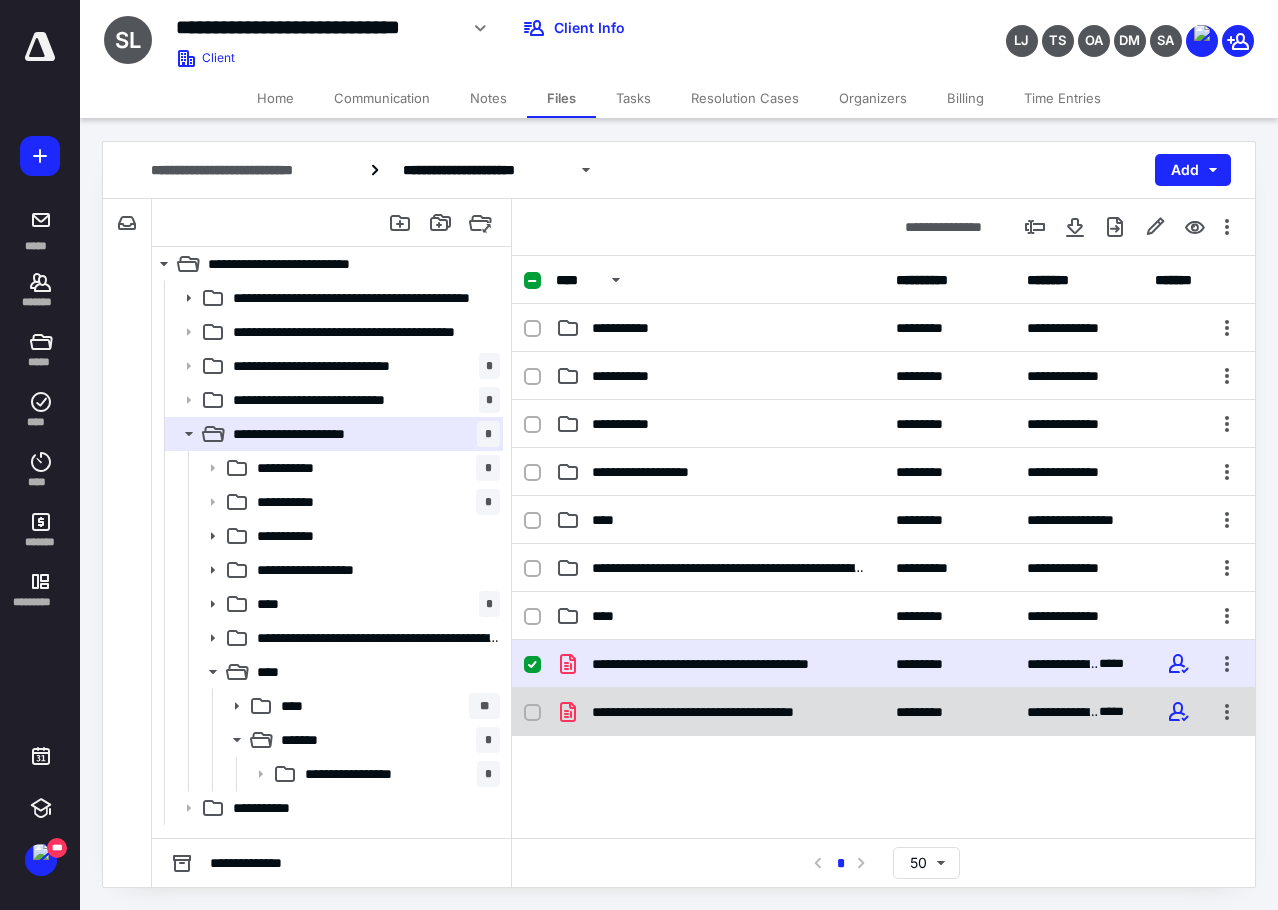 click on "**********" at bounding box center (883, 712) 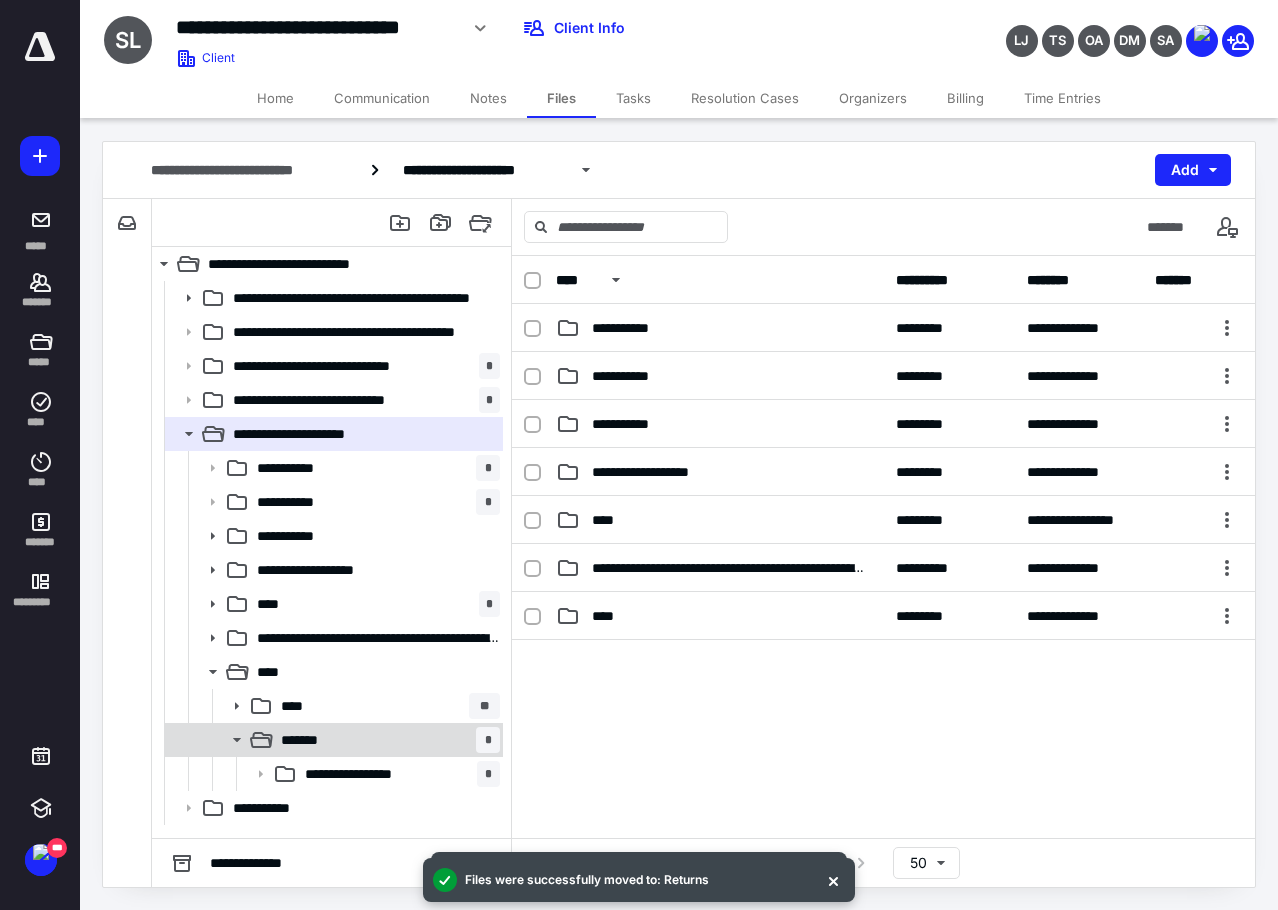 click 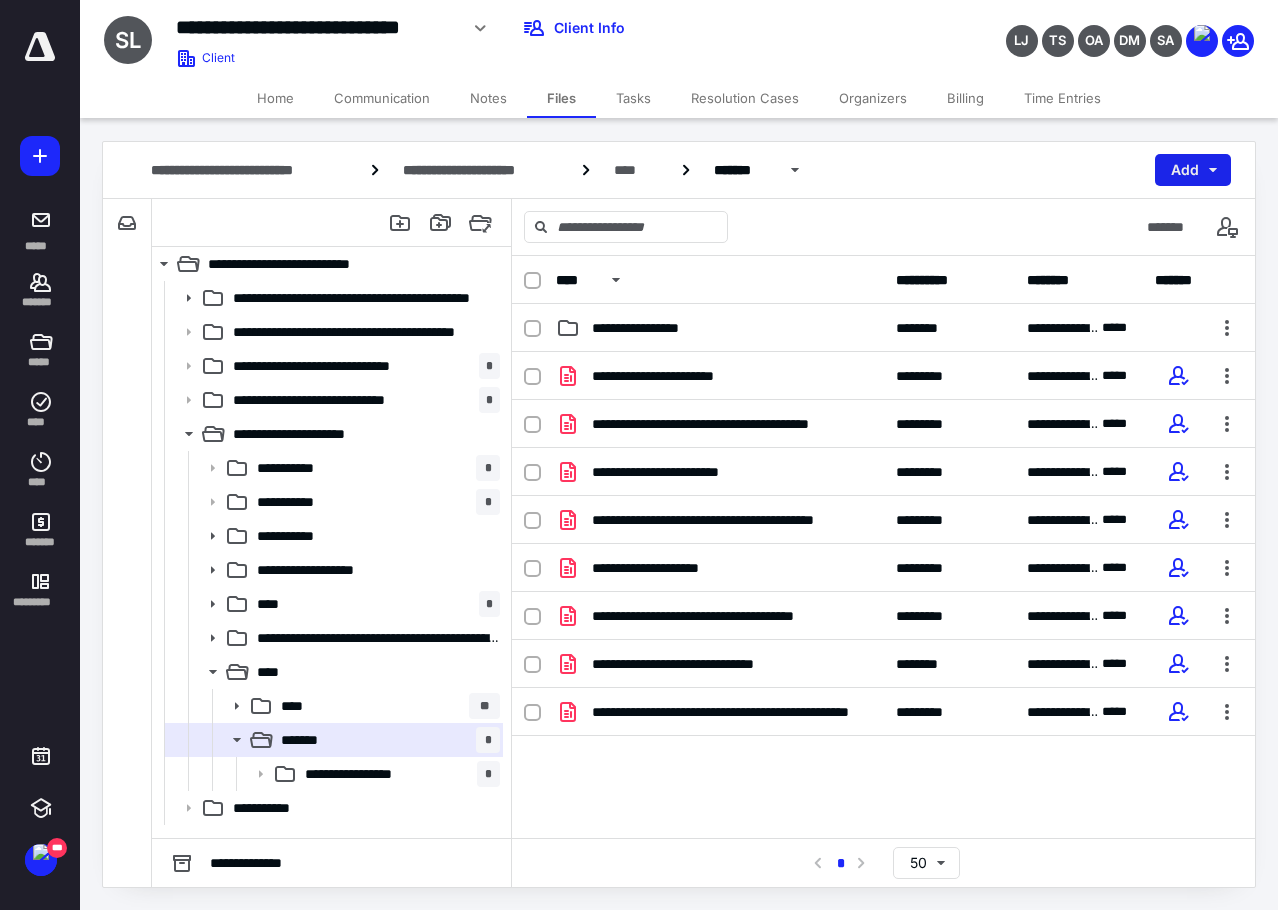 click on "Add" at bounding box center (1193, 170) 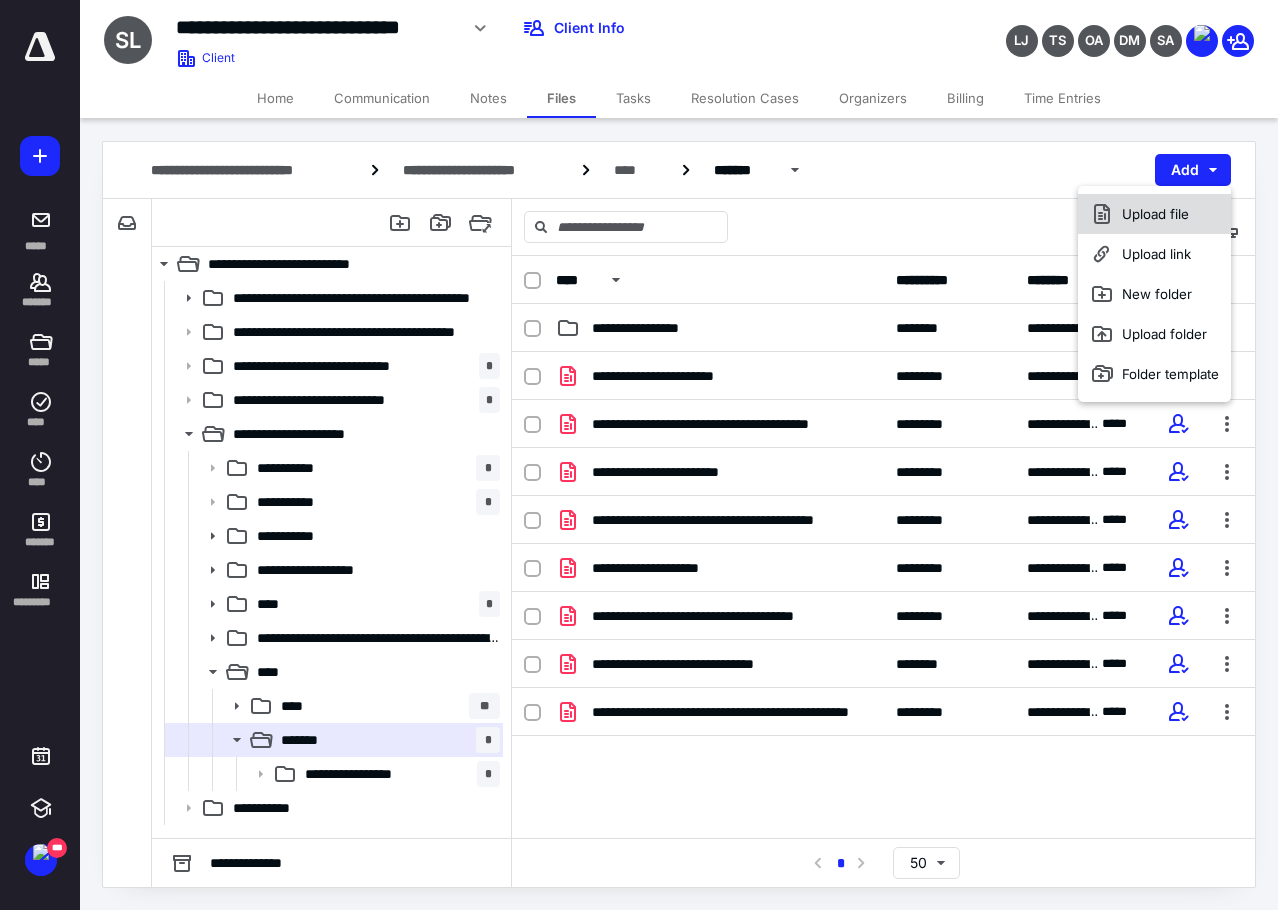 click on "Upload file" at bounding box center (1154, 214) 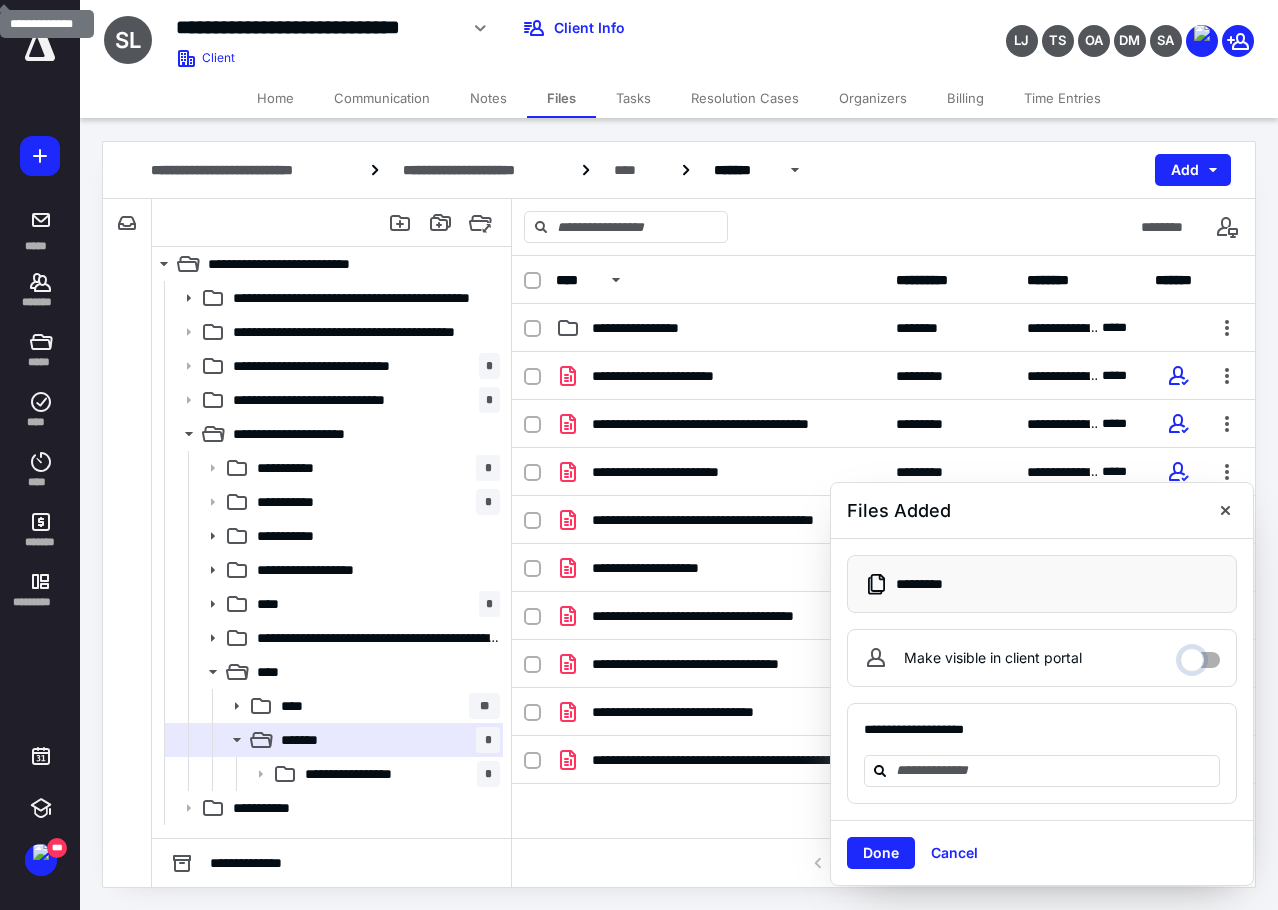 click on "Make visible in client portal" at bounding box center [1200, 655] 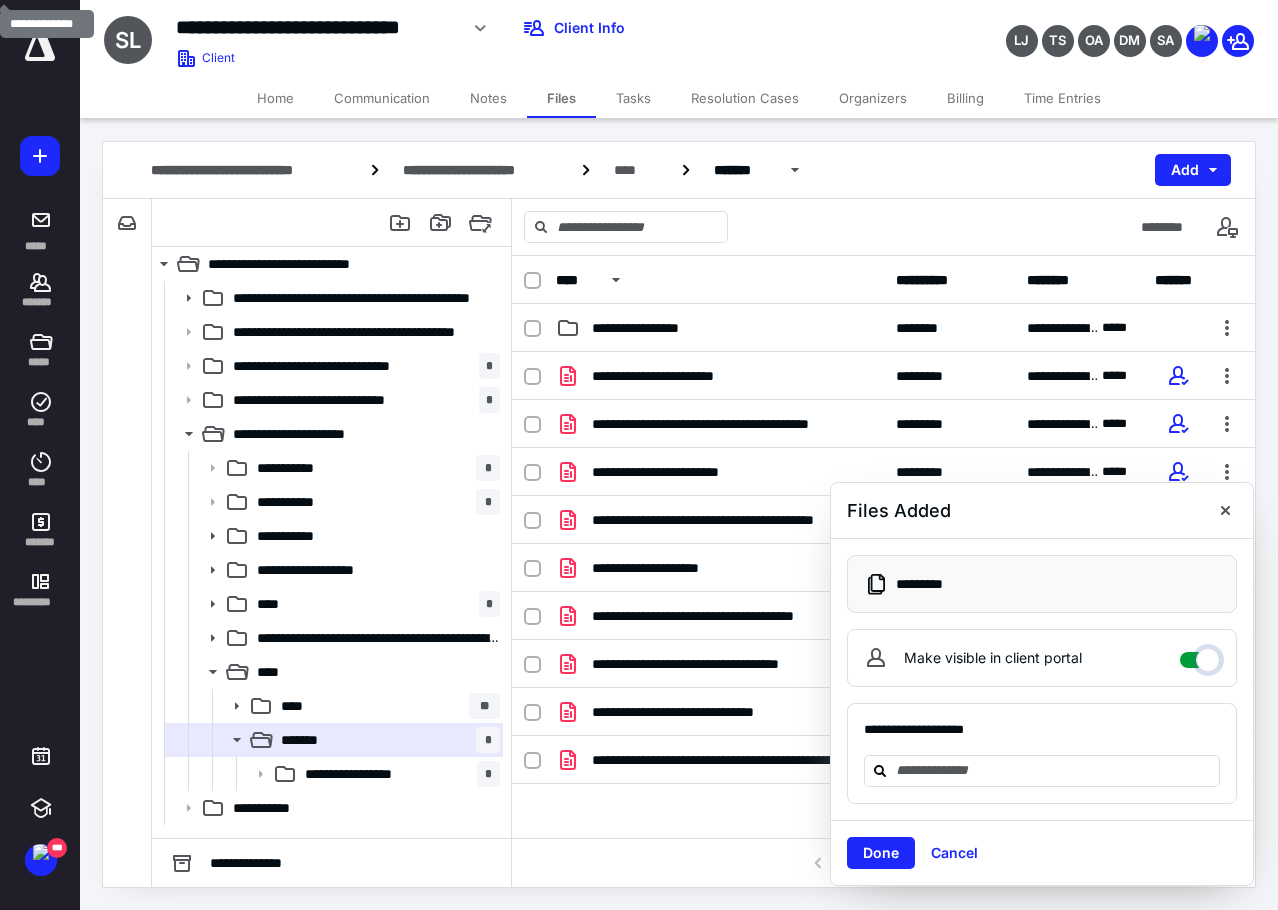 checkbox on "****" 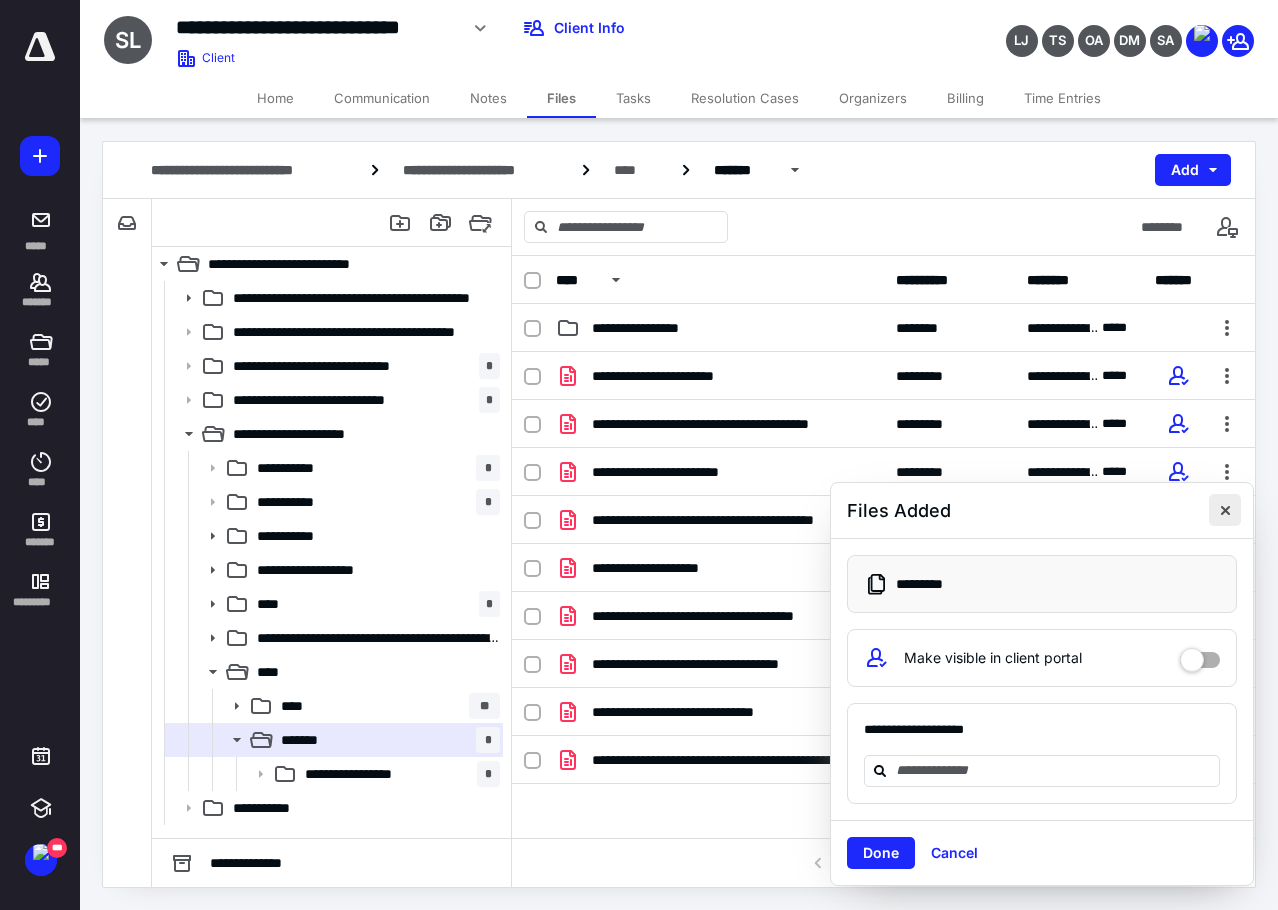 click at bounding box center (1225, 510) 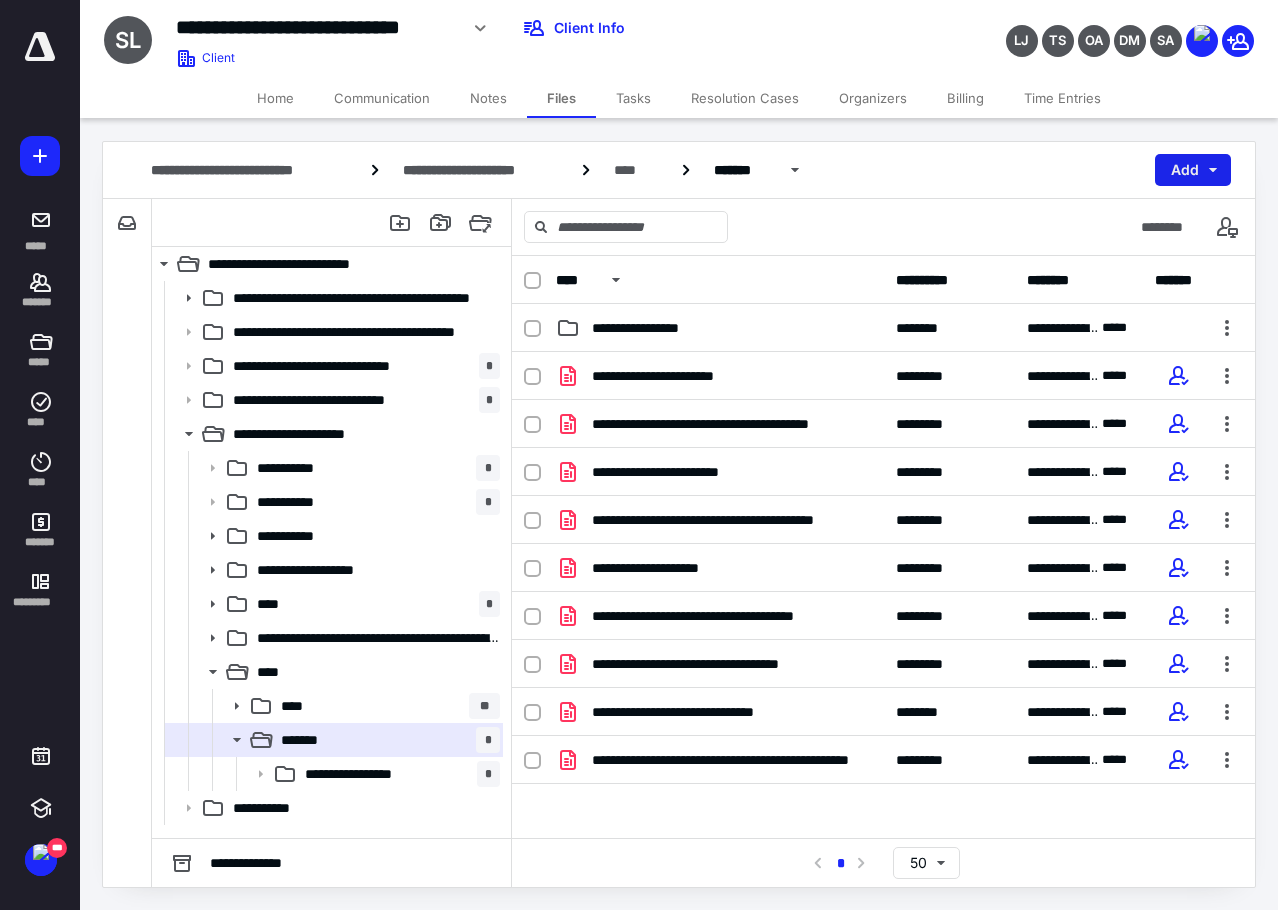 click on "Add" at bounding box center (1193, 170) 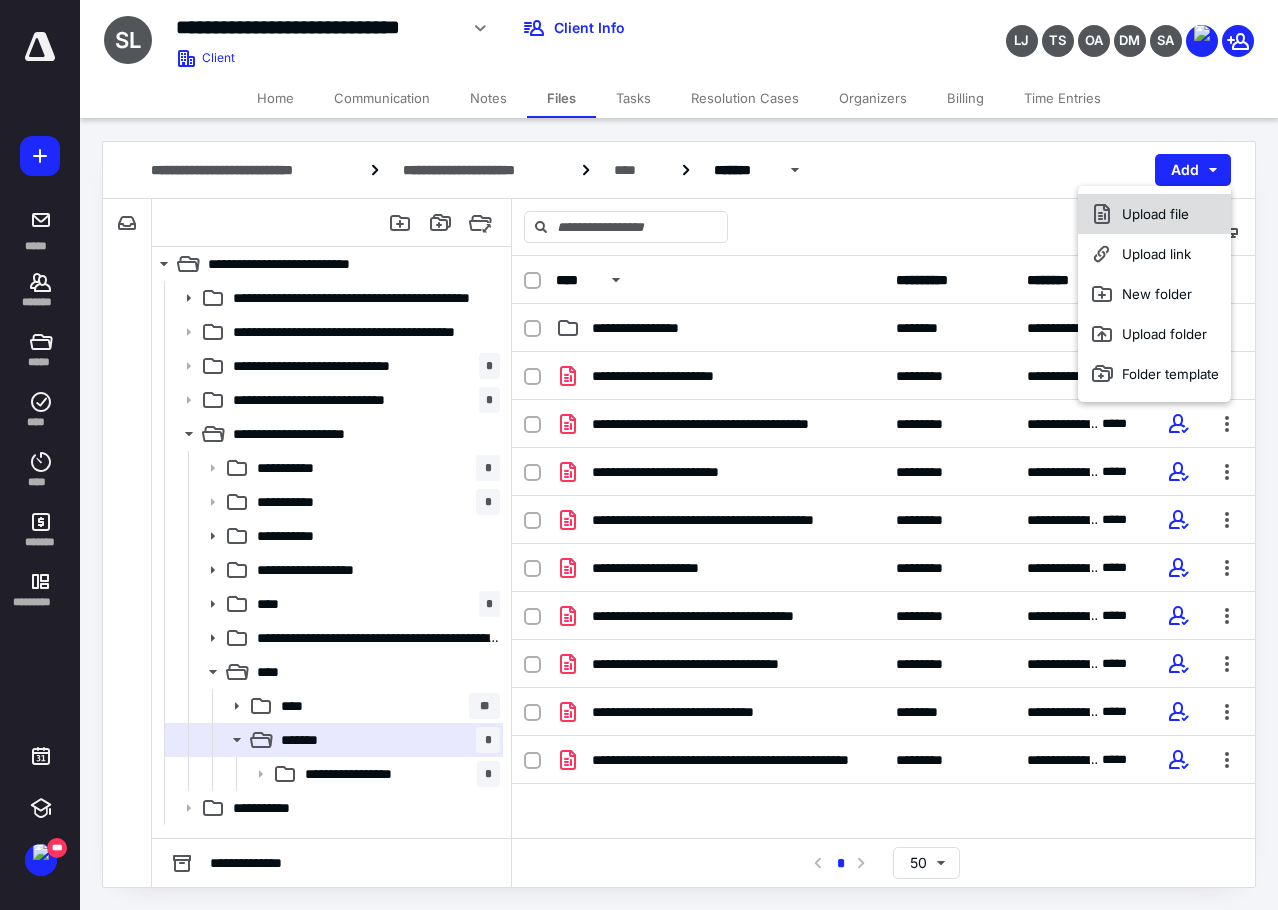 click on "Upload file" at bounding box center (1154, 214) 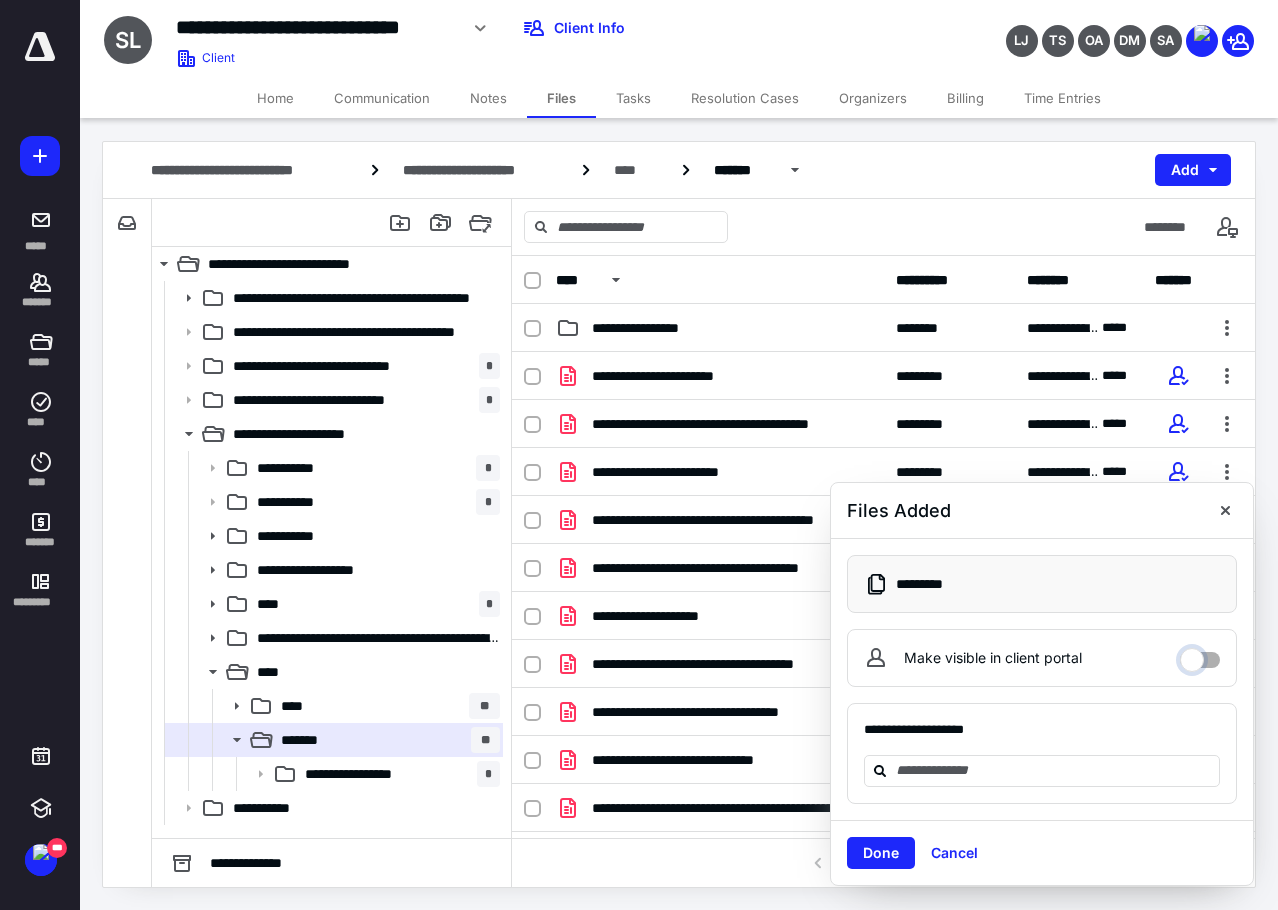 click on "Make visible in client portal" at bounding box center (1200, 655) 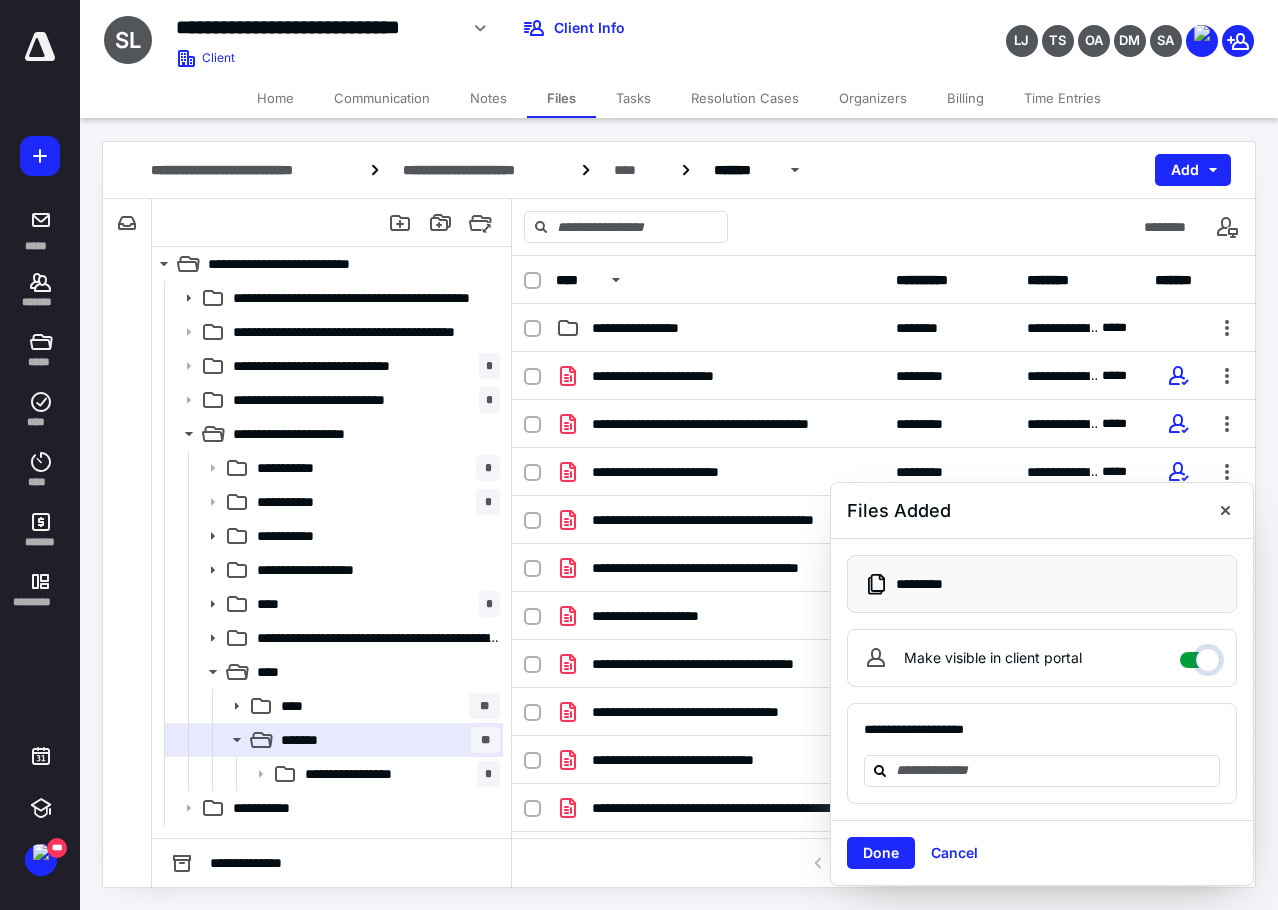 checkbox on "****" 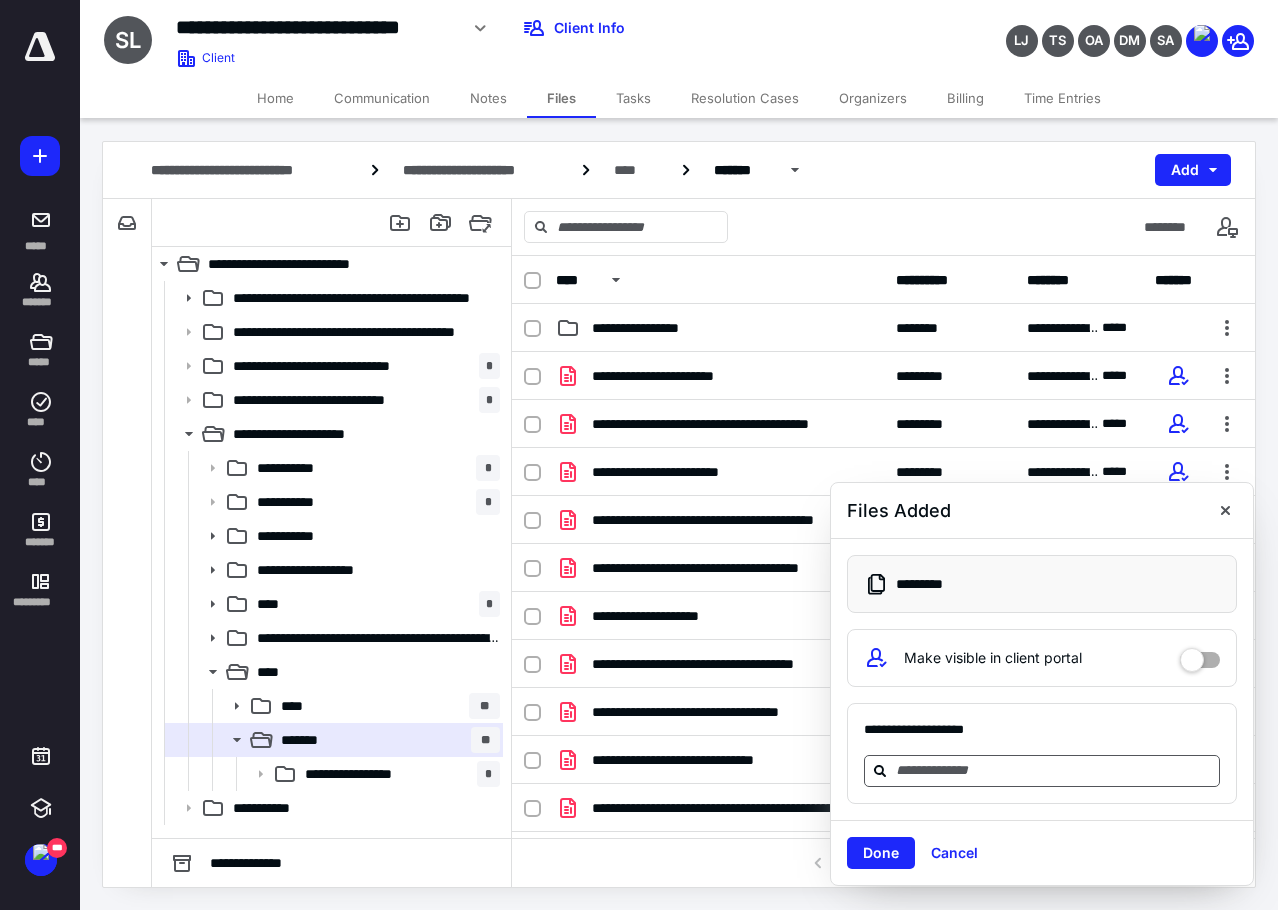 click at bounding box center [1054, 770] 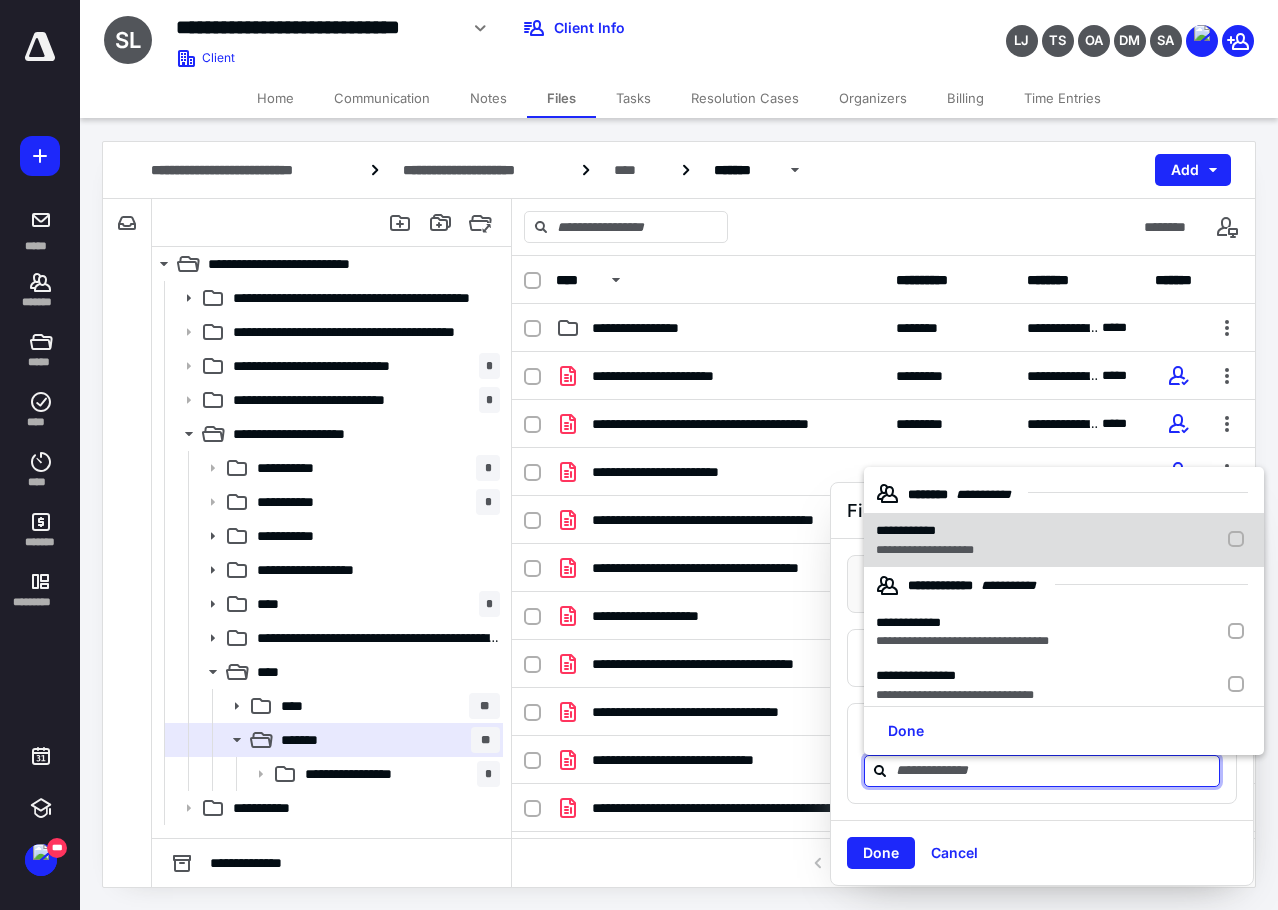 click at bounding box center [1240, 540] 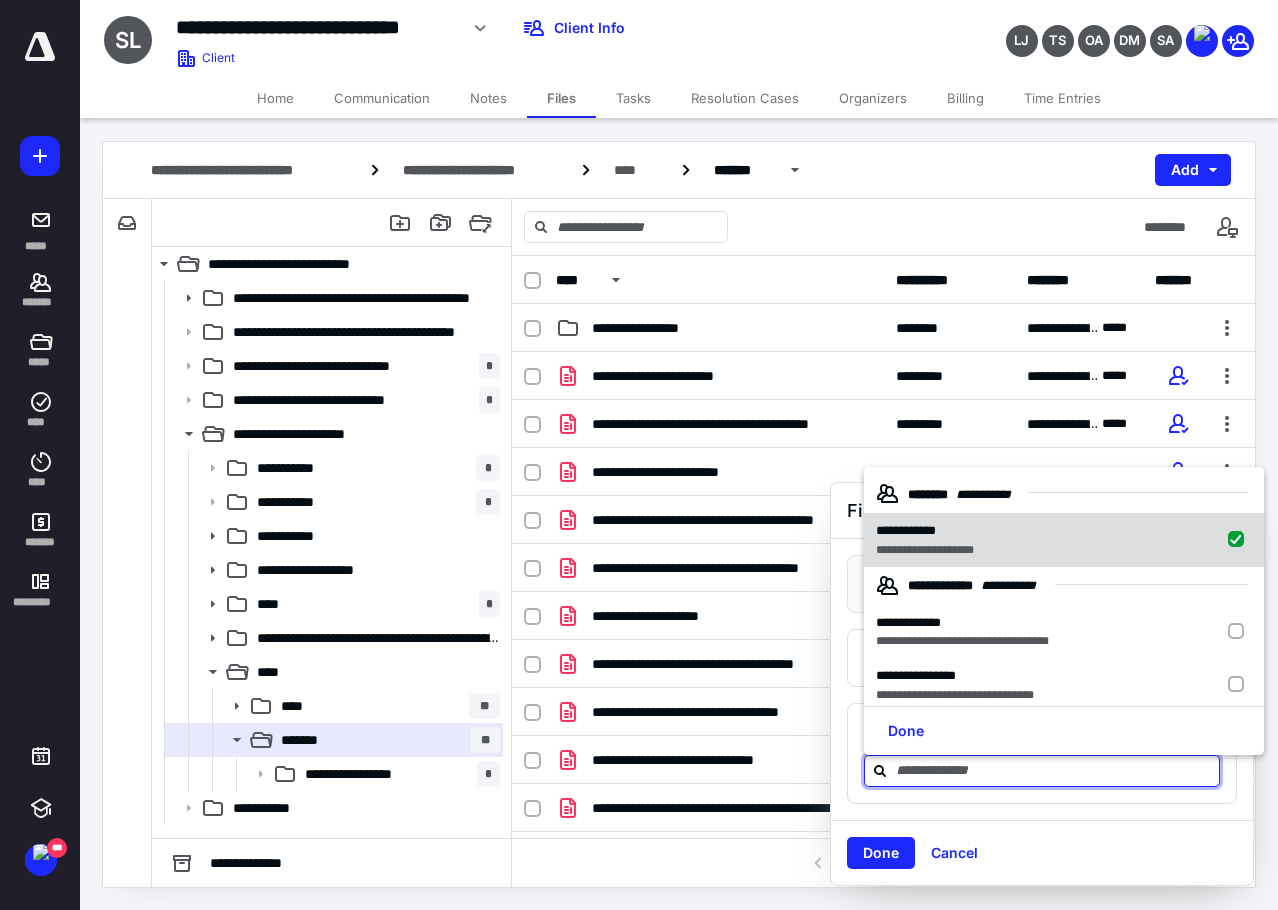 checkbox on "true" 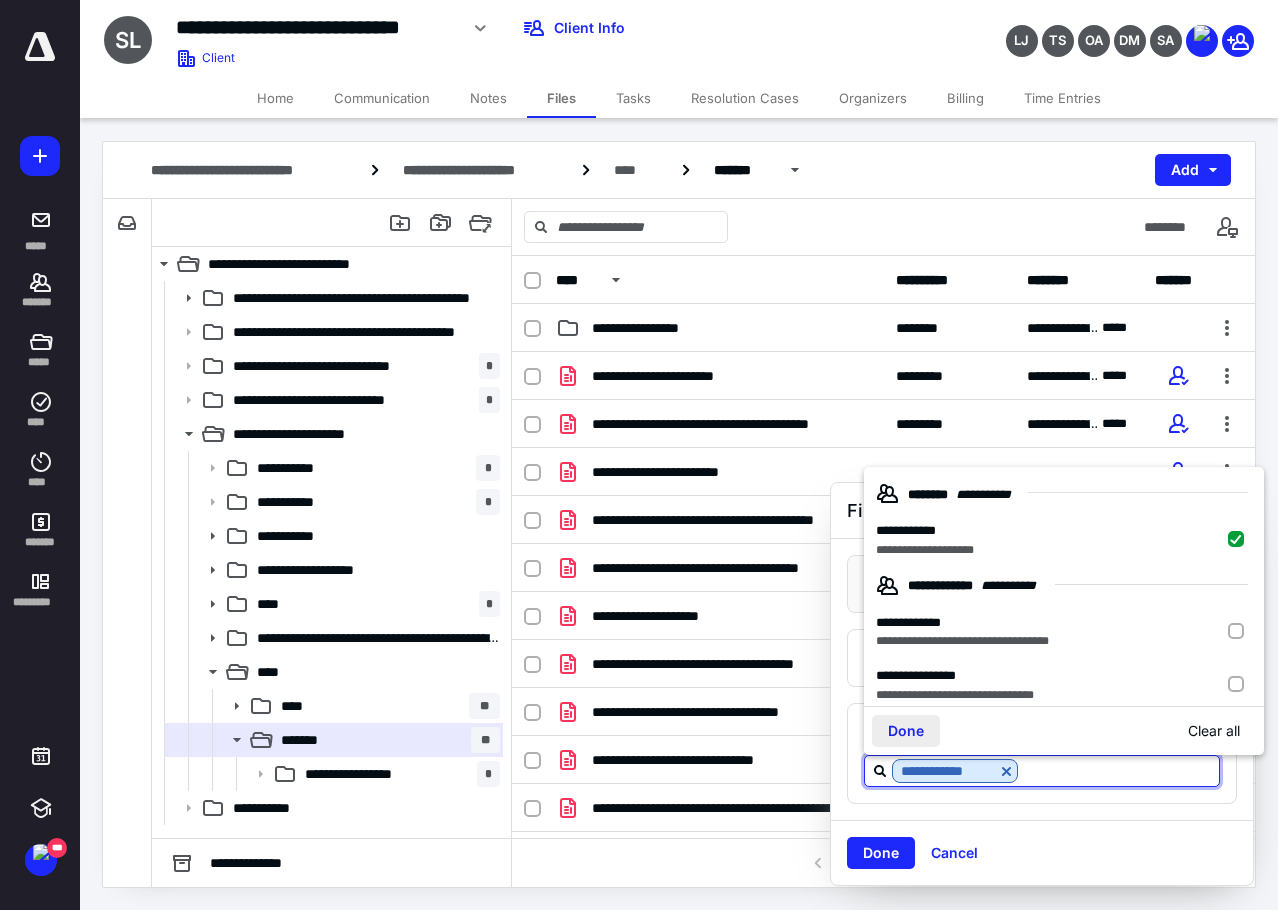 click on "Done" at bounding box center [906, 731] 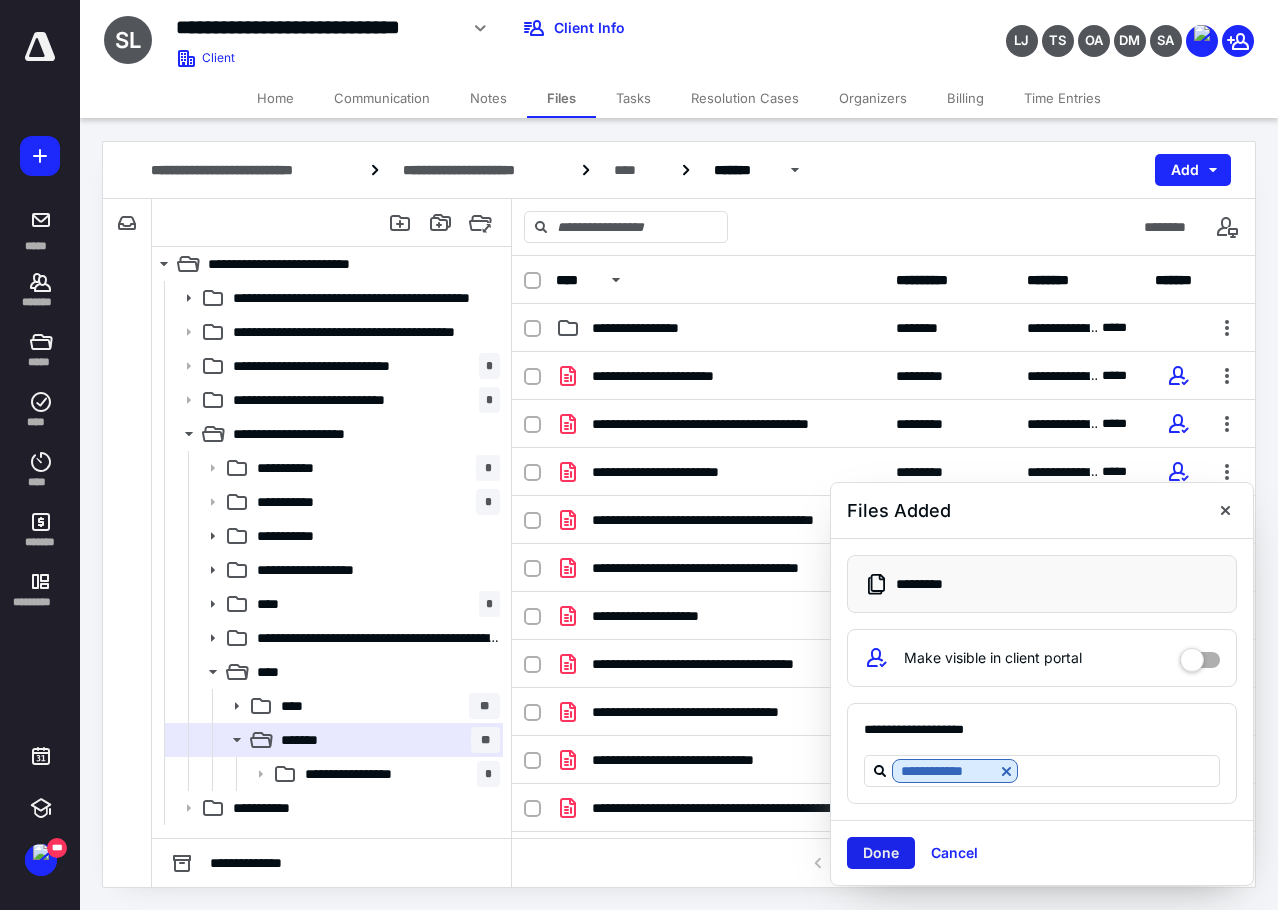 click on "Done" at bounding box center (881, 853) 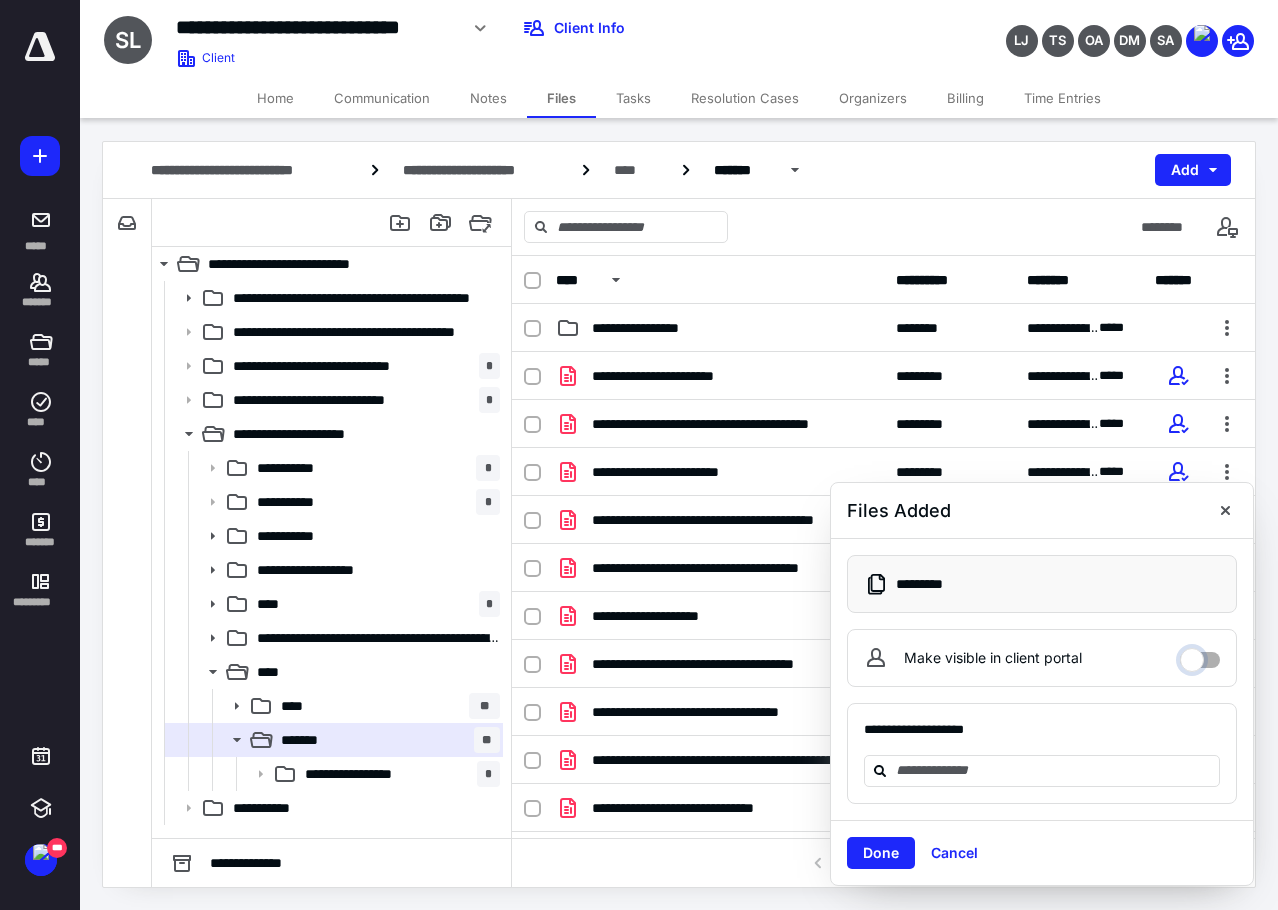 drag, startPoint x: 1206, startPoint y: 652, endPoint x: 1158, endPoint y: 658, distance: 48.373547 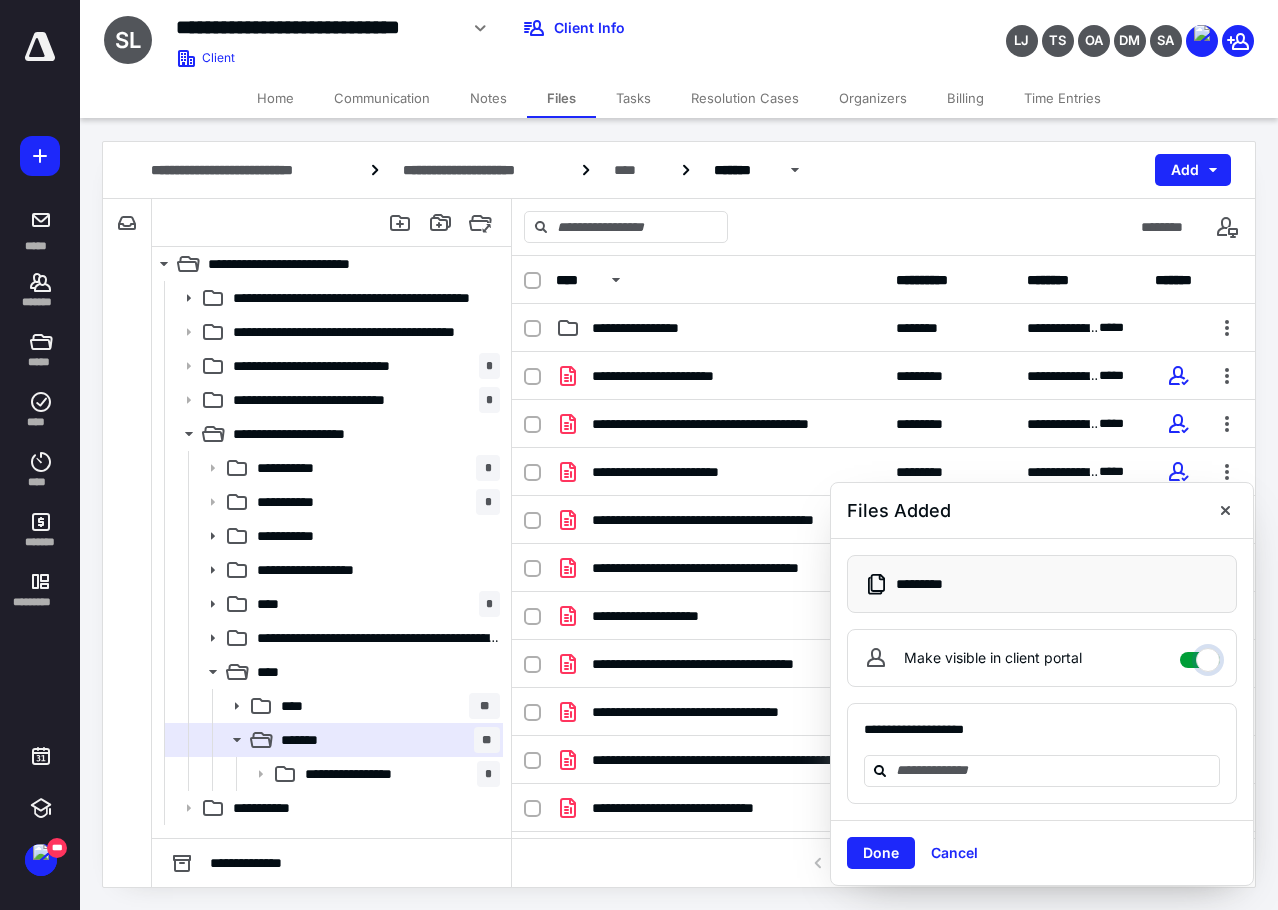 checkbox on "****" 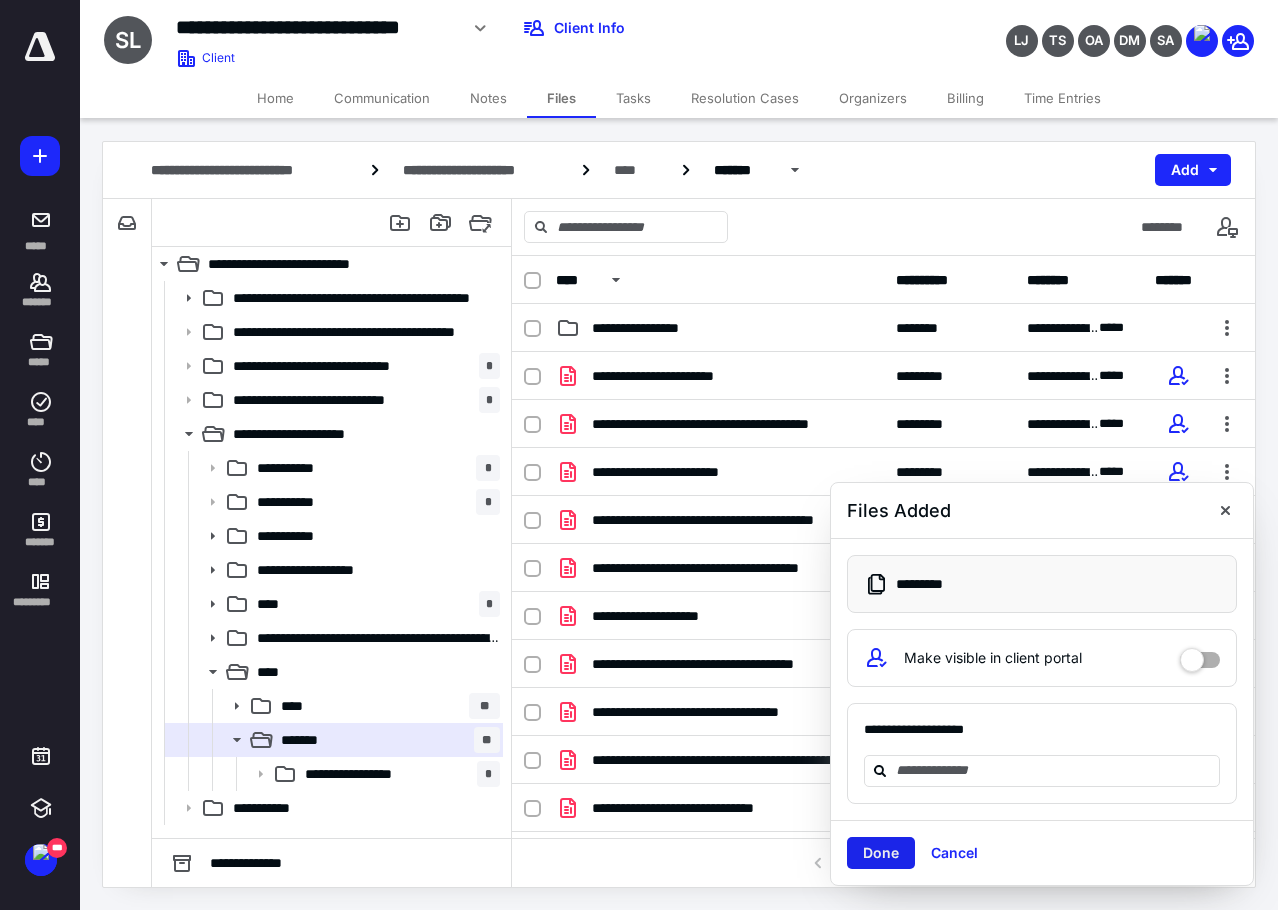 click on "Done" at bounding box center (881, 853) 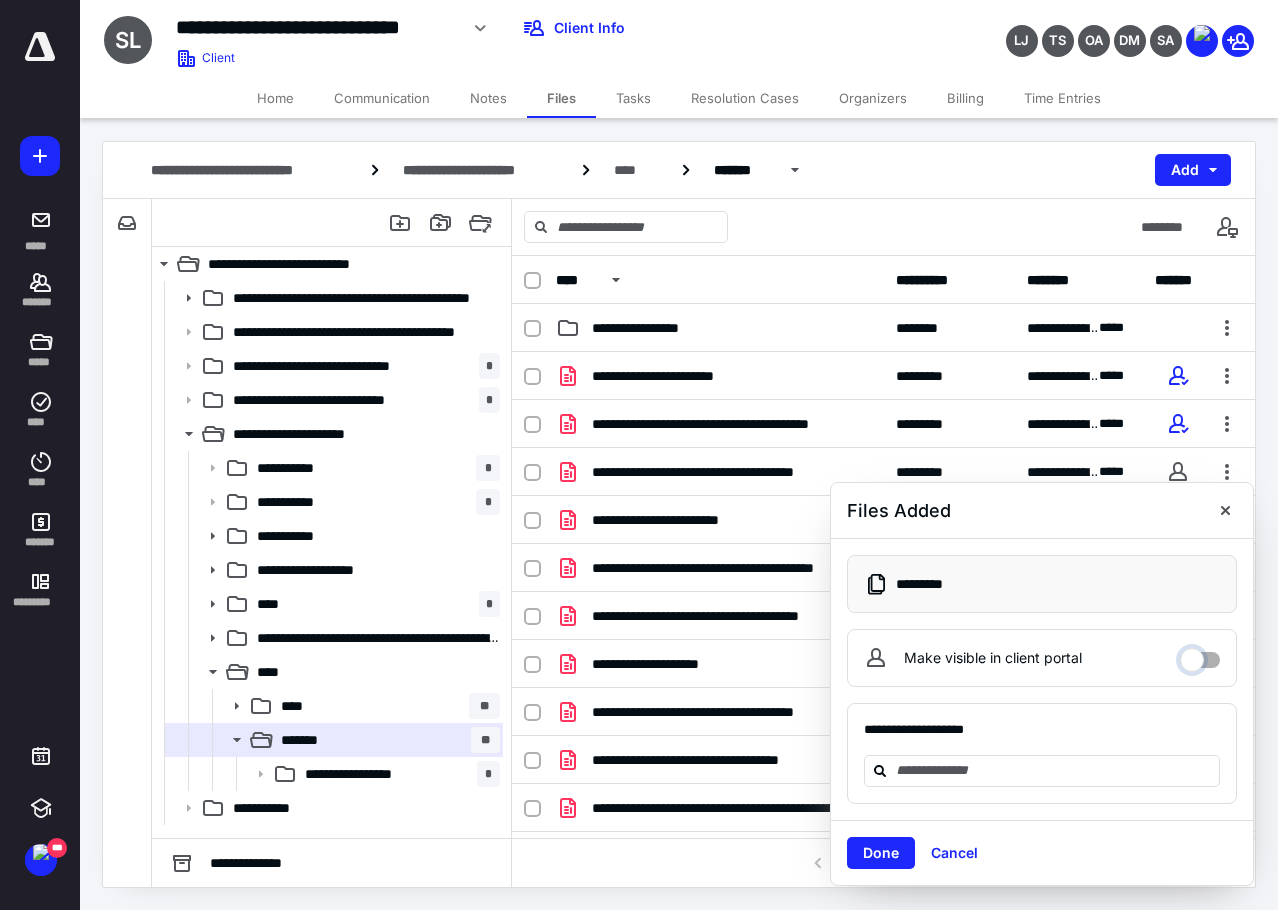 click on "Make visible in client portal" at bounding box center [1200, 655] 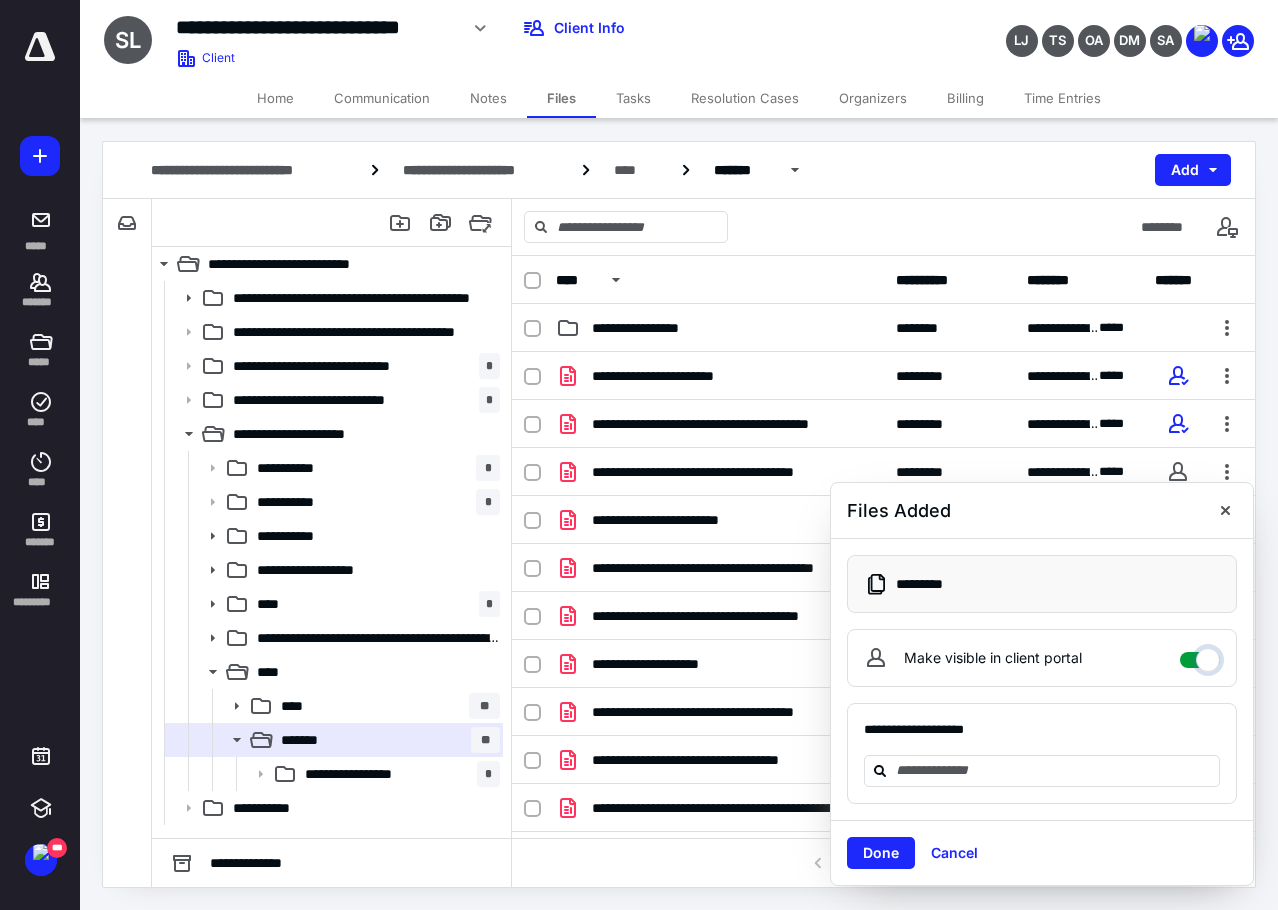 checkbox on "****" 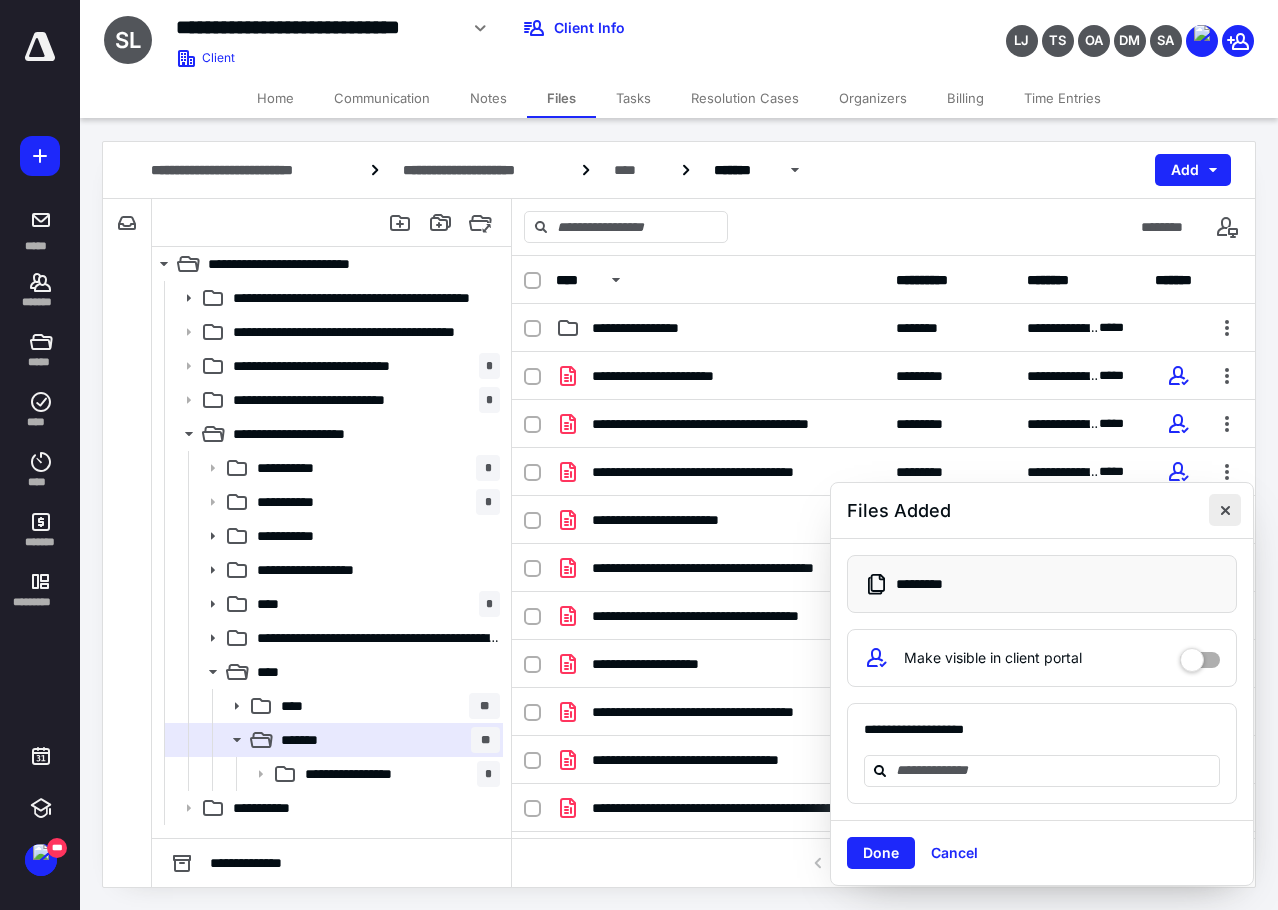 click at bounding box center (1225, 510) 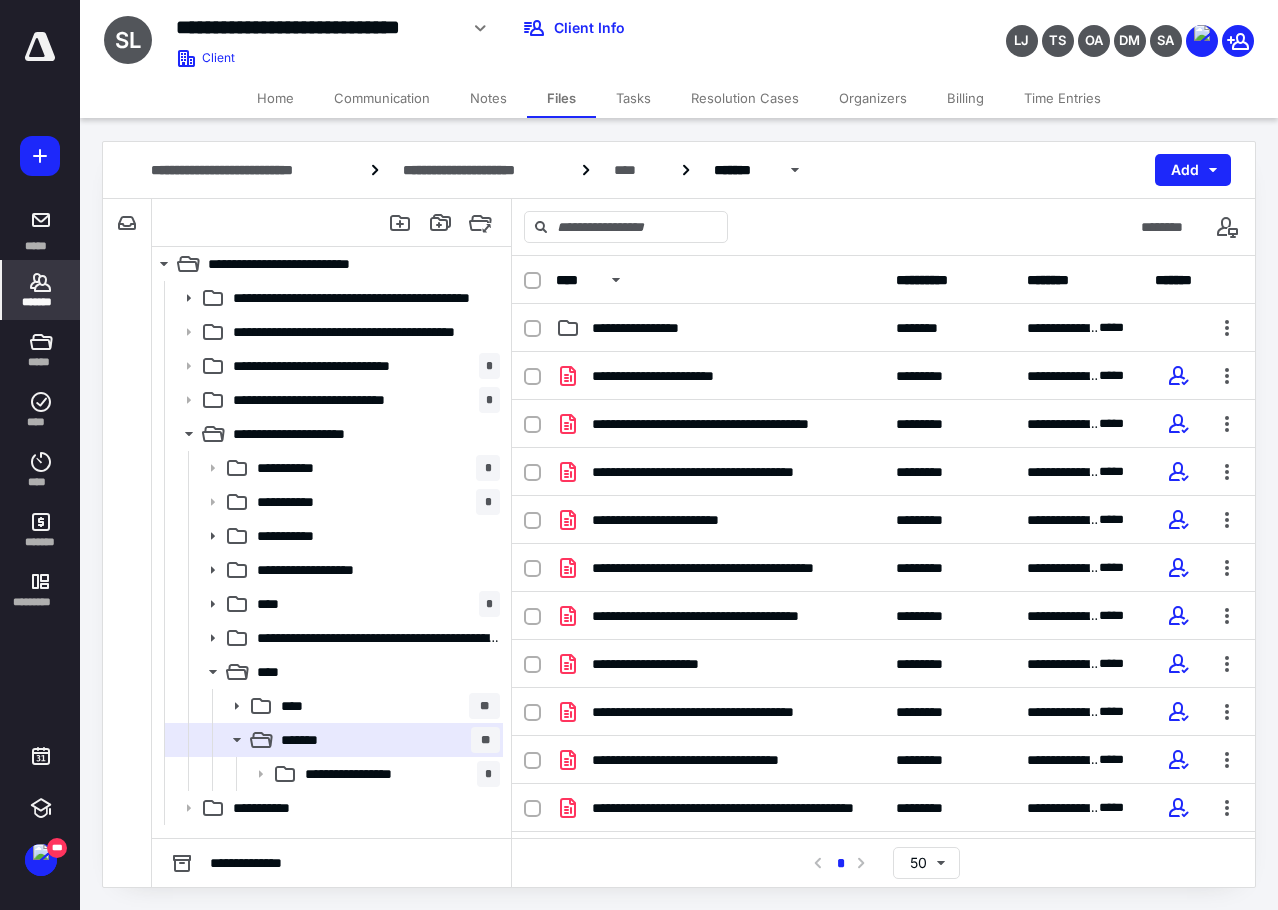 click on "*******" at bounding box center [41, 290] 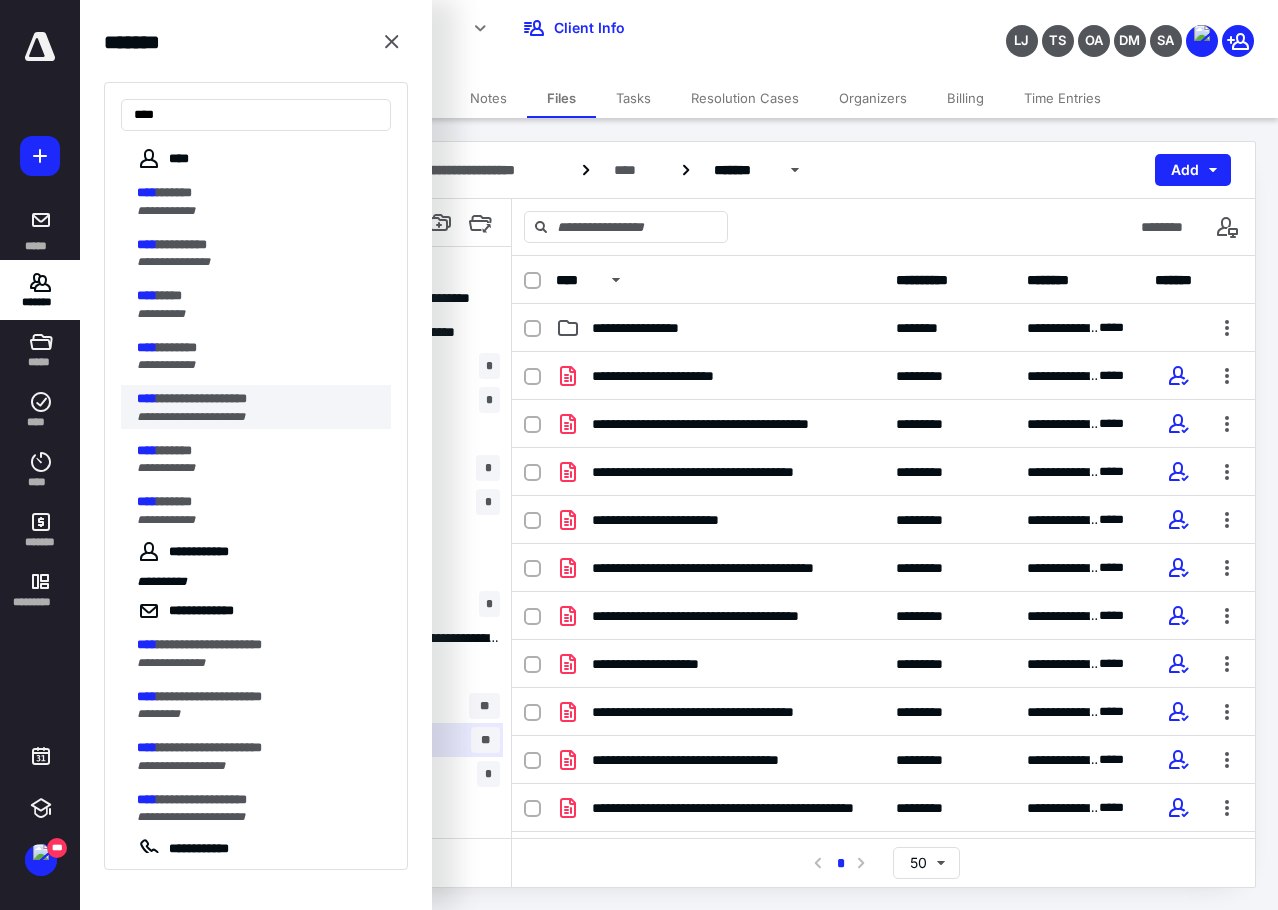 type on "****" 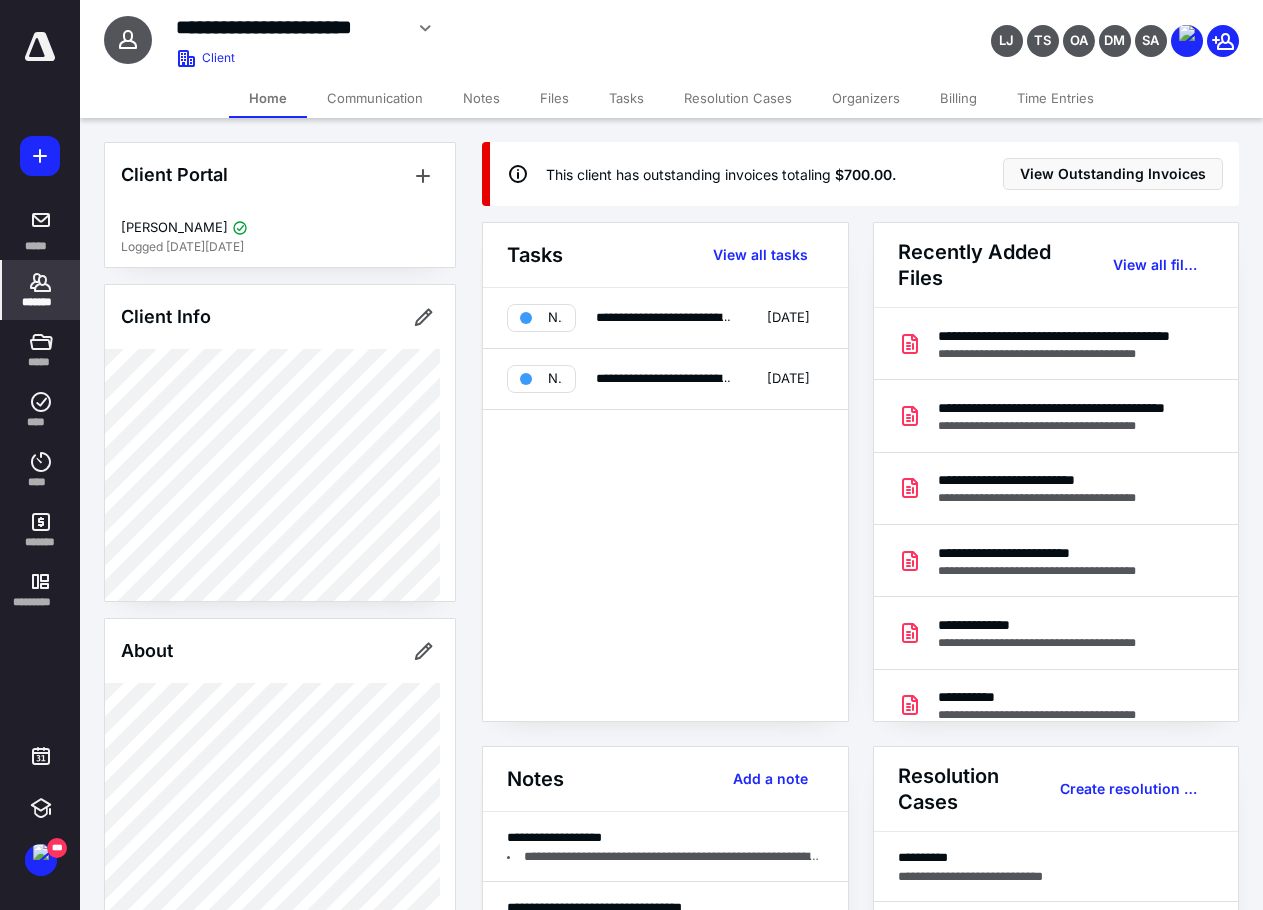 click on "Files" at bounding box center [554, 98] 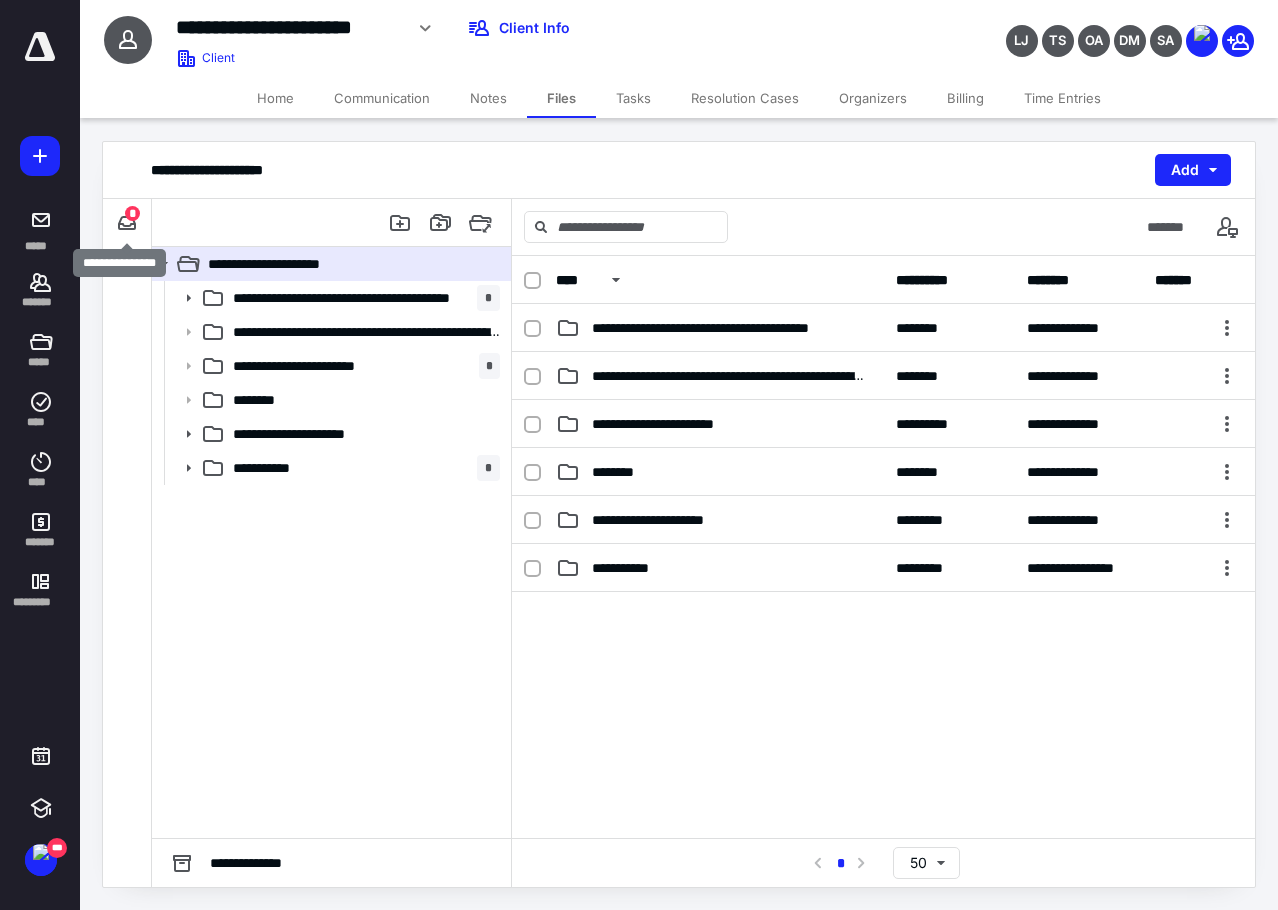 click on "*" at bounding box center (132, 213) 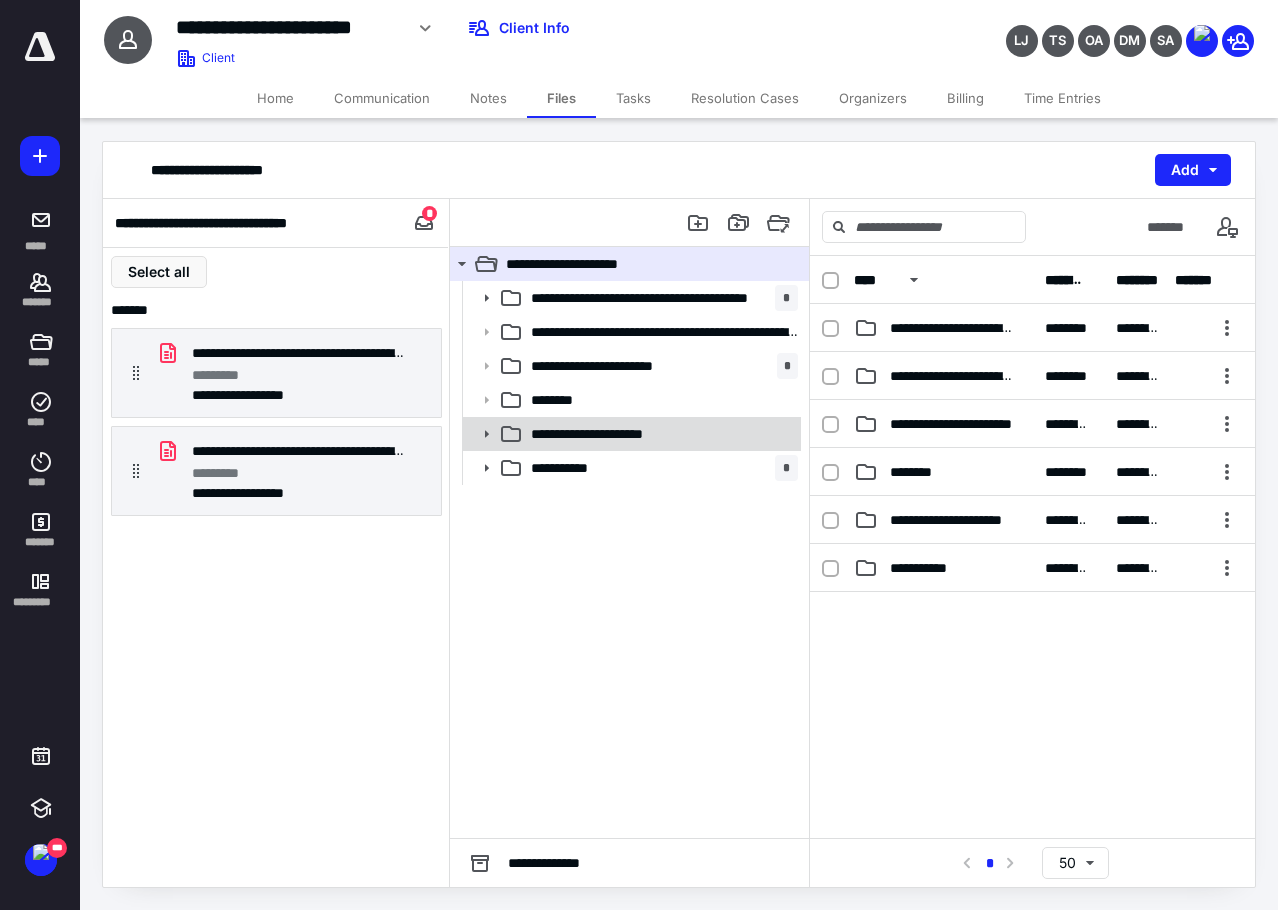 click 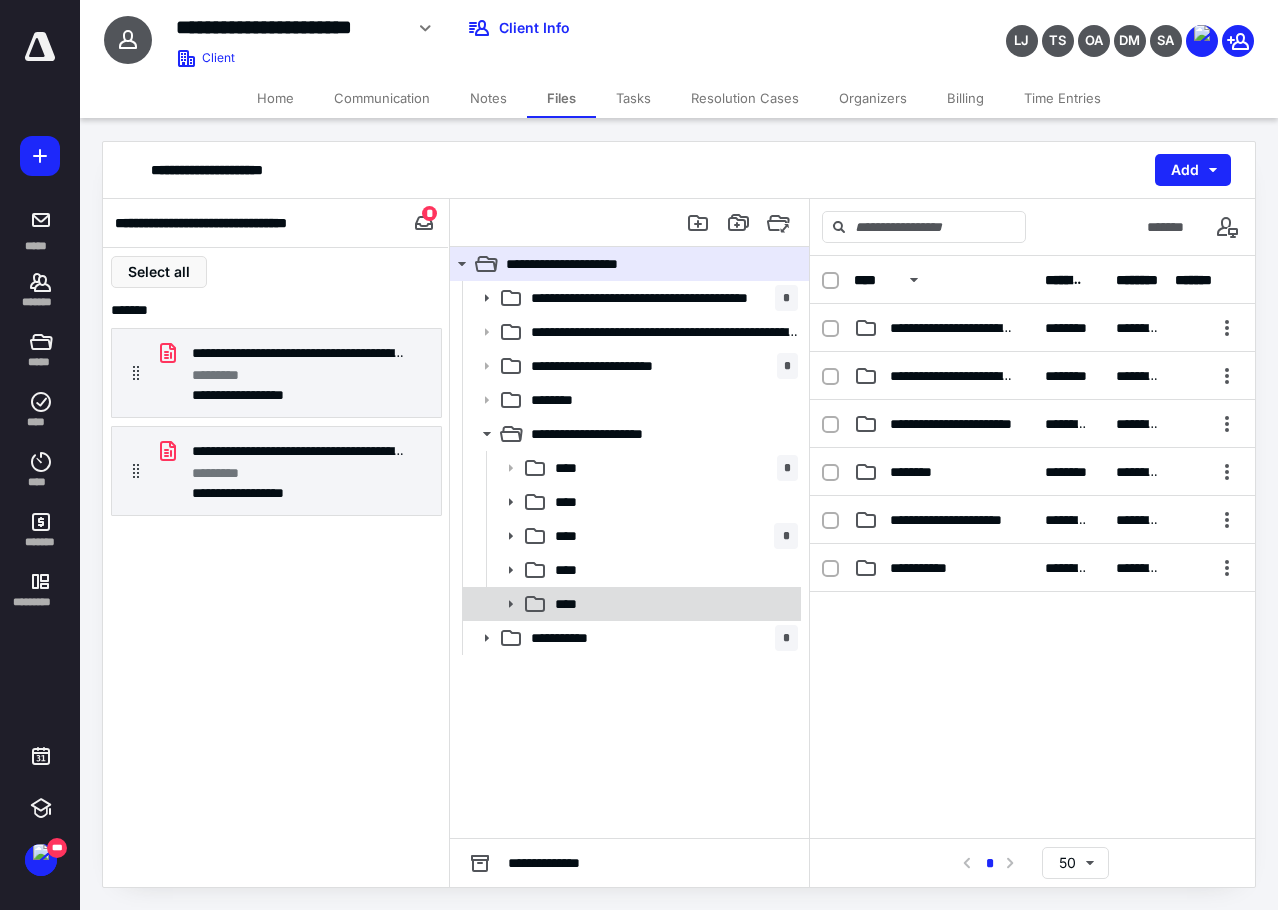 click 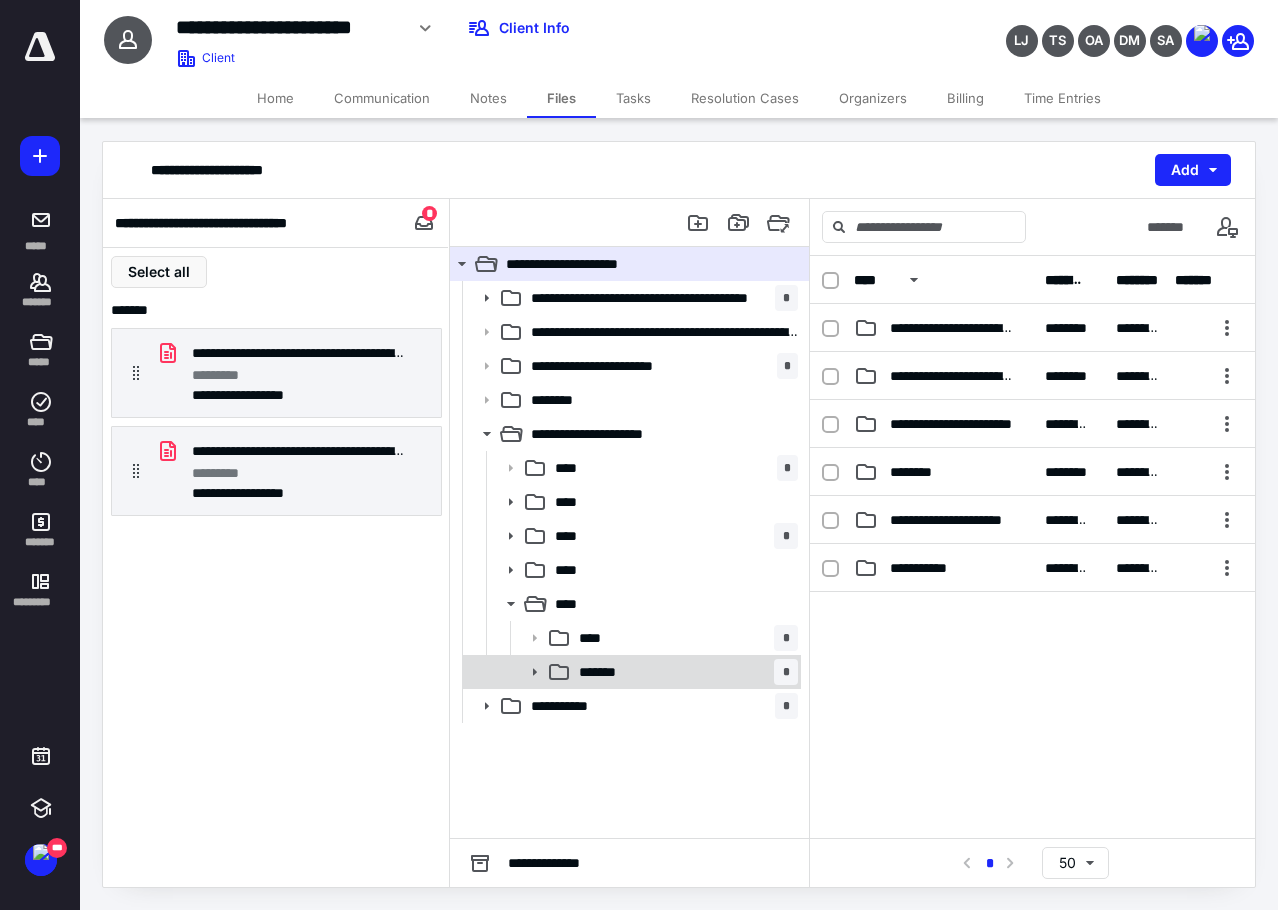 click on "******* *" at bounding box center [684, 672] 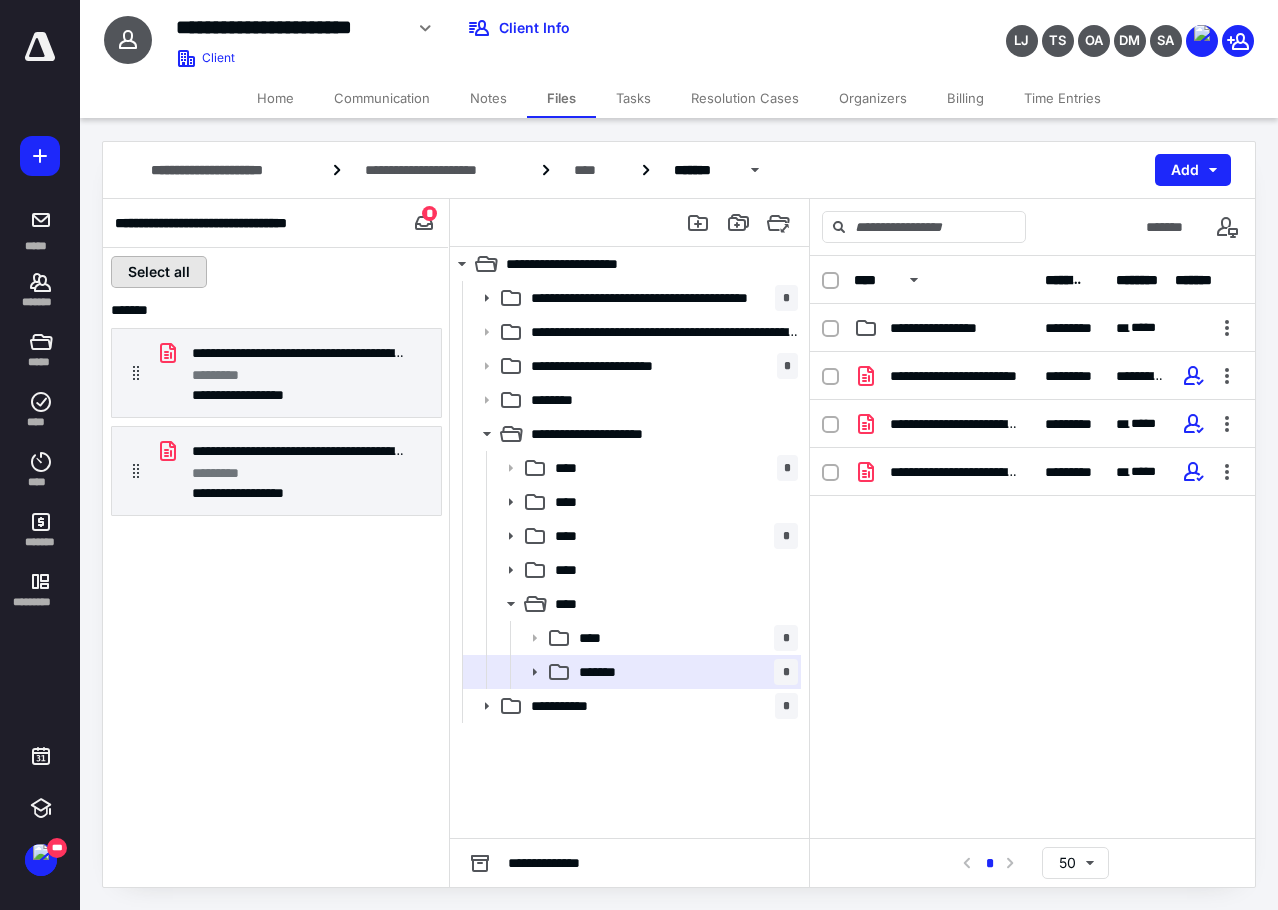 click on "Select all" at bounding box center (159, 272) 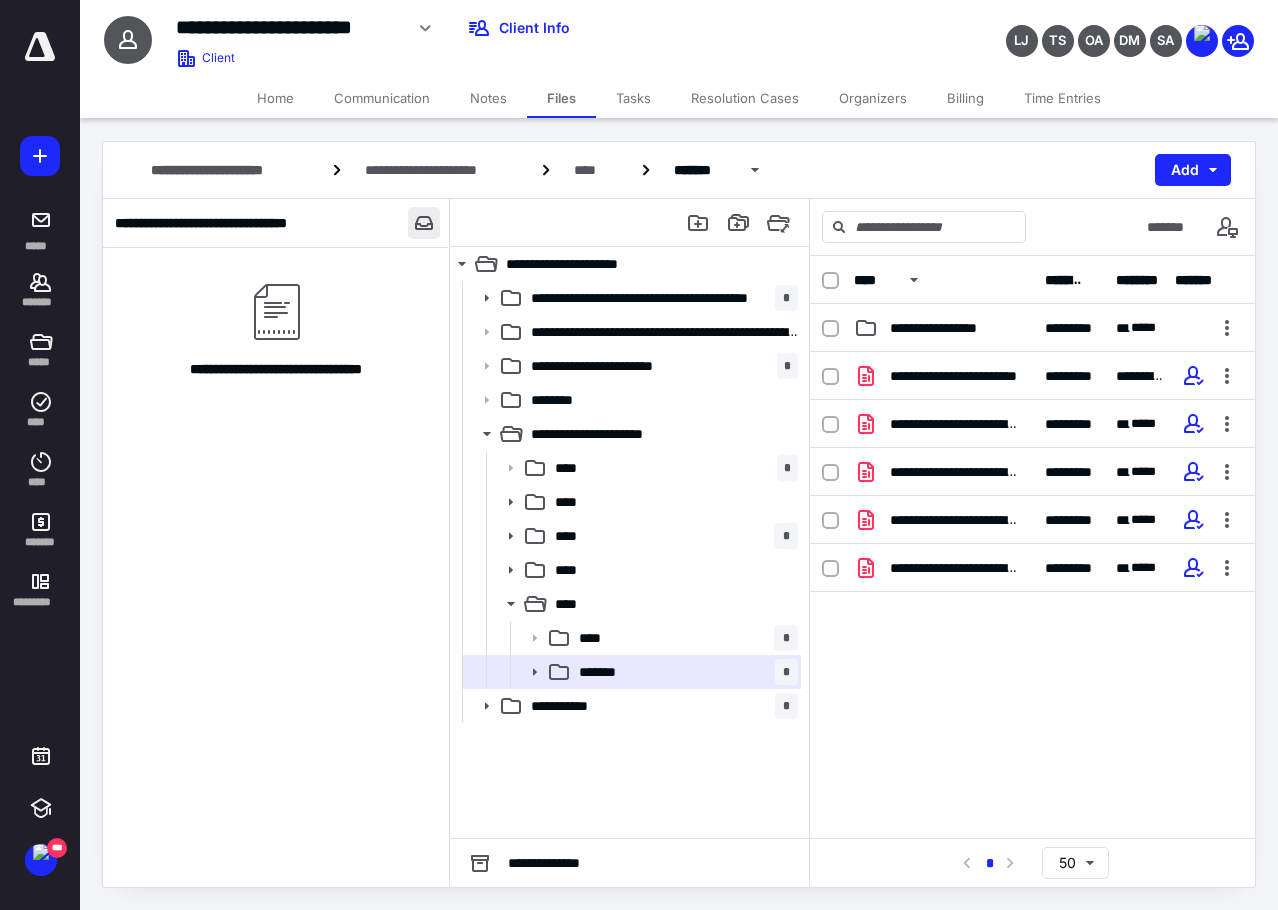 click at bounding box center (424, 223) 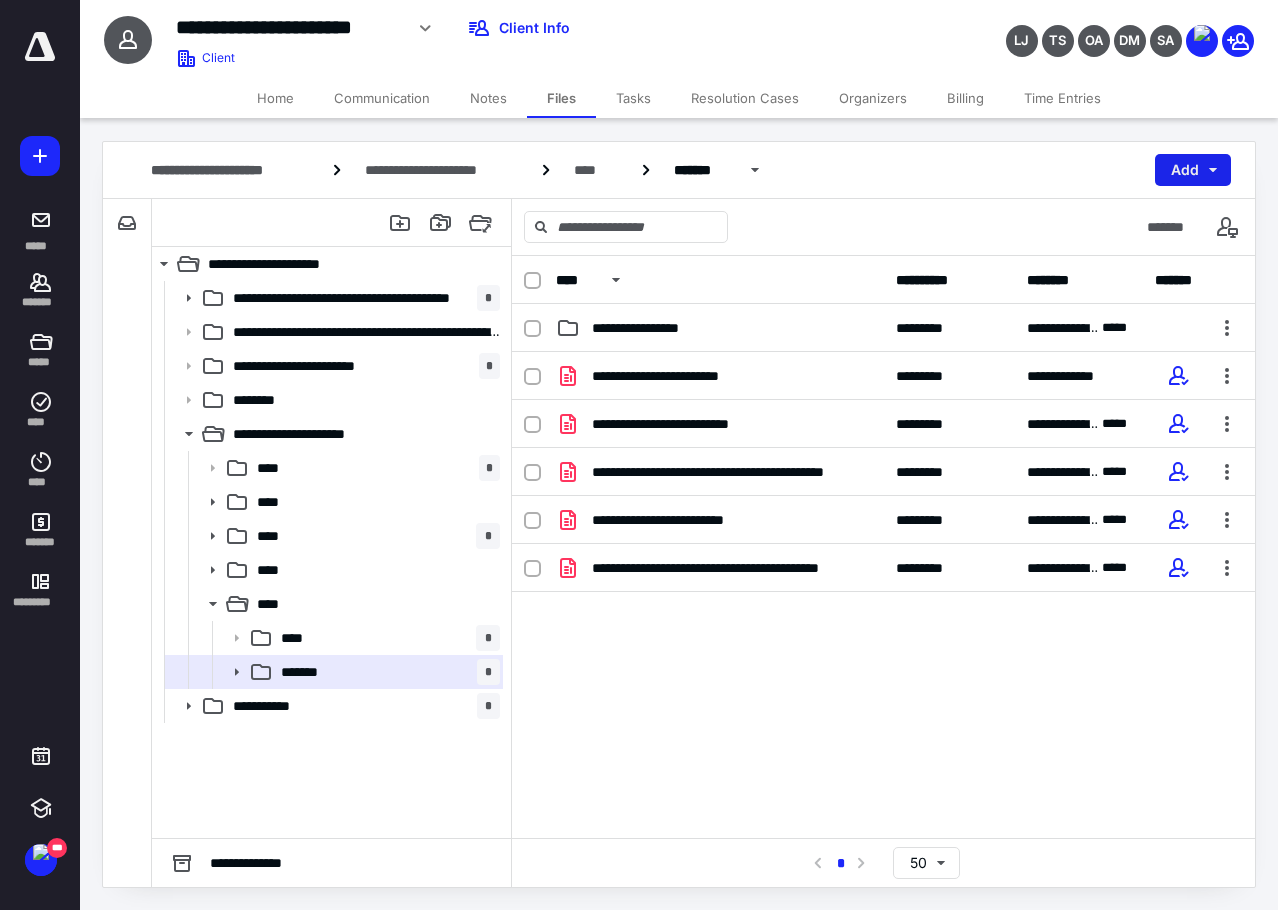 click on "Add" at bounding box center [1193, 170] 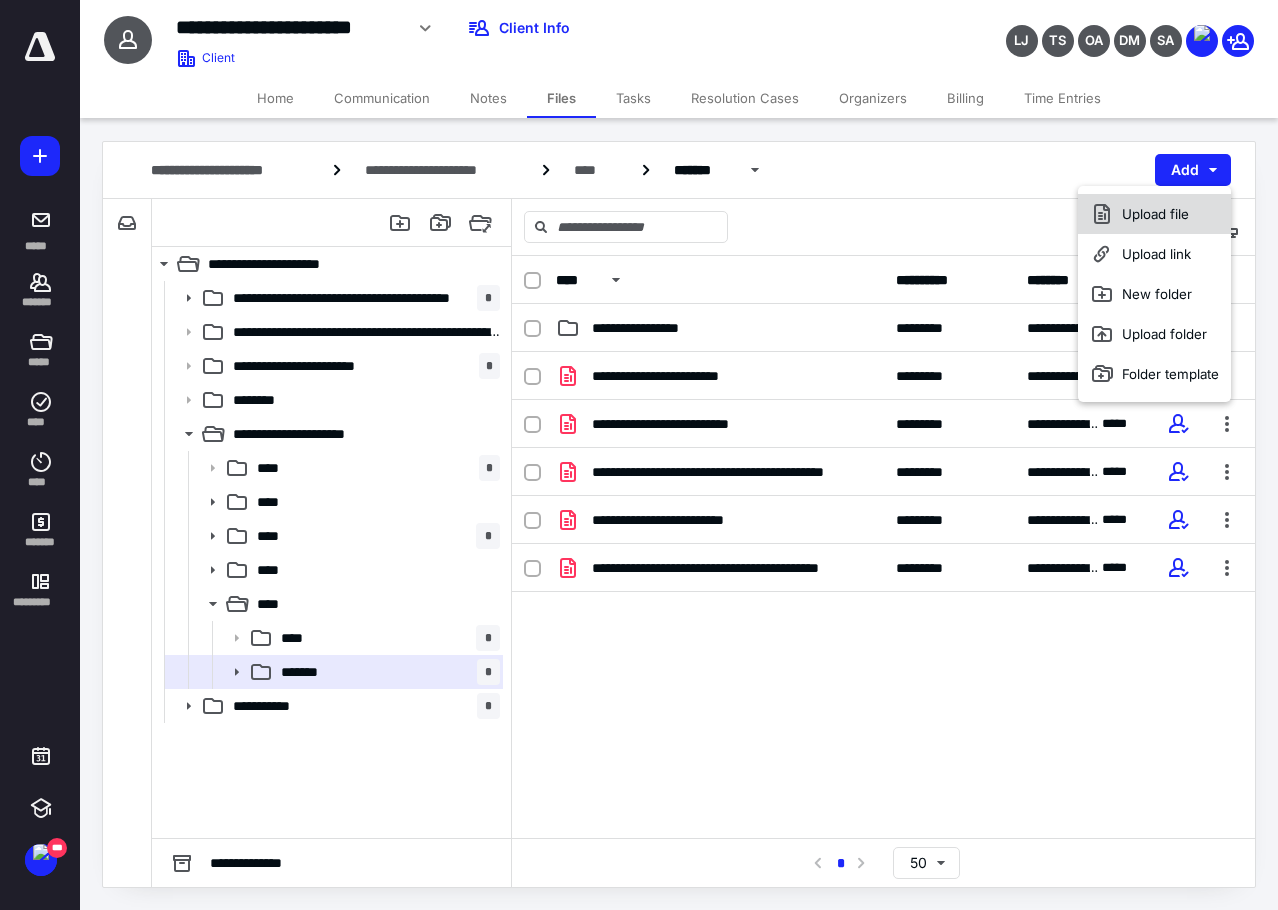 click on "Upload file" at bounding box center (1154, 214) 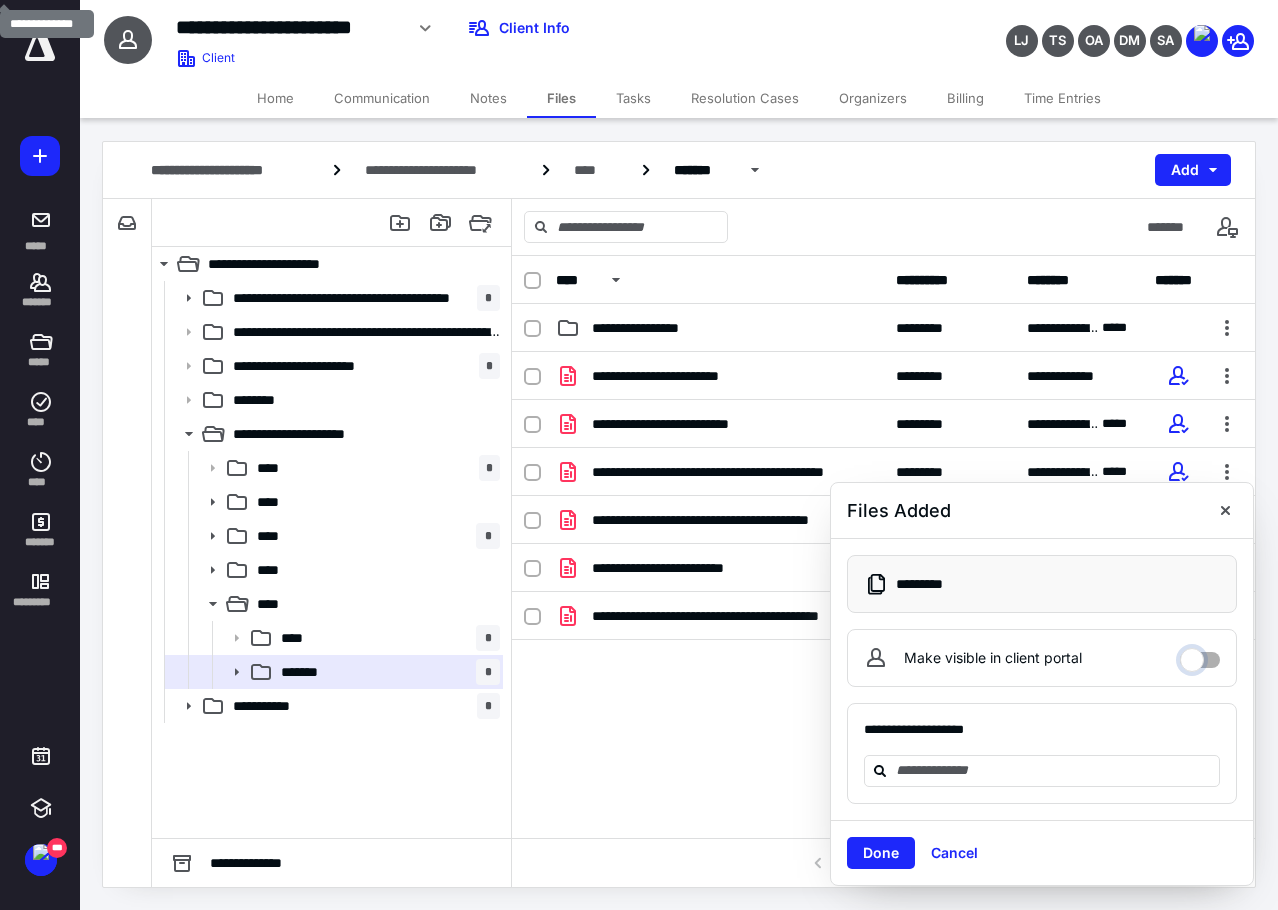 click on "Make visible in client portal" at bounding box center [1200, 655] 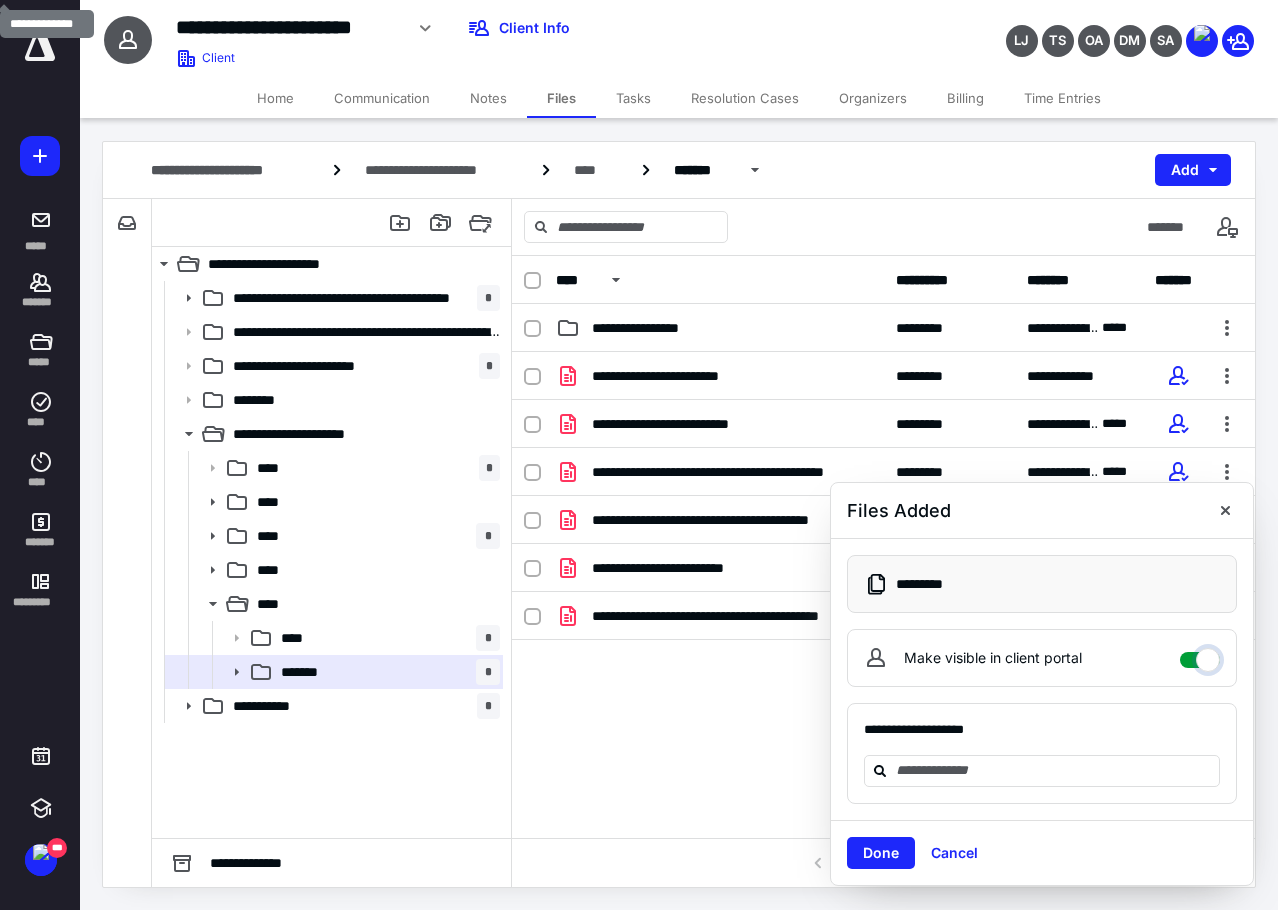checkbox on "****" 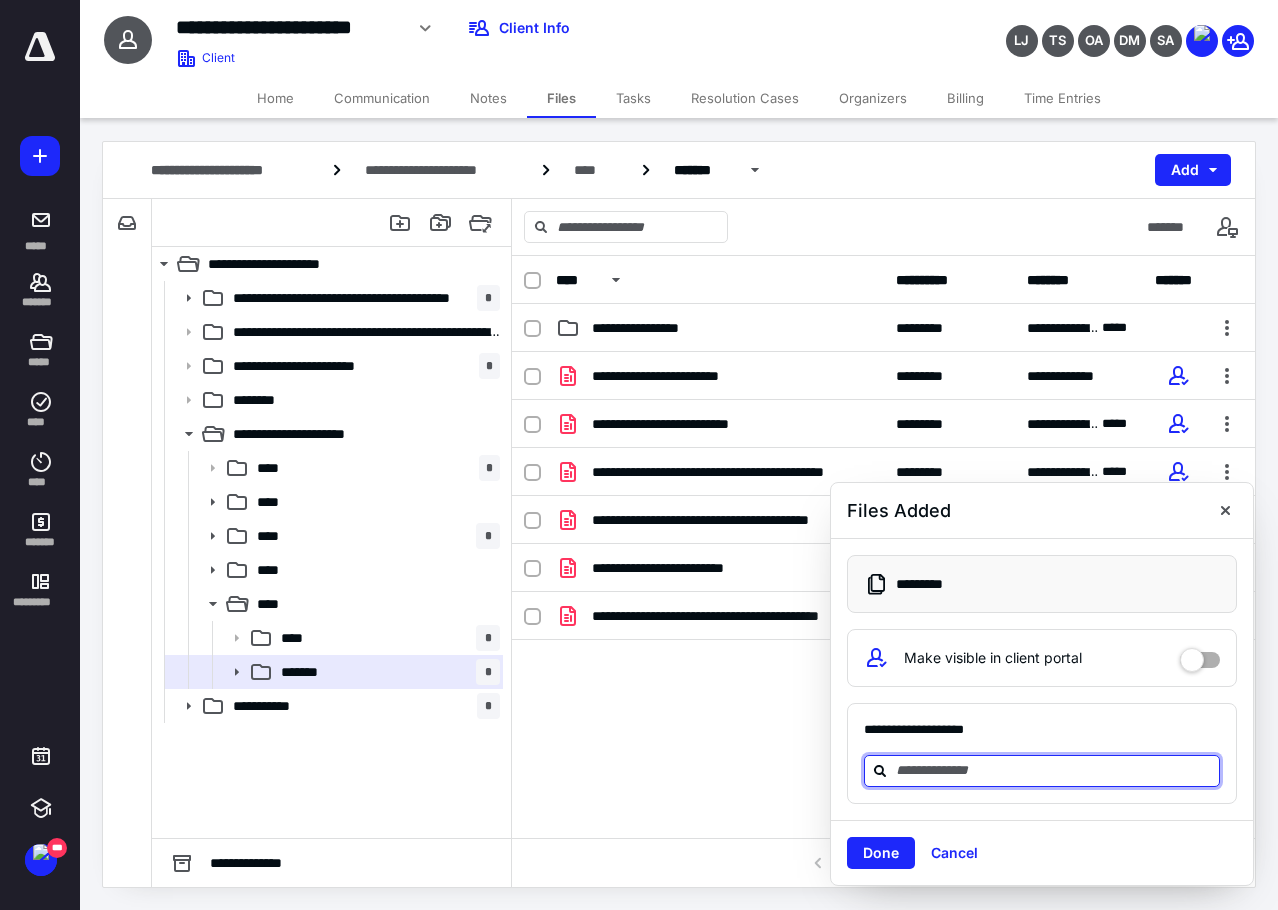 click at bounding box center [1054, 770] 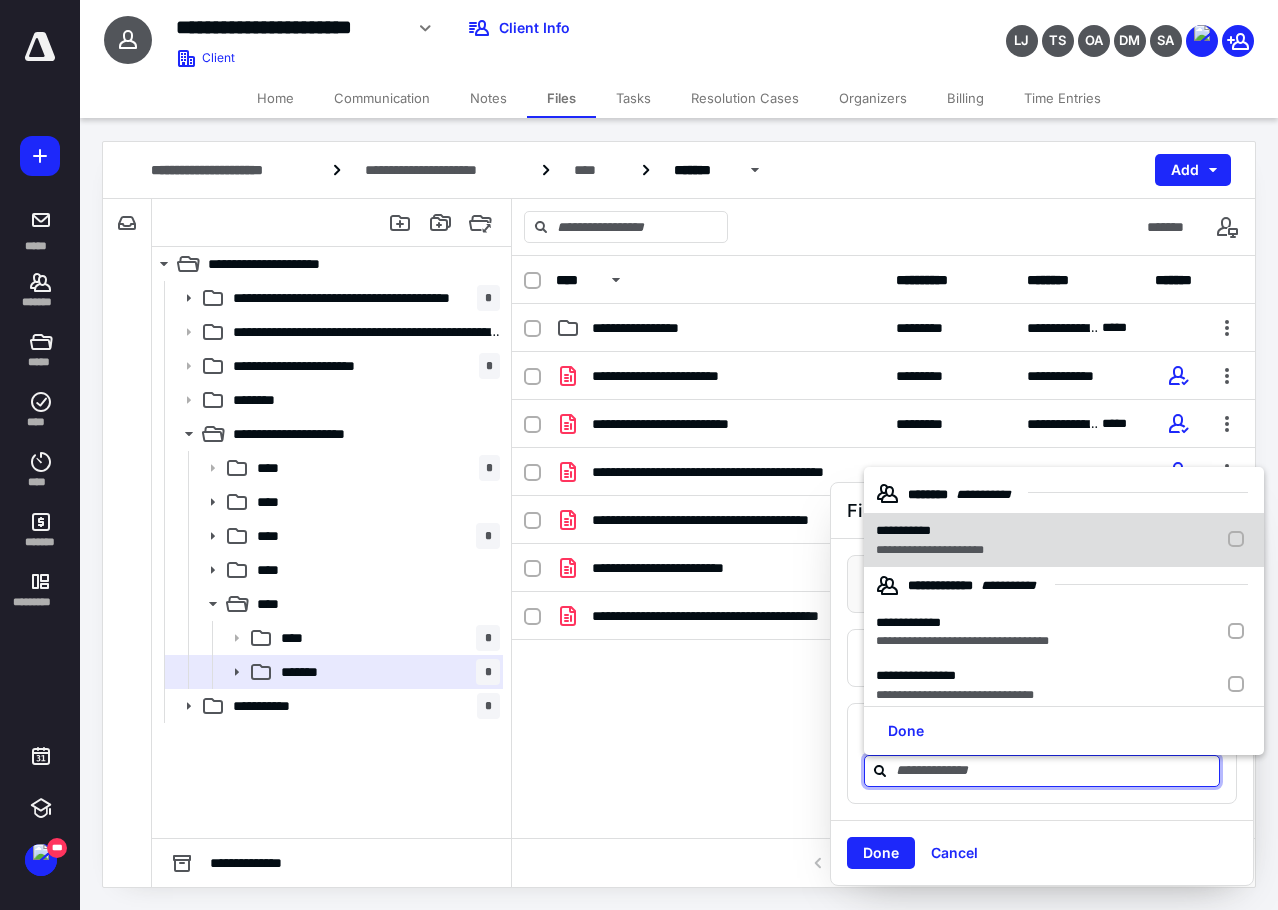 click at bounding box center [1240, 540] 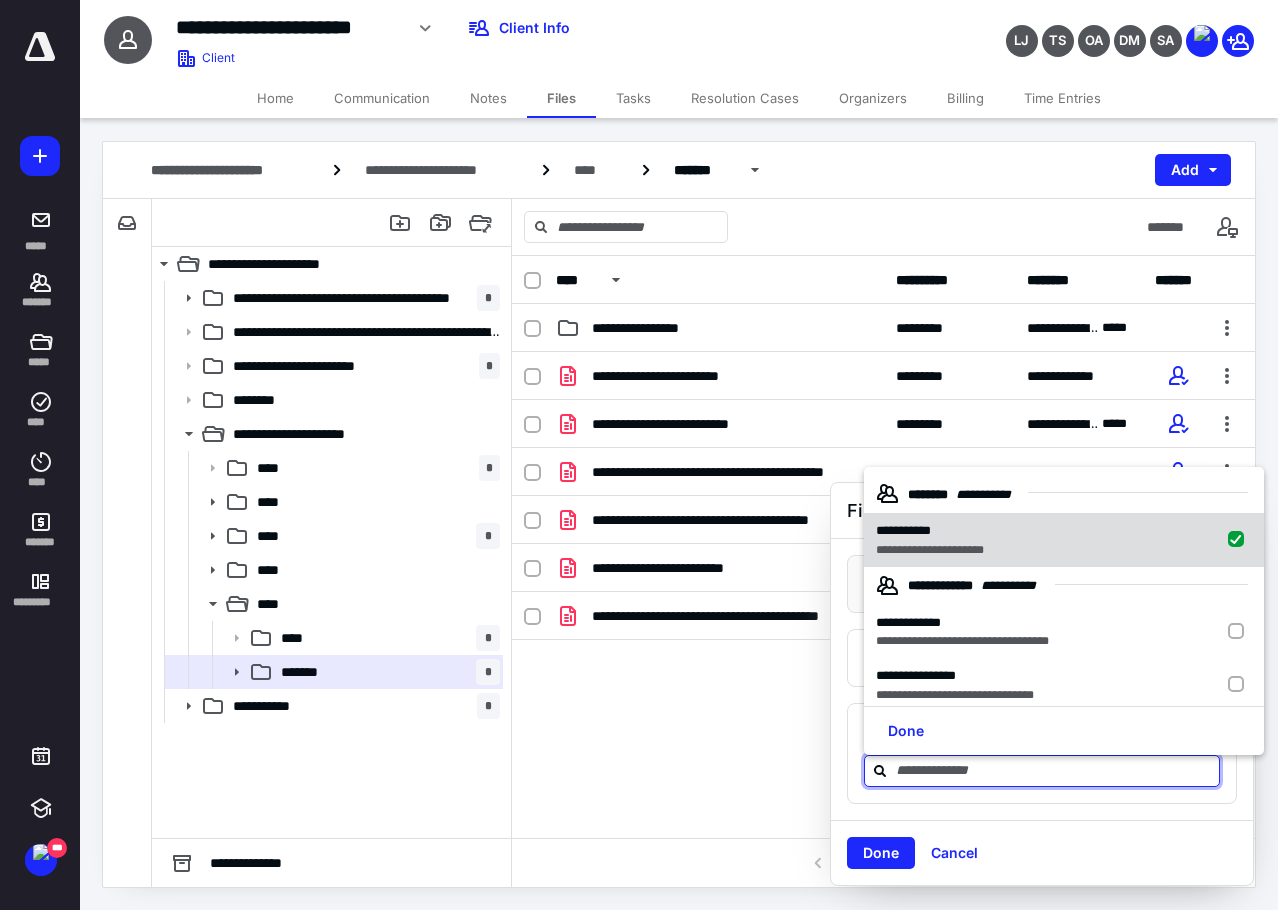checkbox on "true" 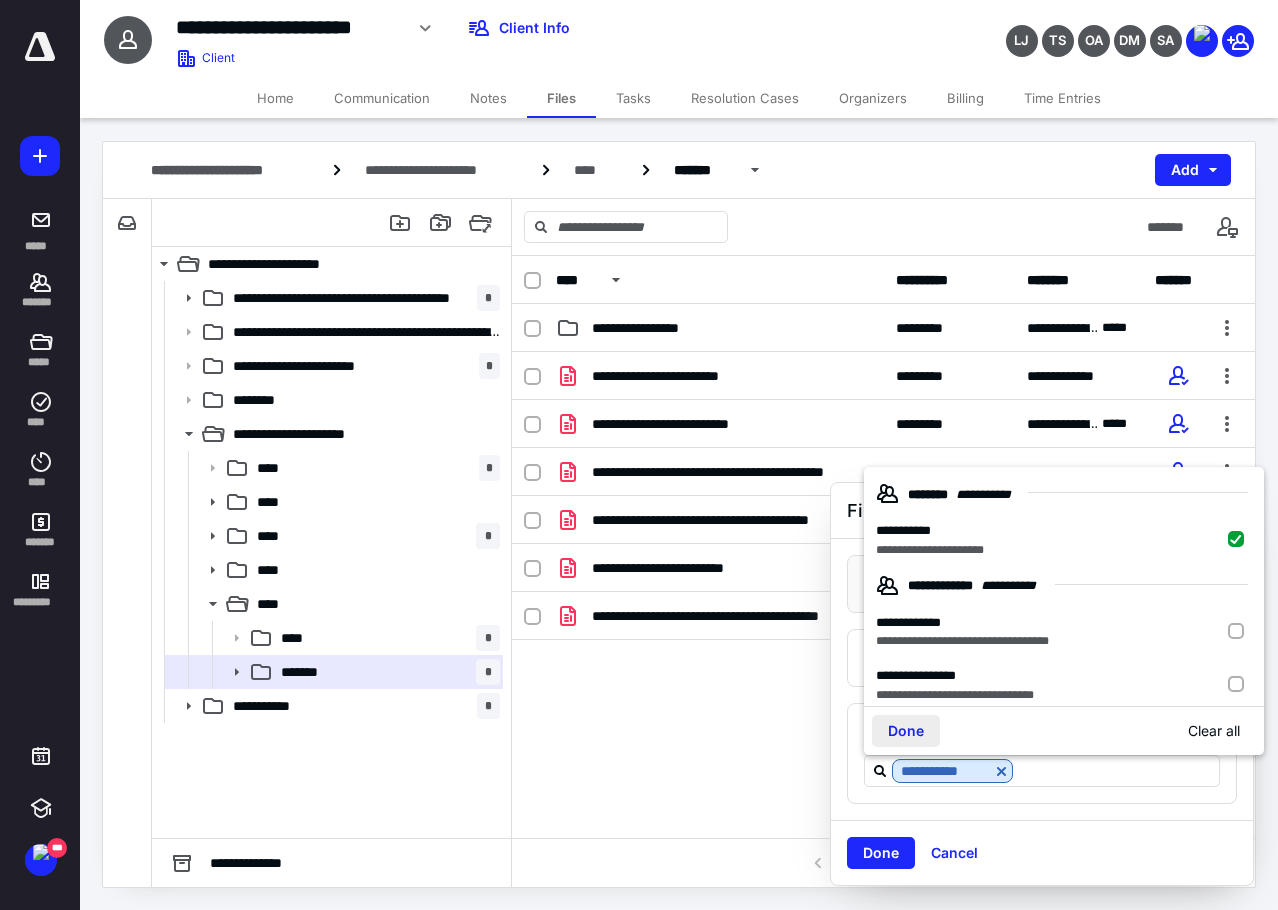 click on "Done" at bounding box center [906, 731] 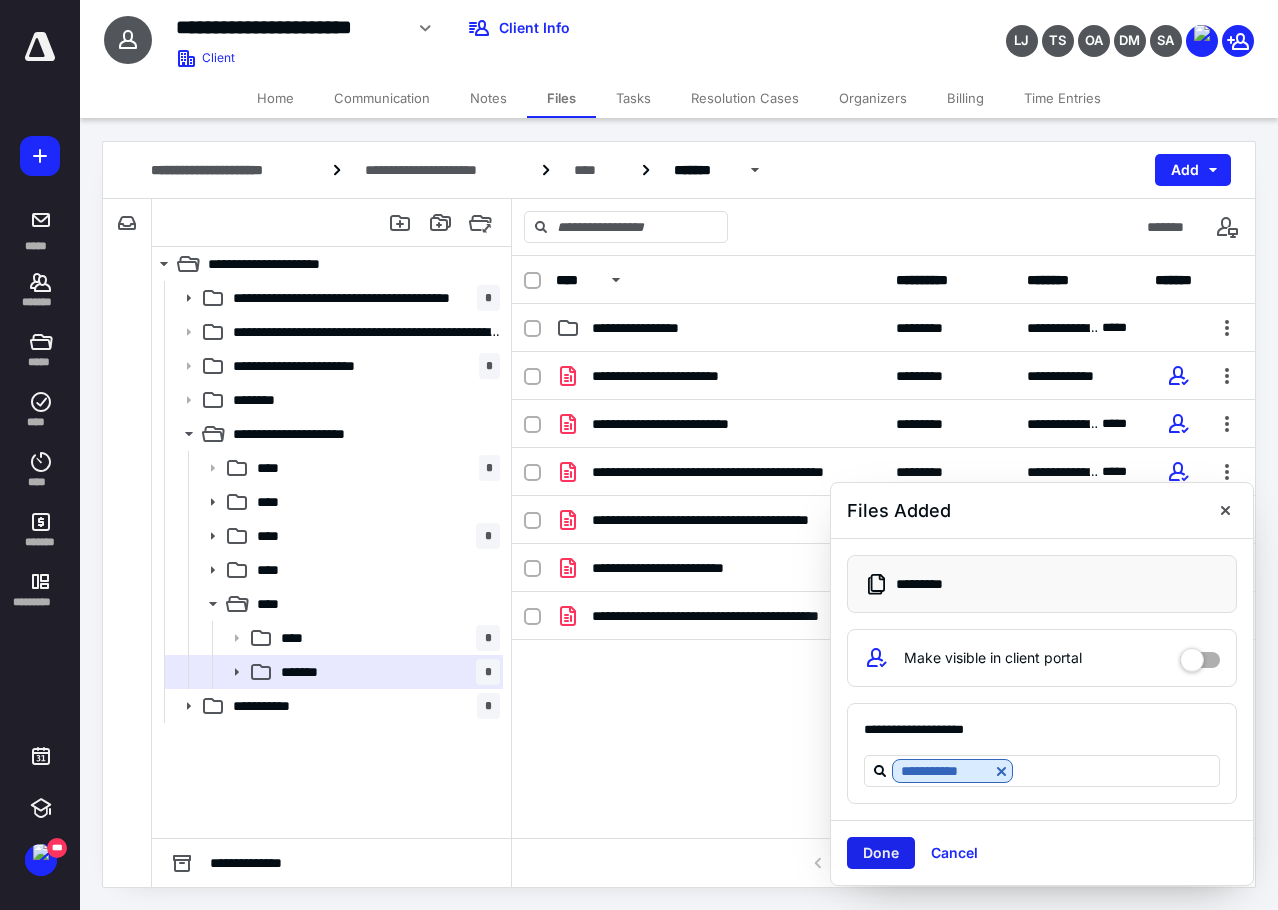 click on "Done" at bounding box center (881, 853) 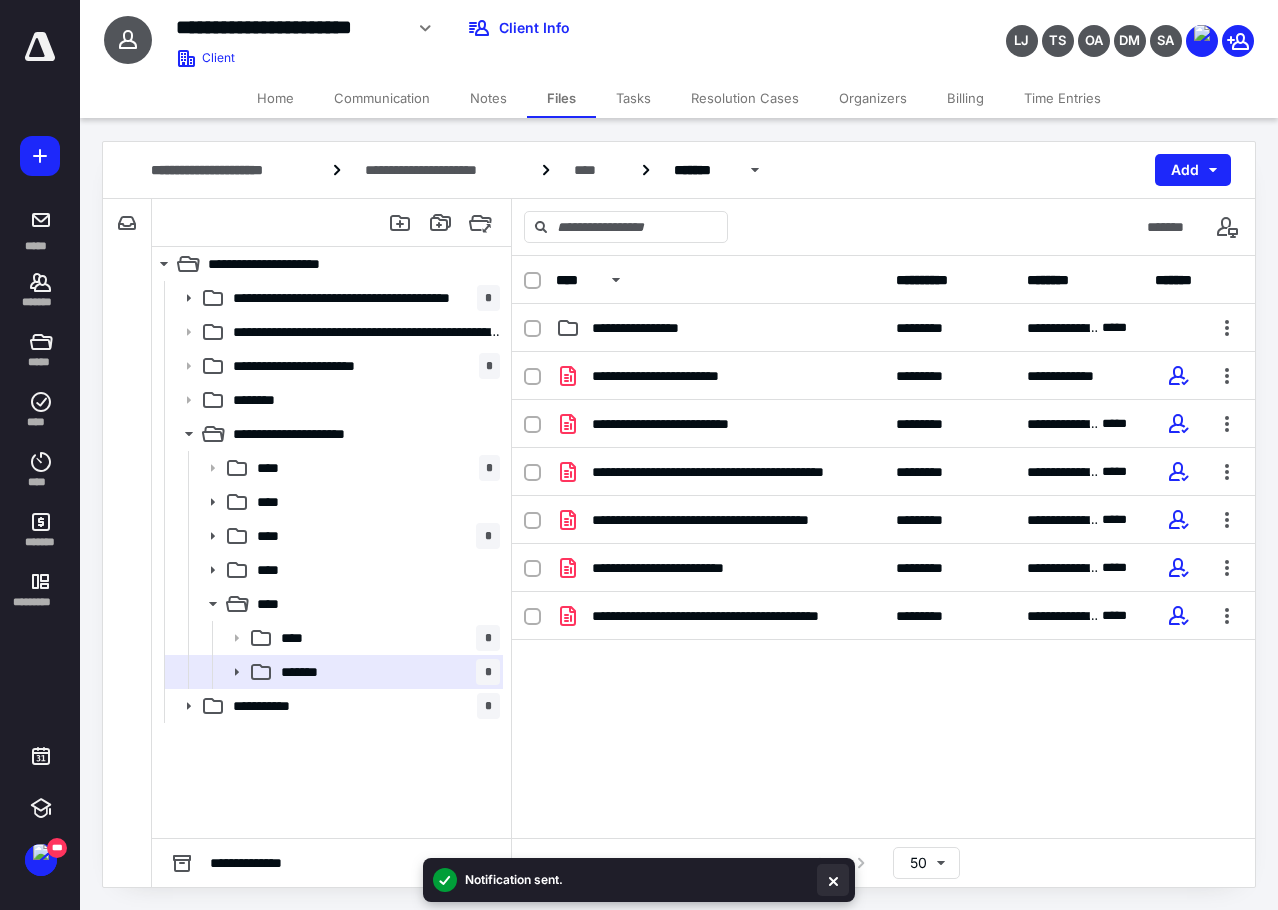 click at bounding box center (833, 880) 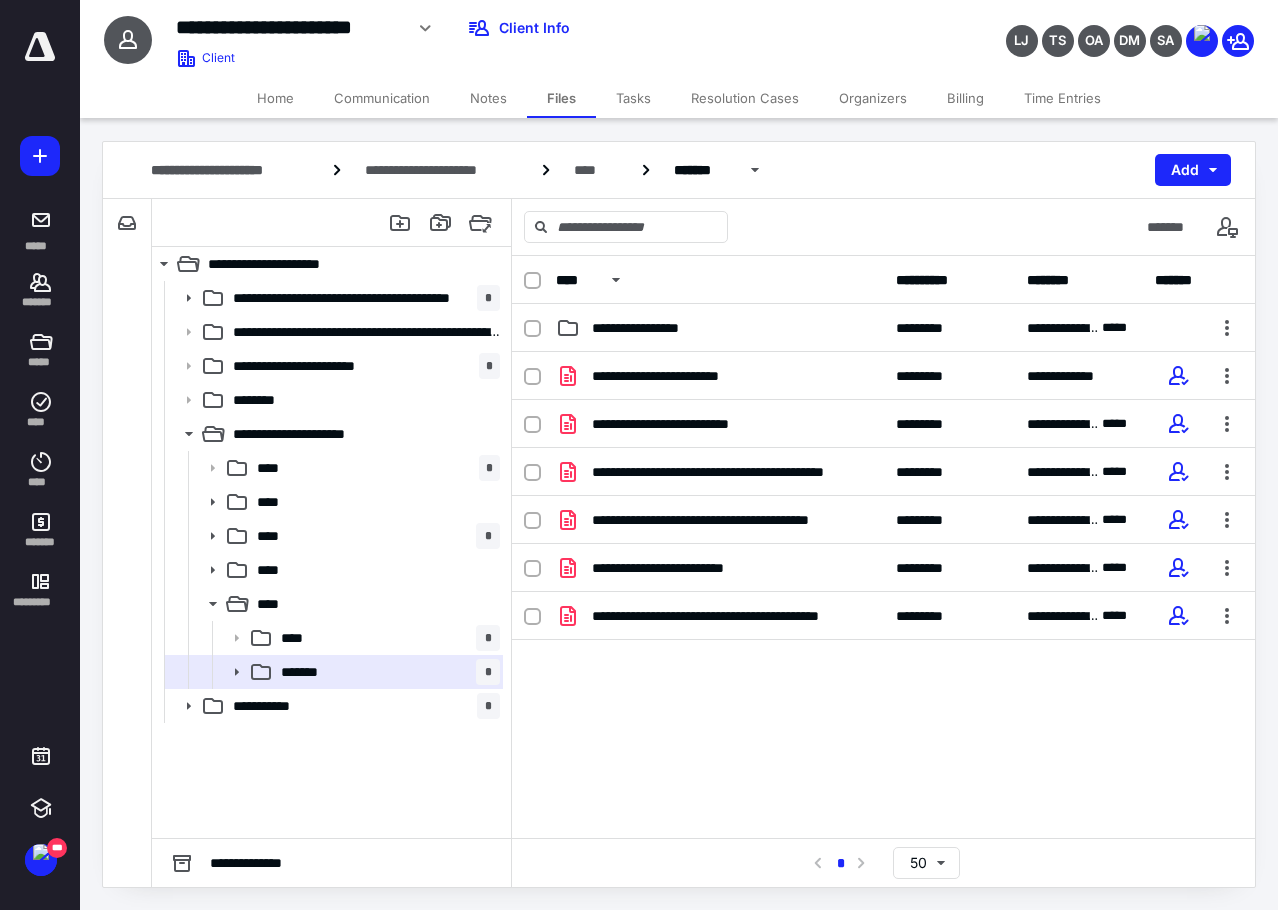 click on "Billing" at bounding box center (965, 98) 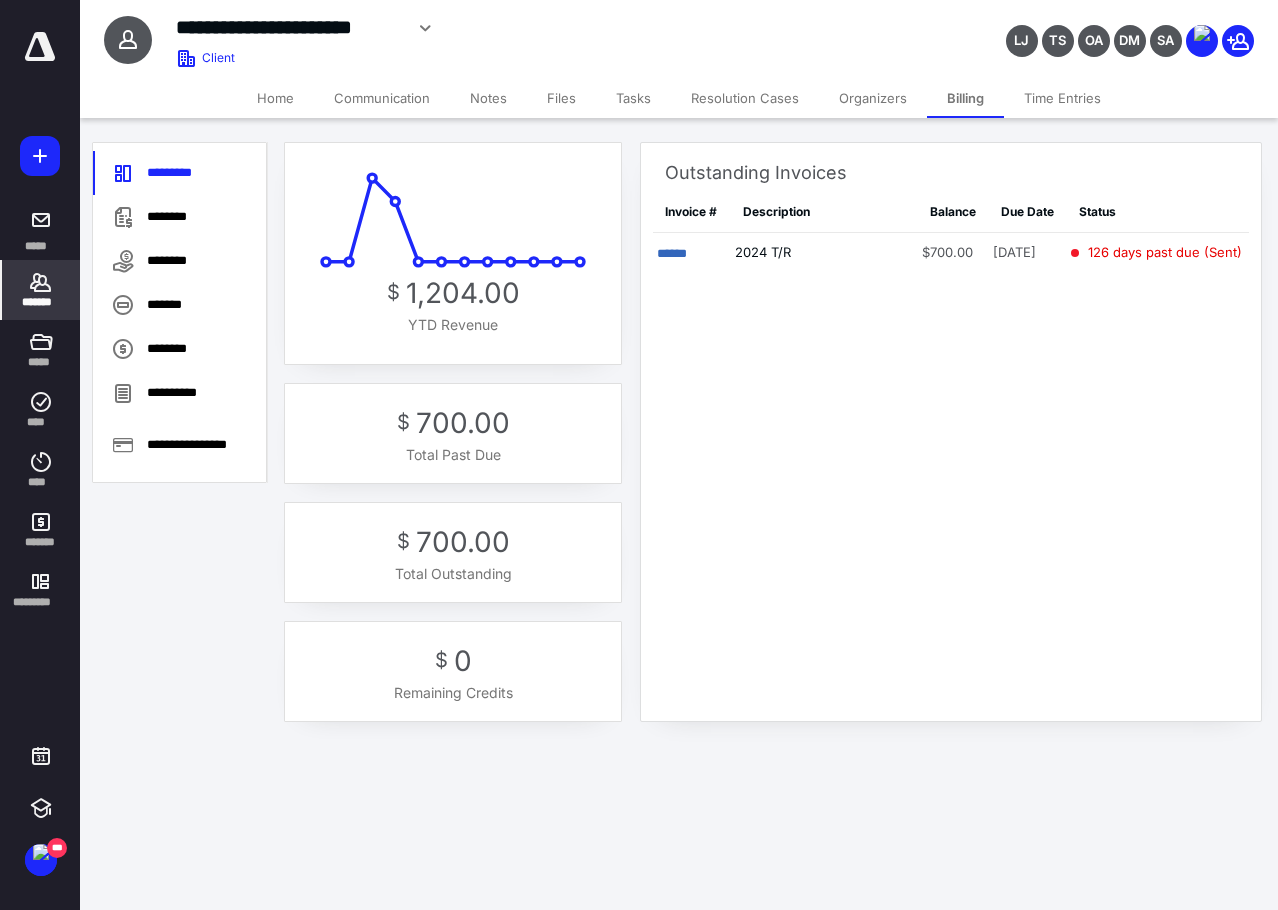 click 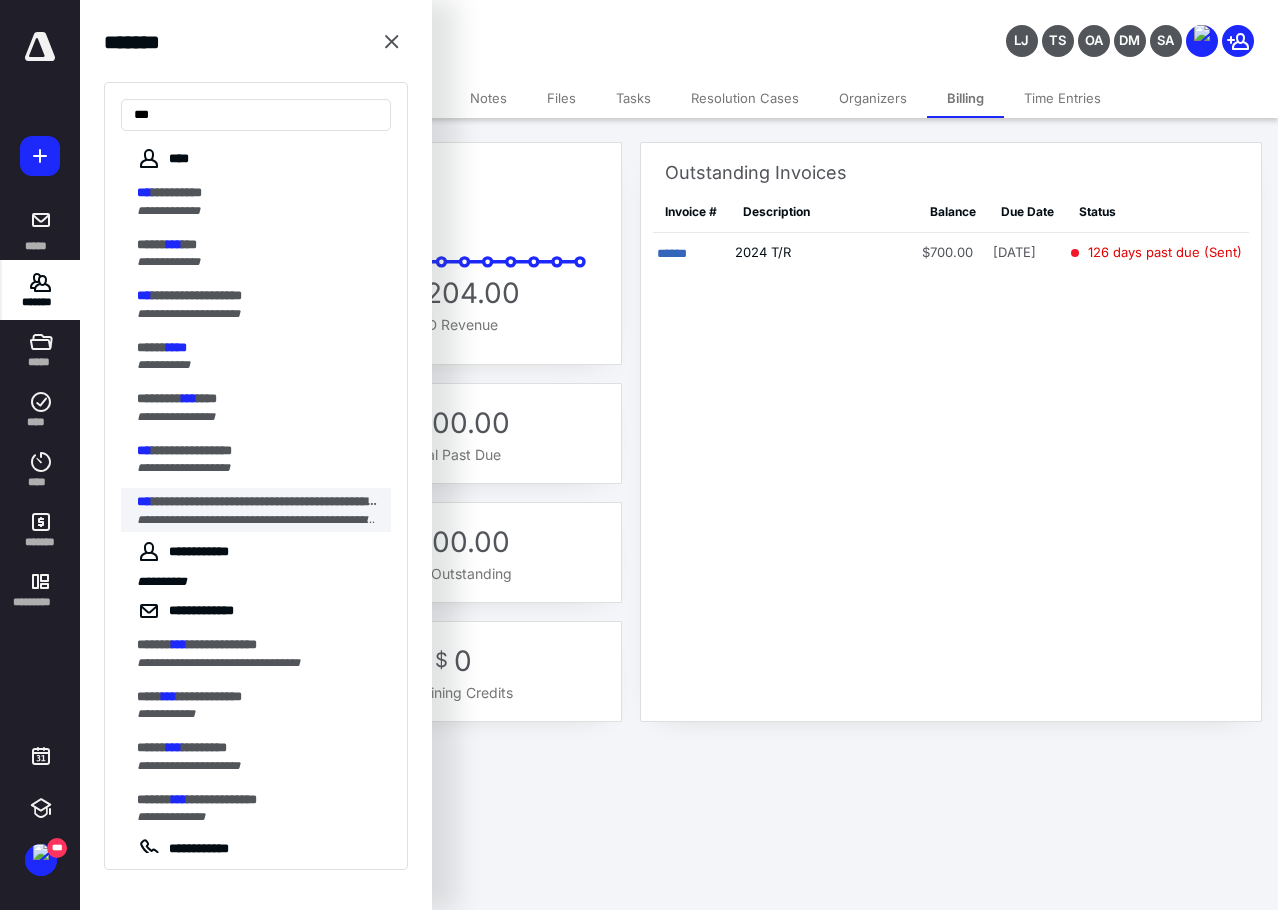 type on "***" 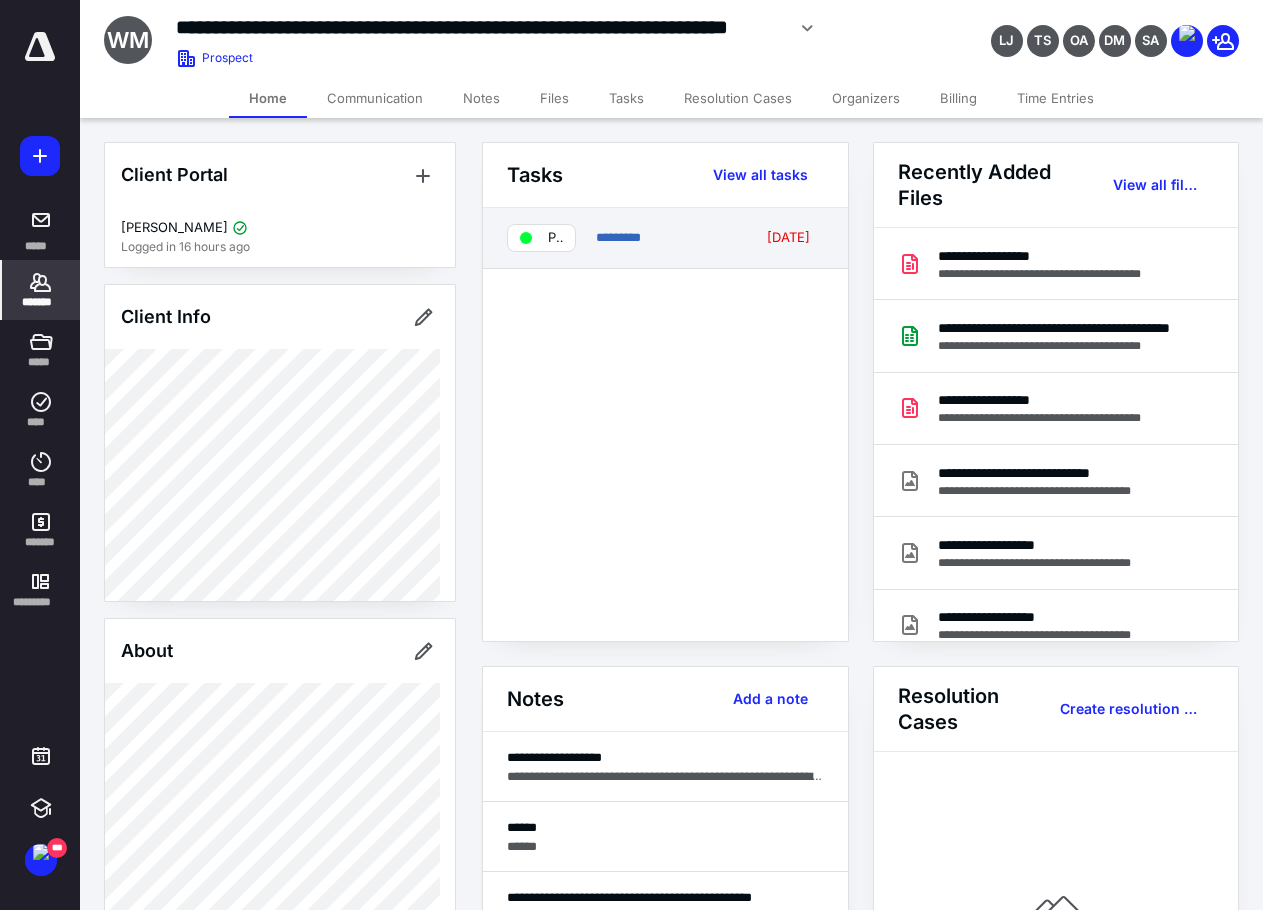 click on "Paper Extension Filed" at bounding box center [555, 238] 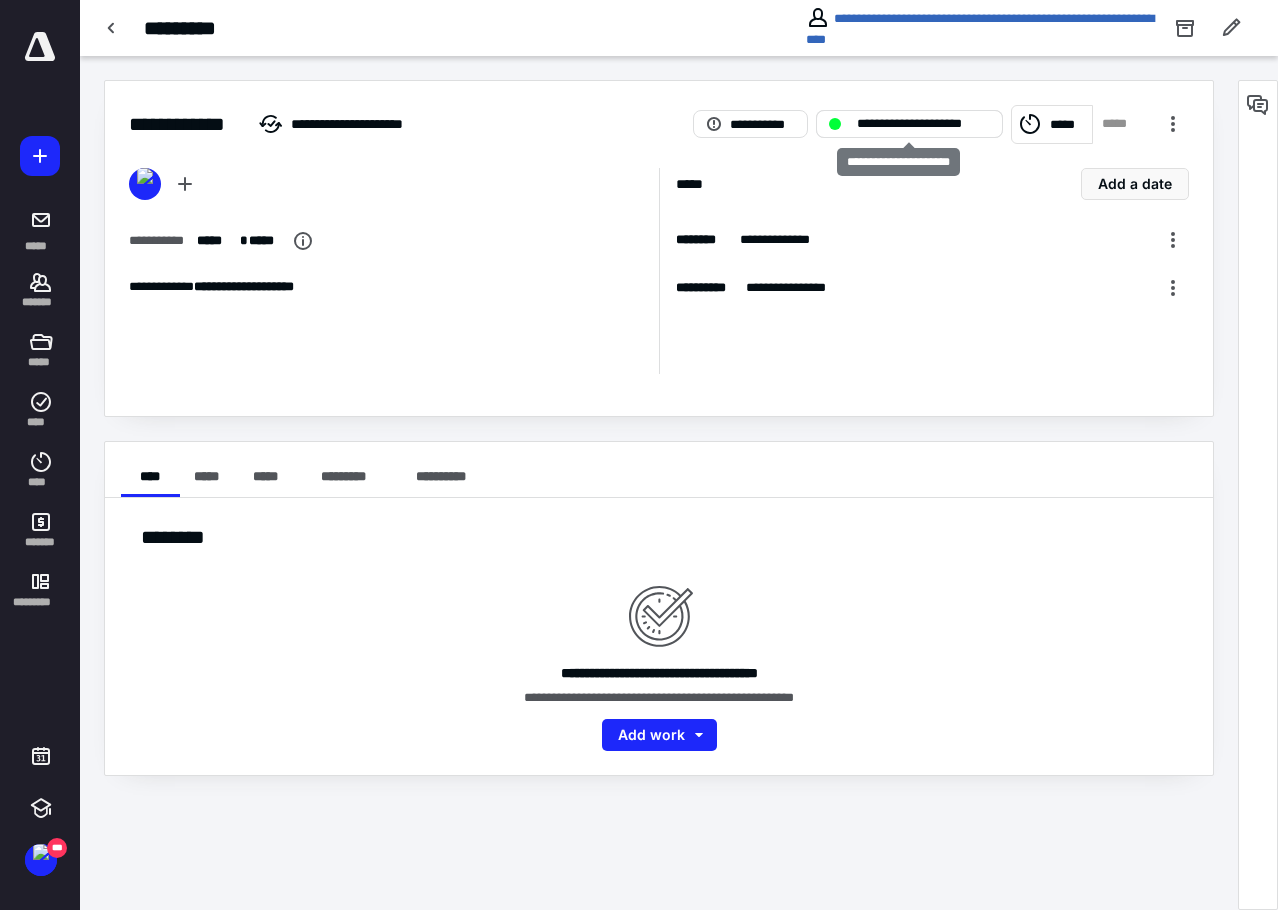 click on "**********" at bounding box center (923, 124) 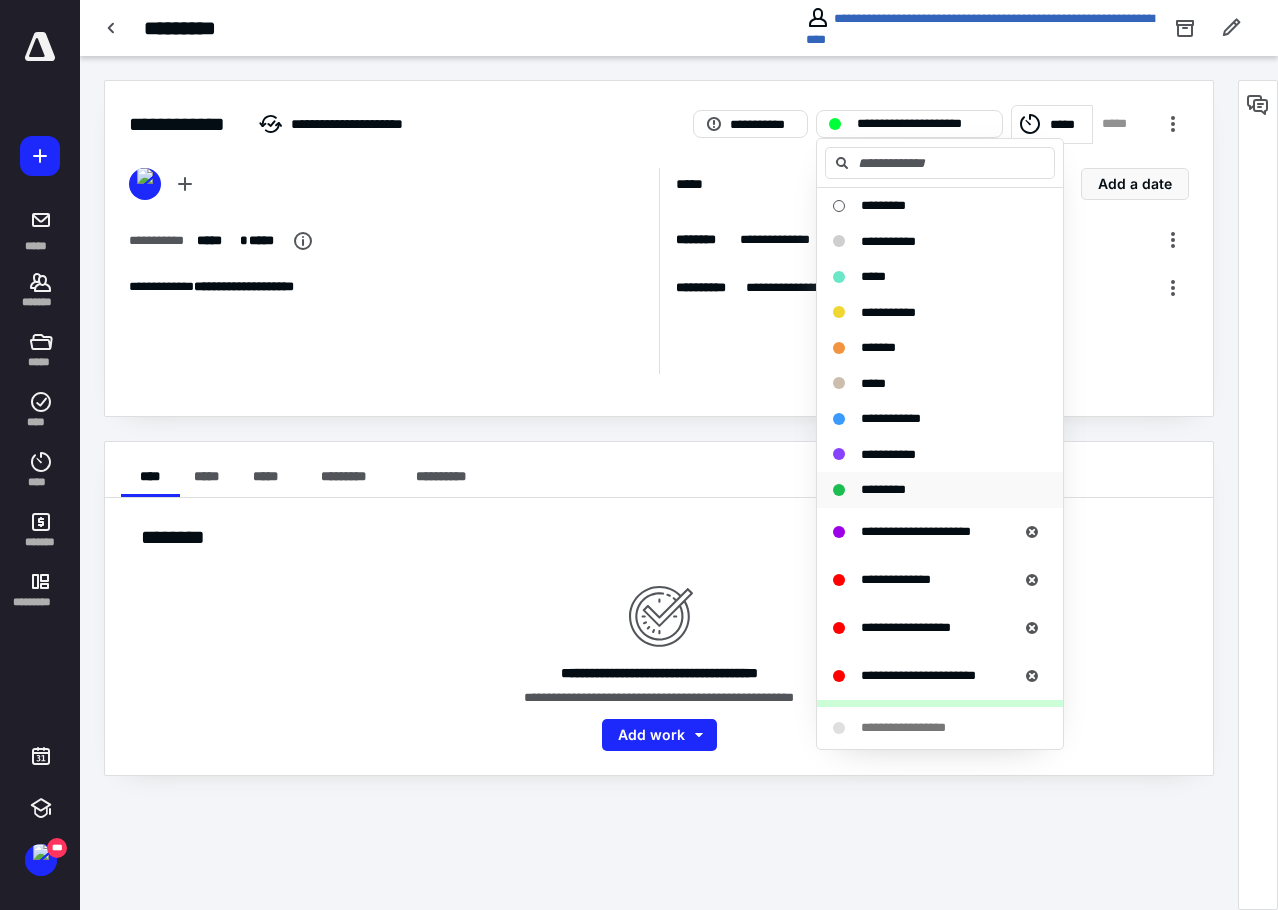 click on "*********" at bounding box center [883, 489] 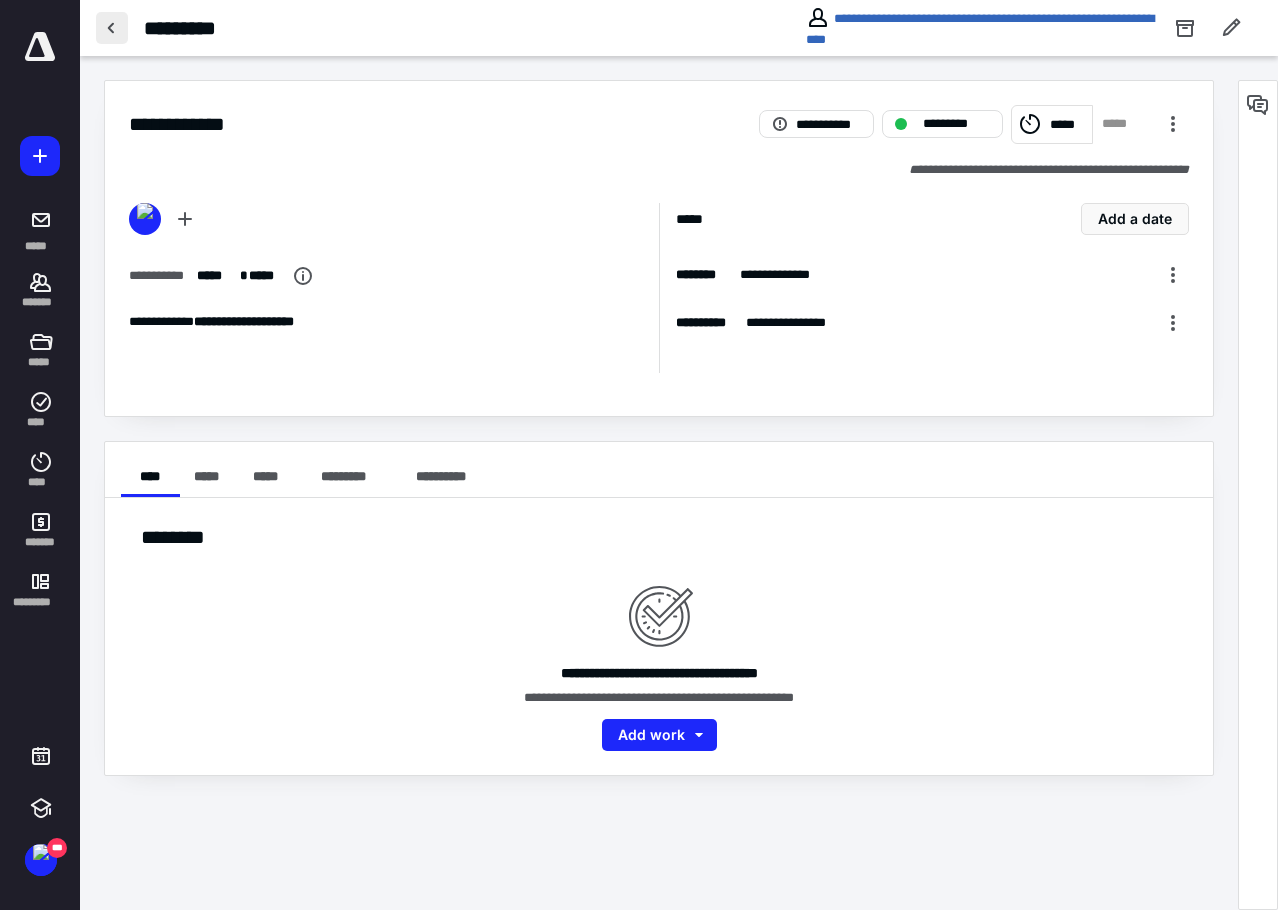 click at bounding box center (112, 28) 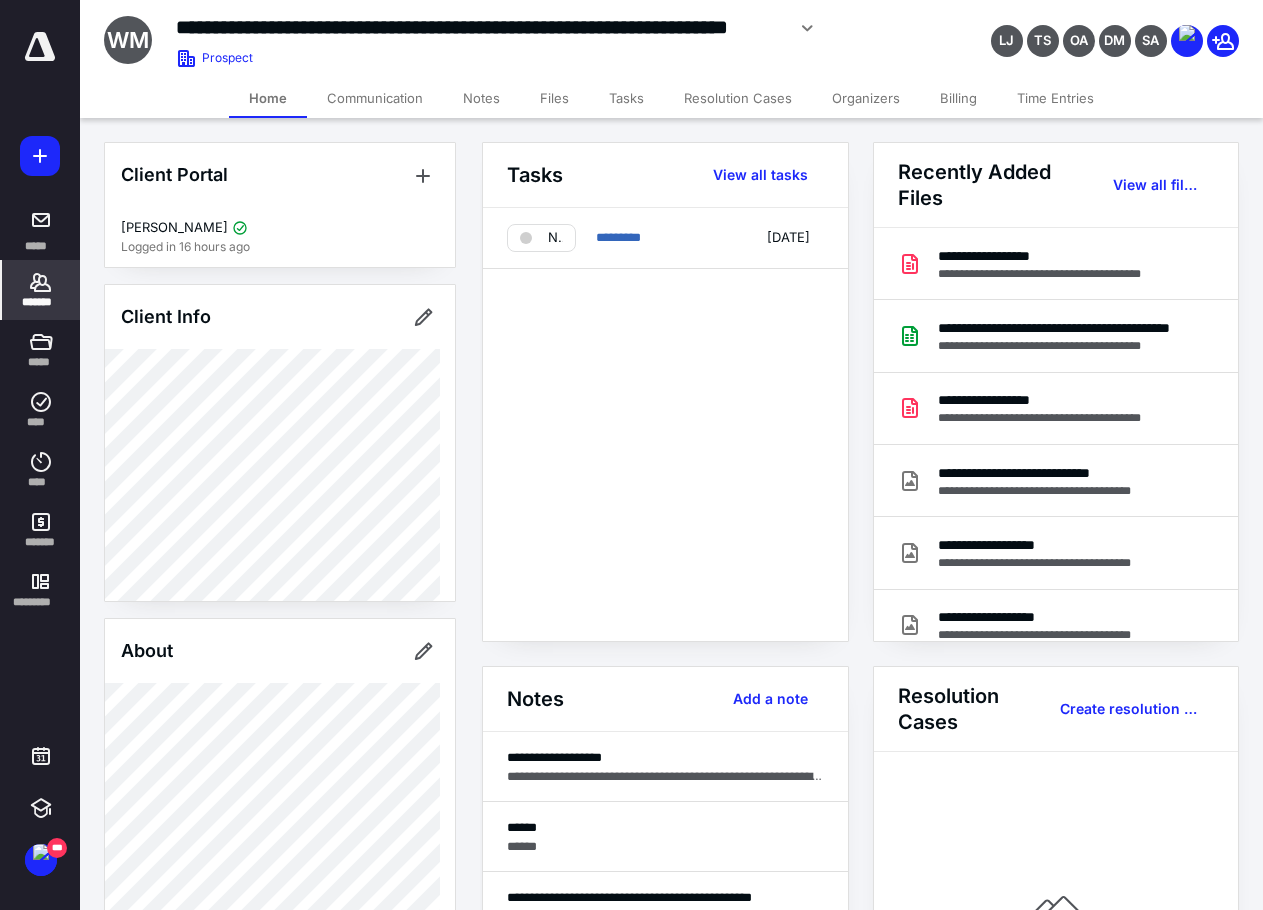 click on "Files" at bounding box center (554, 98) 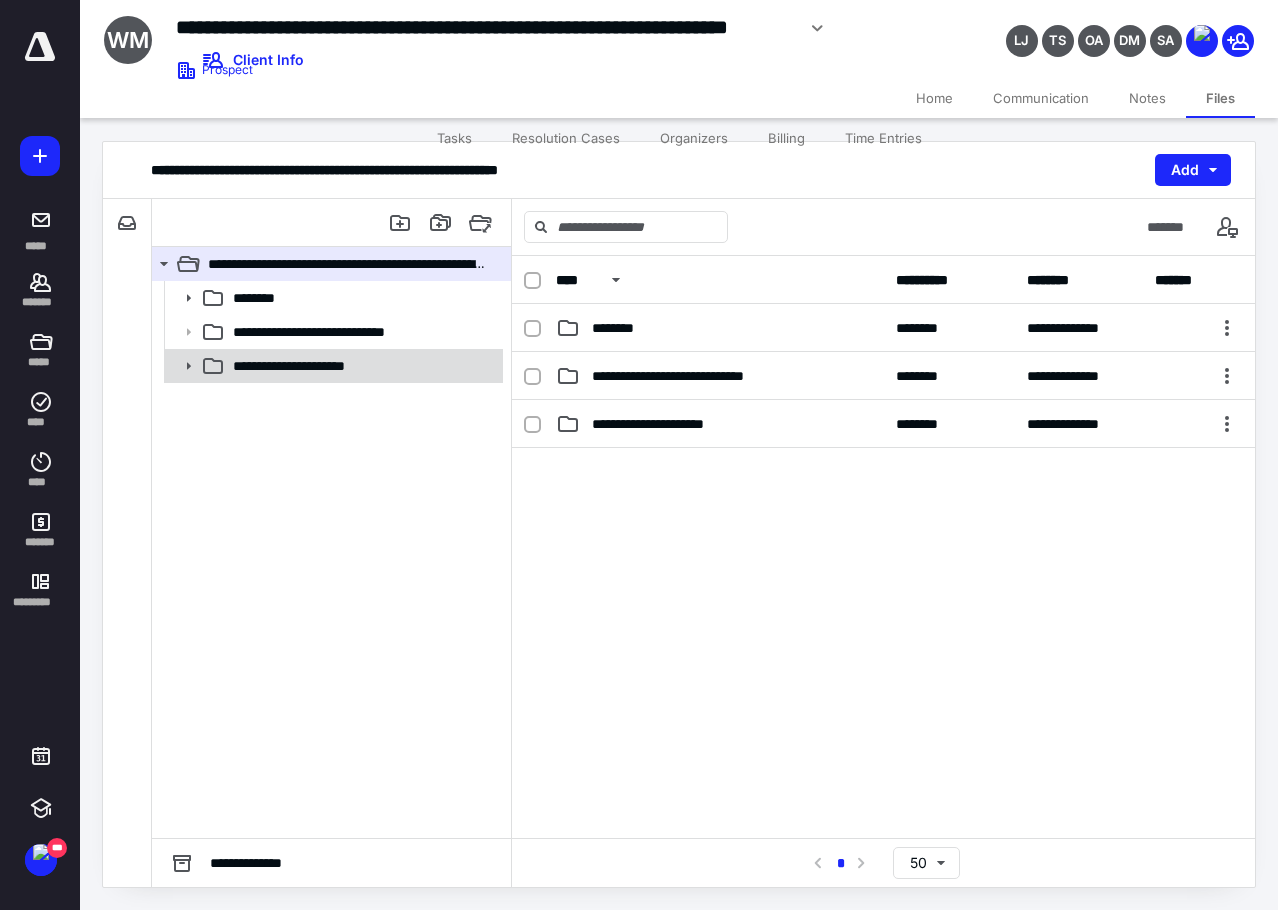 click at bounding box center [182, 366] 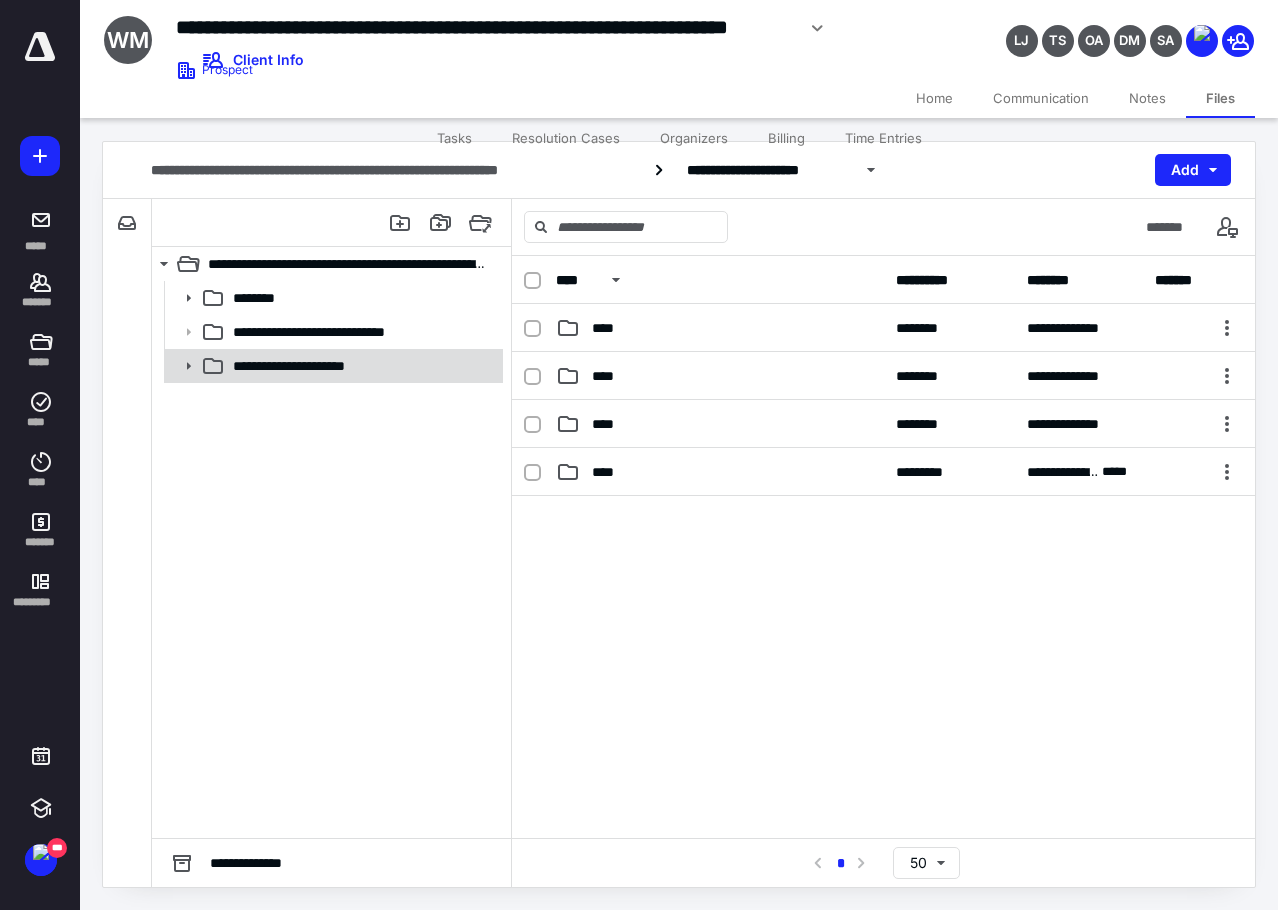 click 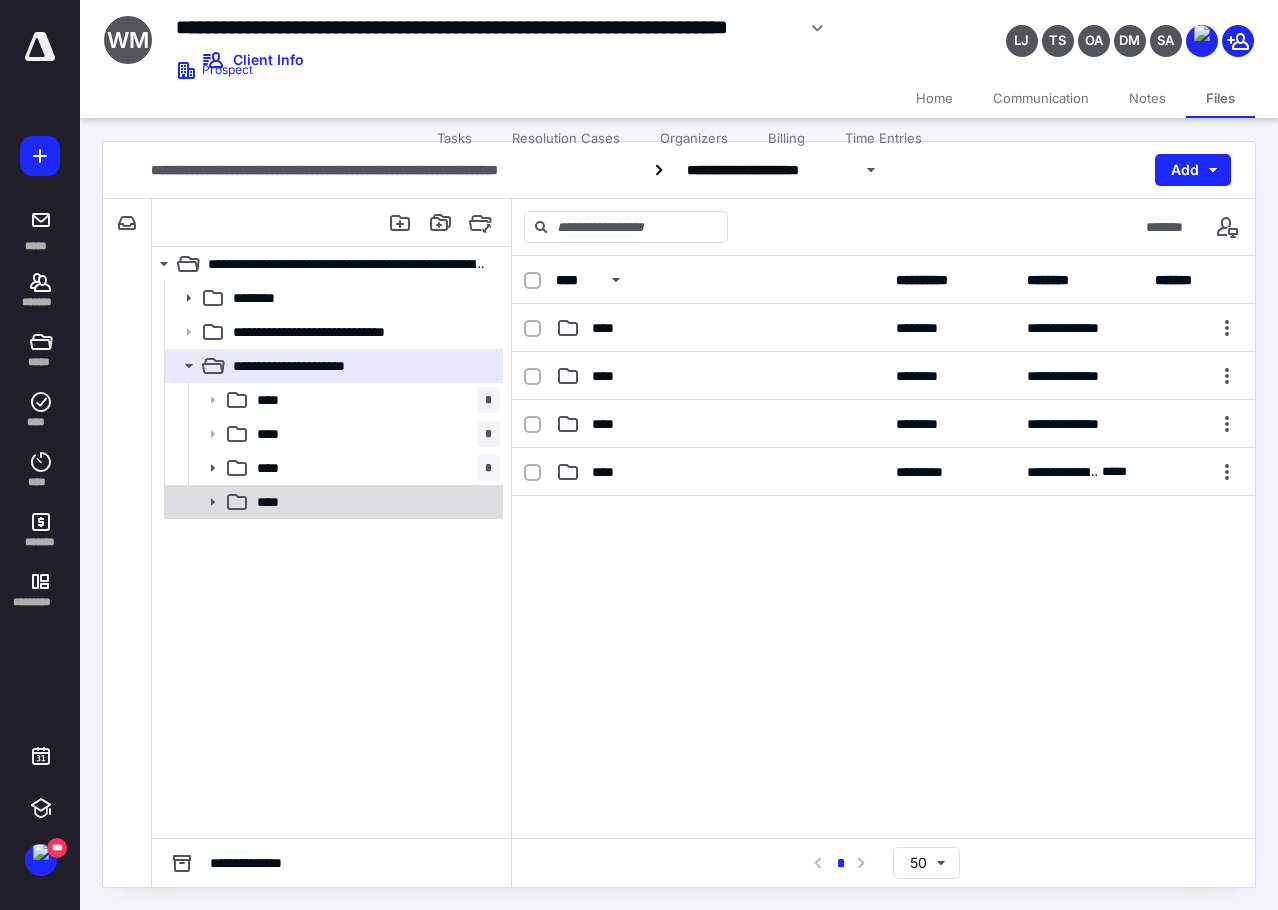 click 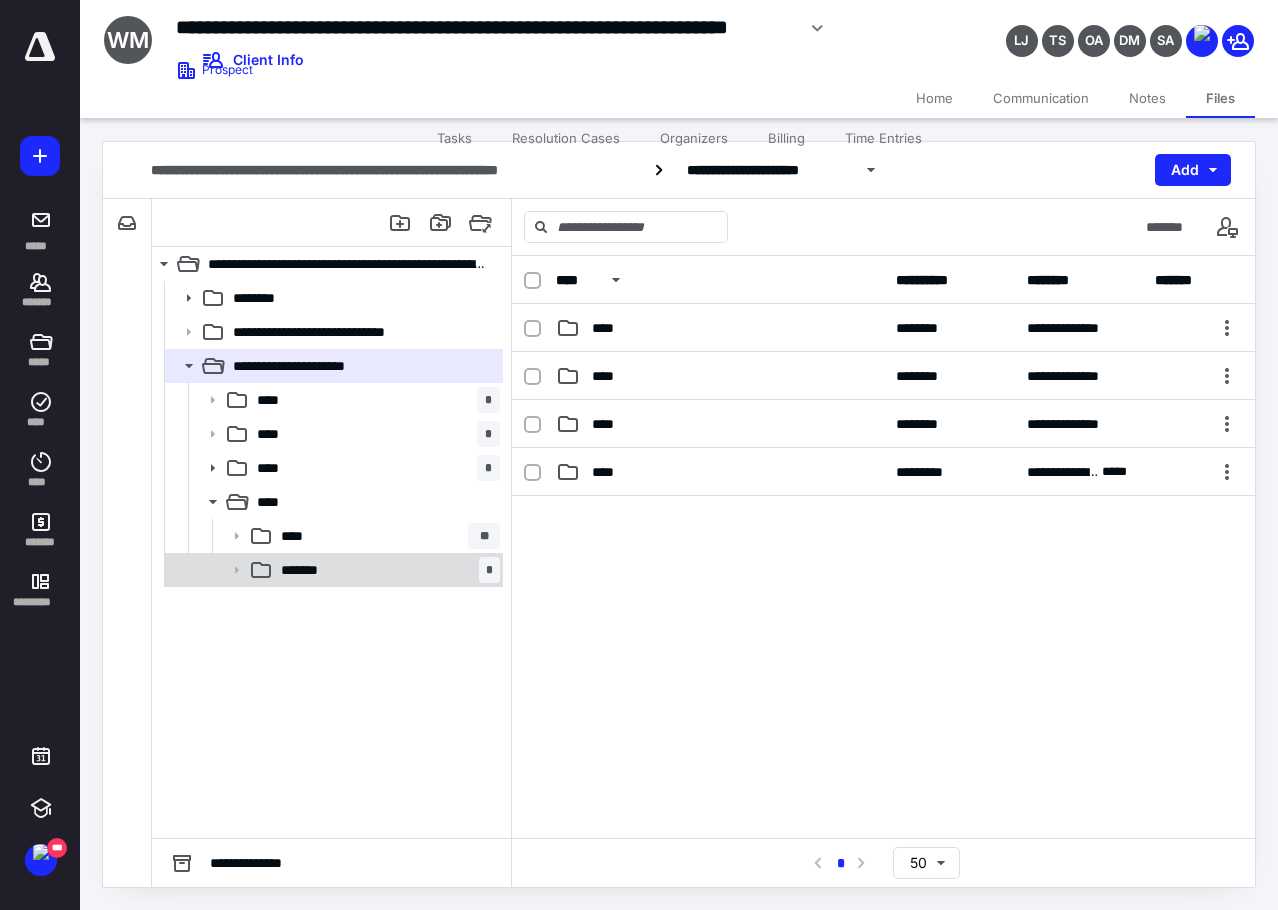 click 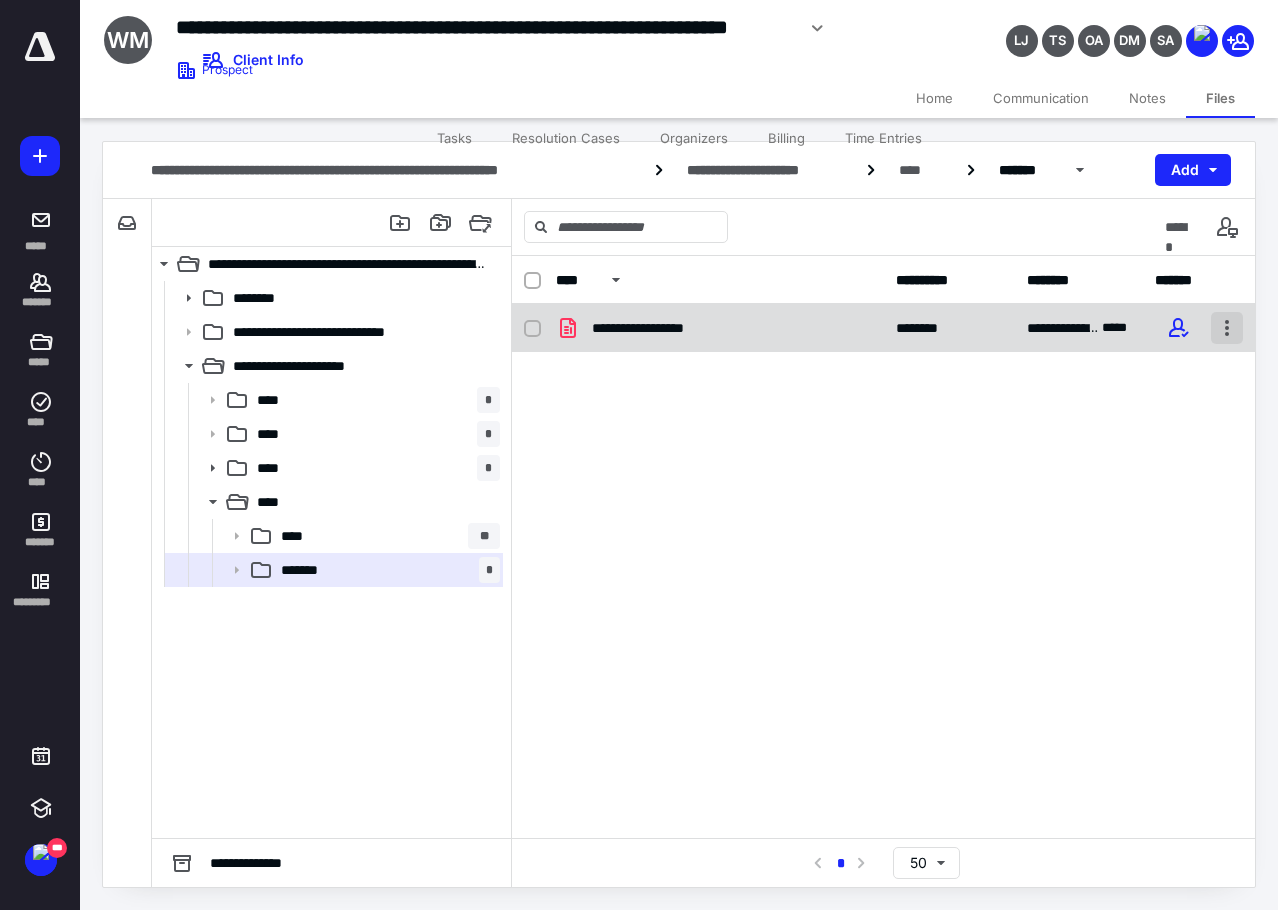 click at bounding box center (1227, 328) 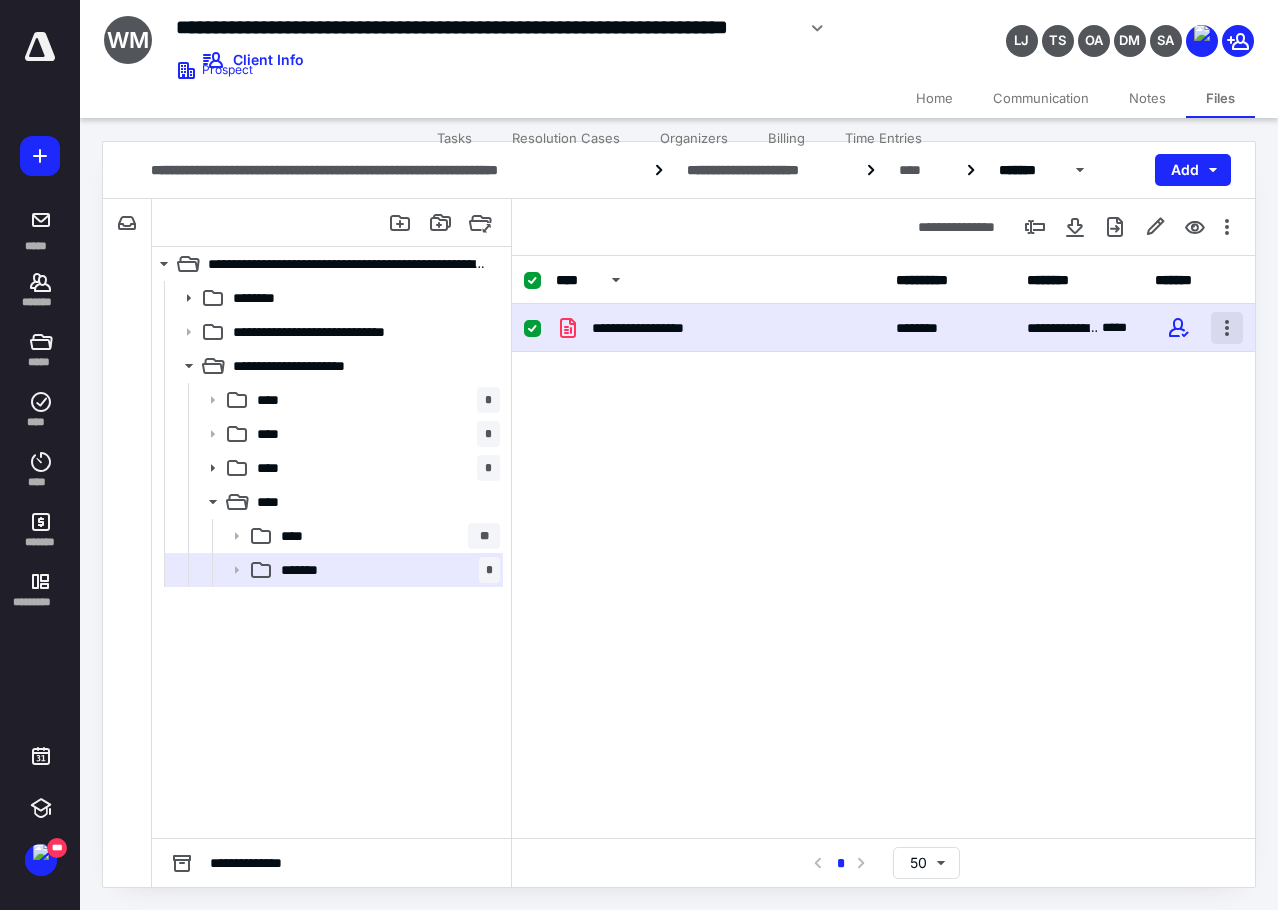 checkbox on "true" 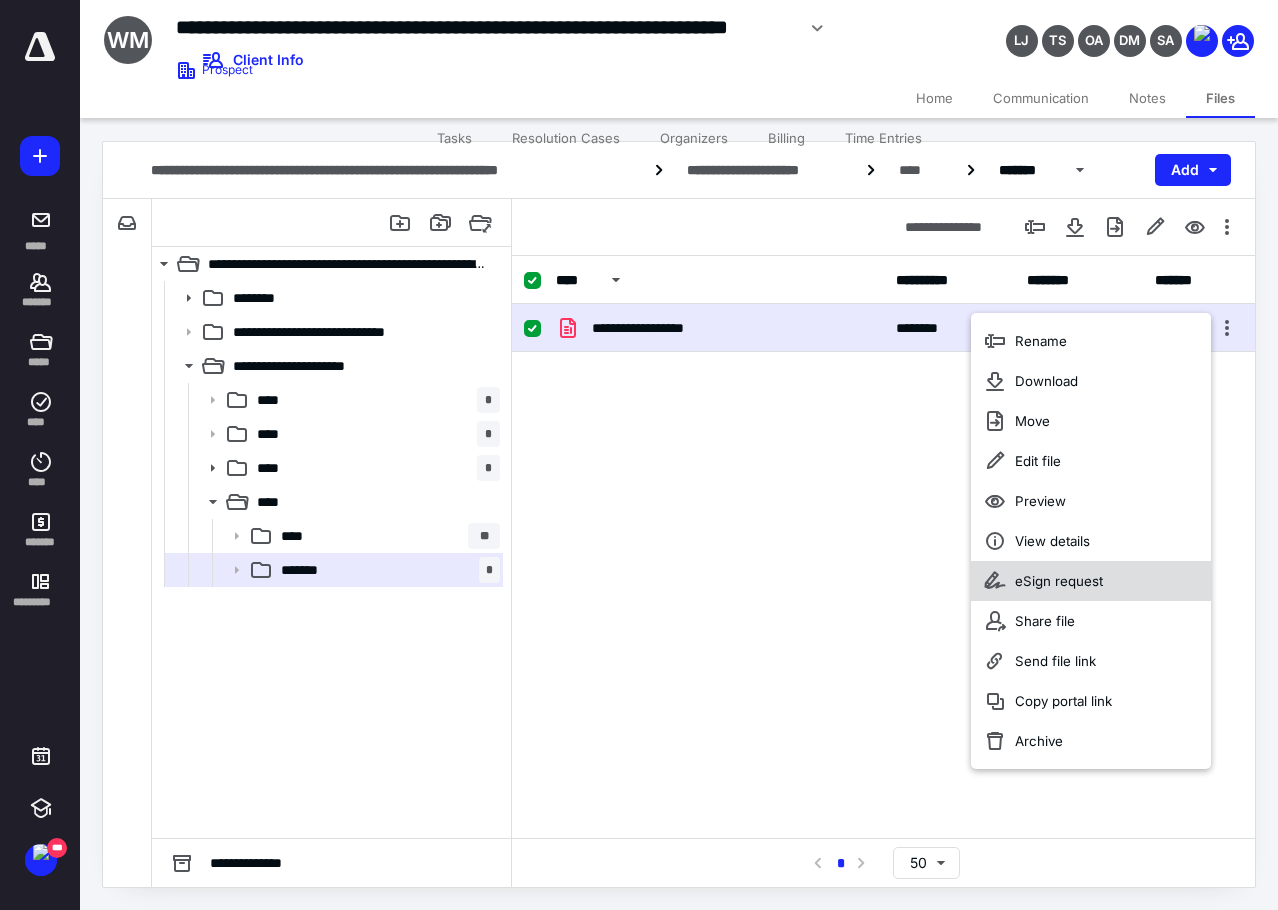 click on "eSign request" at bounding box center (1059, 581) 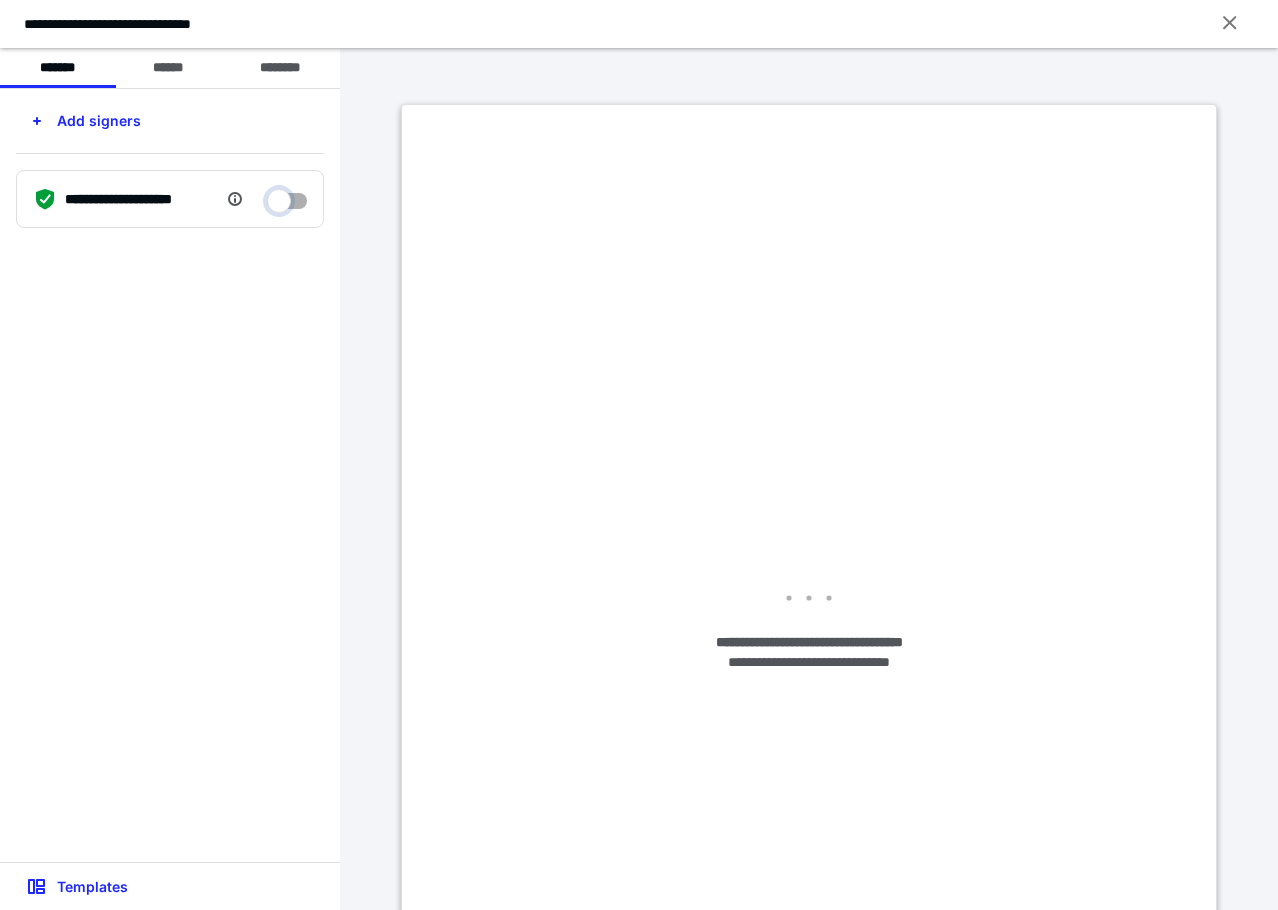 click at bounding box center (287, 196) 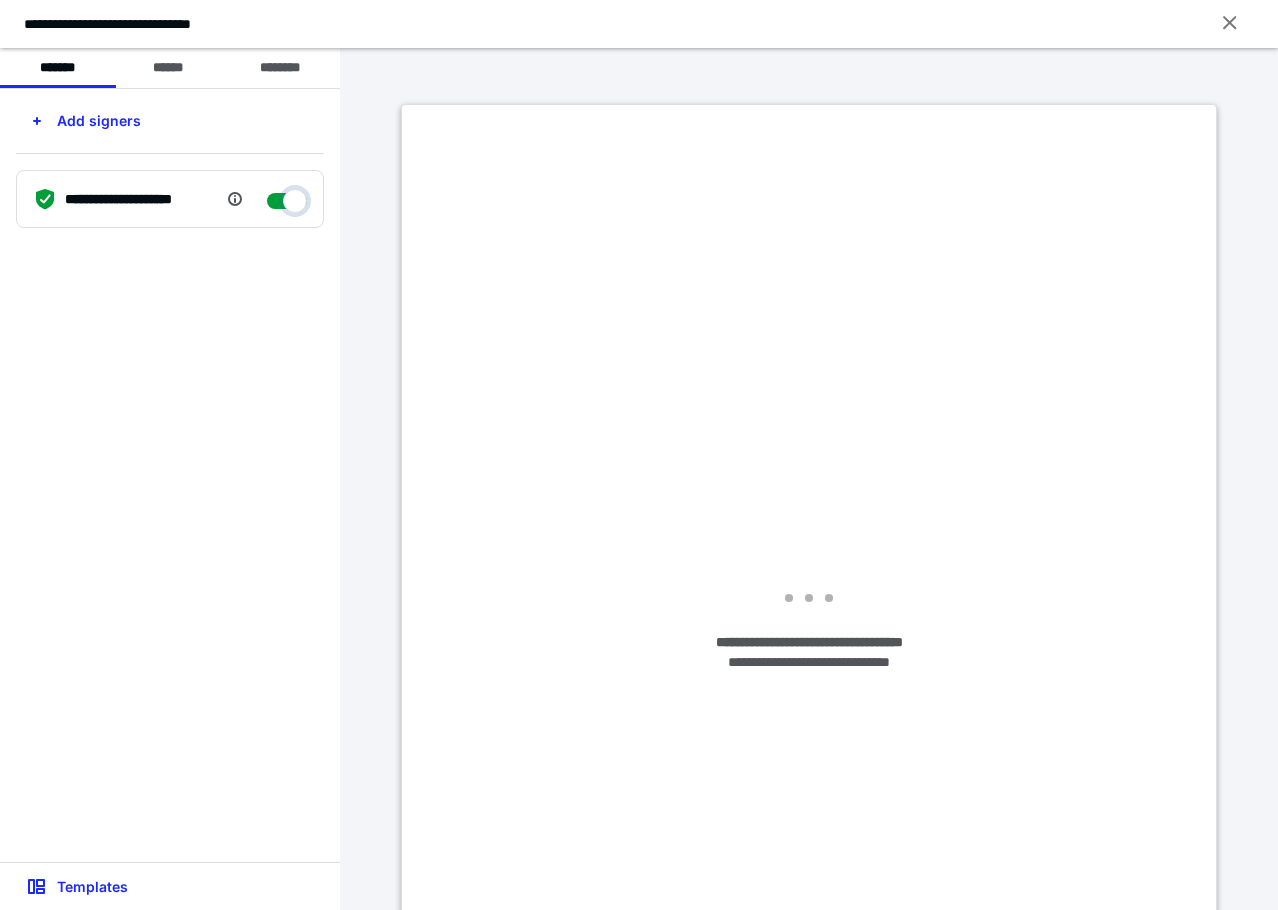 checkbox on "****" 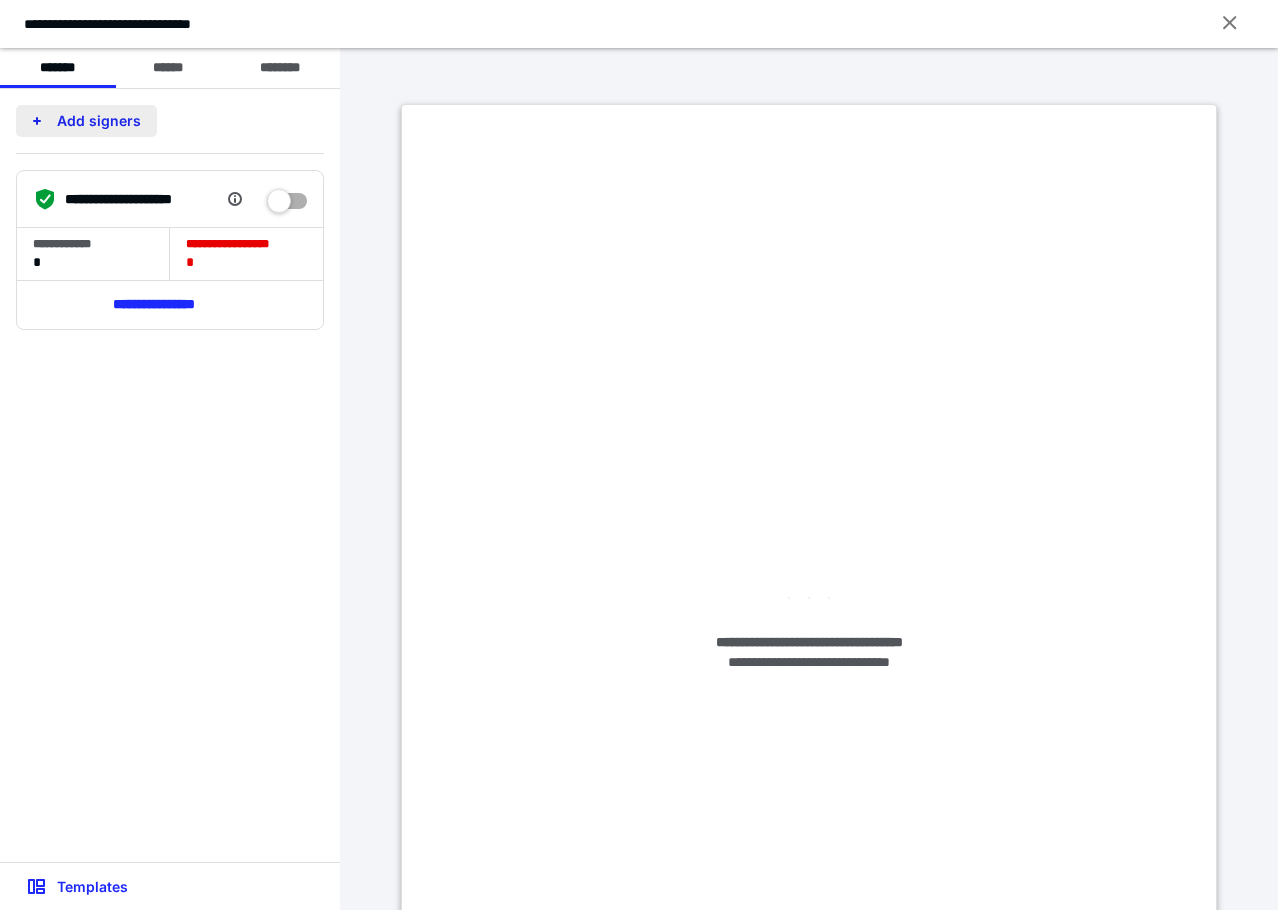 click on "Add signers" at bounding box center (86, 121) 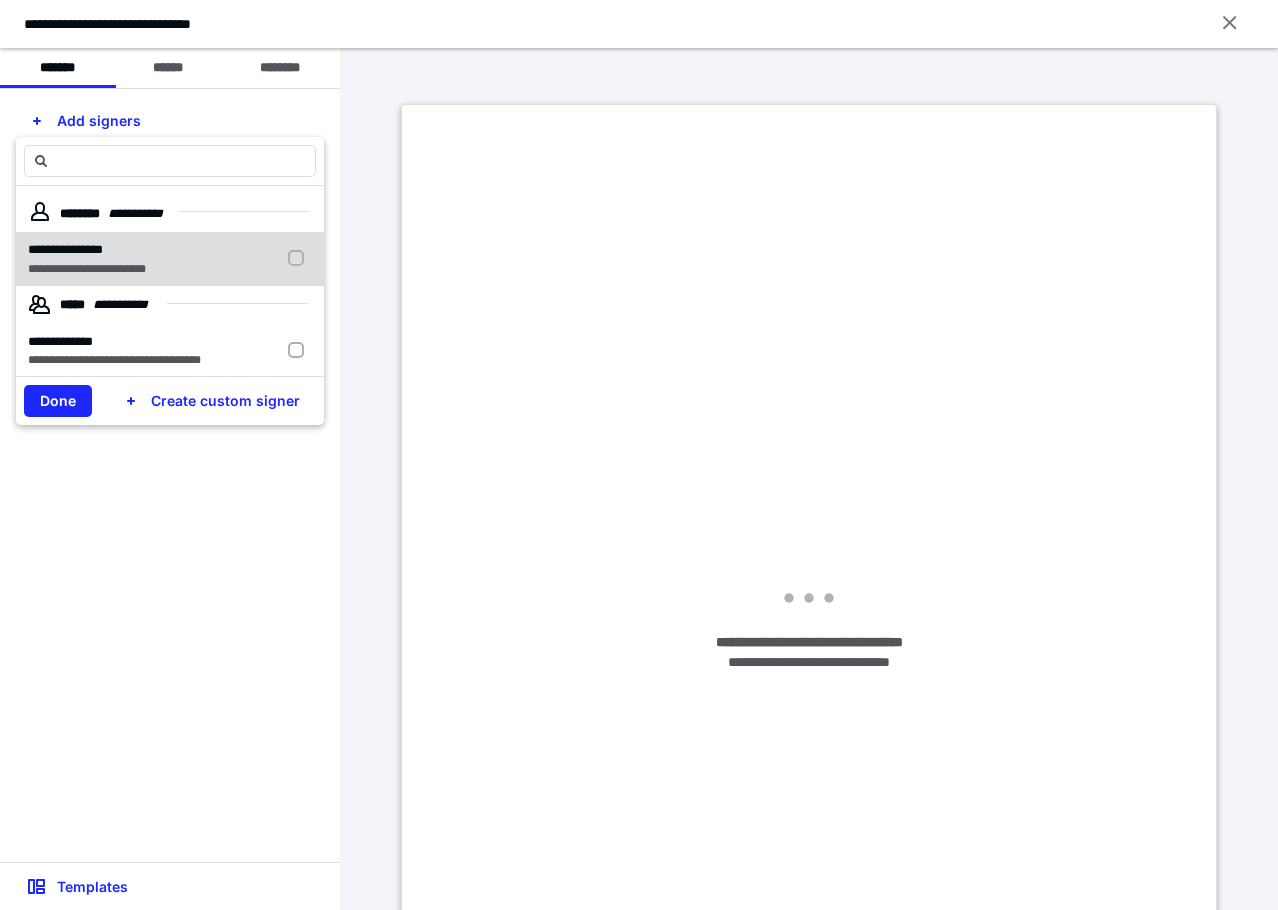 click at bounding box center (300, 259) 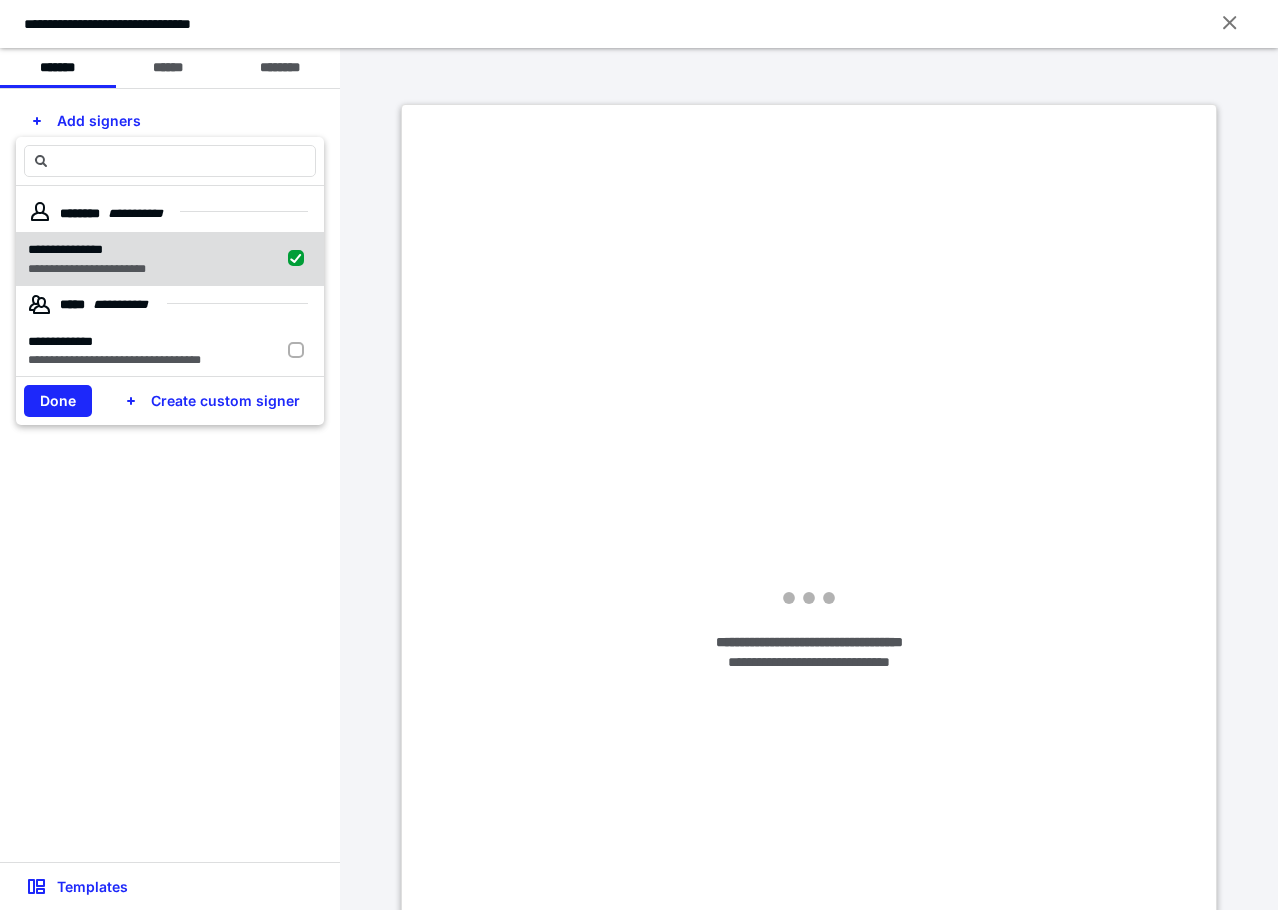 checkbox on "true" 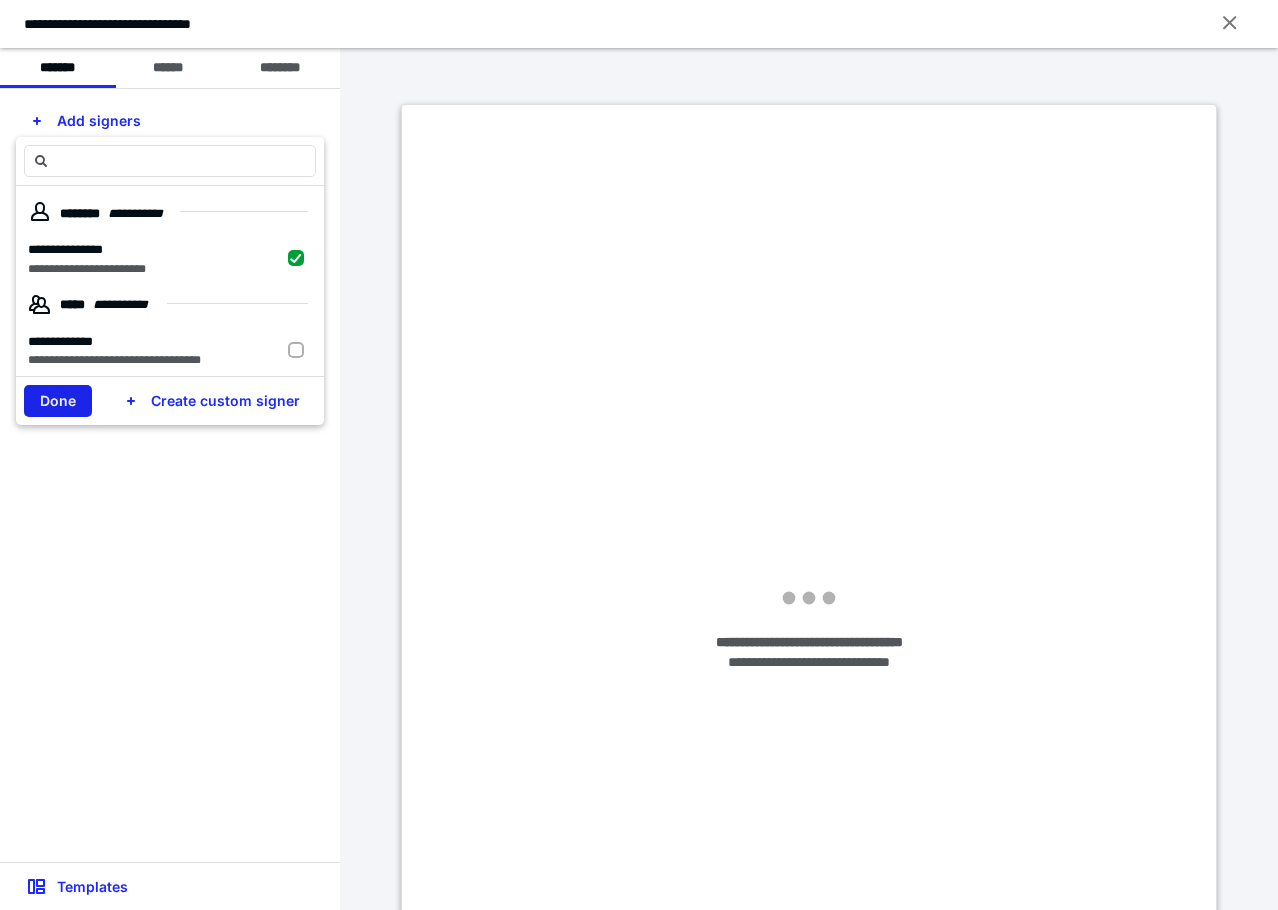 click on "Done" at bounding box center (58, 401) 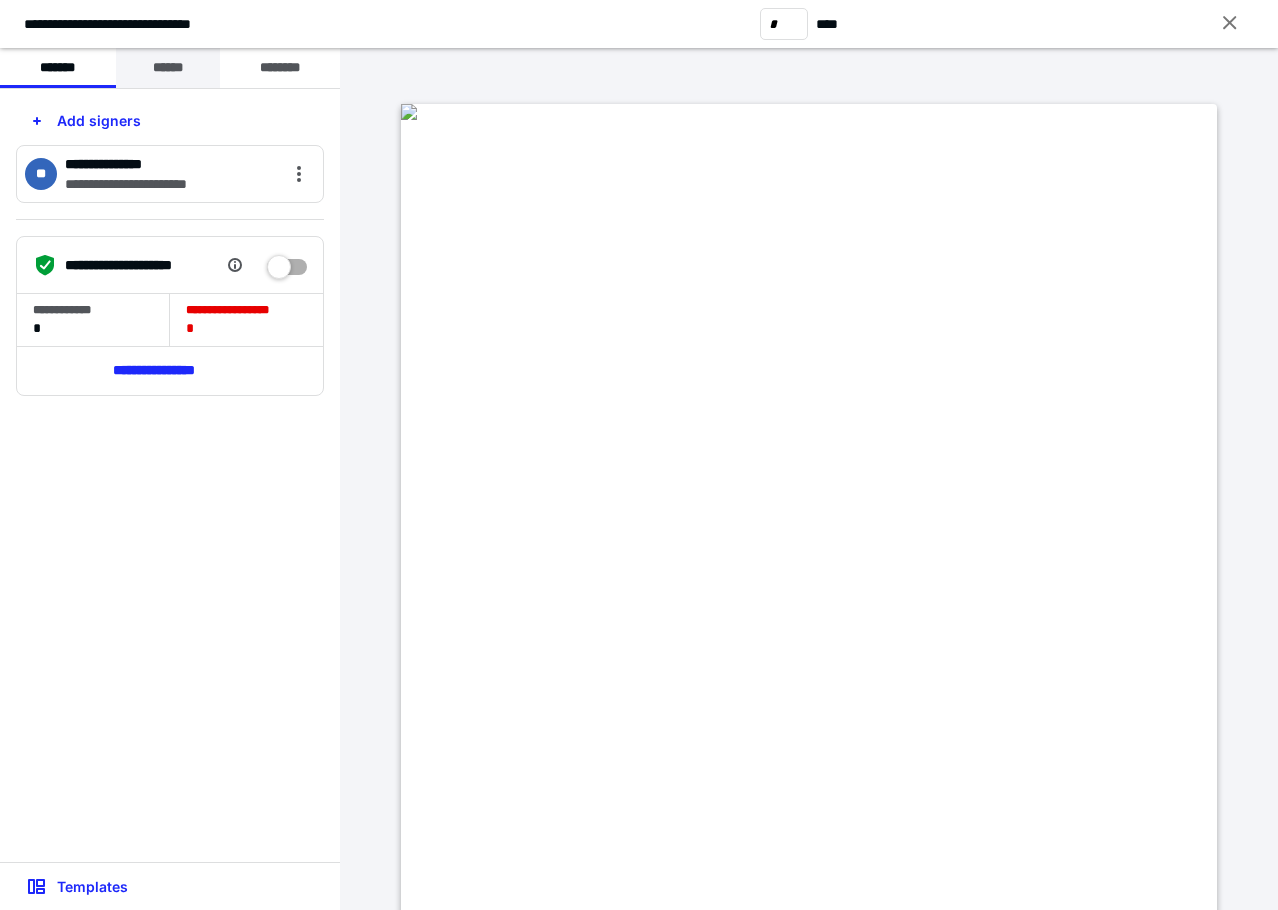 click on "******" at bounding box center [168, 68] 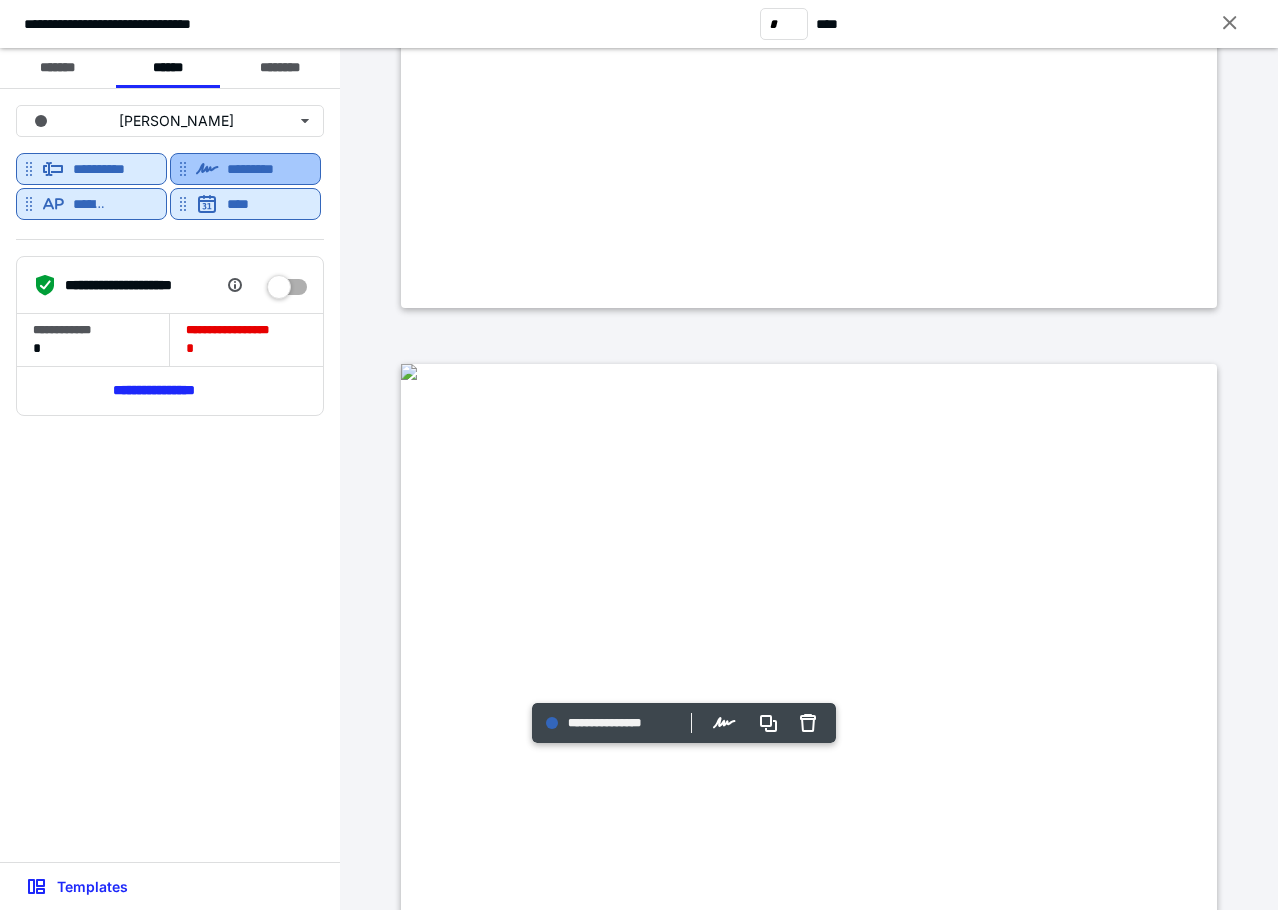 scroll, scrollTop: 6200, scrollLeft: 0, axis: vertical 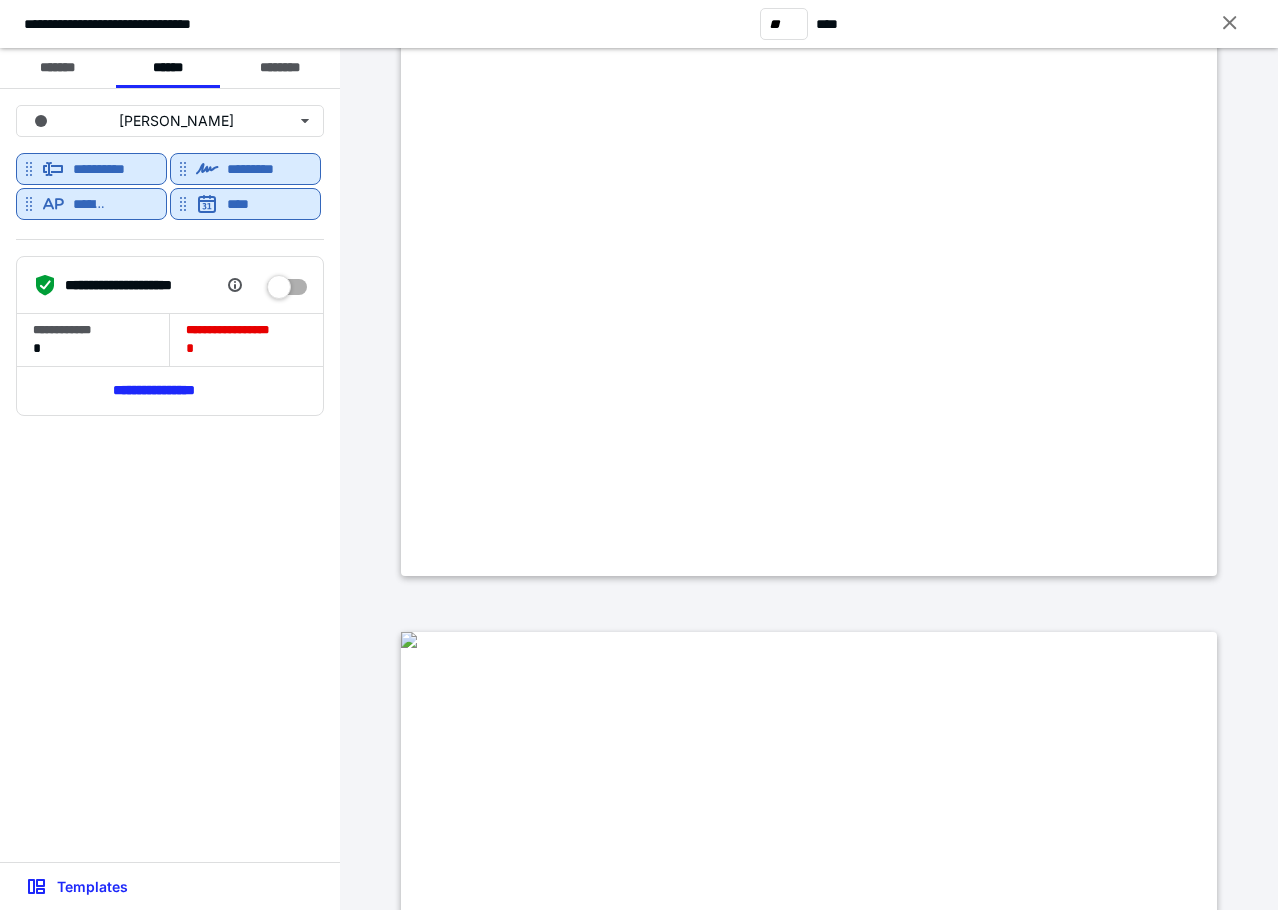 type on "**" 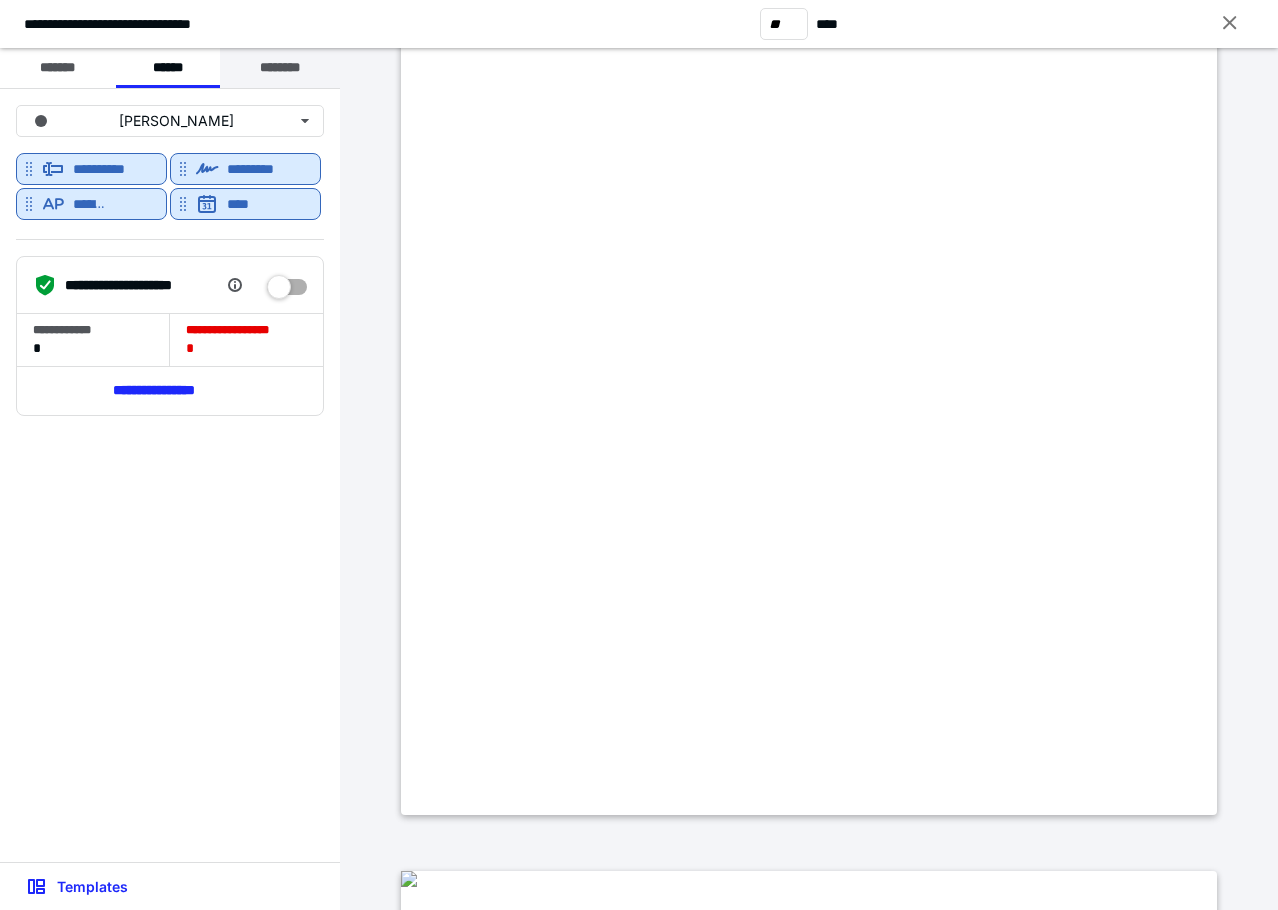 click on "********" at bounding box center (280, 68) 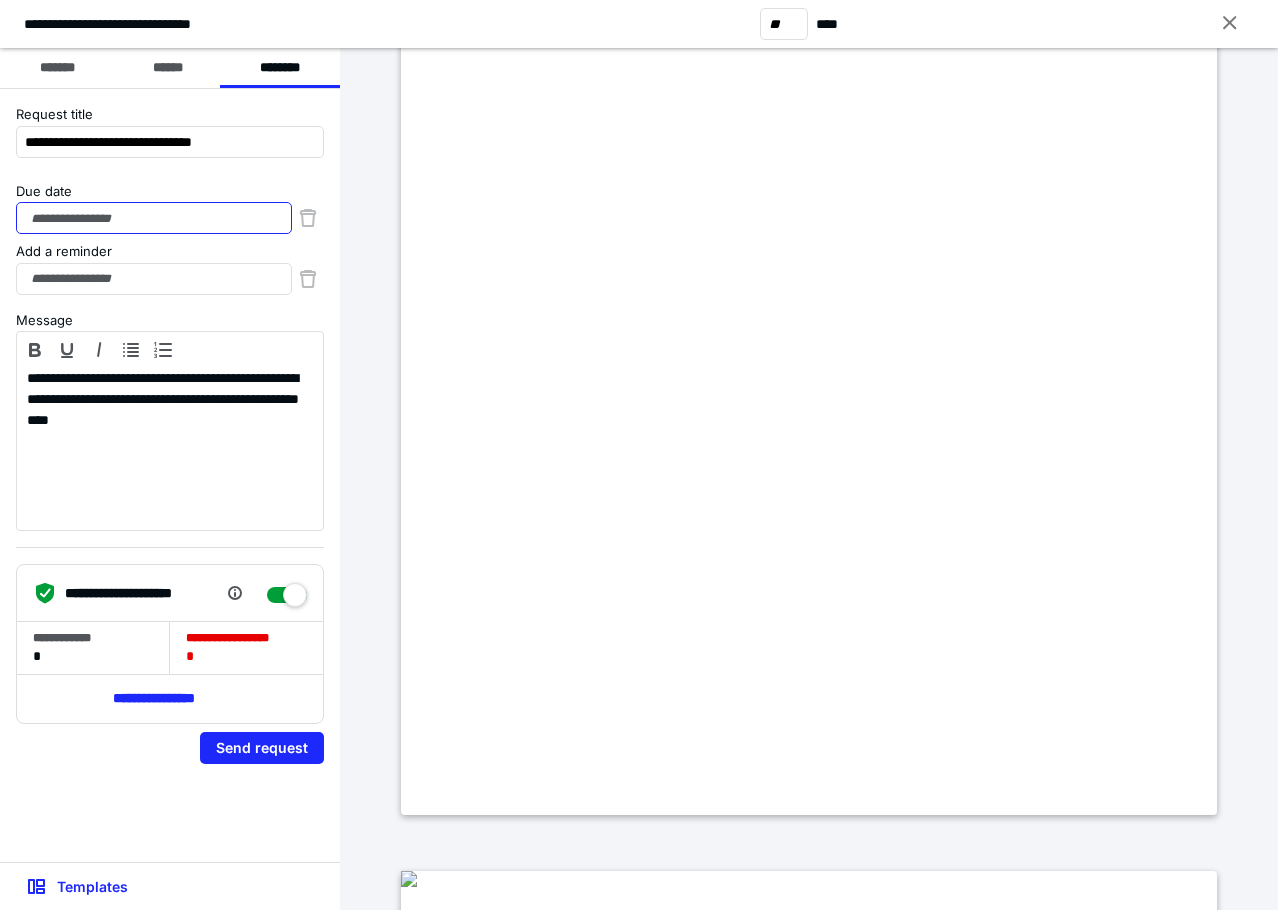 click on "Due date" at bounding box center [154, 218] 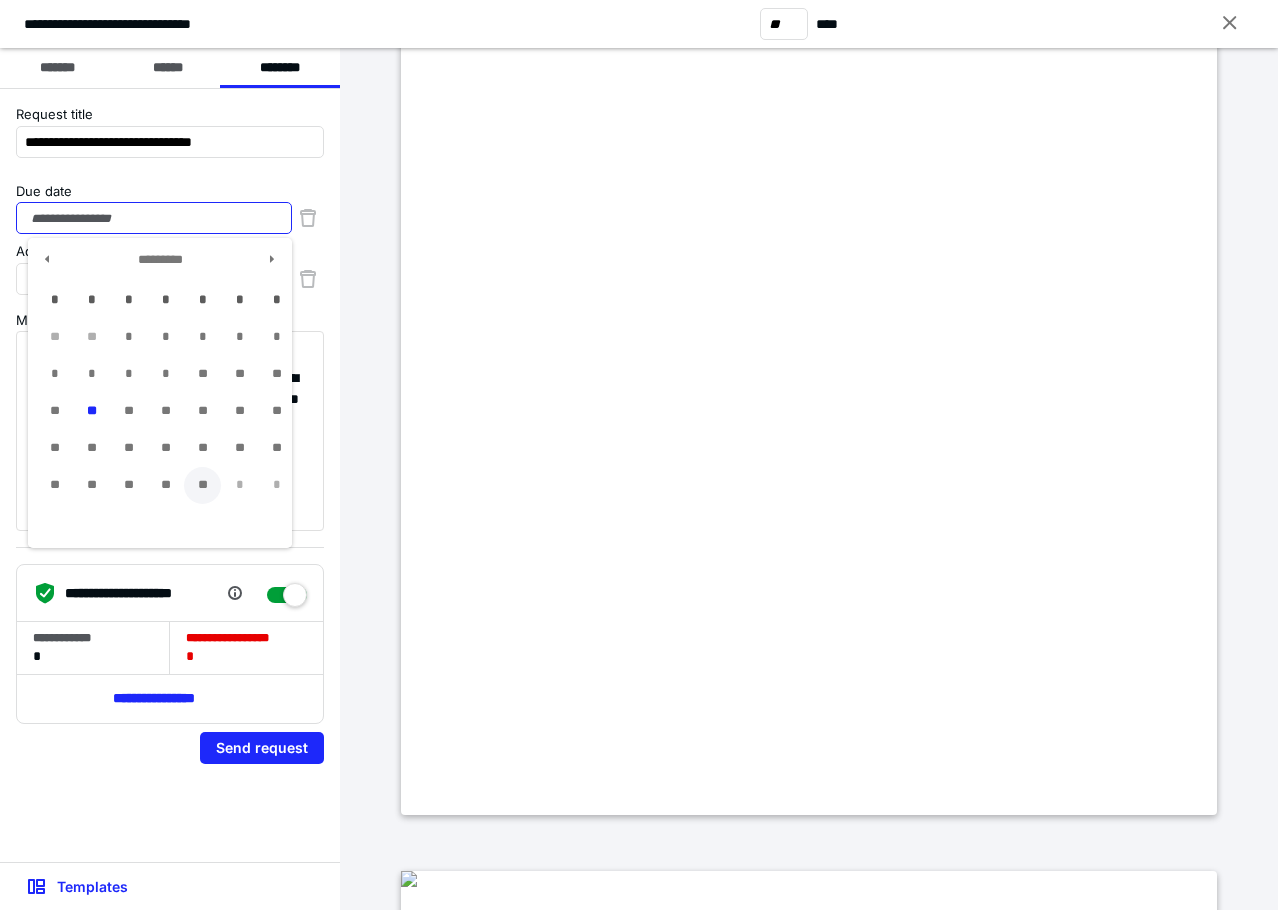 click on "**" at bounding box center [202, 485] 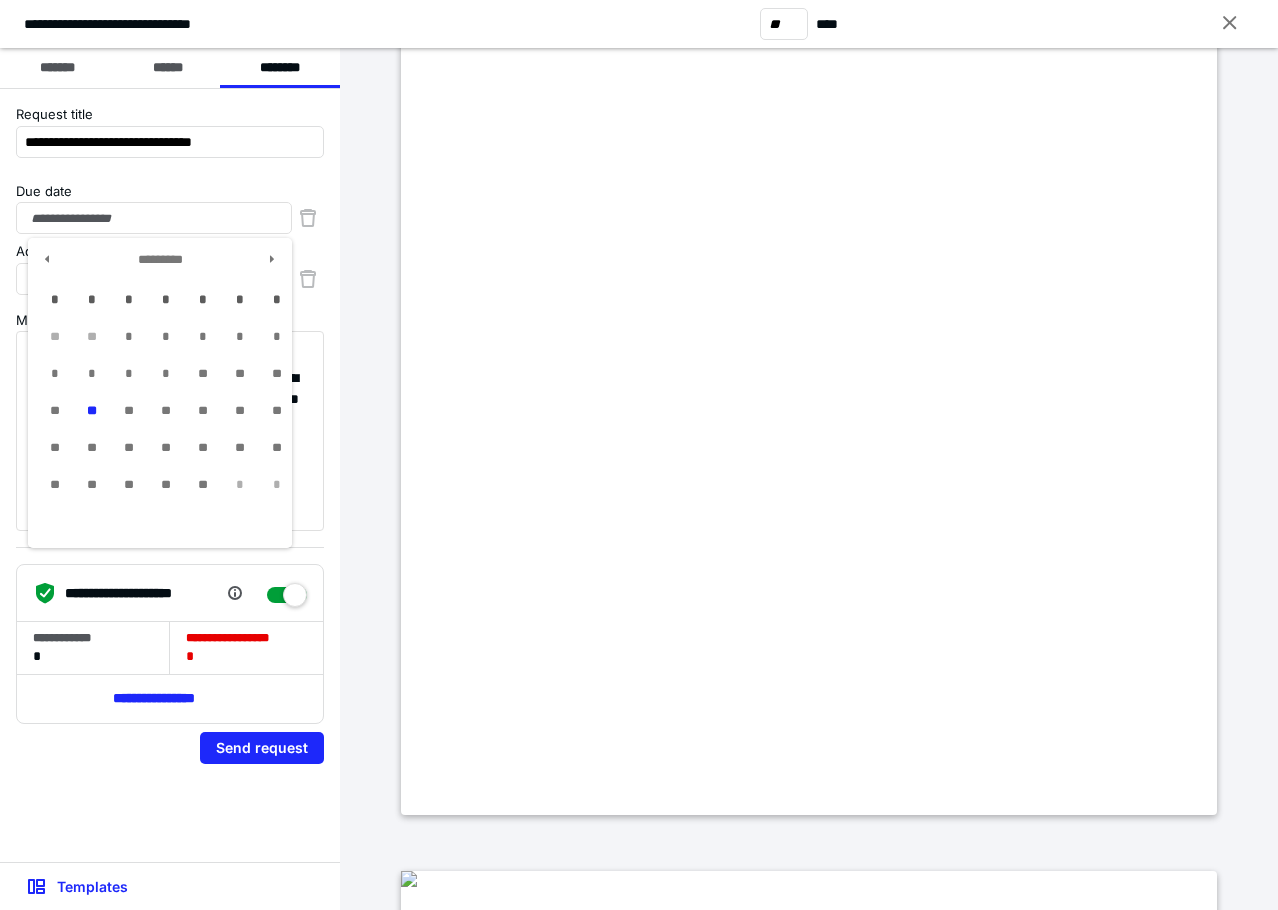 type on "**********" 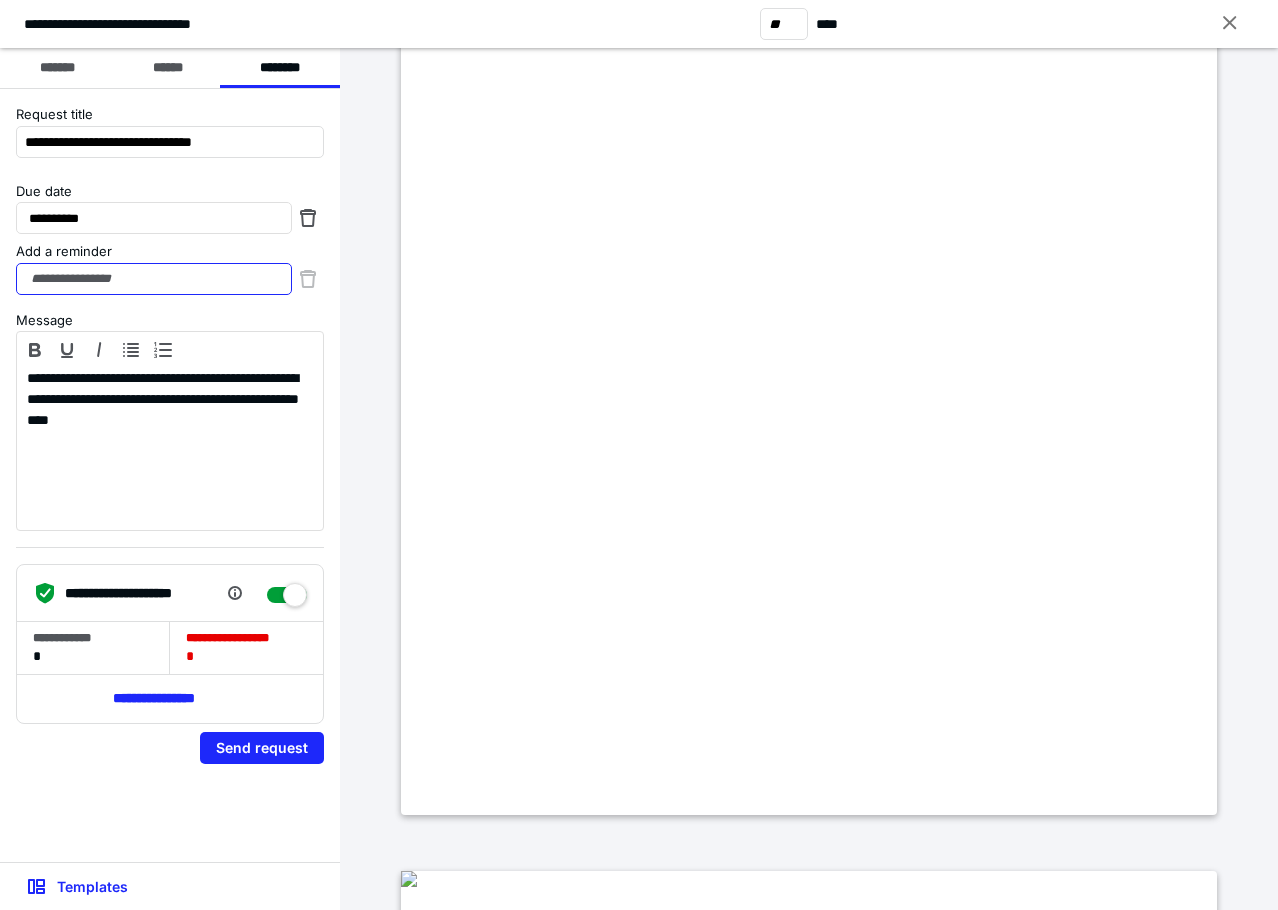 click on "Add a reminder" at bounding box center (154, 279) 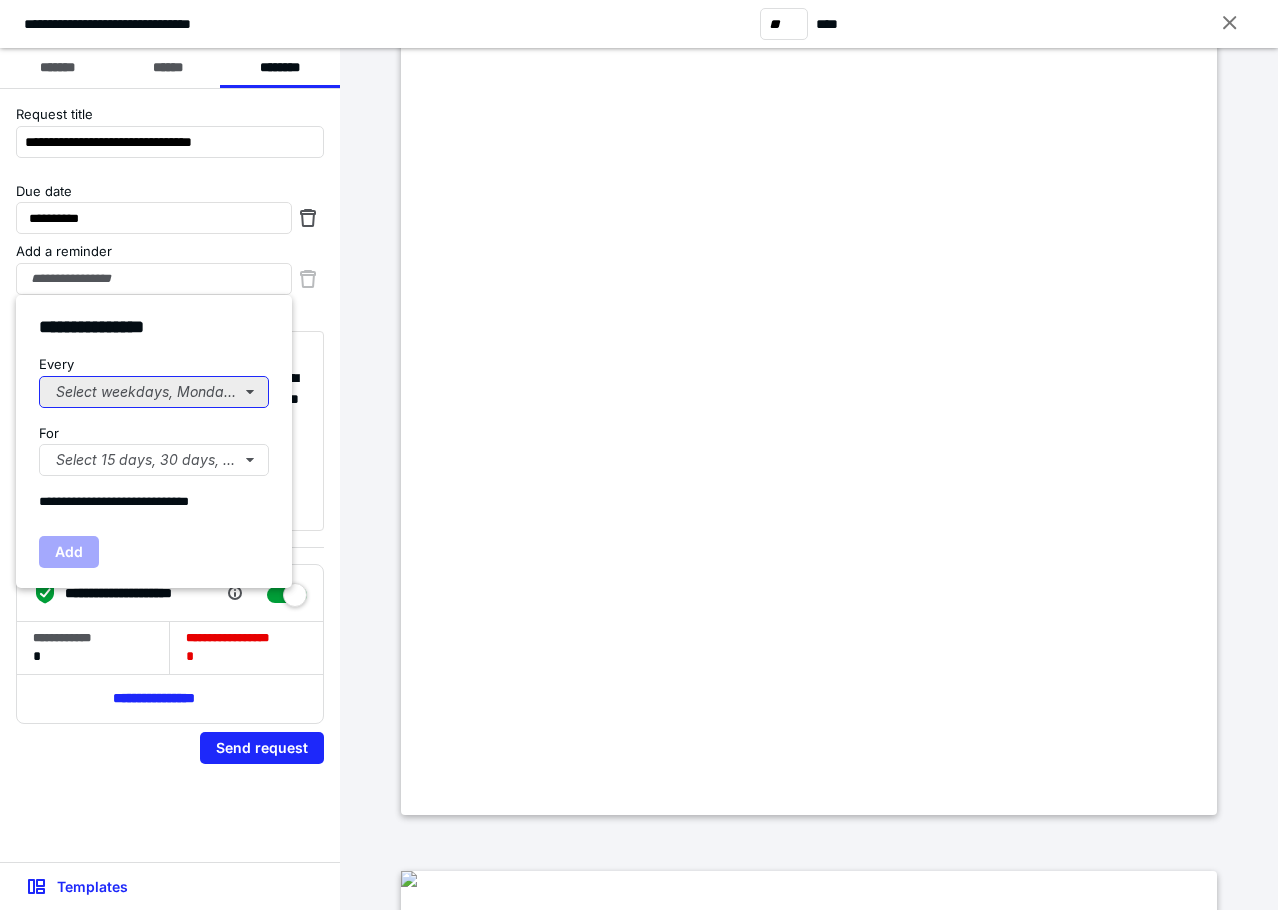 click on "Select weekdays, Mondays, or Tues..." at bounding box center [154, 392] 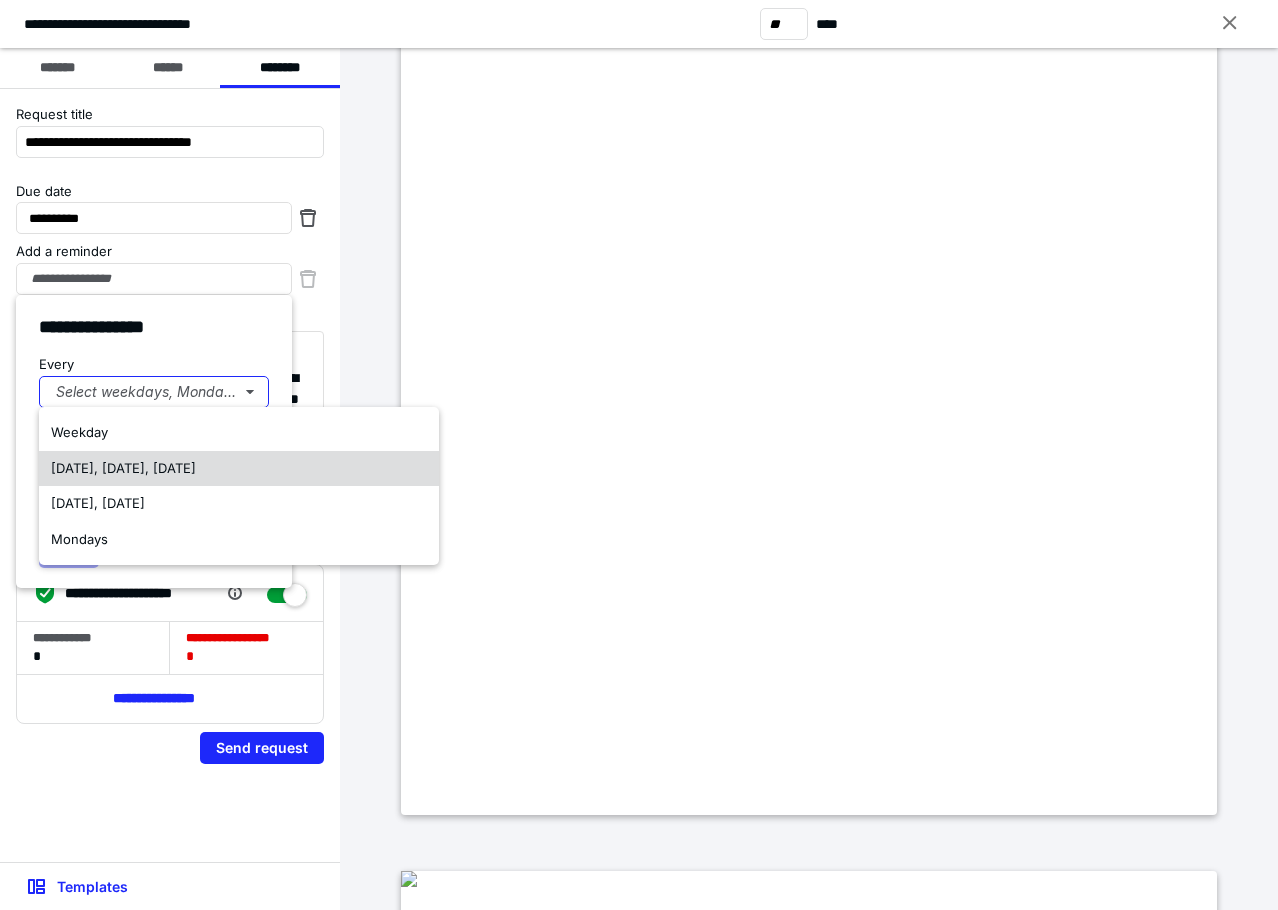 click on "Monday, Wednesday, Friday" at bounding box center [123, 468] 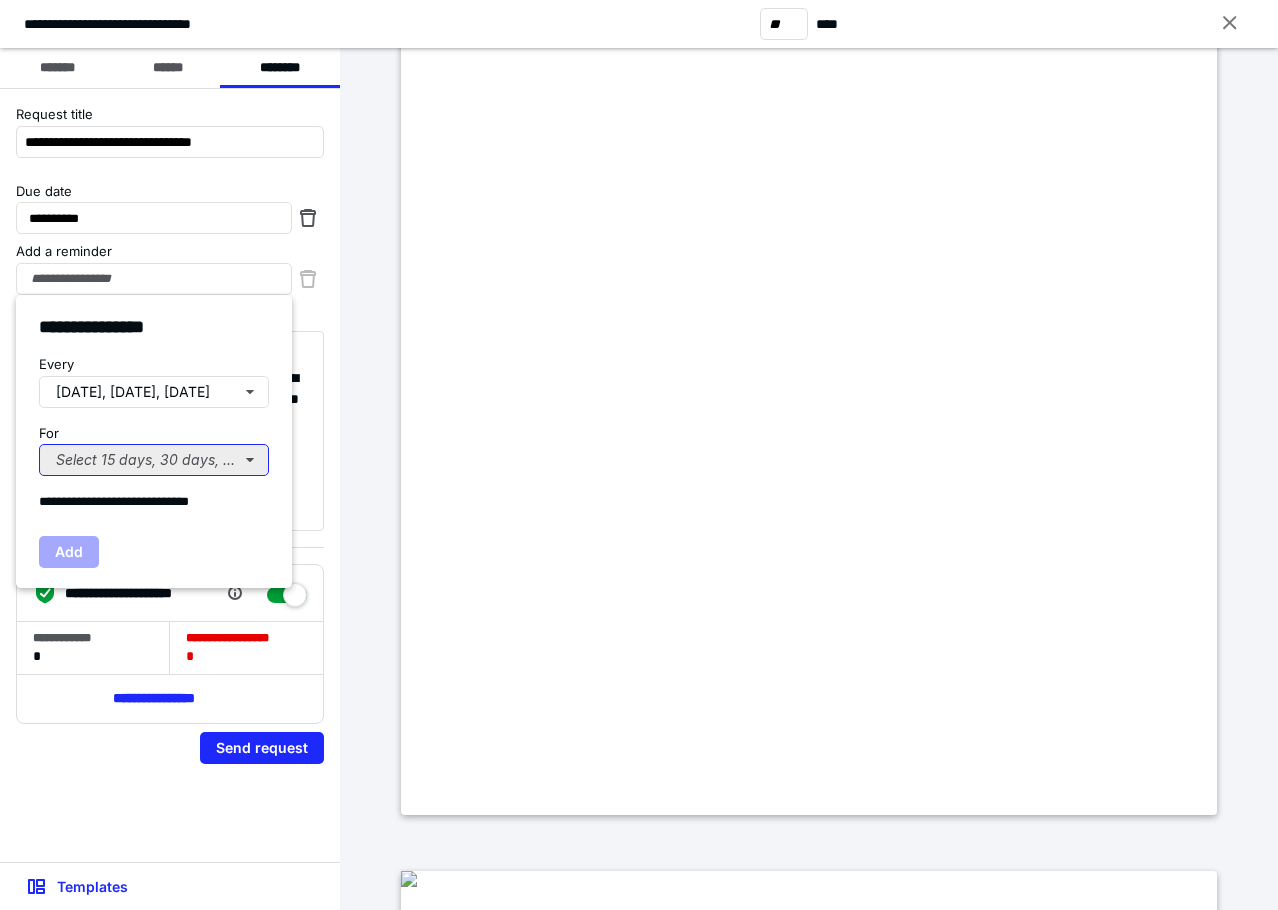 click on "Select 15 days, 30 days, or 45 days..." at bounding box center [154, 460] 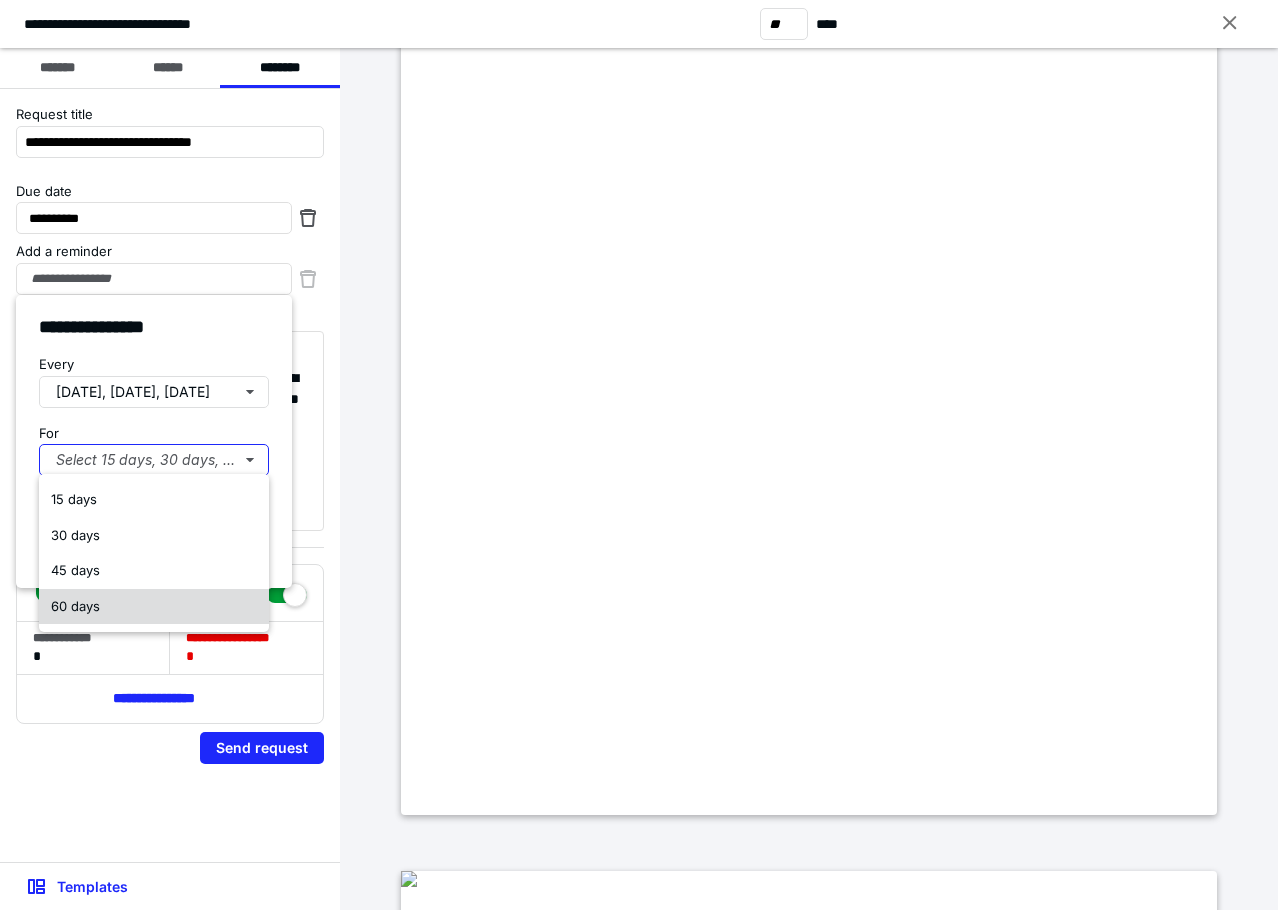 click on "60 days" at bounding box center [75, 607] 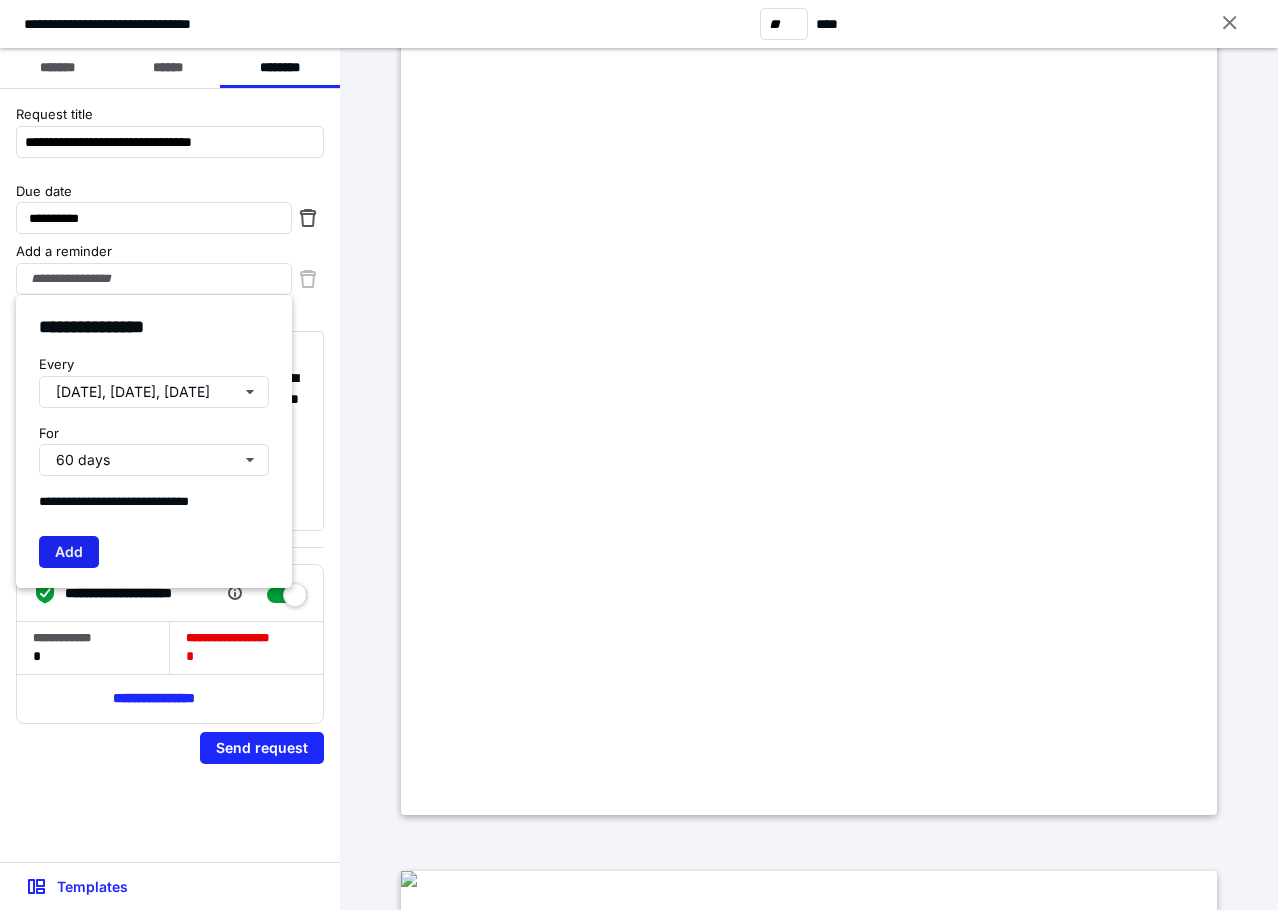 click on "Add" at bounding box center [69, 552] 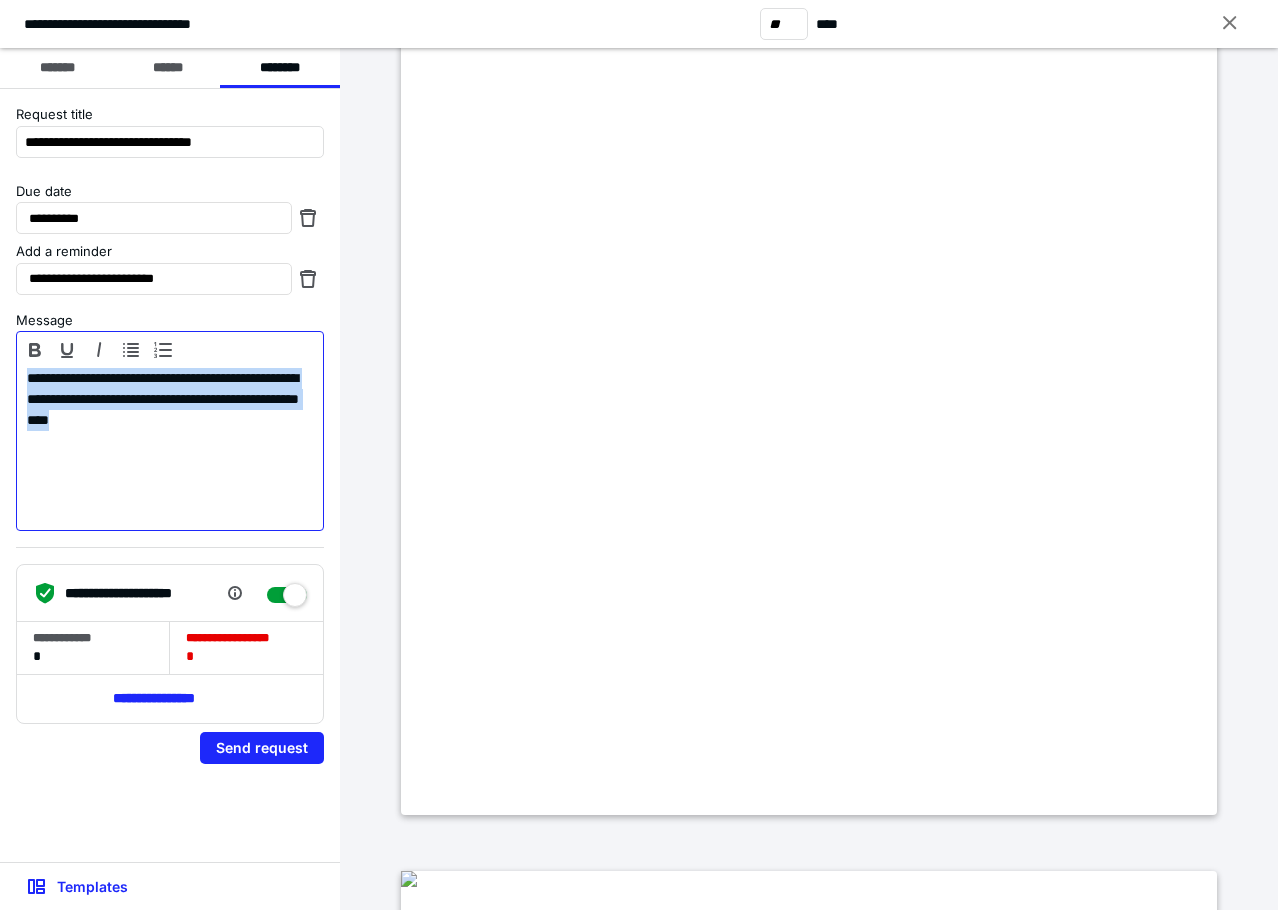 drag, startPoint x: 257, startPoint y: 434, endPoint x: -1, endPoint y: 377, distance: 264.2215 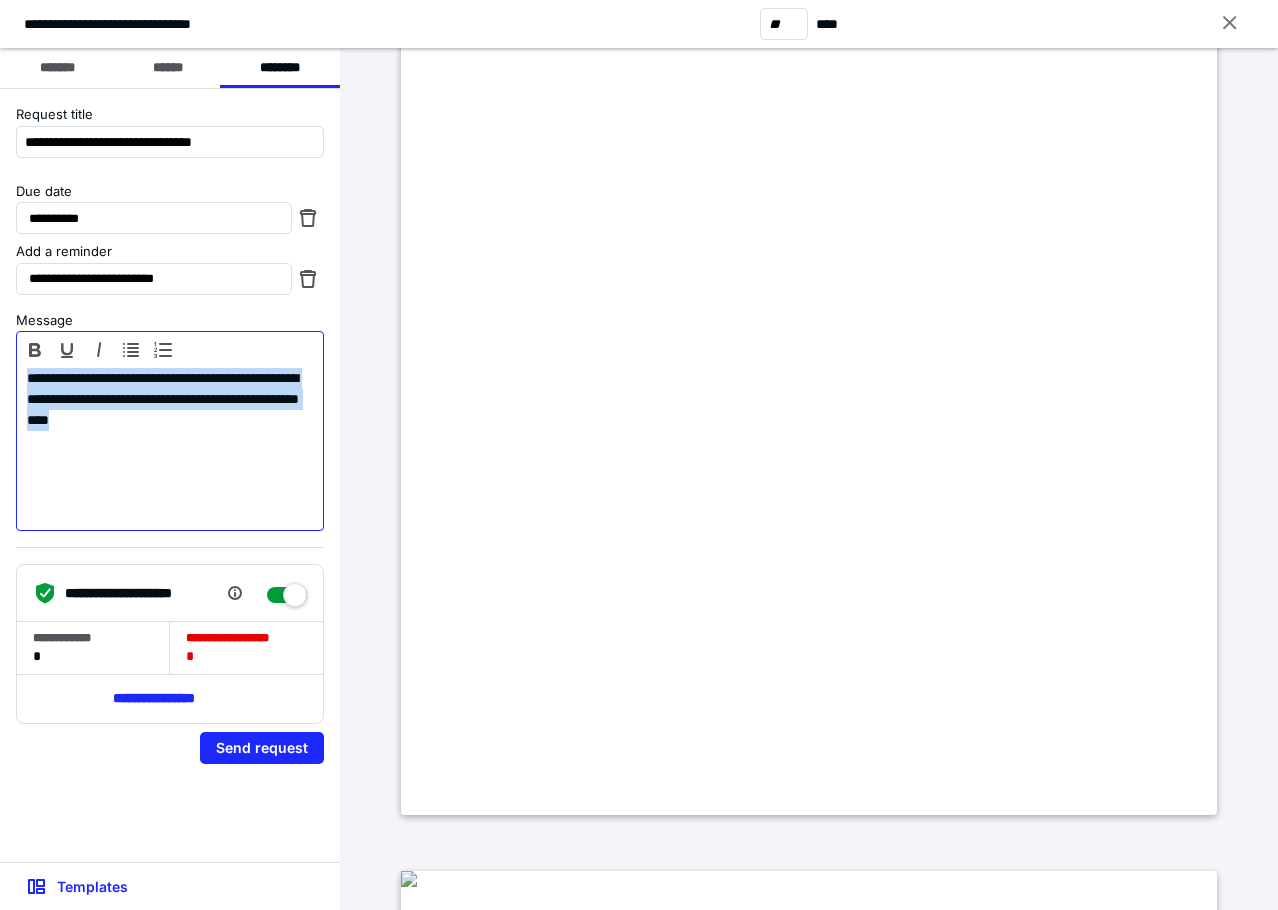 type 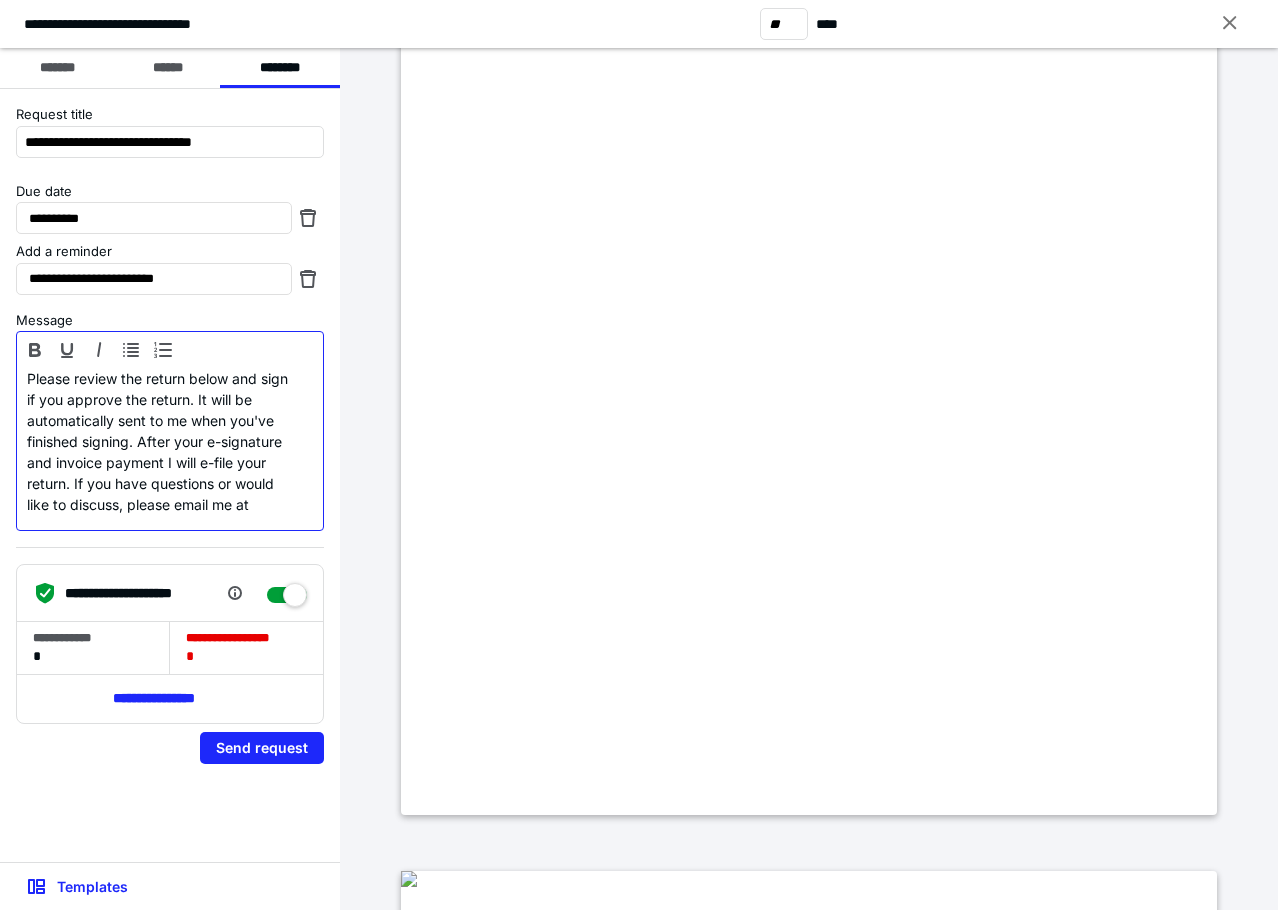 scroll, scrollTop: 96, scrollLeft: 0, axis: vertical 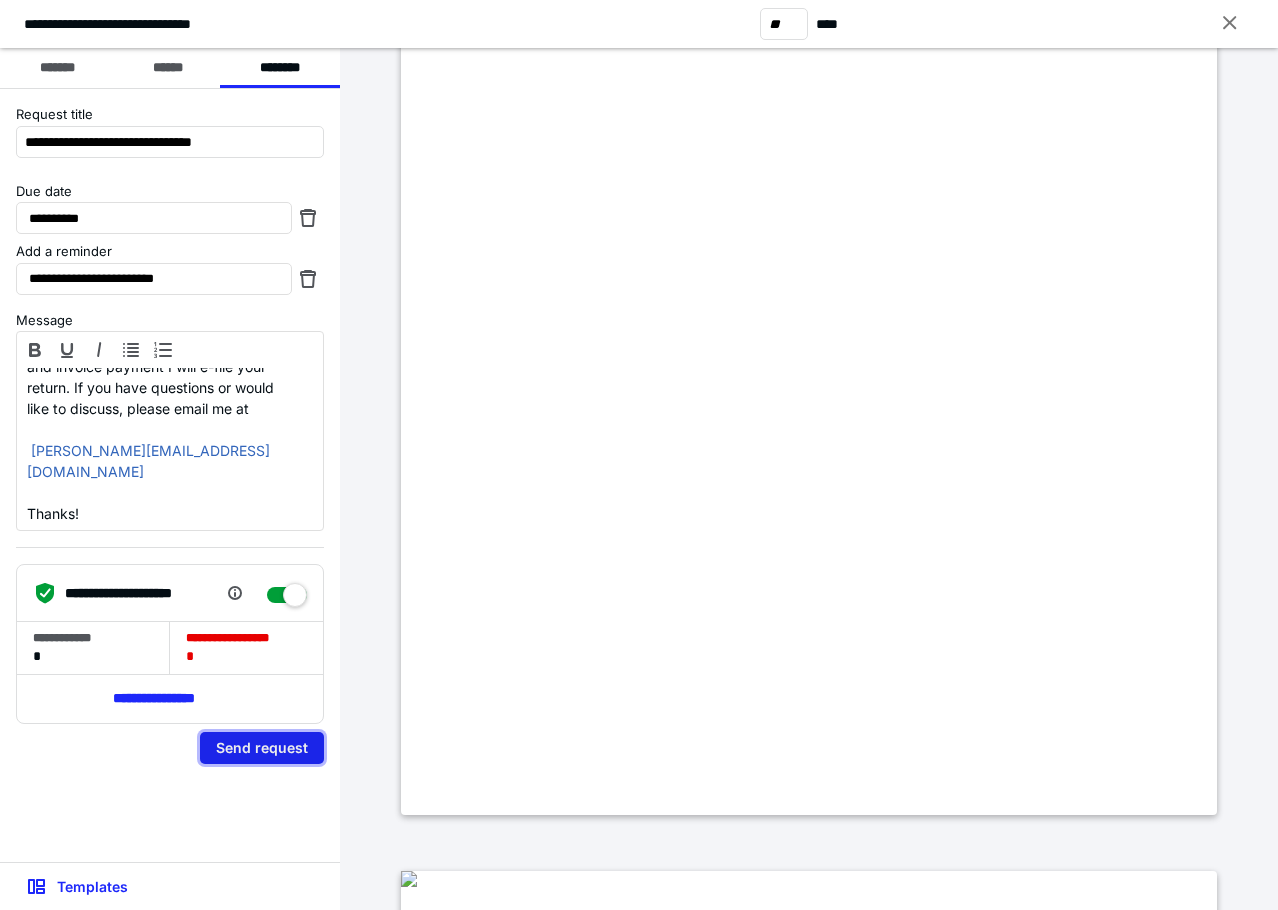 click on "Send request" at bounding box center (262, 748) 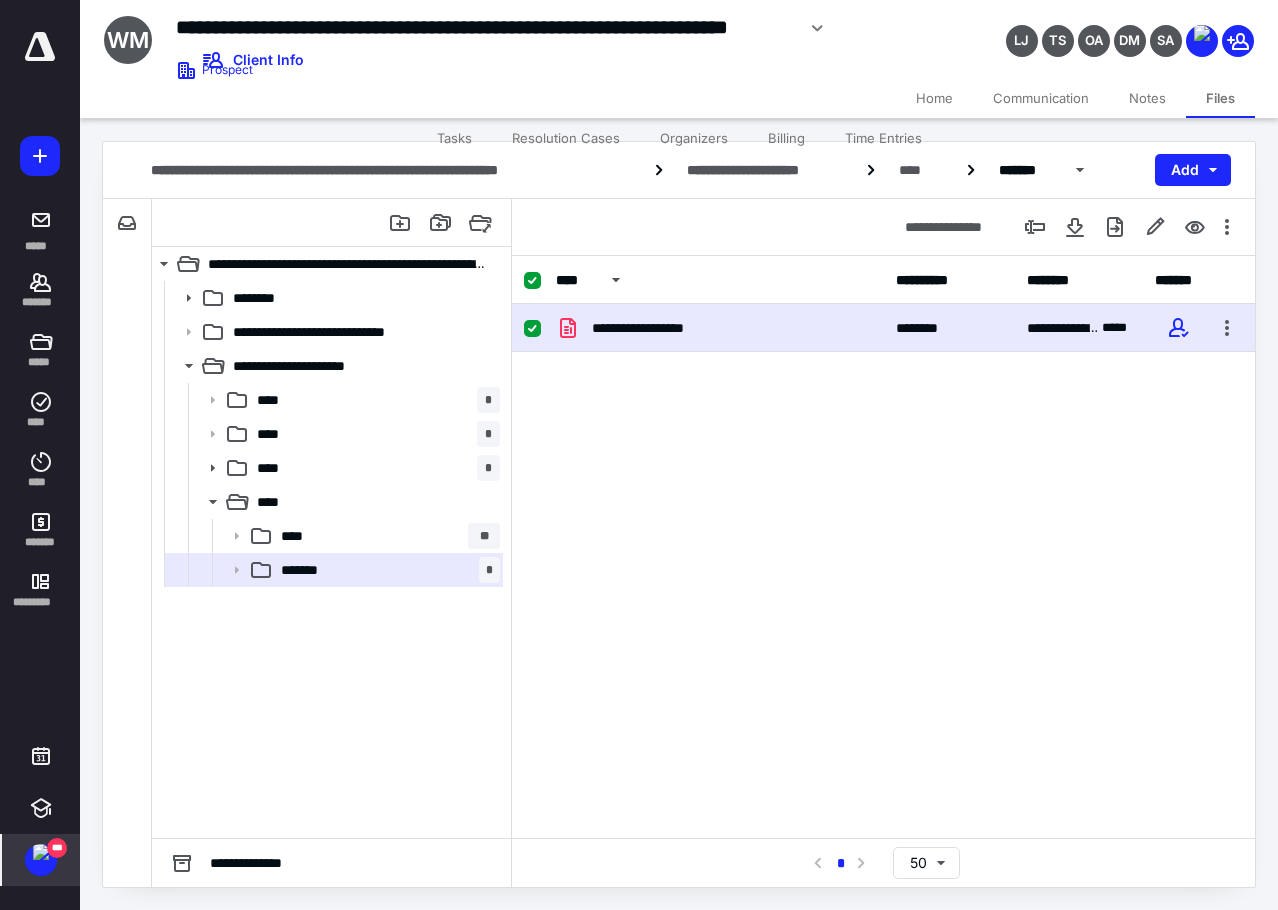 click at bounding box center [41, 852] 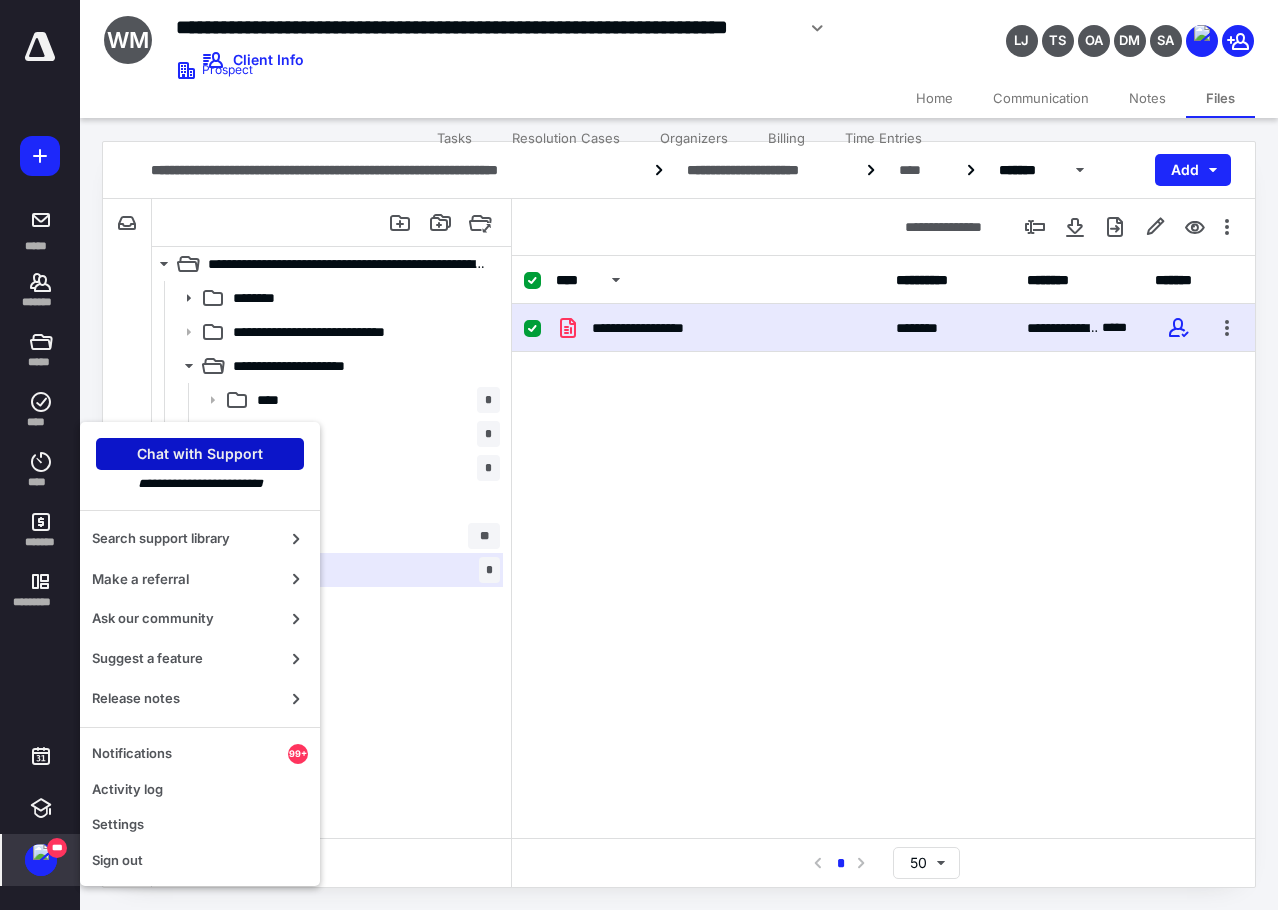 click on "Chat with Support" at bounding box center [200, 454] 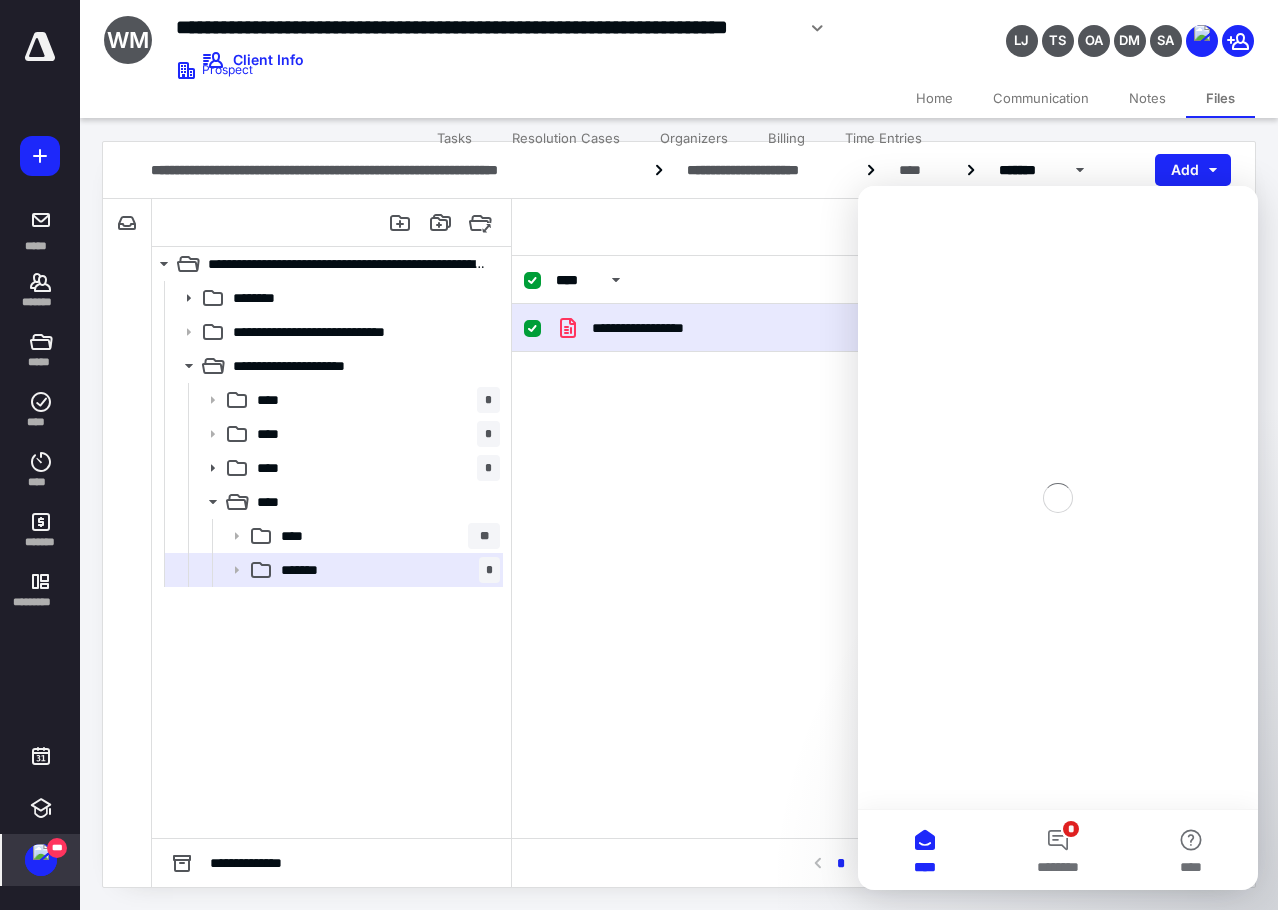 scroll, scrollTop: 0, scrollLeft: 0, axis: both 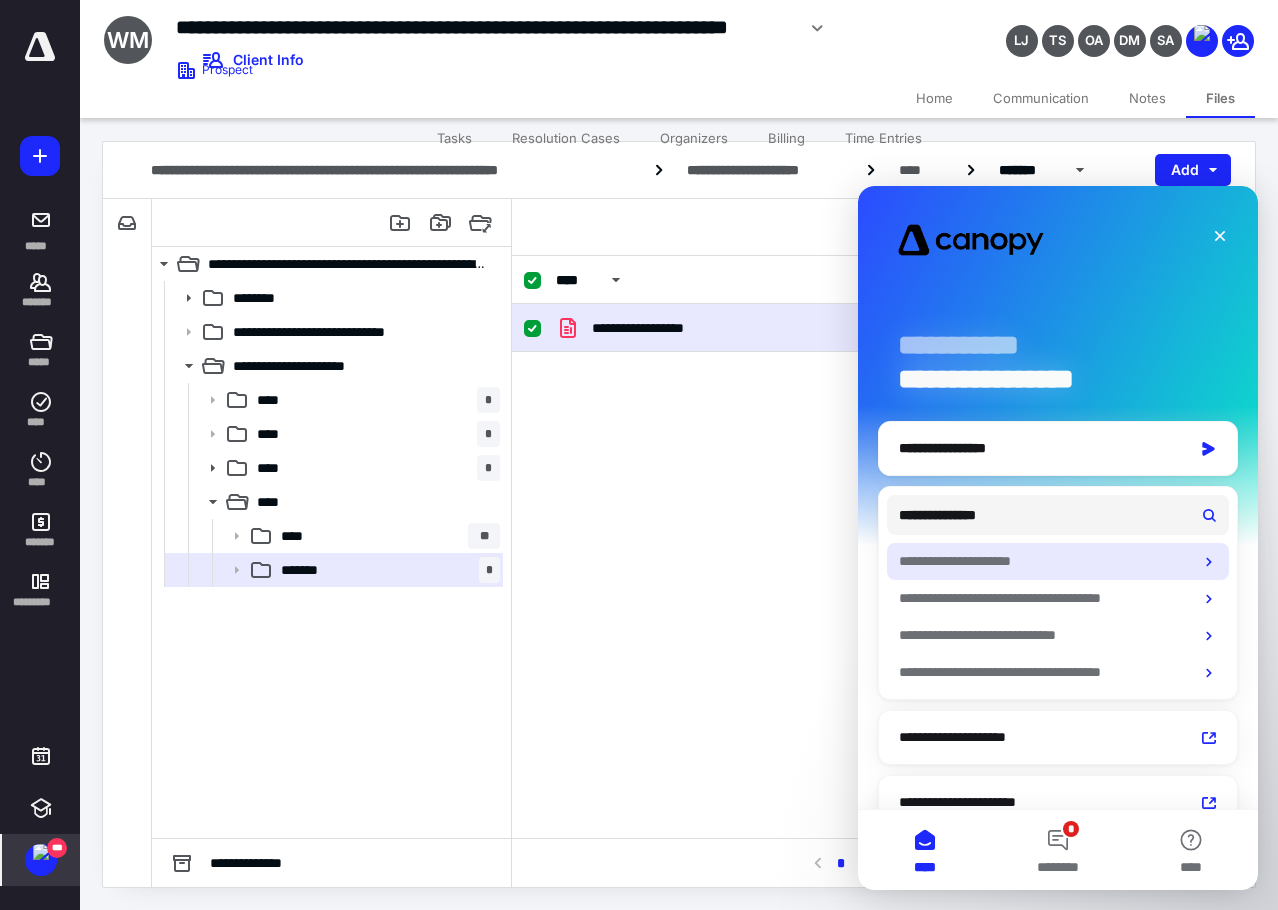 click on "**********" at bounding box center (1041, 561) 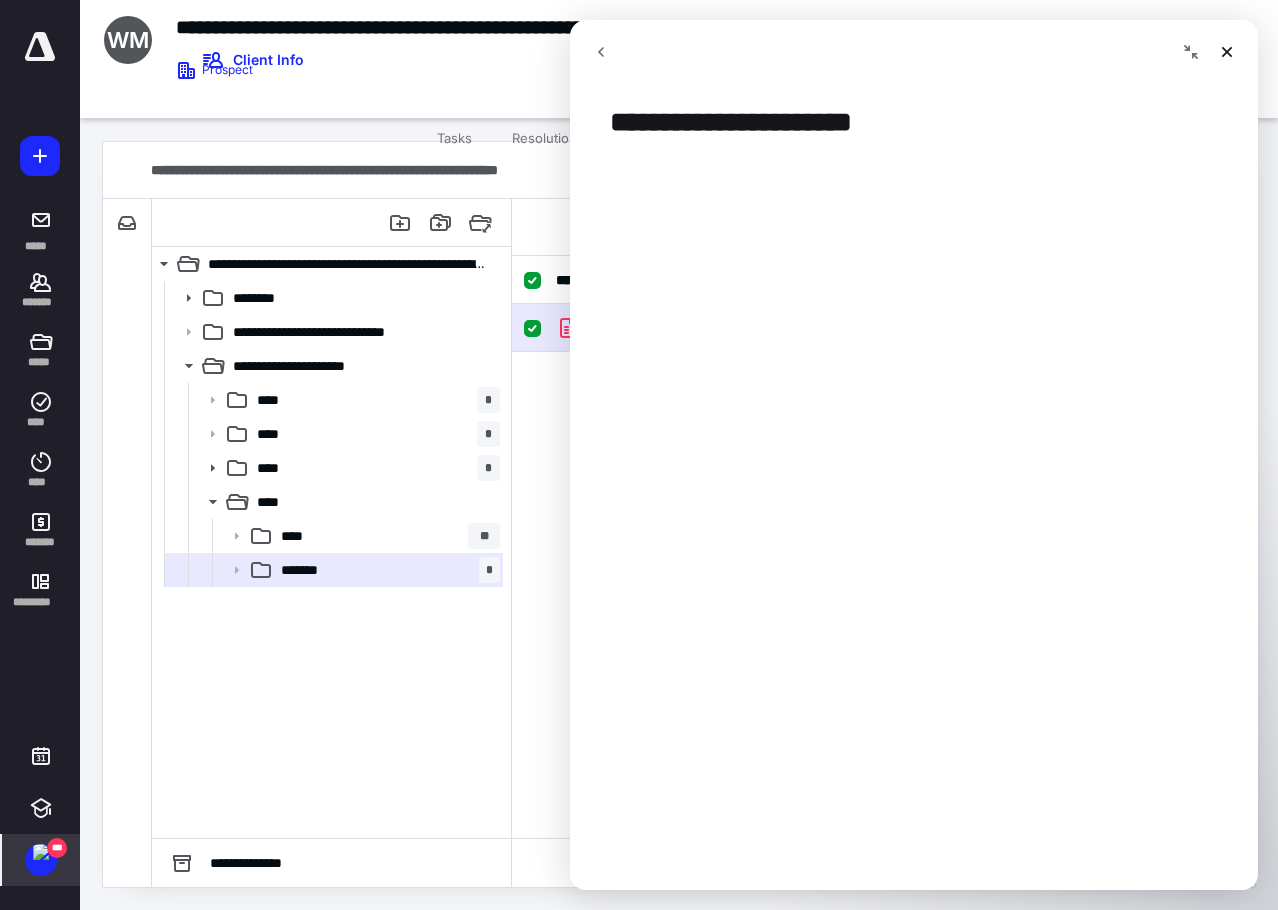 click 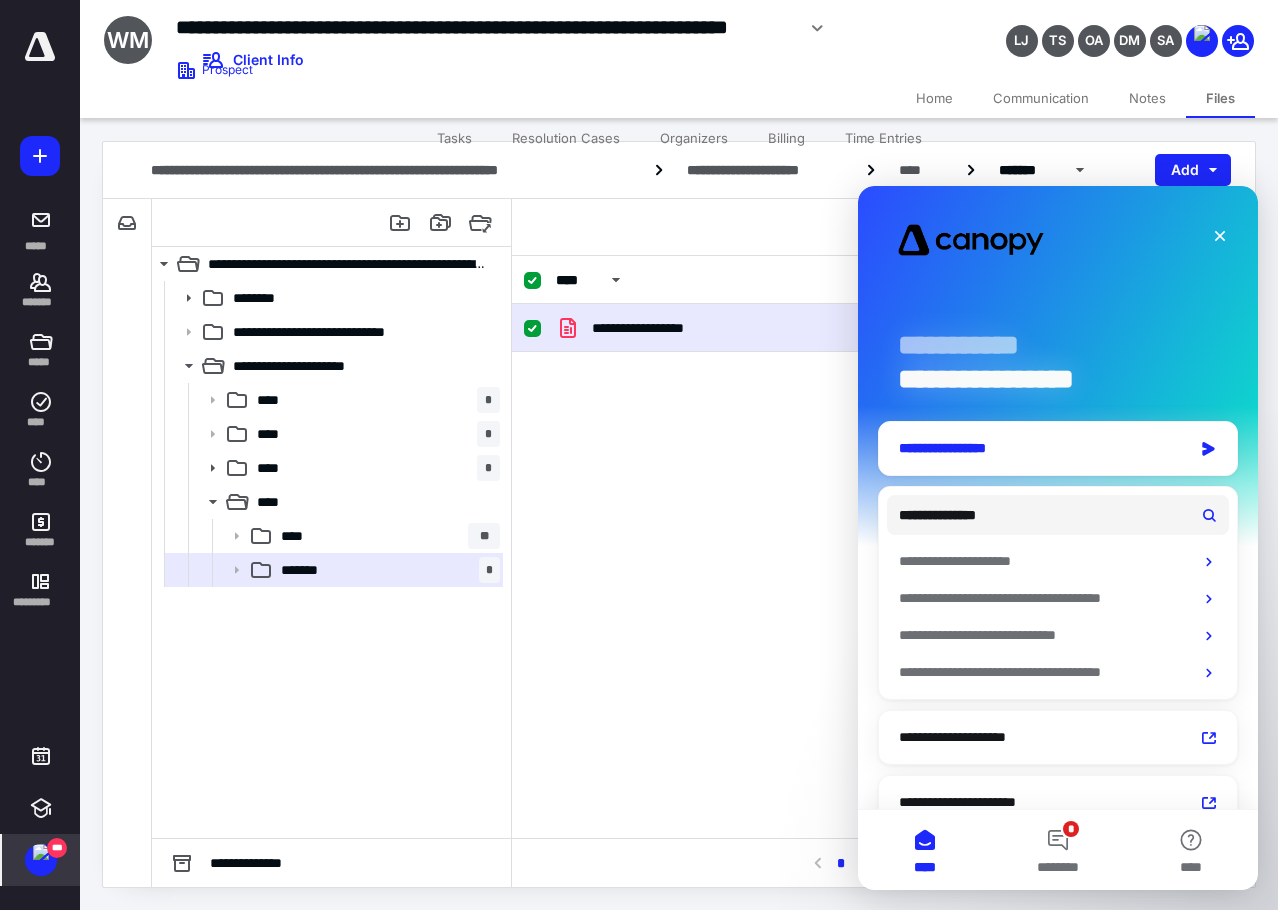 click on "**********" at bounding box center (1040, 448) 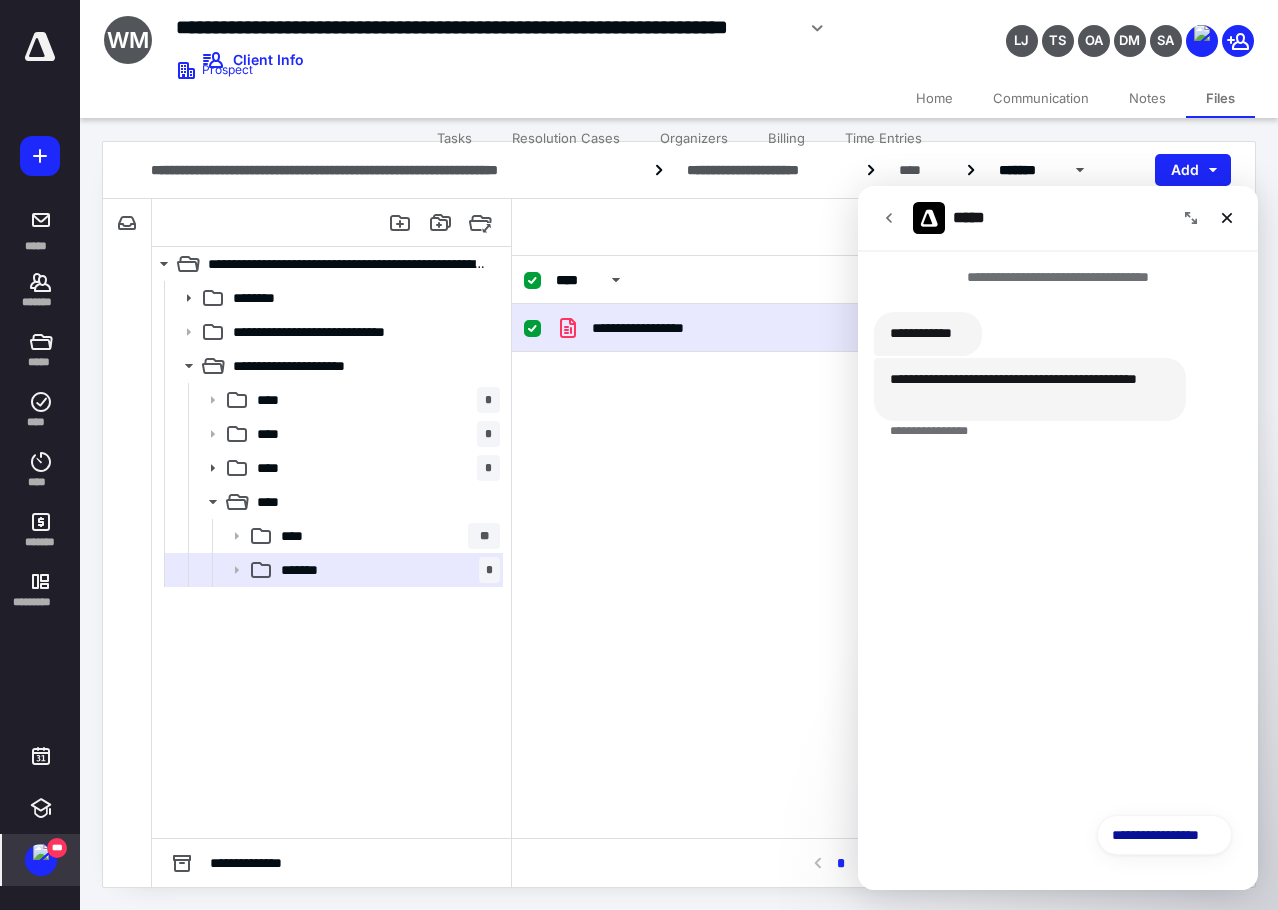 click on "**********" at bounding box center (1164, 835) 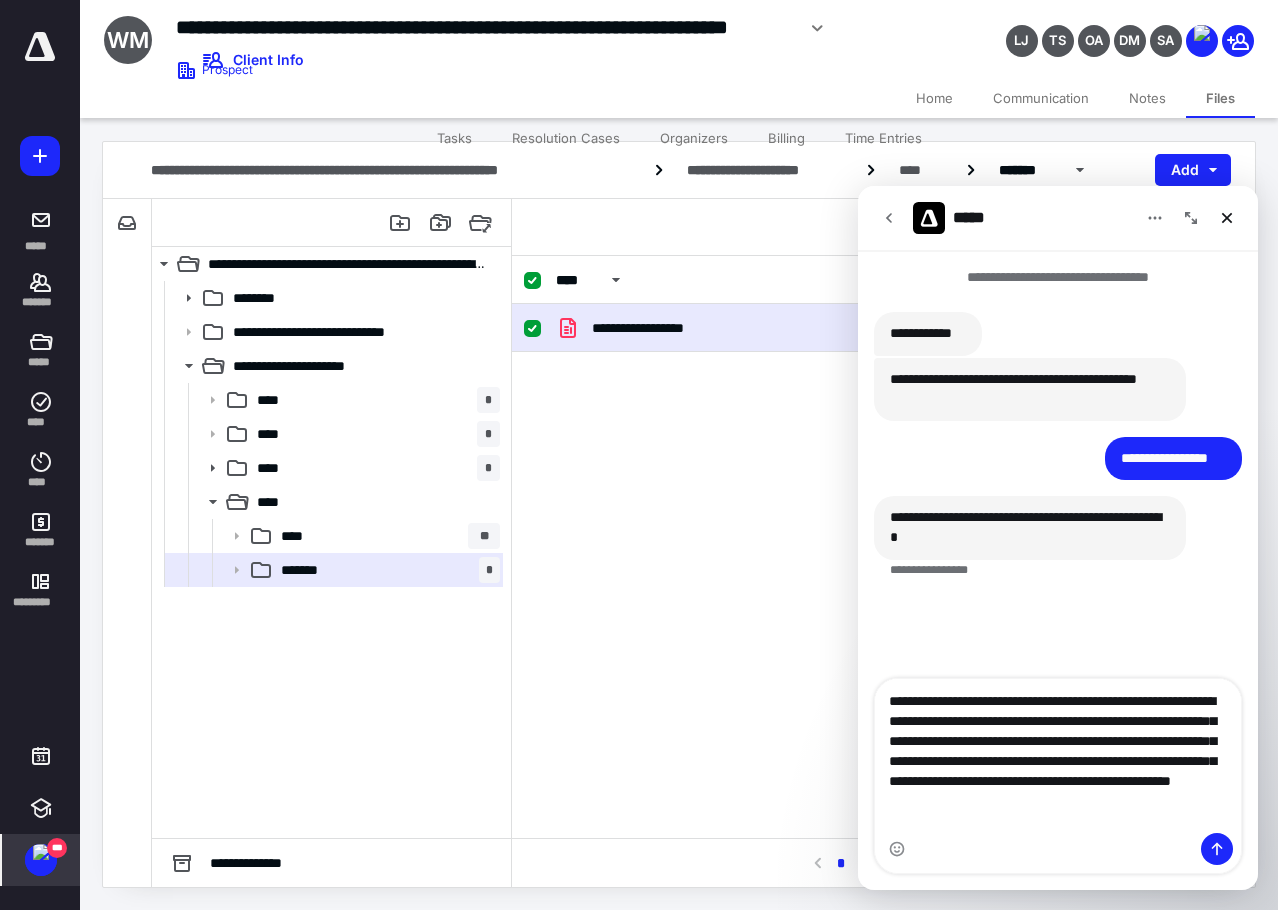 type on "**********" 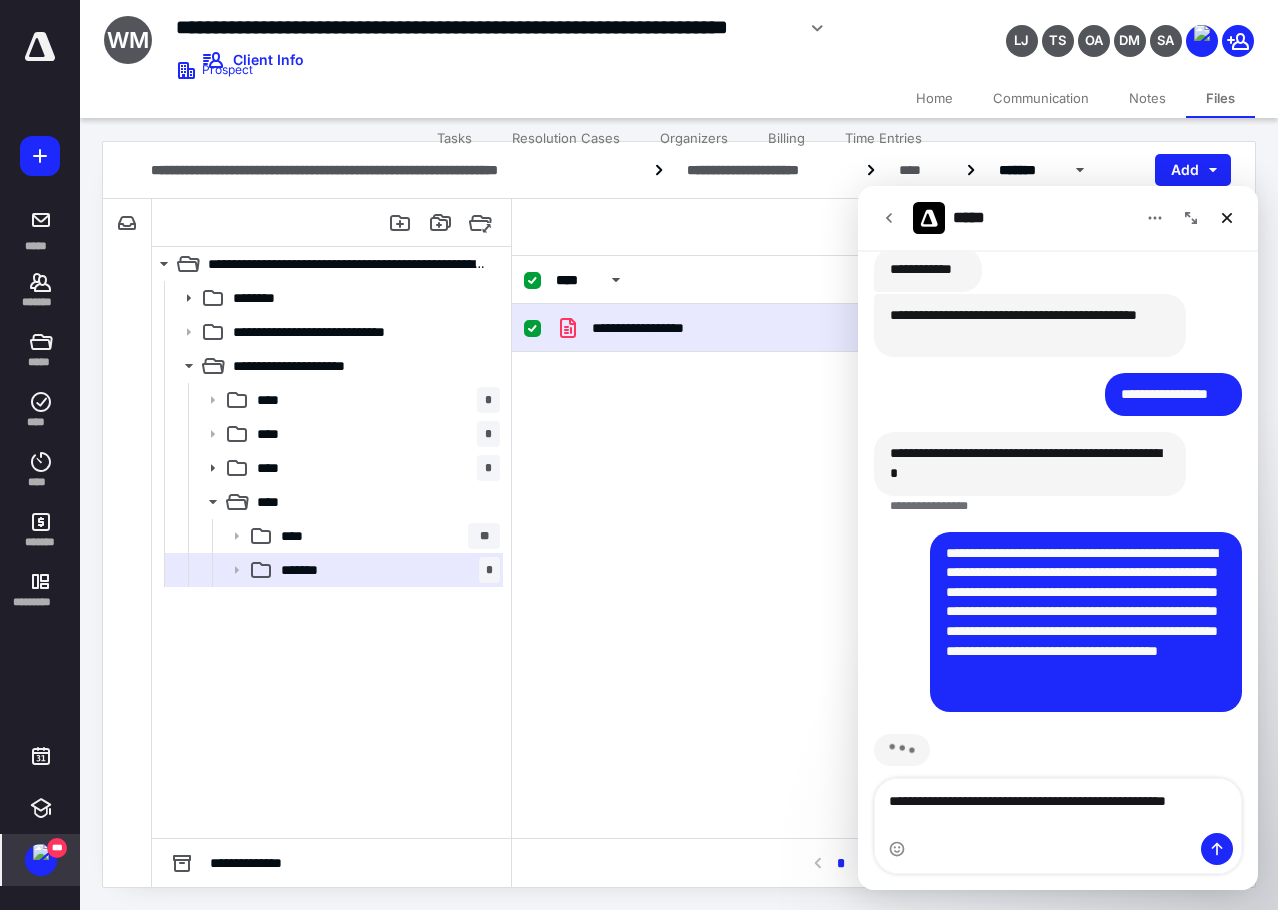 scroll, scrollTop: 84, scrollLeft: 0, axis: vertical 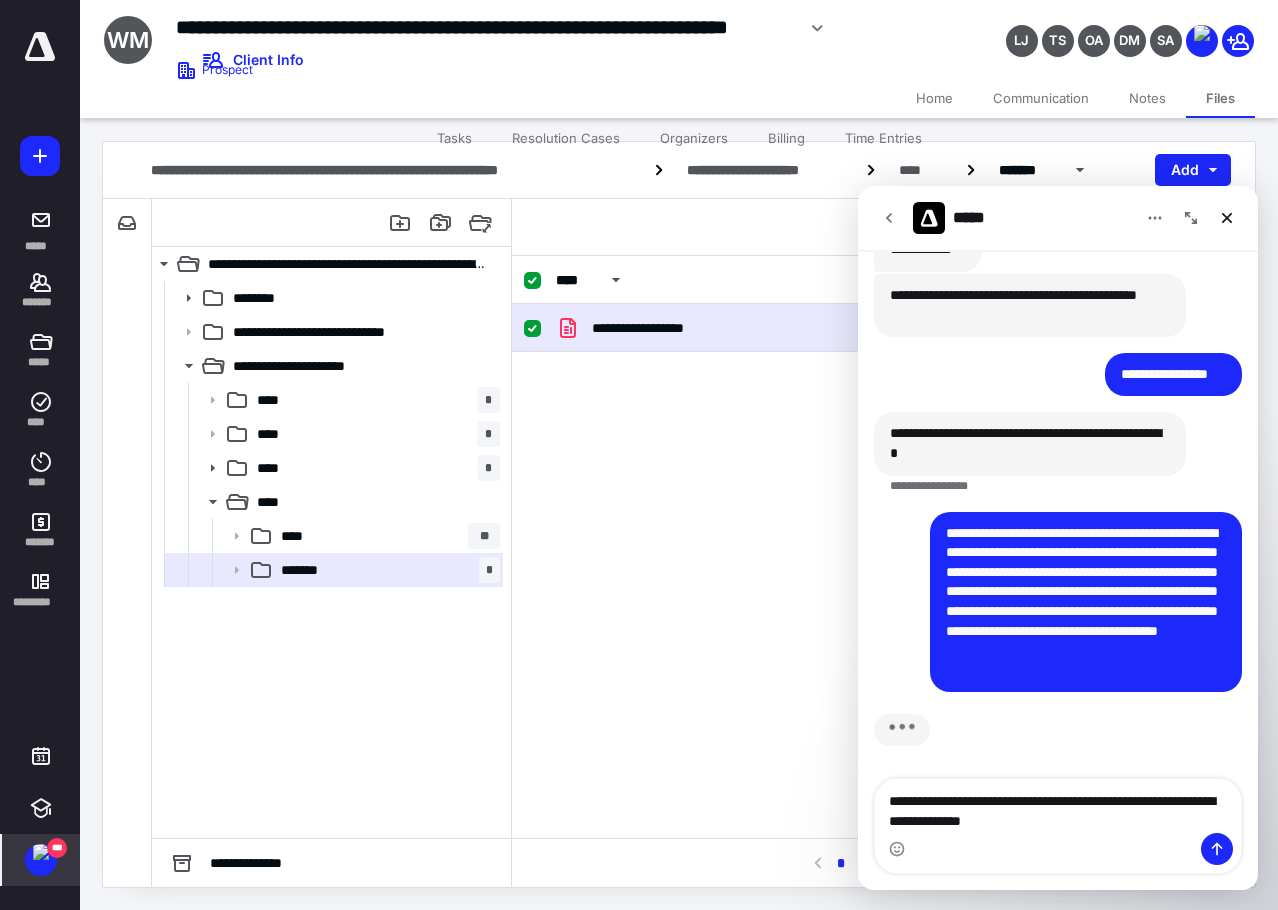type on "**********" 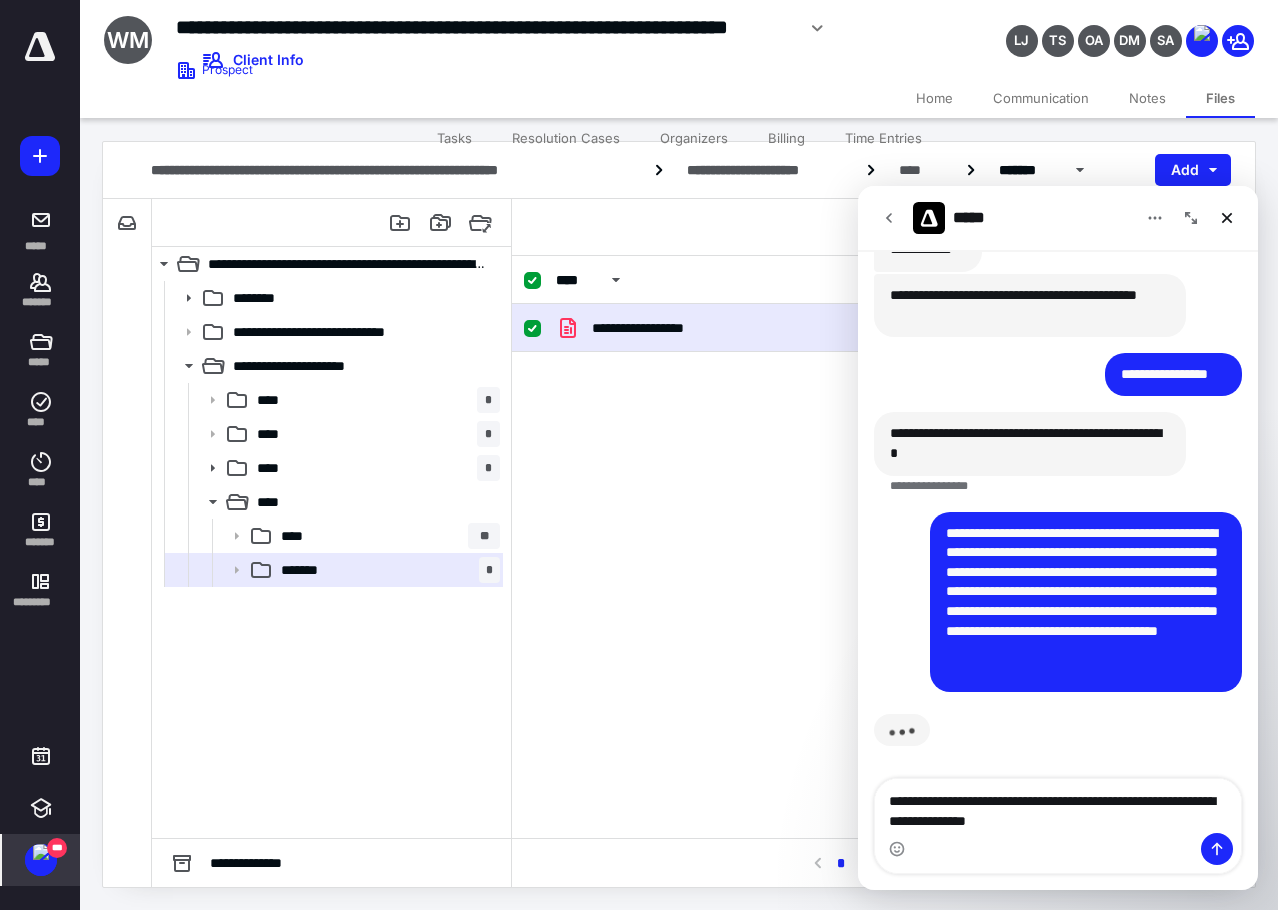 type 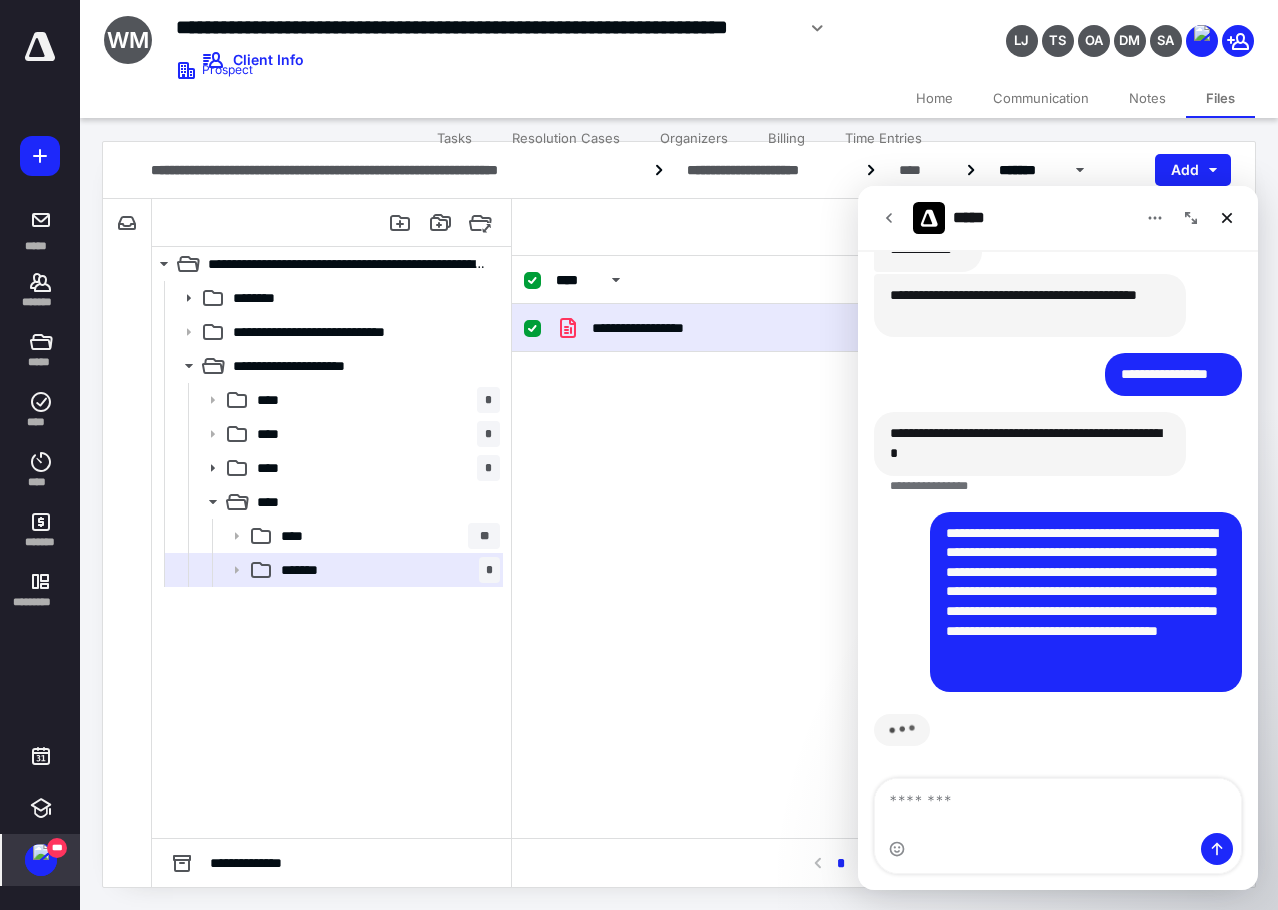 scroll, scrollTop: 130, scrollLeft: 0, axis: vertical 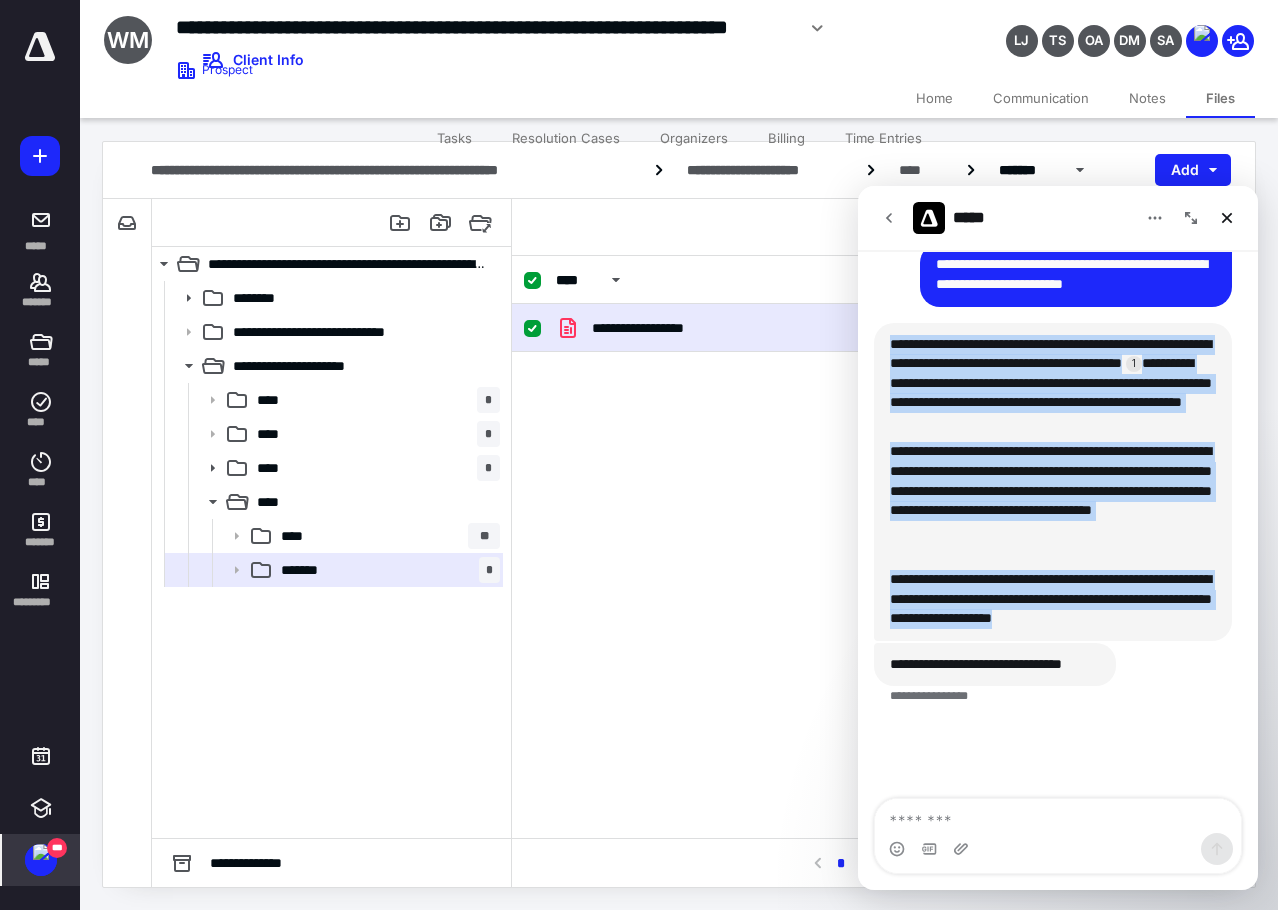 drag, startPoint x: 1196, startPoint y: 619, endPoint x: 1713, endPoint y: 528, distance: 524.94763 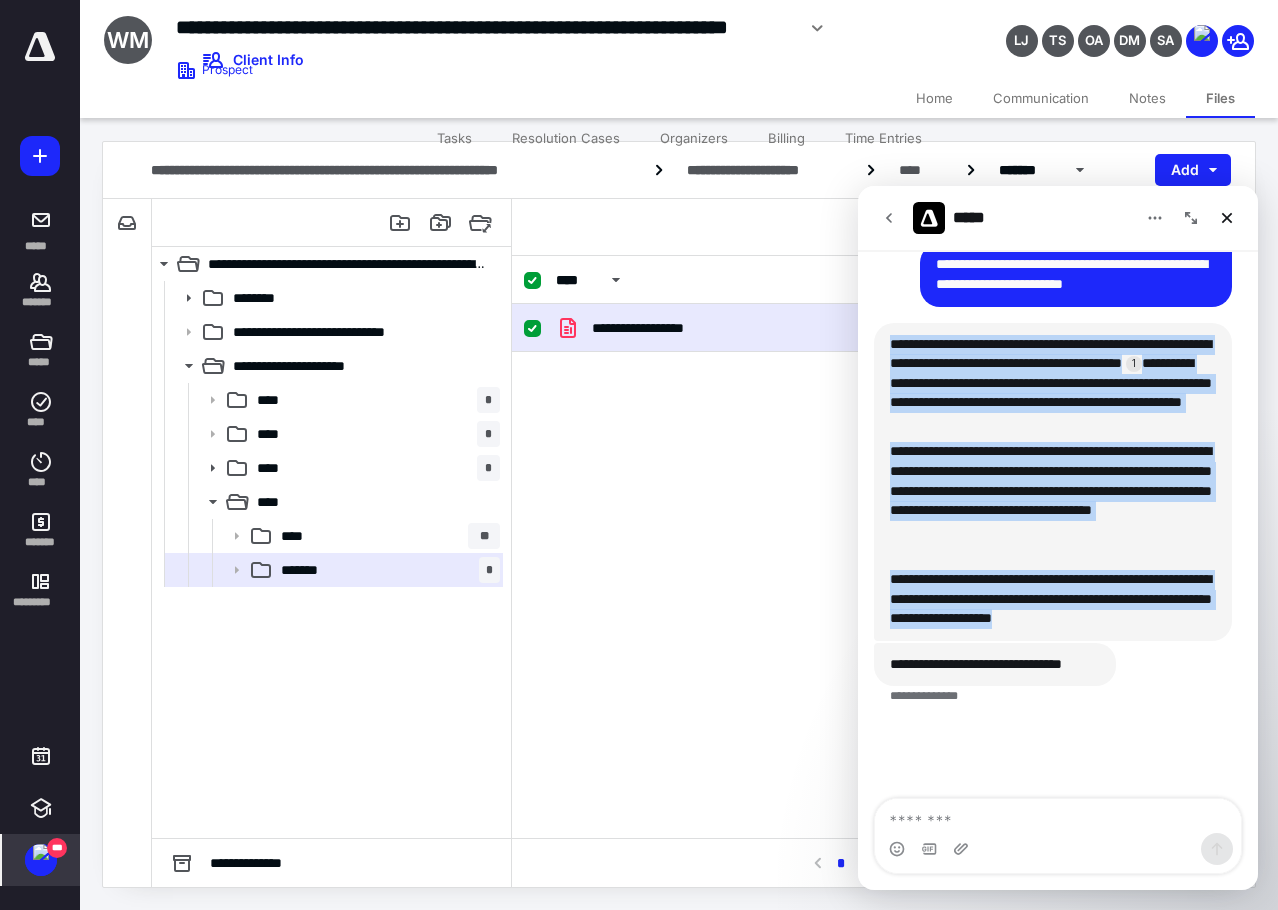 copy on "**********" 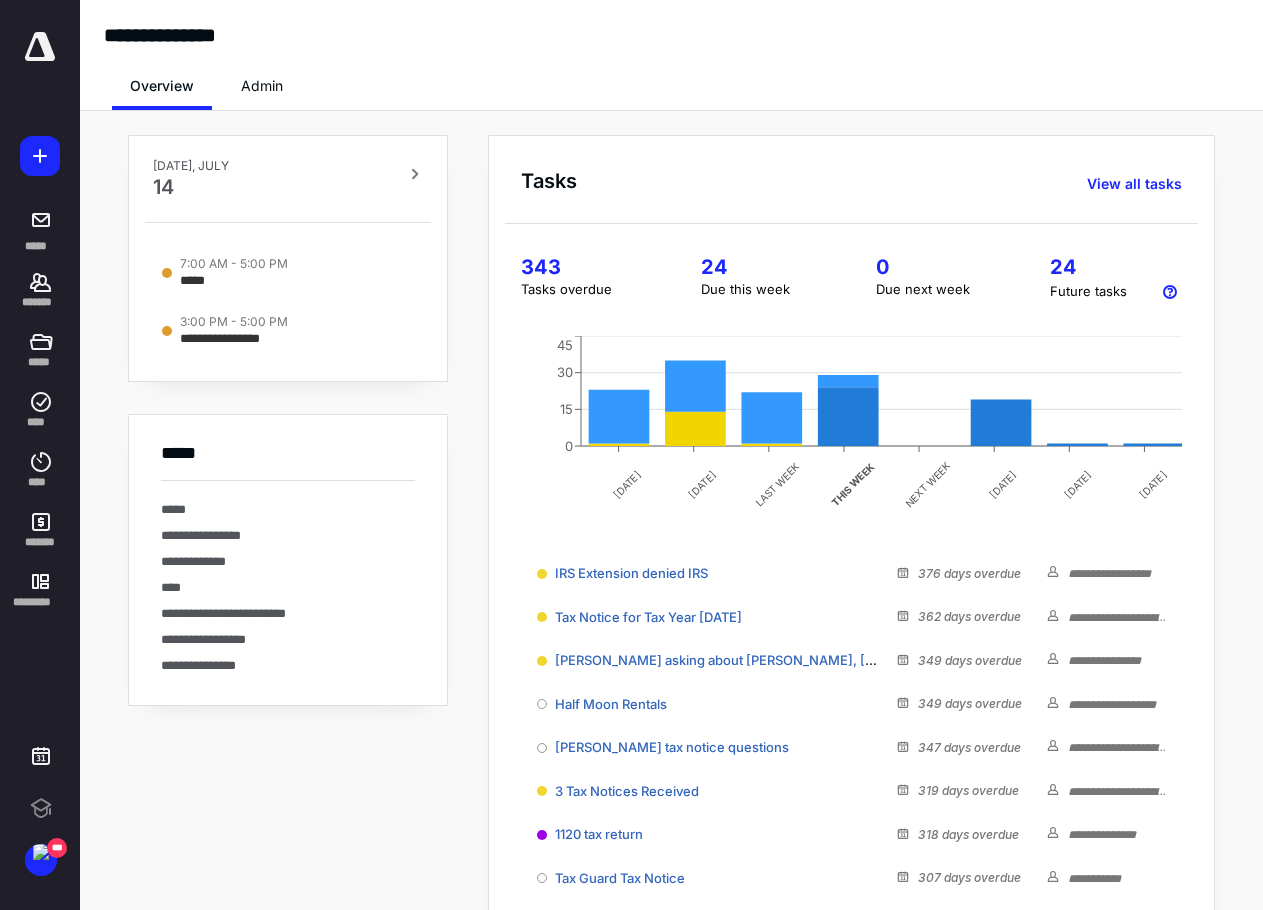 scroll, scrollTop: 0, scrollLeft: 0, axis: both 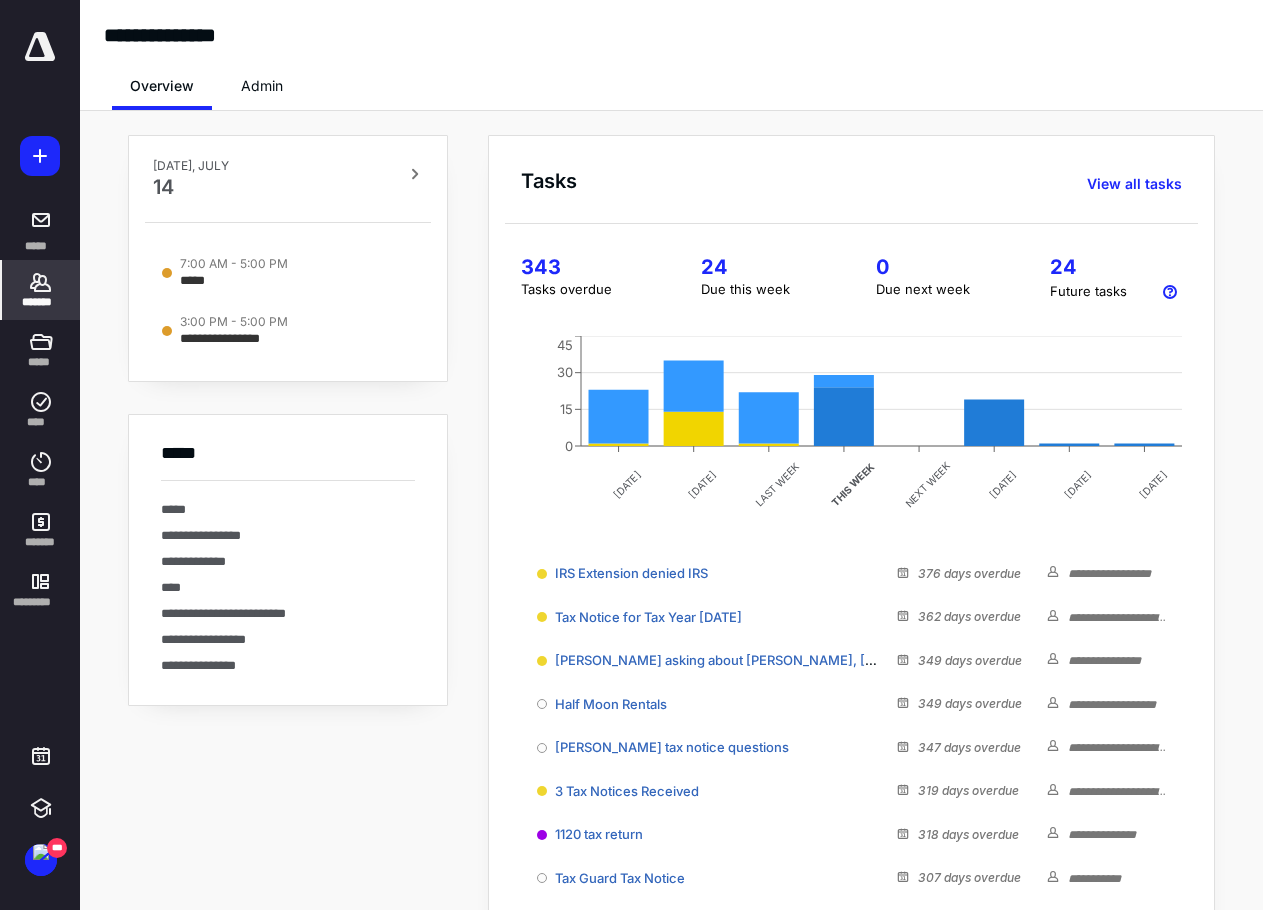 click 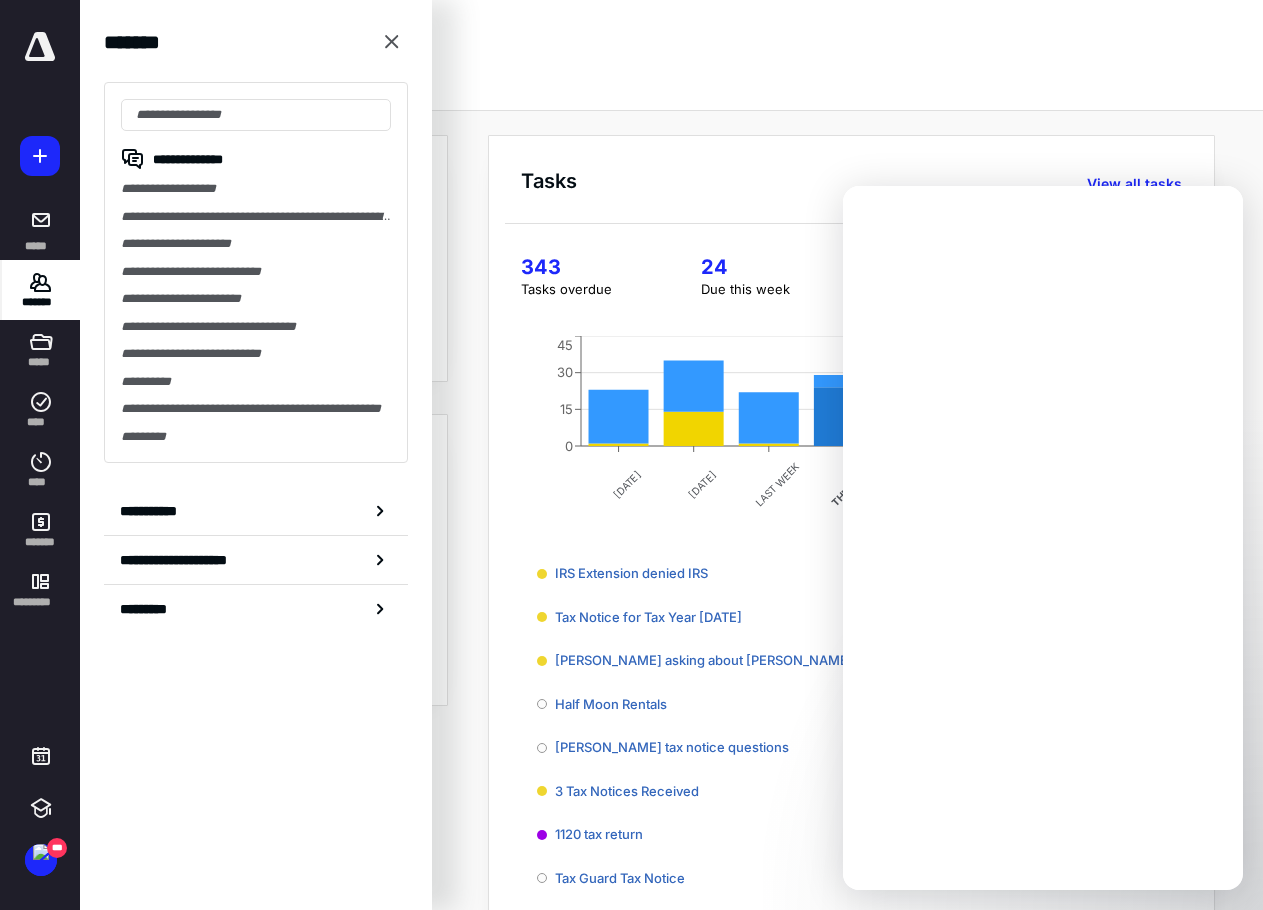 scroll, scrollTop: 0, scrollLeft: 0, axis: both 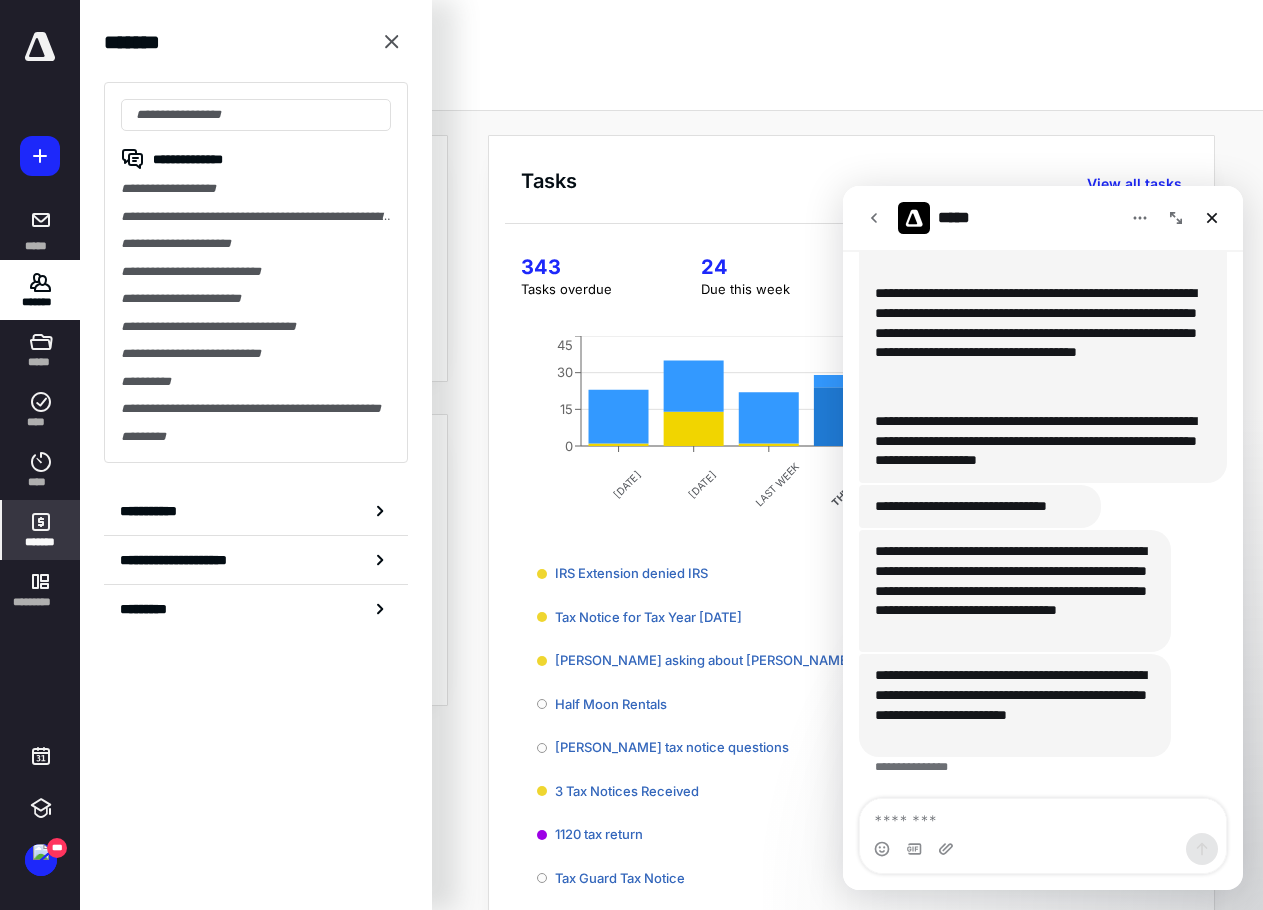 click 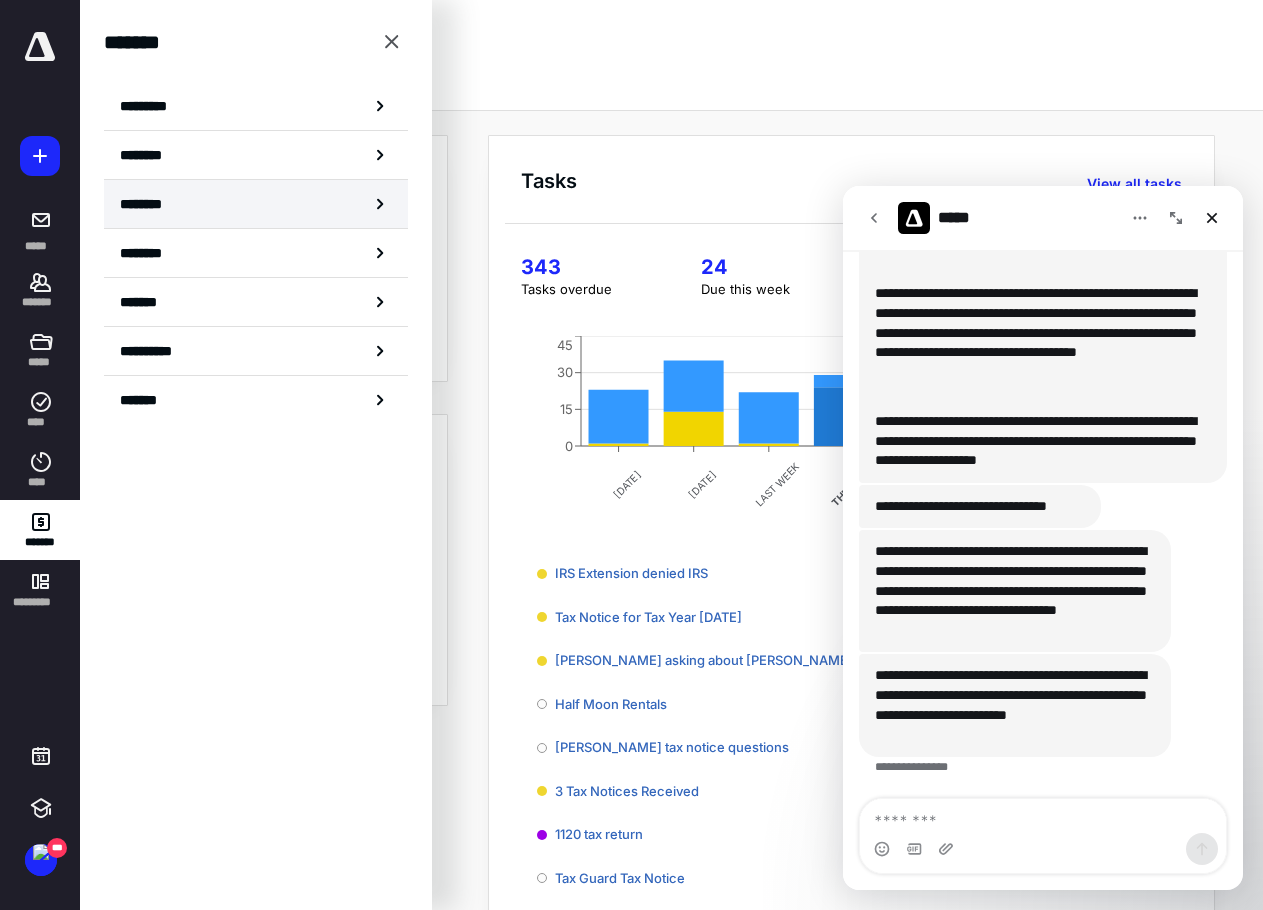 click on "********" at bounding box center (153, 204) 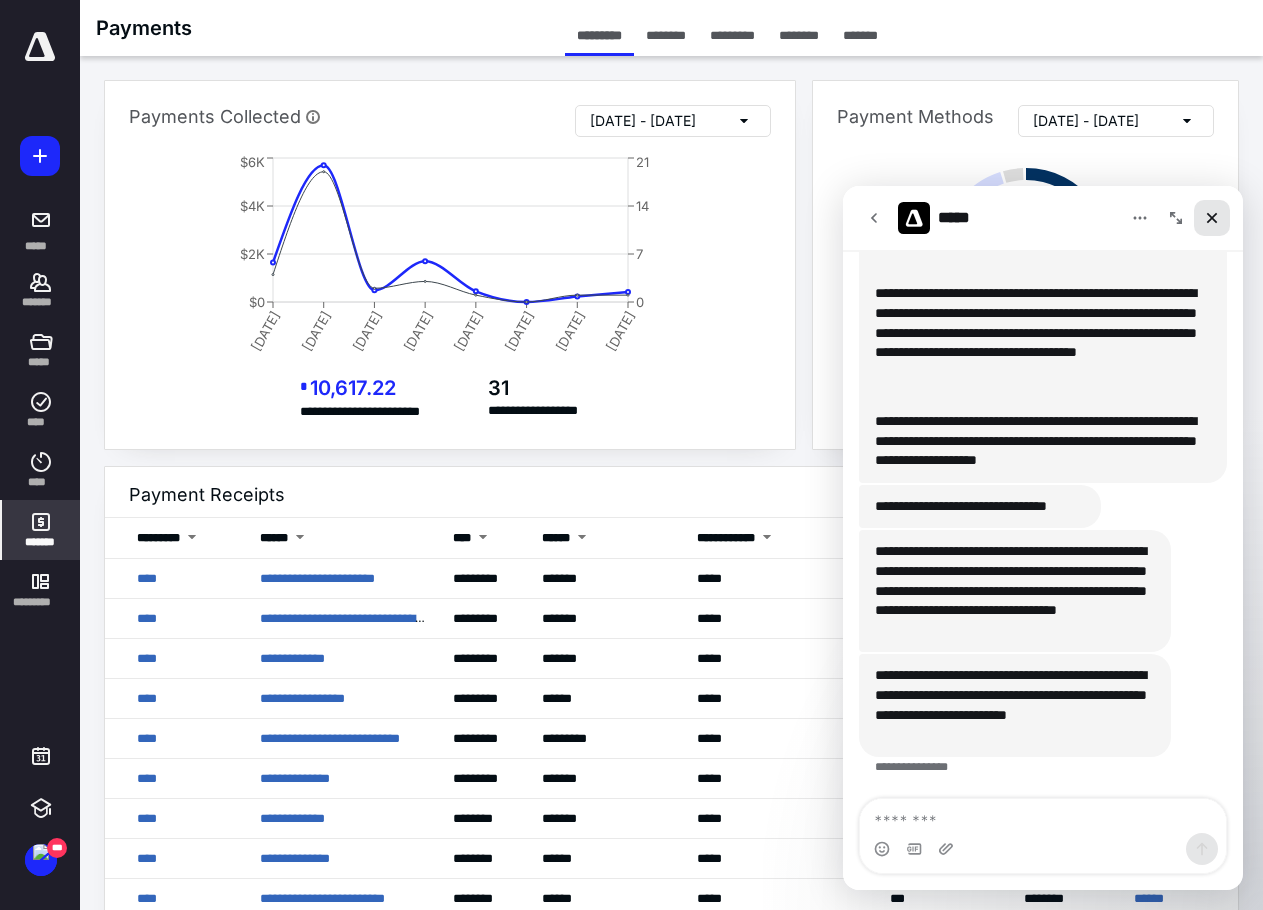 click 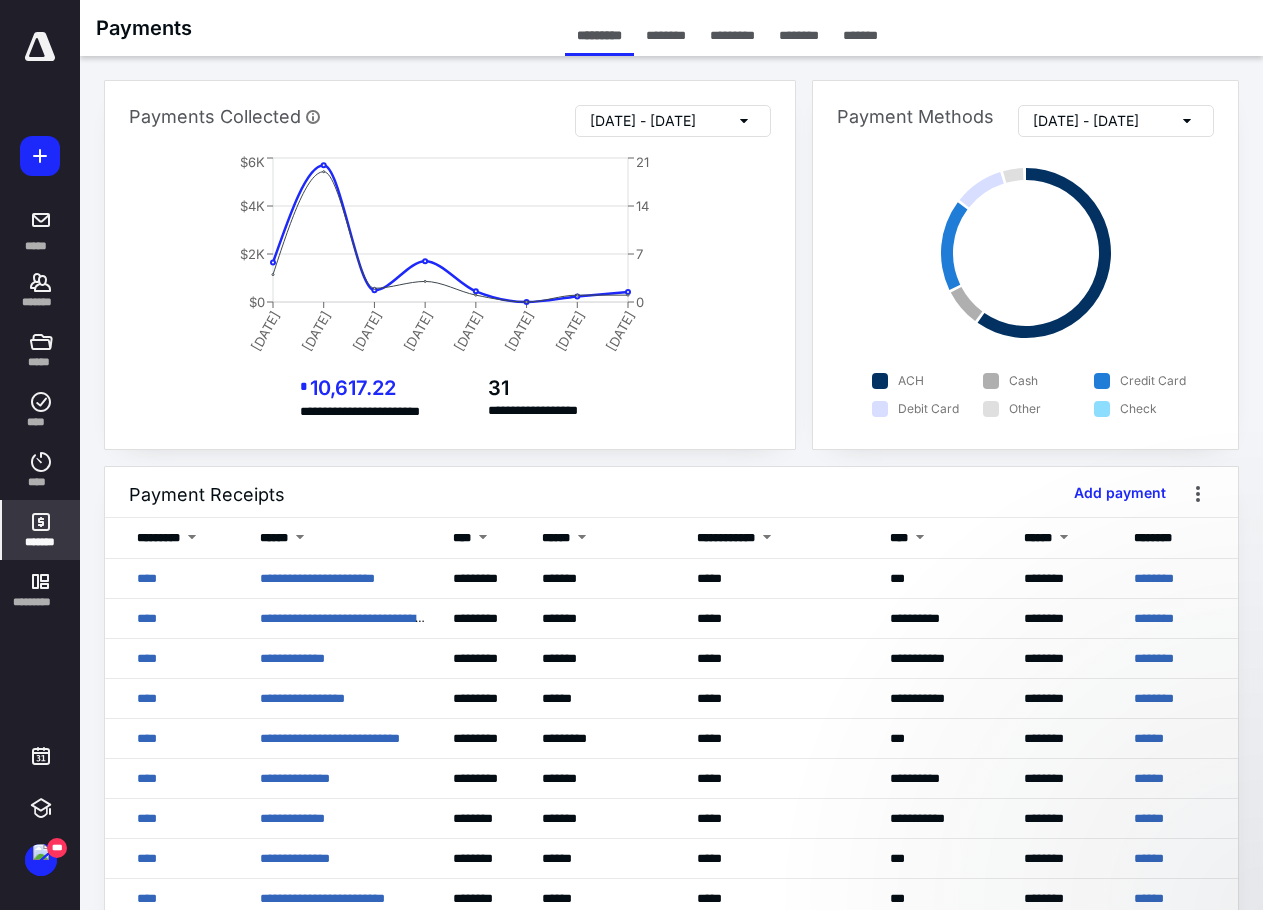 scroll, scrollTop: 0, scrollLeft: 0, axis: both 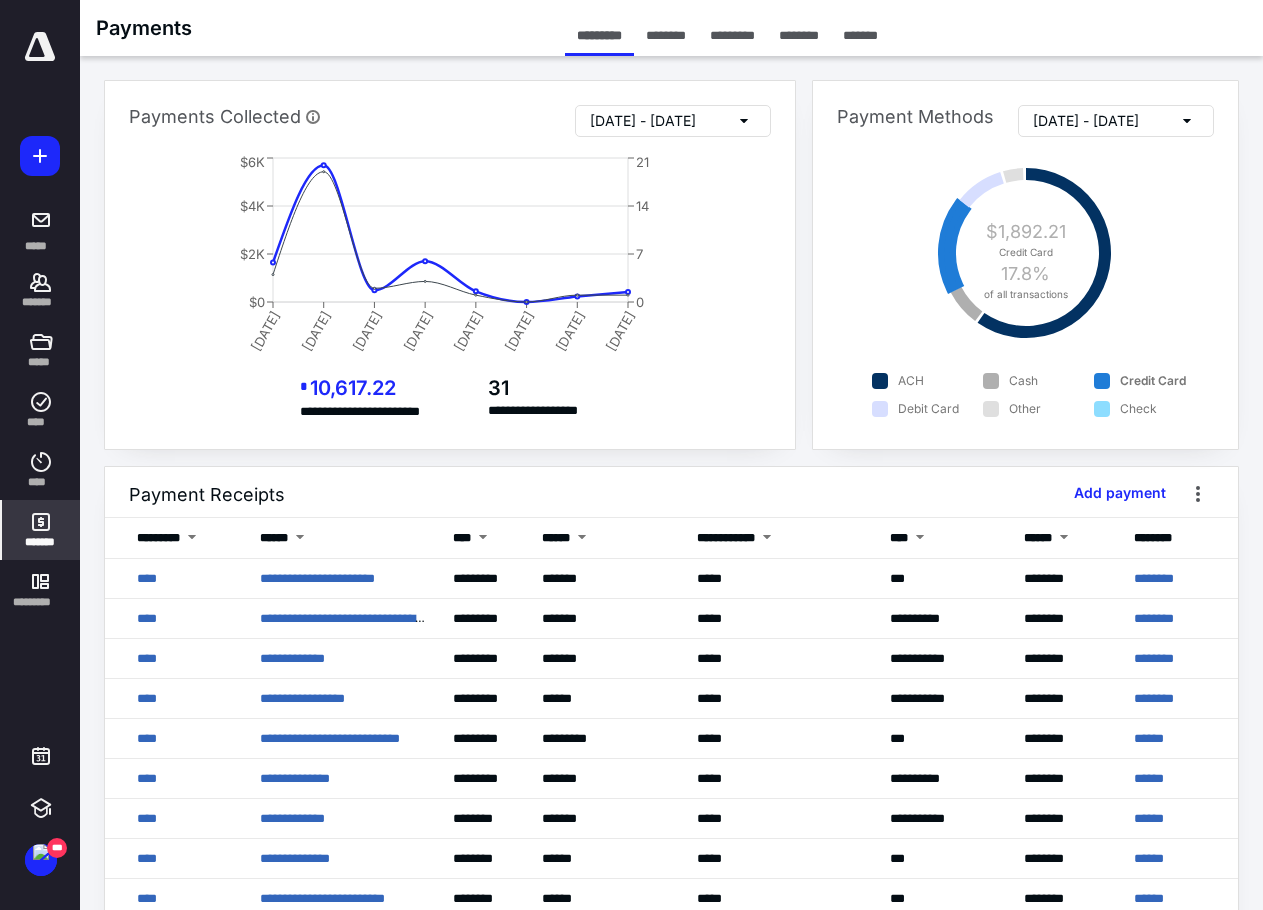 click on "********" at bounding box center [666, 35] 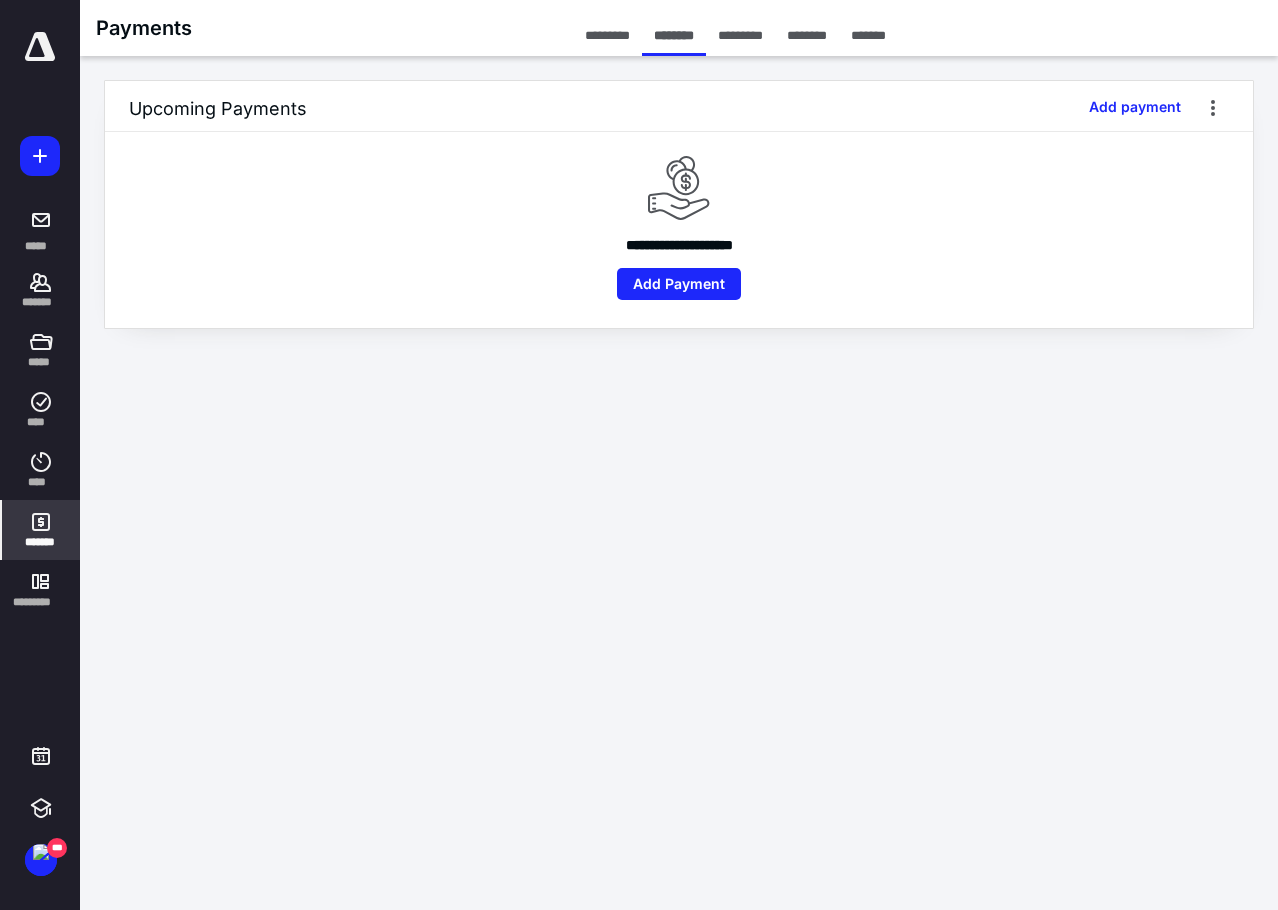 click on "*********" at bounding box center (740, 35) 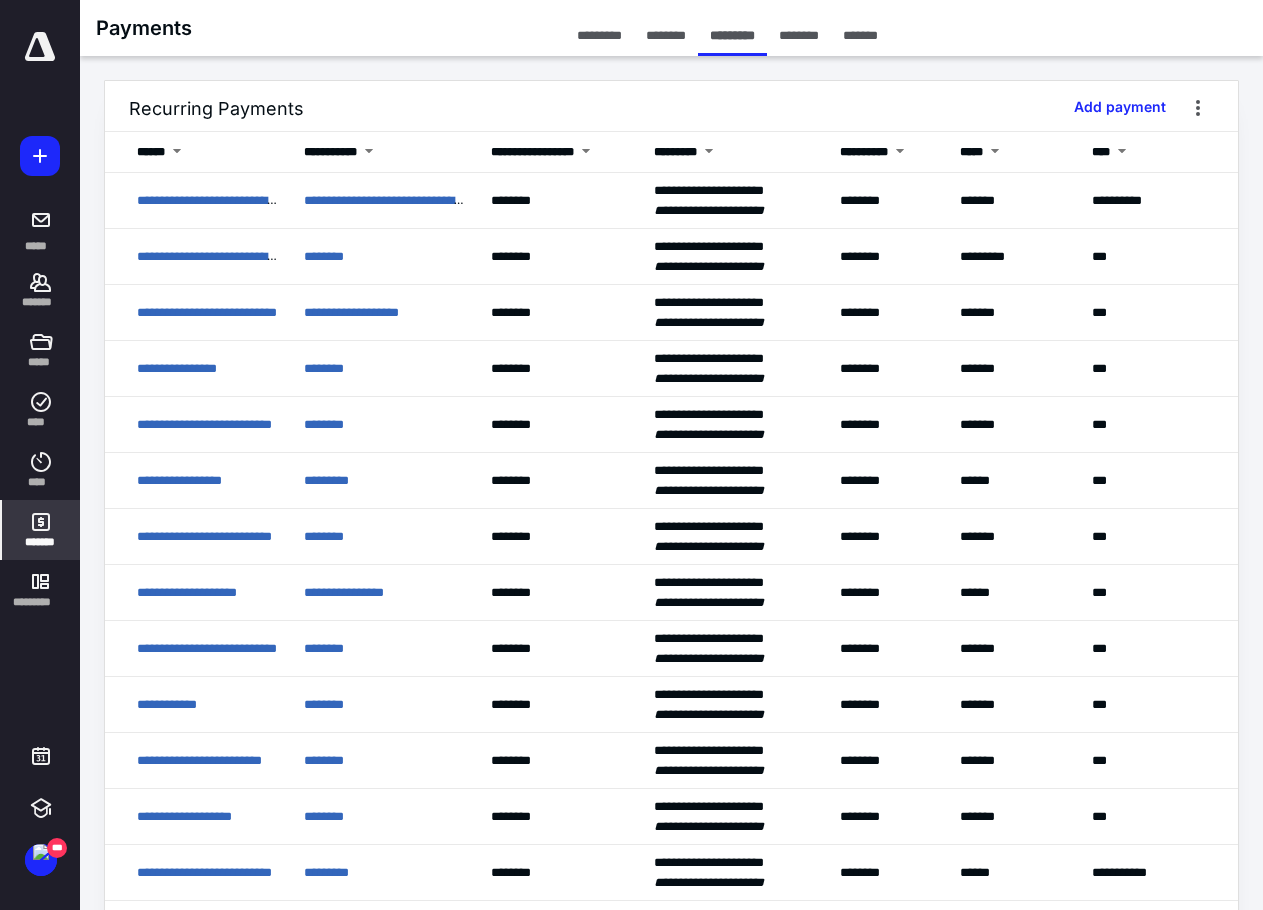 click on "********" at bounding box center (799, 35) 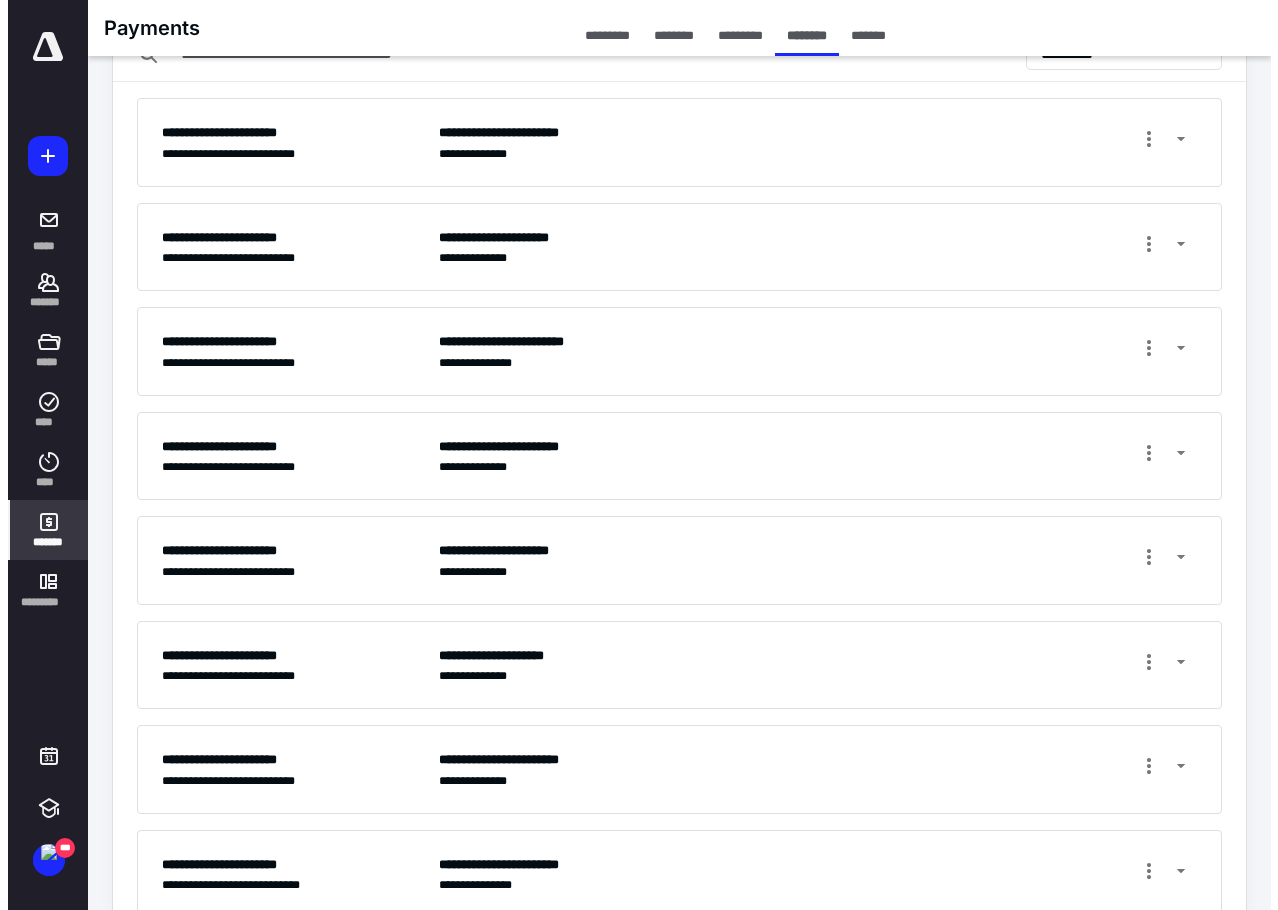 scroll, scrollTop: 0, scrollLeft: 0, axis: both 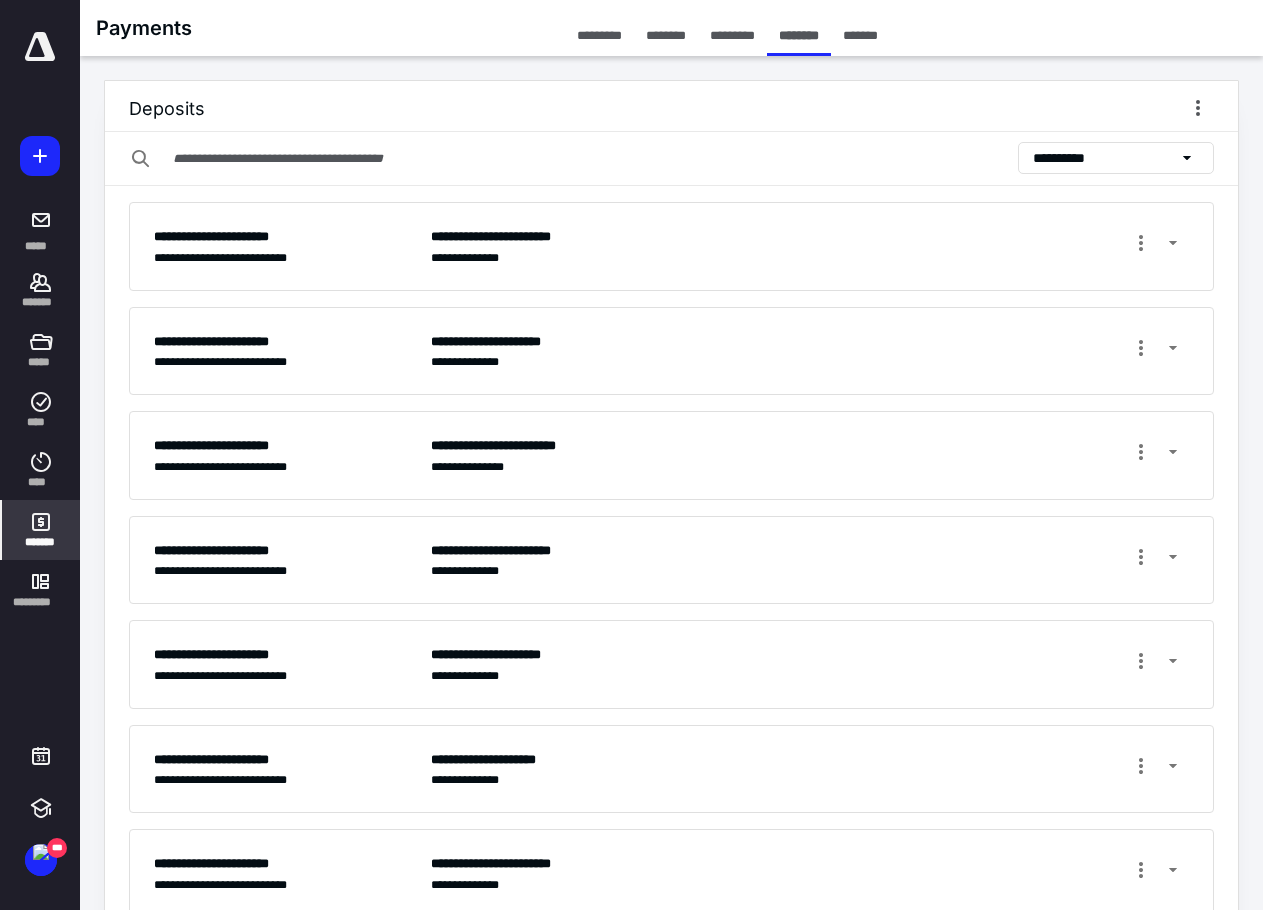 click on "*******" at bounding box center [860, 35] 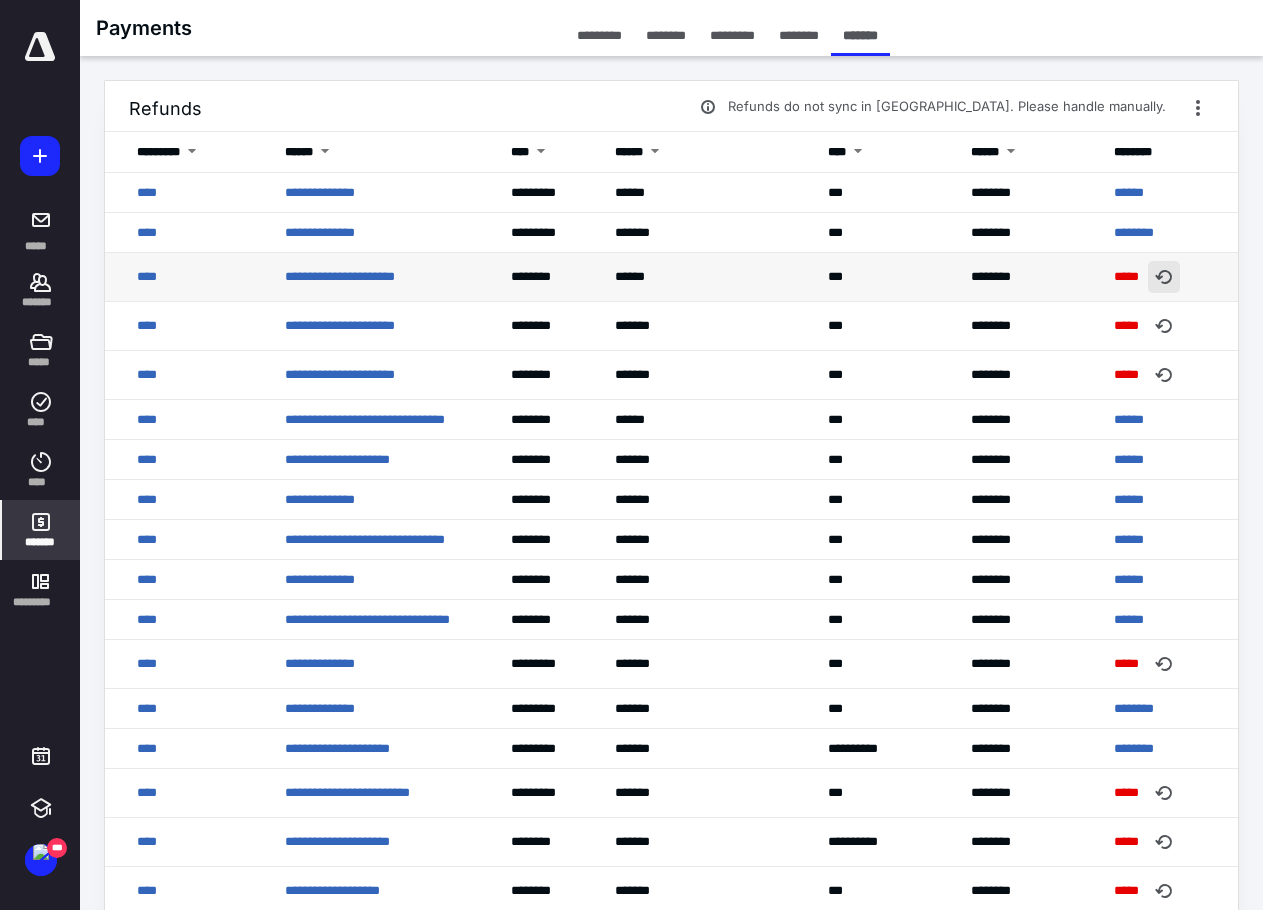 click at bounding box center [1164, 277] 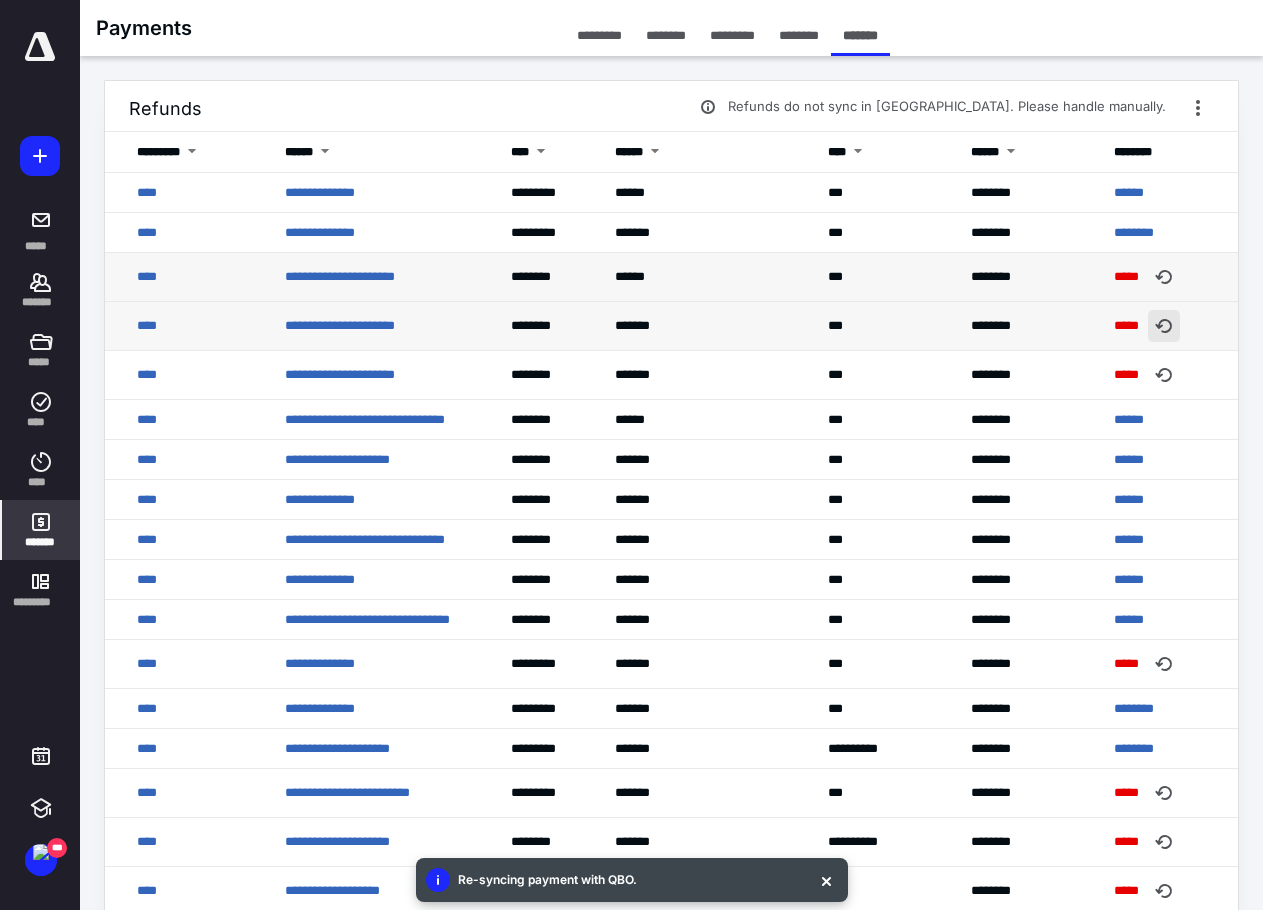 click at bounding box center [1164, 326] 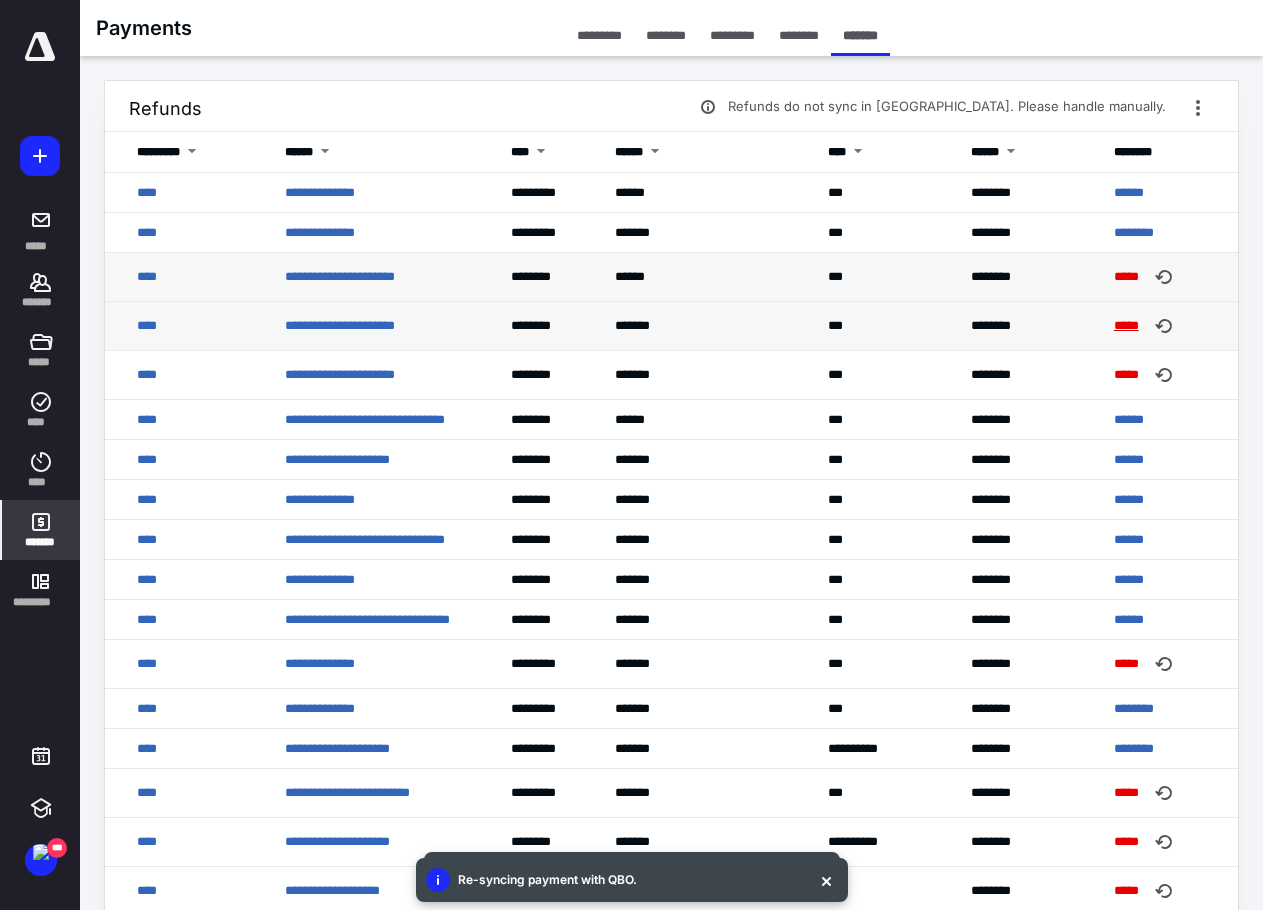 click on "*****" at bounding box center [1129, 326] 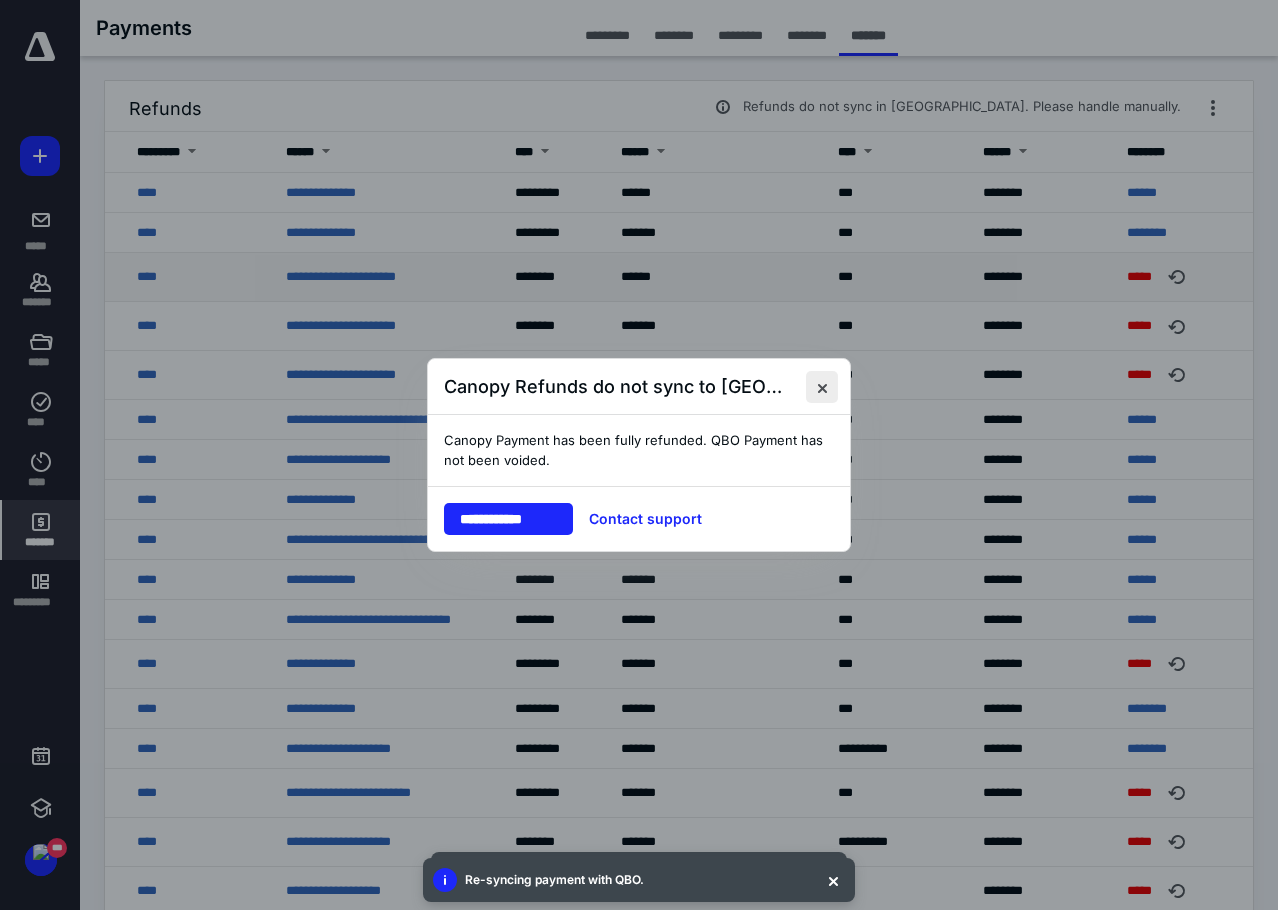 click at bounding box center [822, 387] 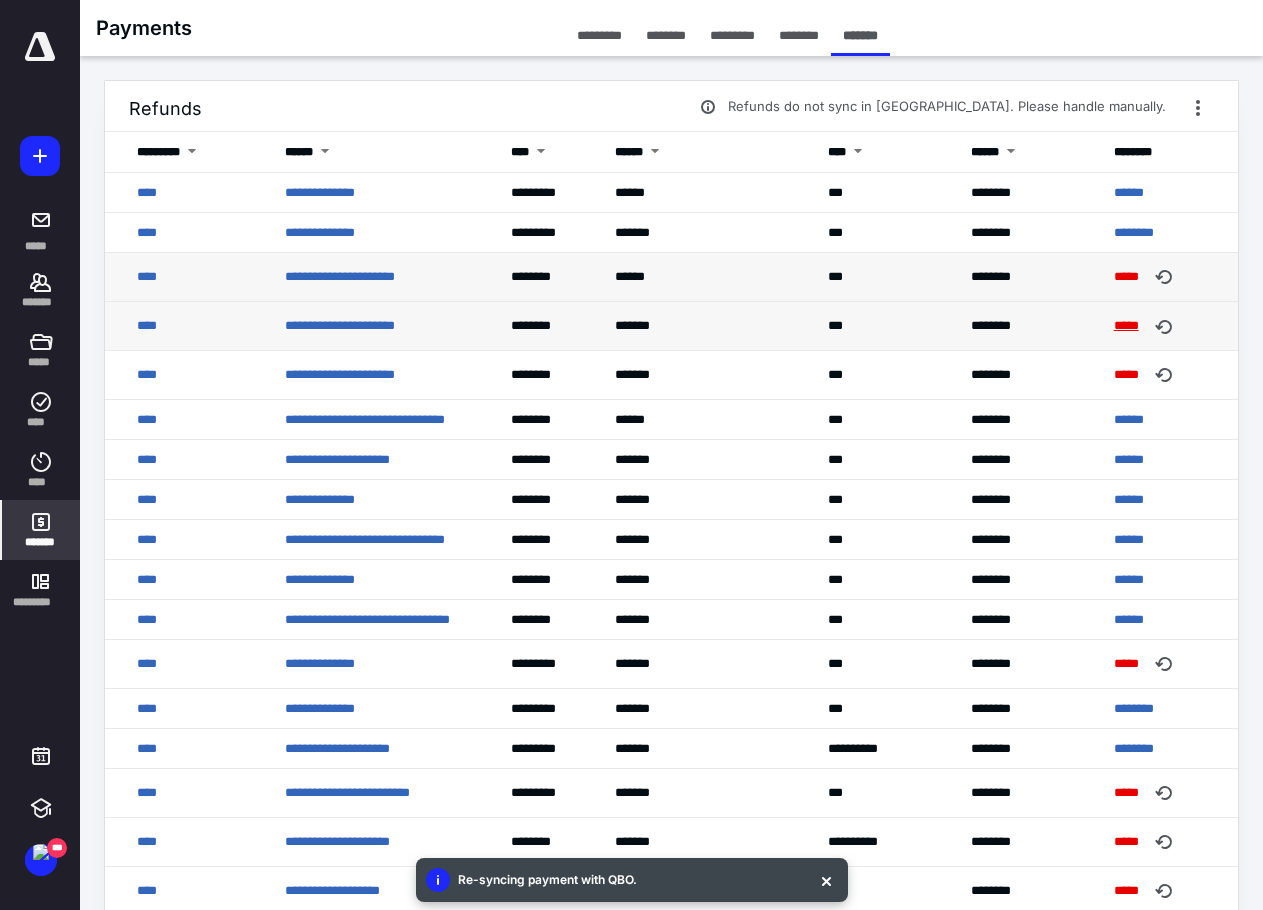 click on "*****" at bounding box center (1129, 326) 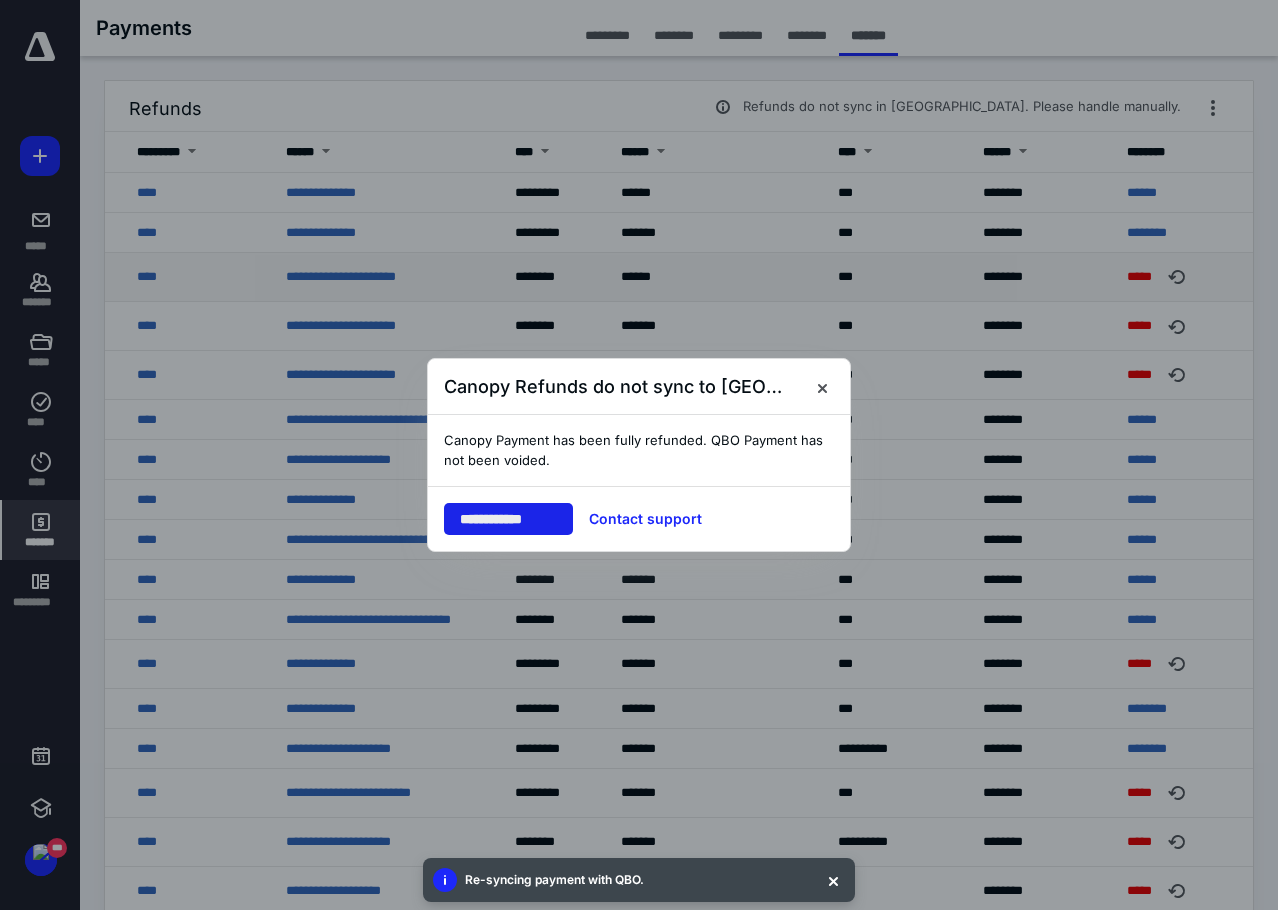 click on "**********" at bounding box center [508, 519] 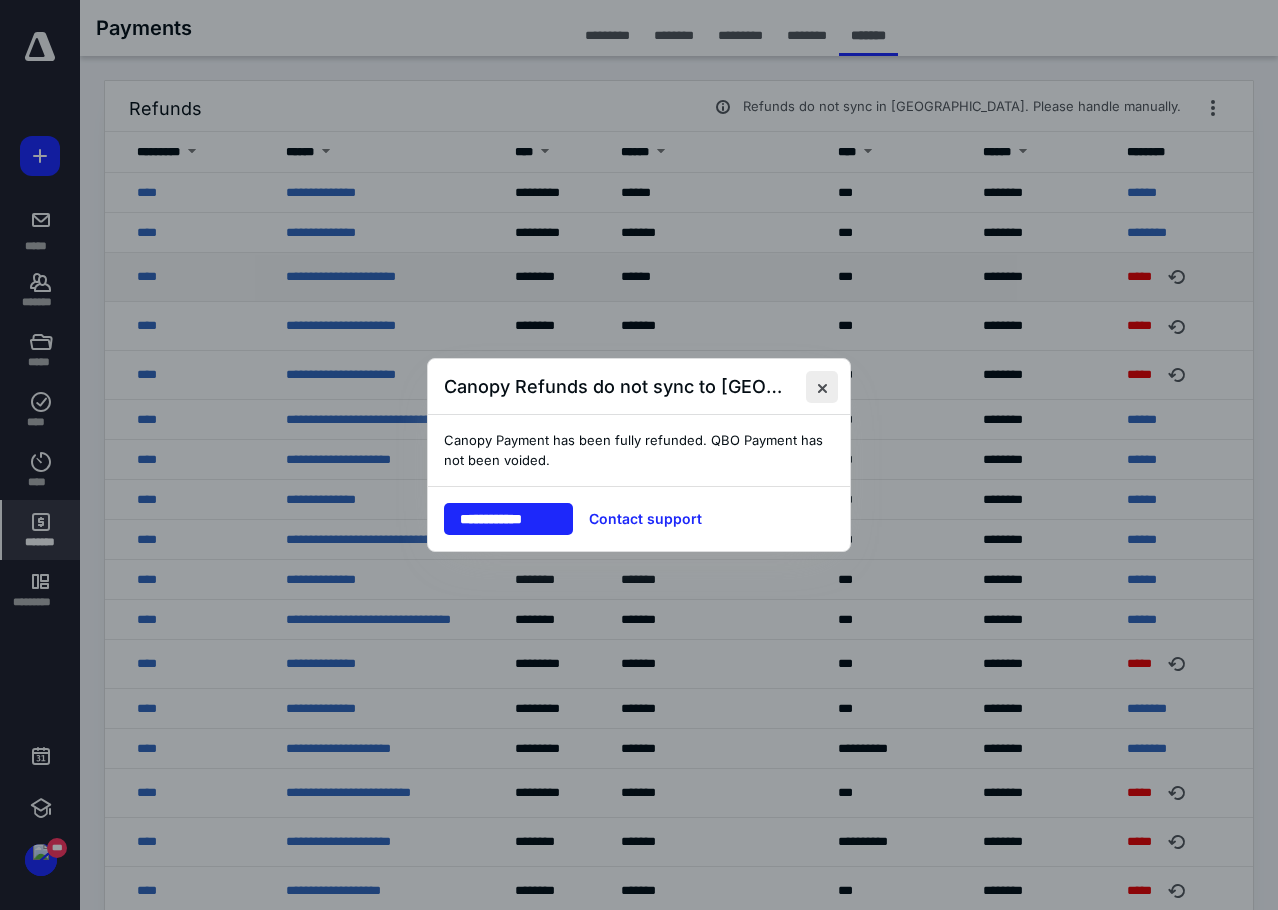click at bounding box center (822, 387) 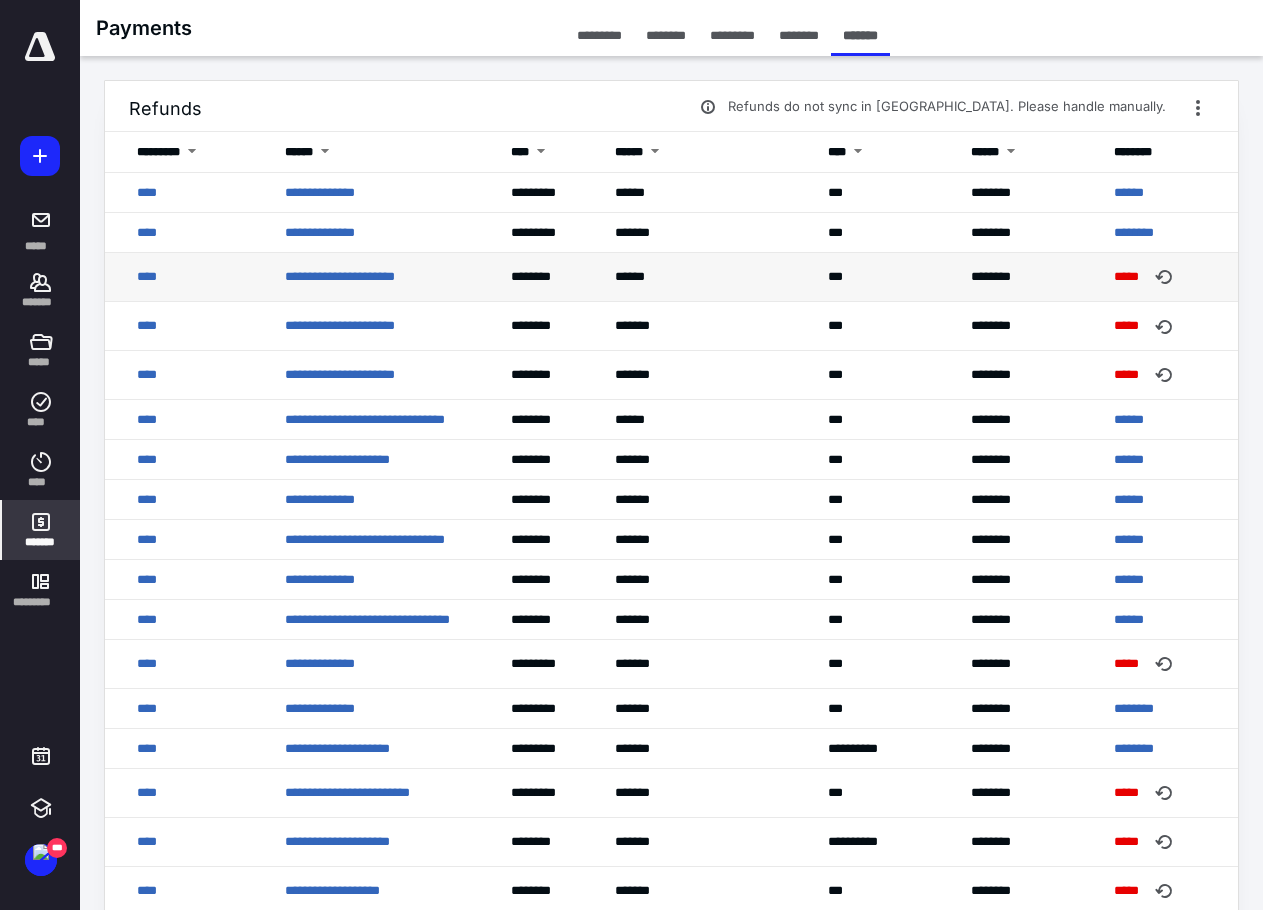 click on "*********" at bounding box center [599, 35] 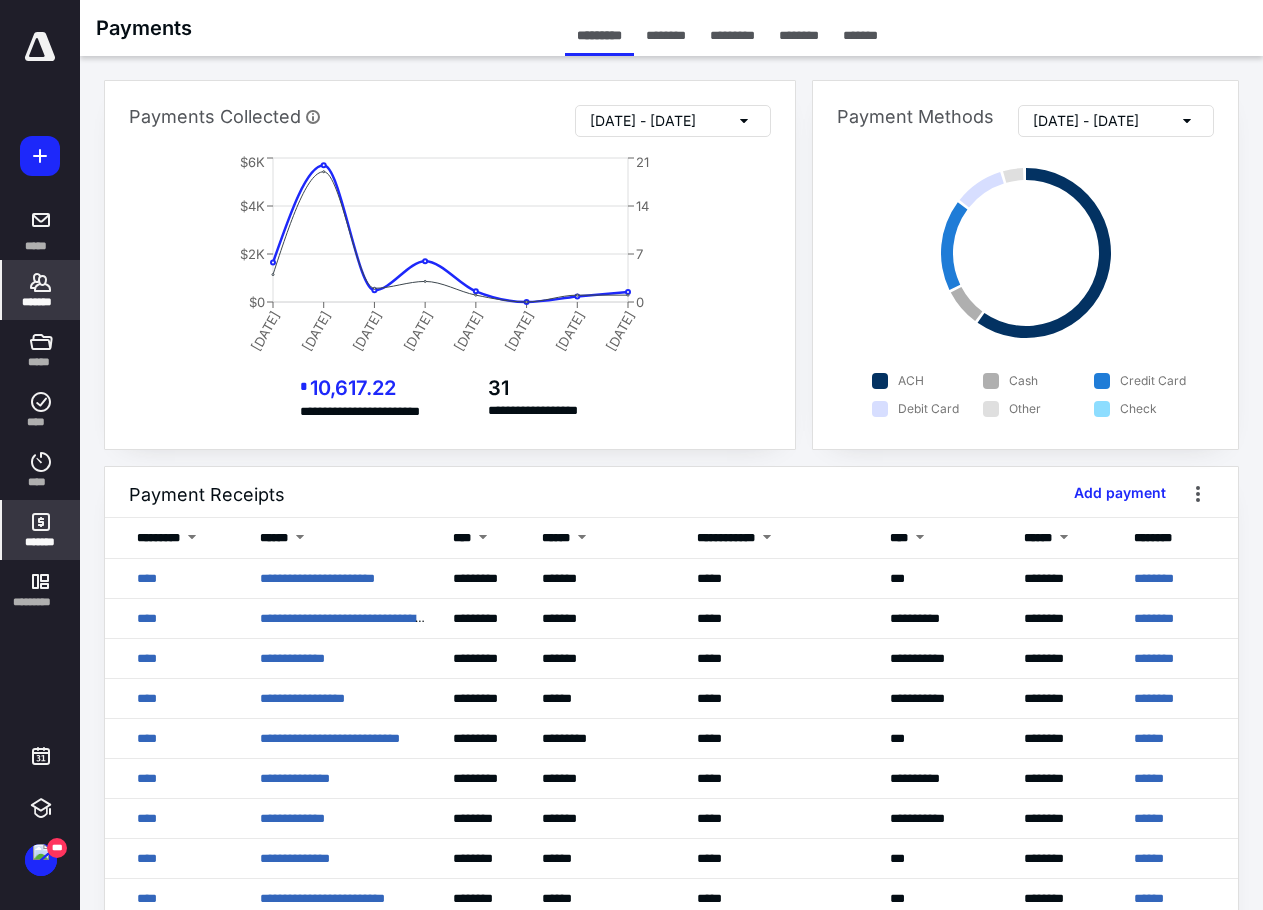 click 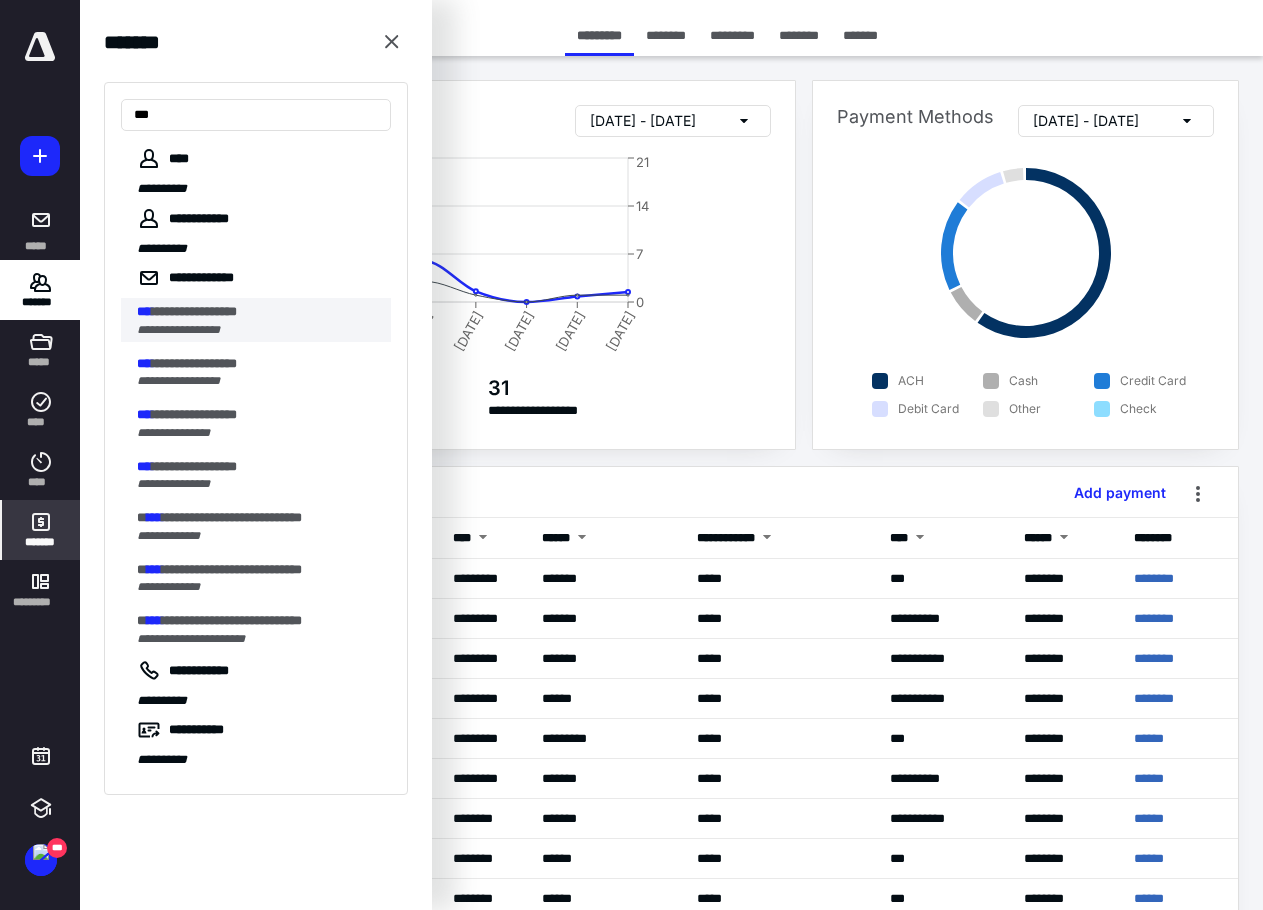 type on "***" 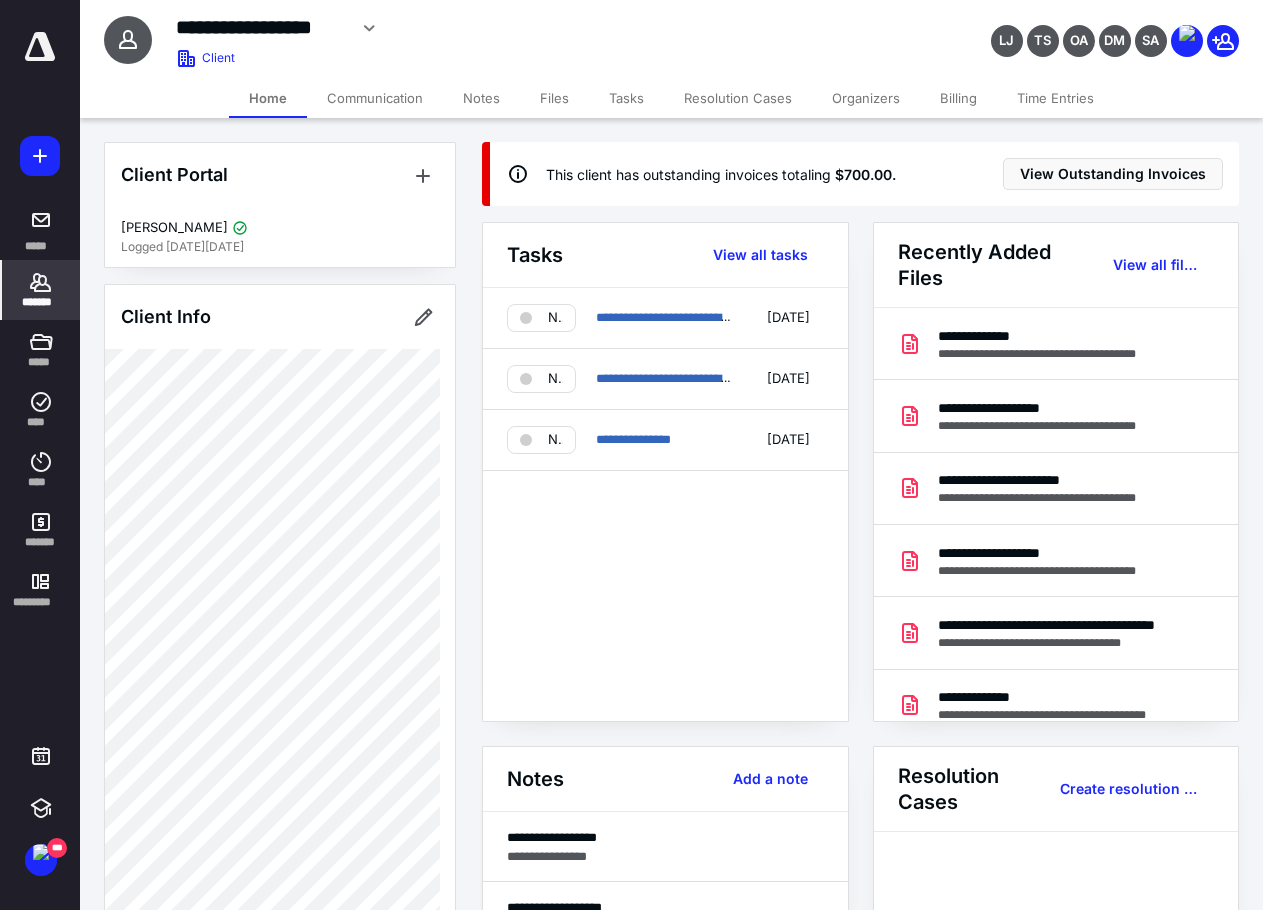 click on "Billing" at bounding box center (958, 98) 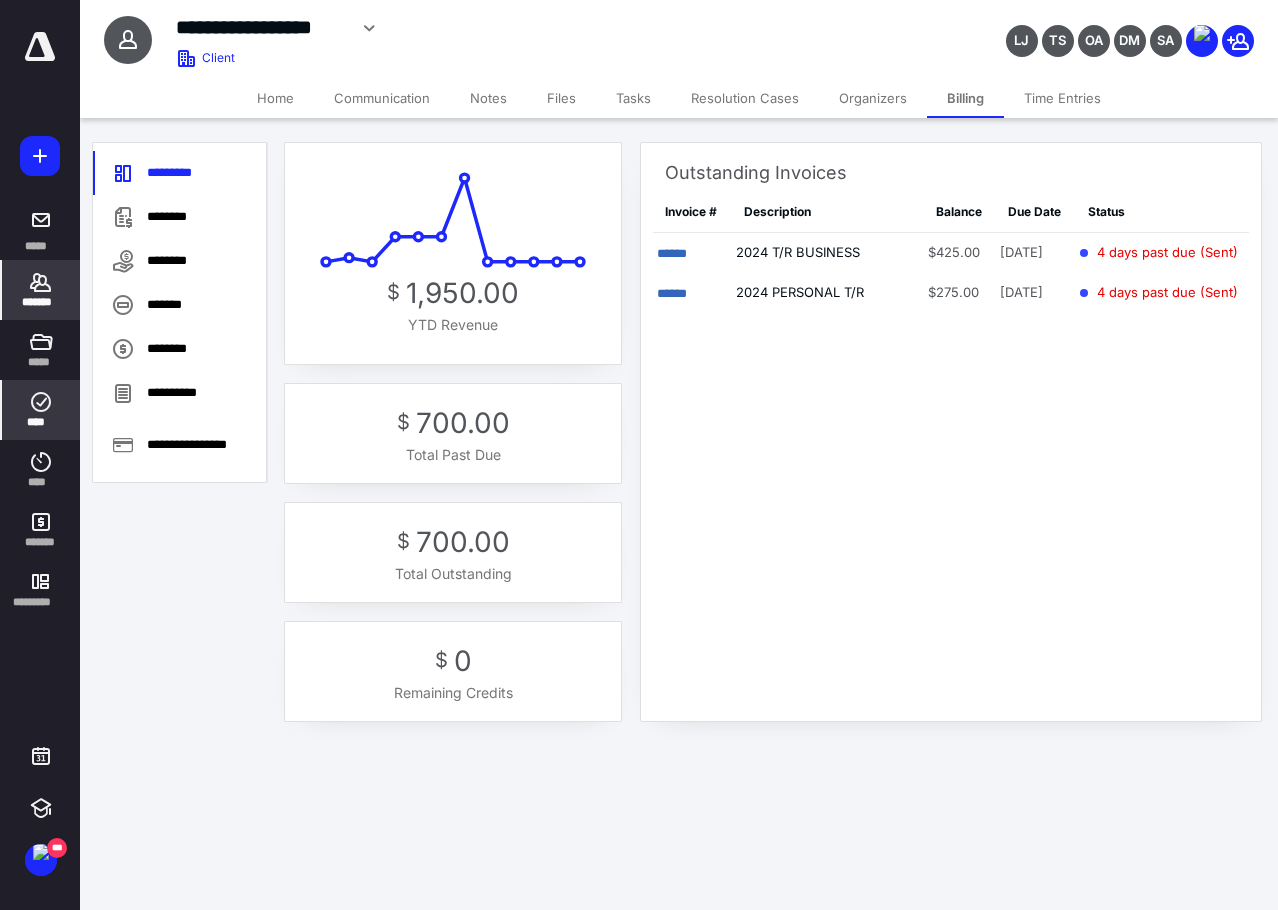 click on "****" at bounding box center (41, 422) 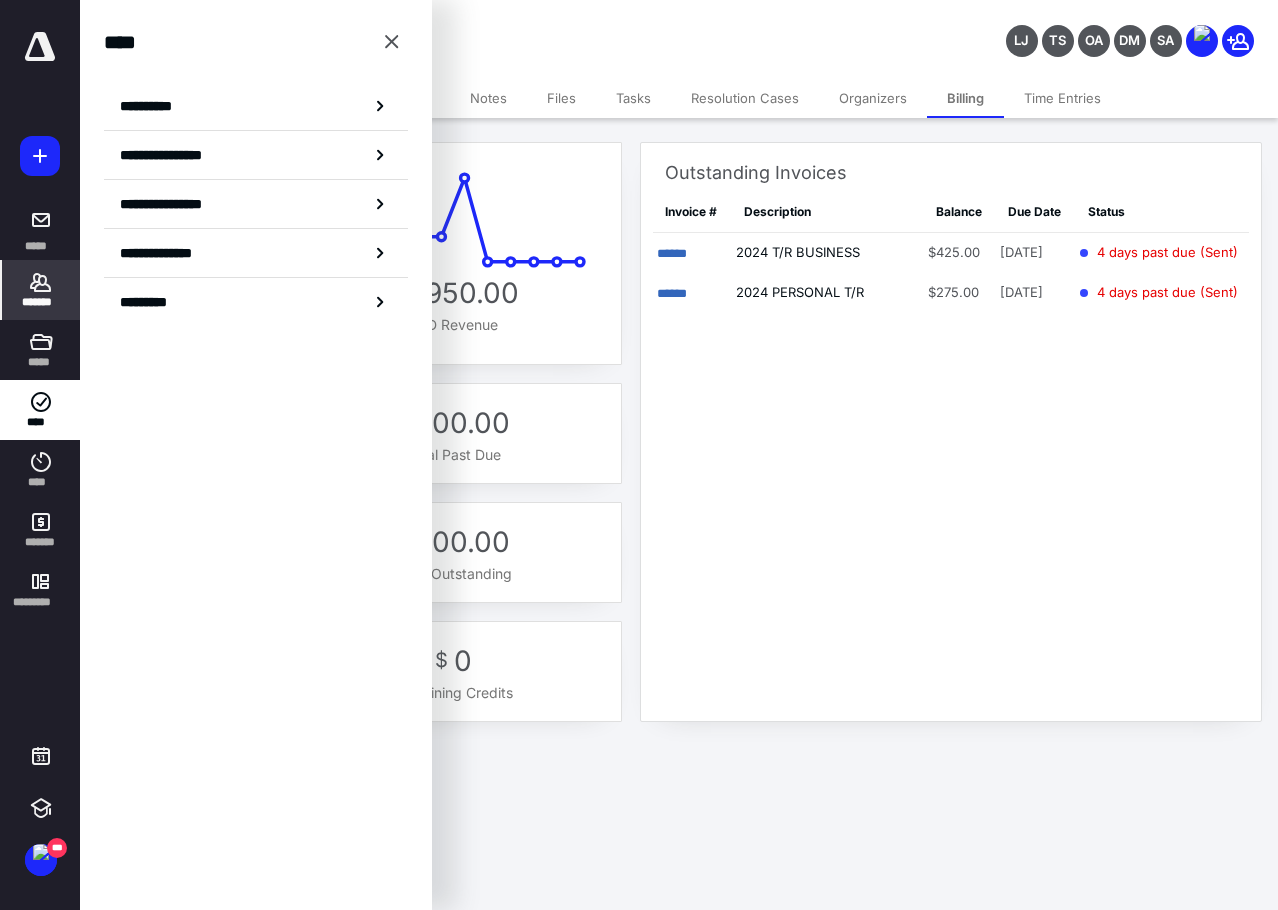 click on "**********" at bounding box center (520, 28) 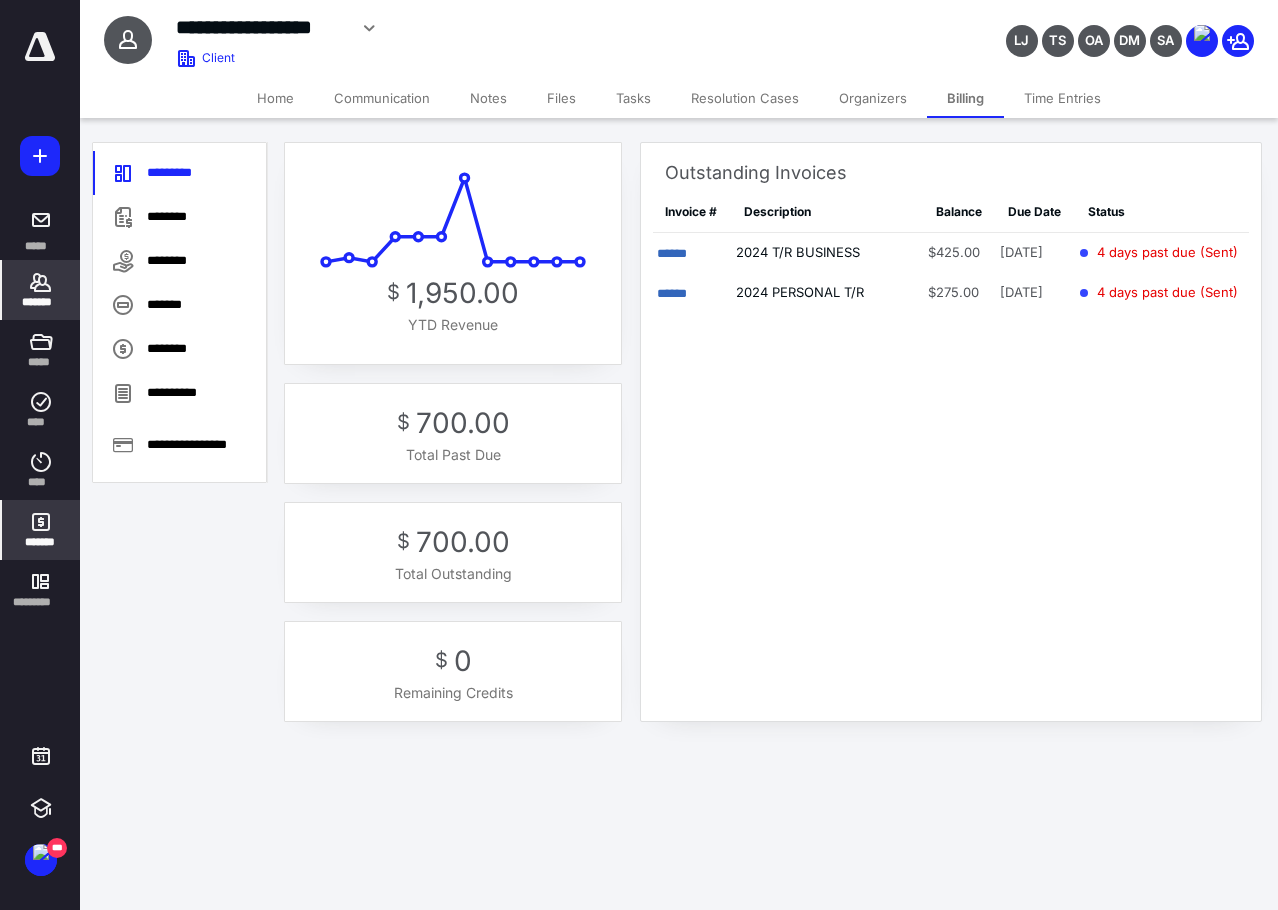click 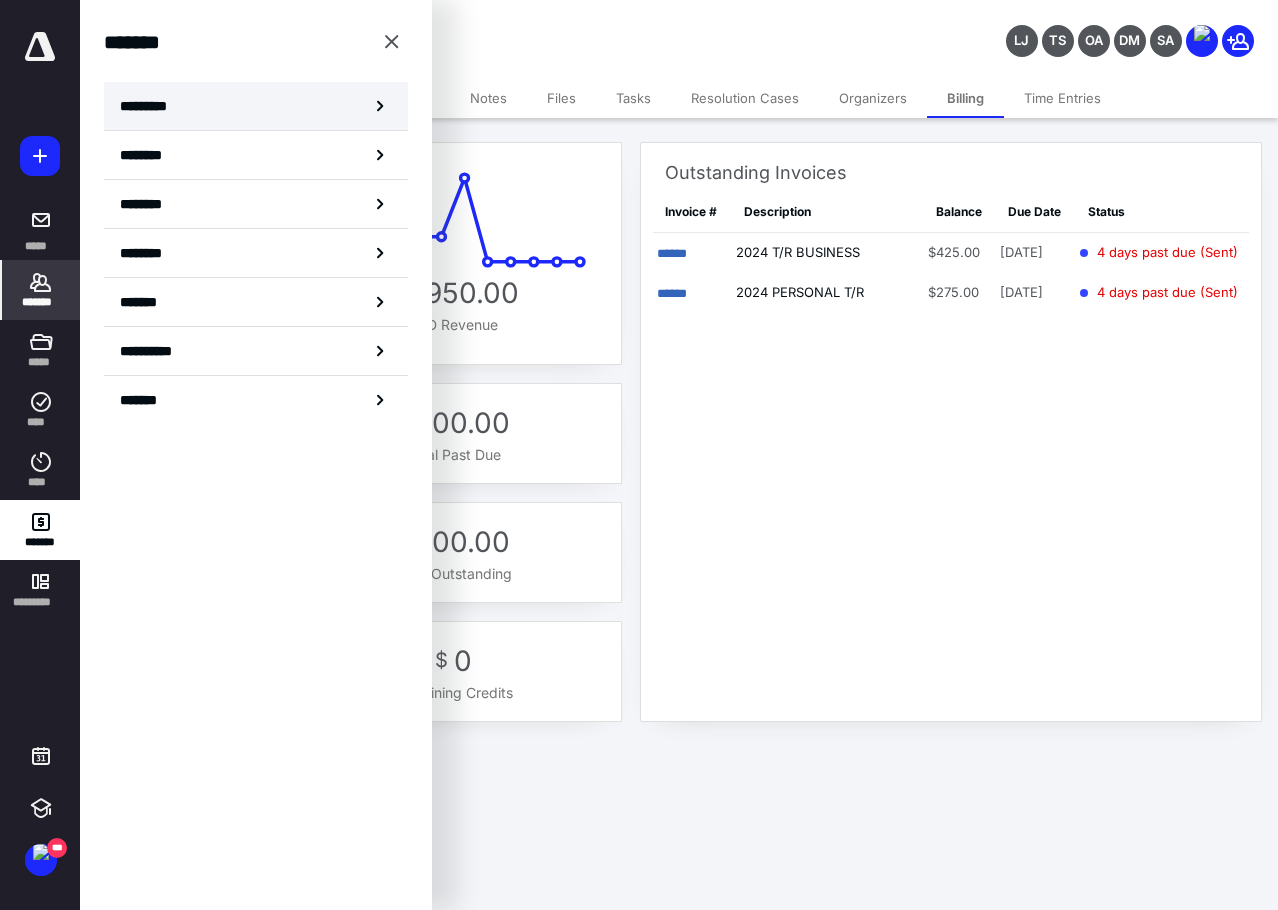 click on "*********" at bounding box center [157, 106] 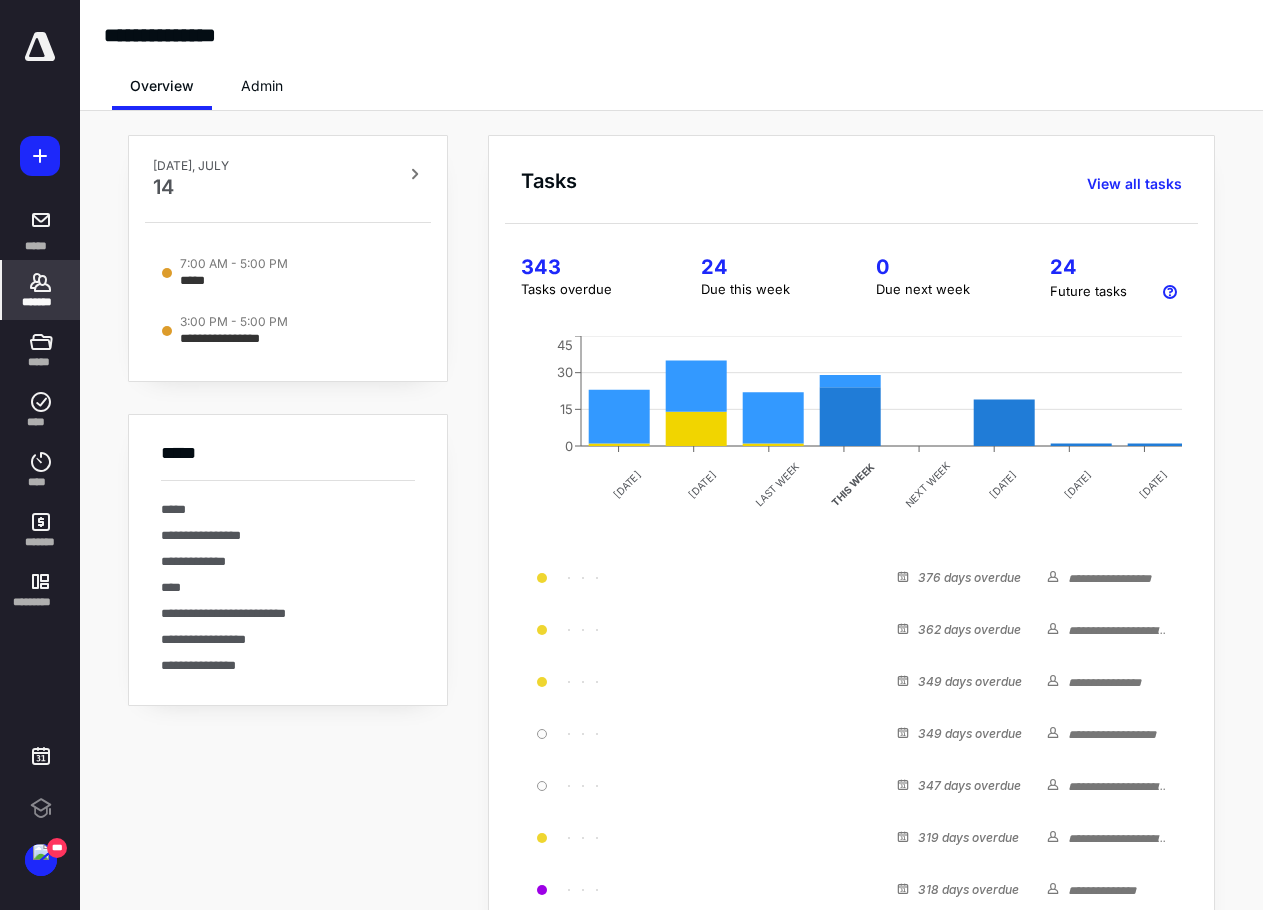 scroll, scrollTop: 0, scrollLeft: 0, axis: both 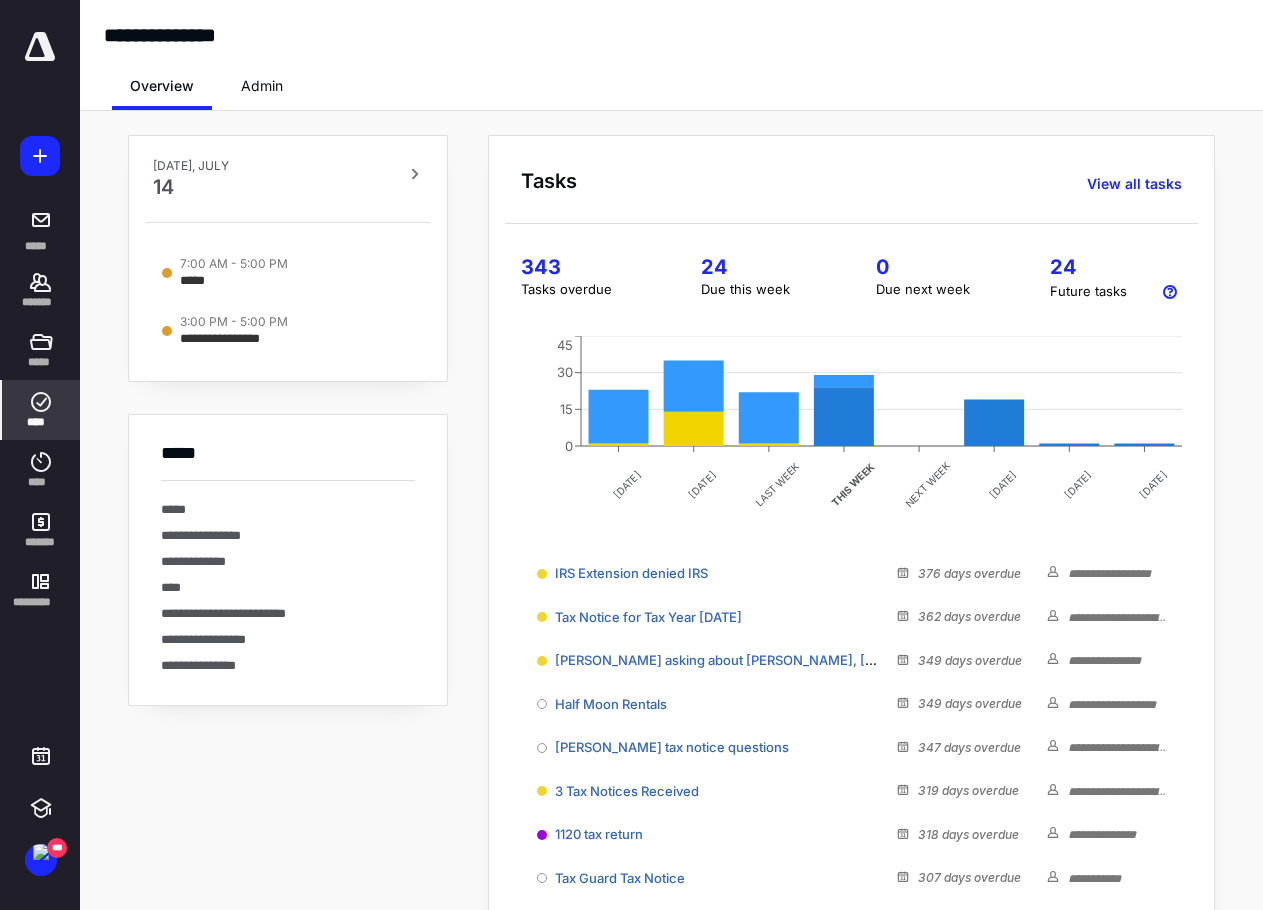 click 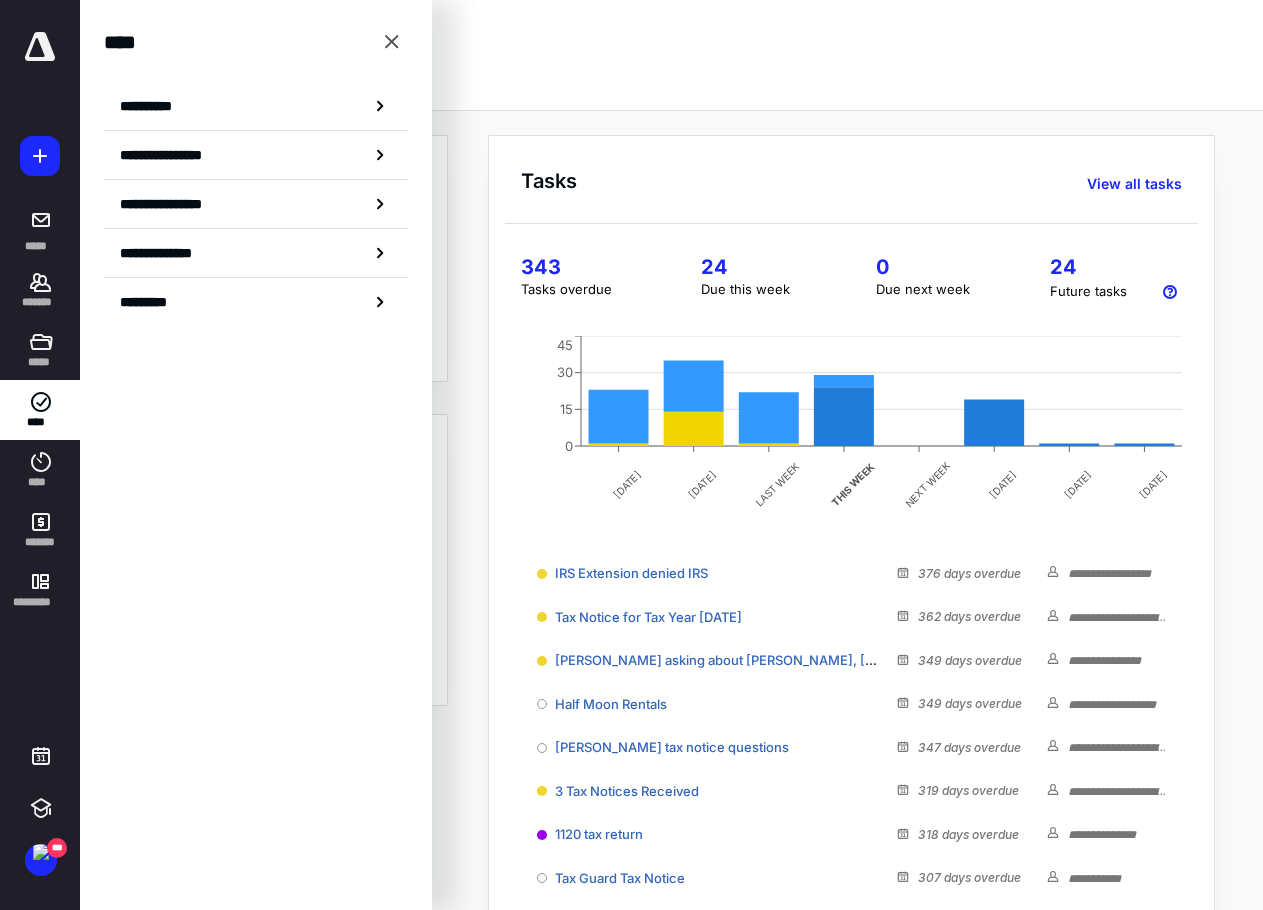 click on "**********" at bounding box center [171, 253] 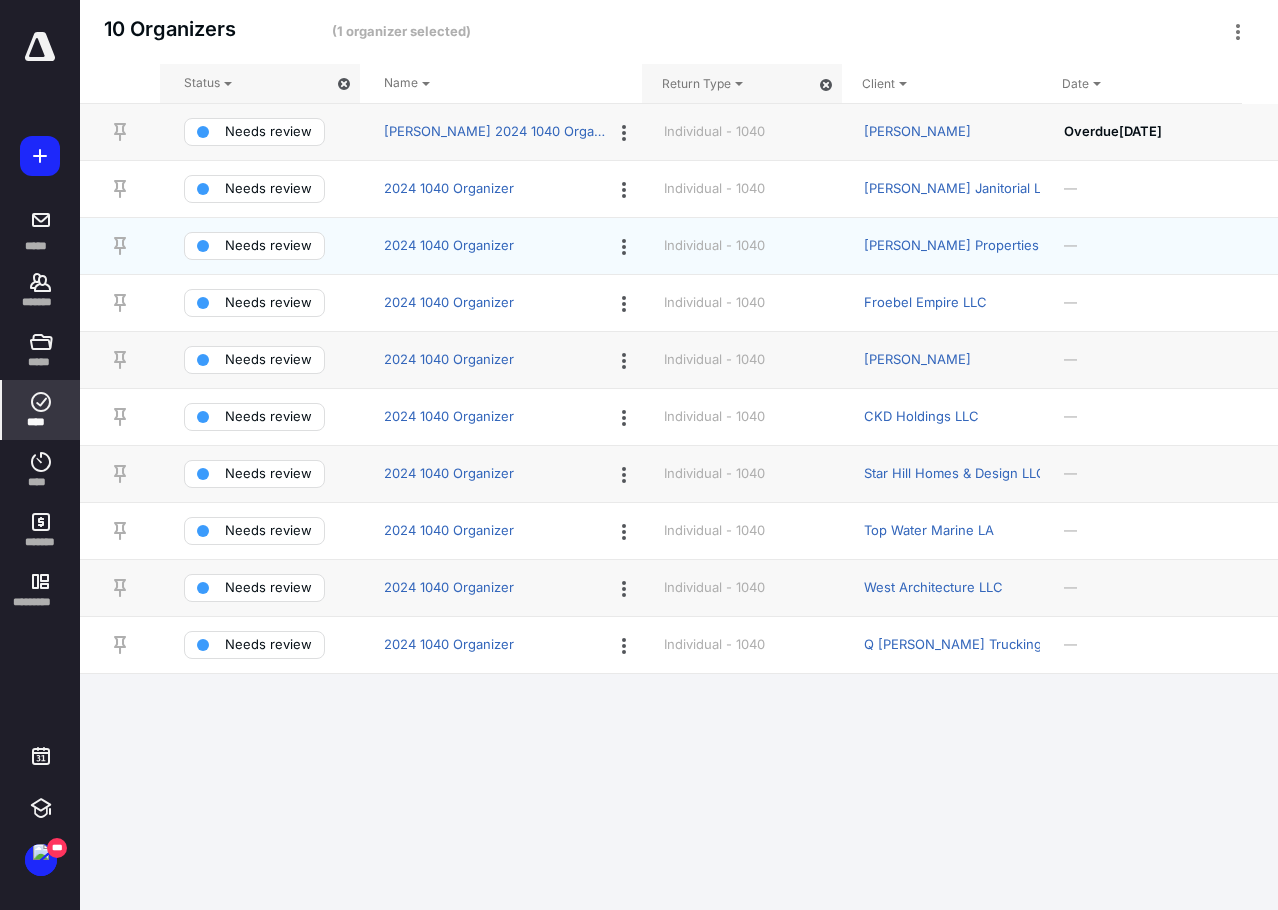 click on "Needs review" at bounding box center [268, 246] 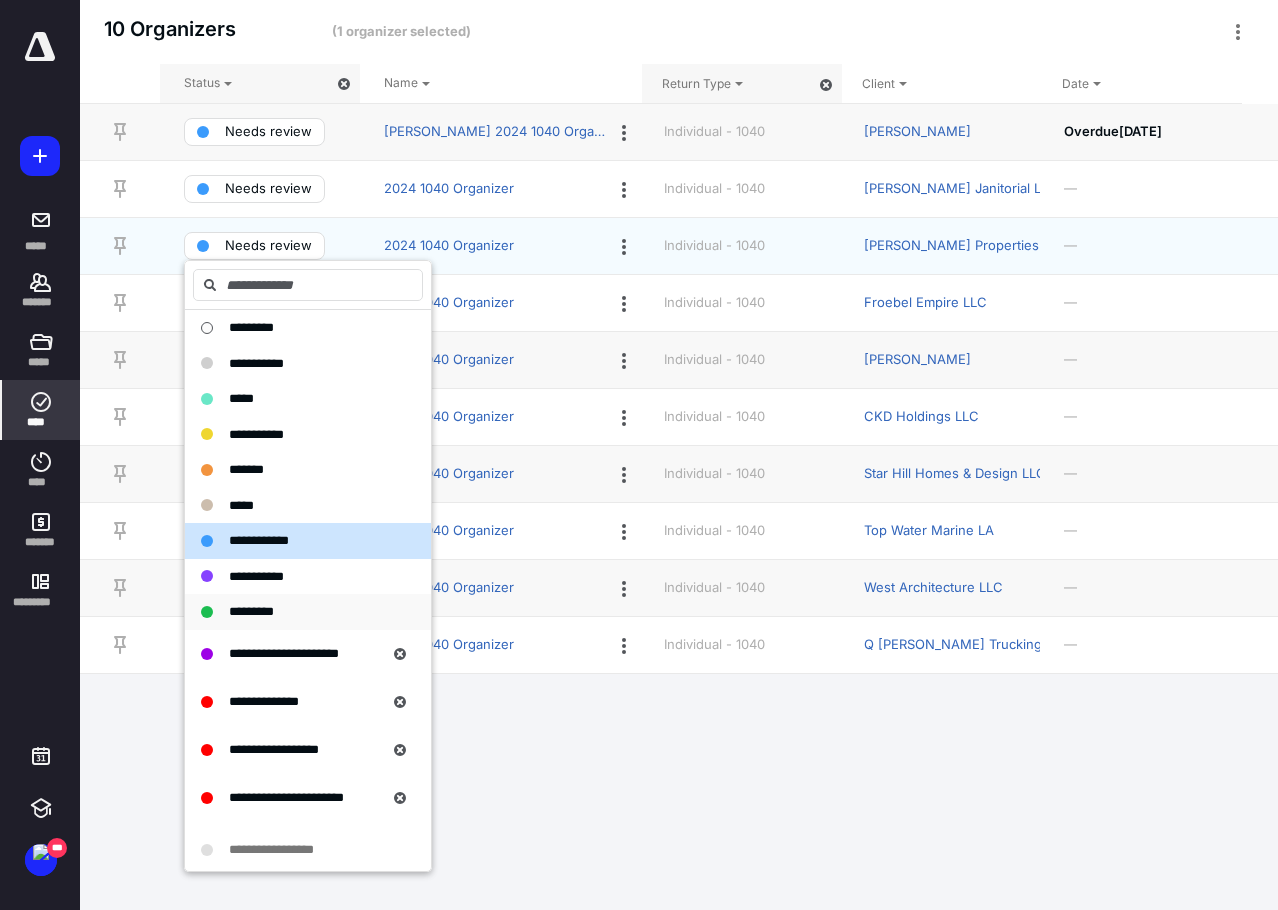 click on "*********" at bounding box center (308, 612) 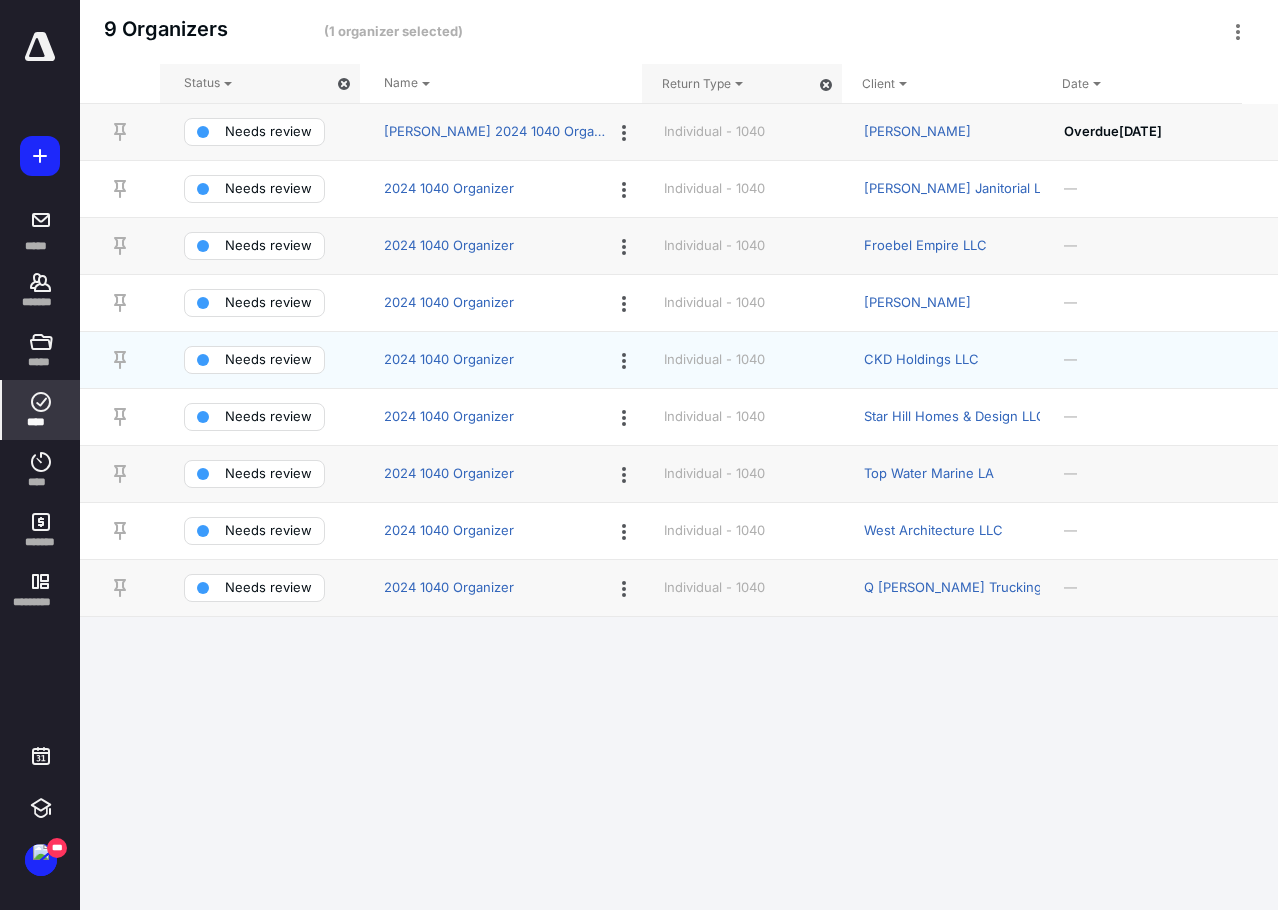 click on "Needs review" at bounding box center [268, 360] 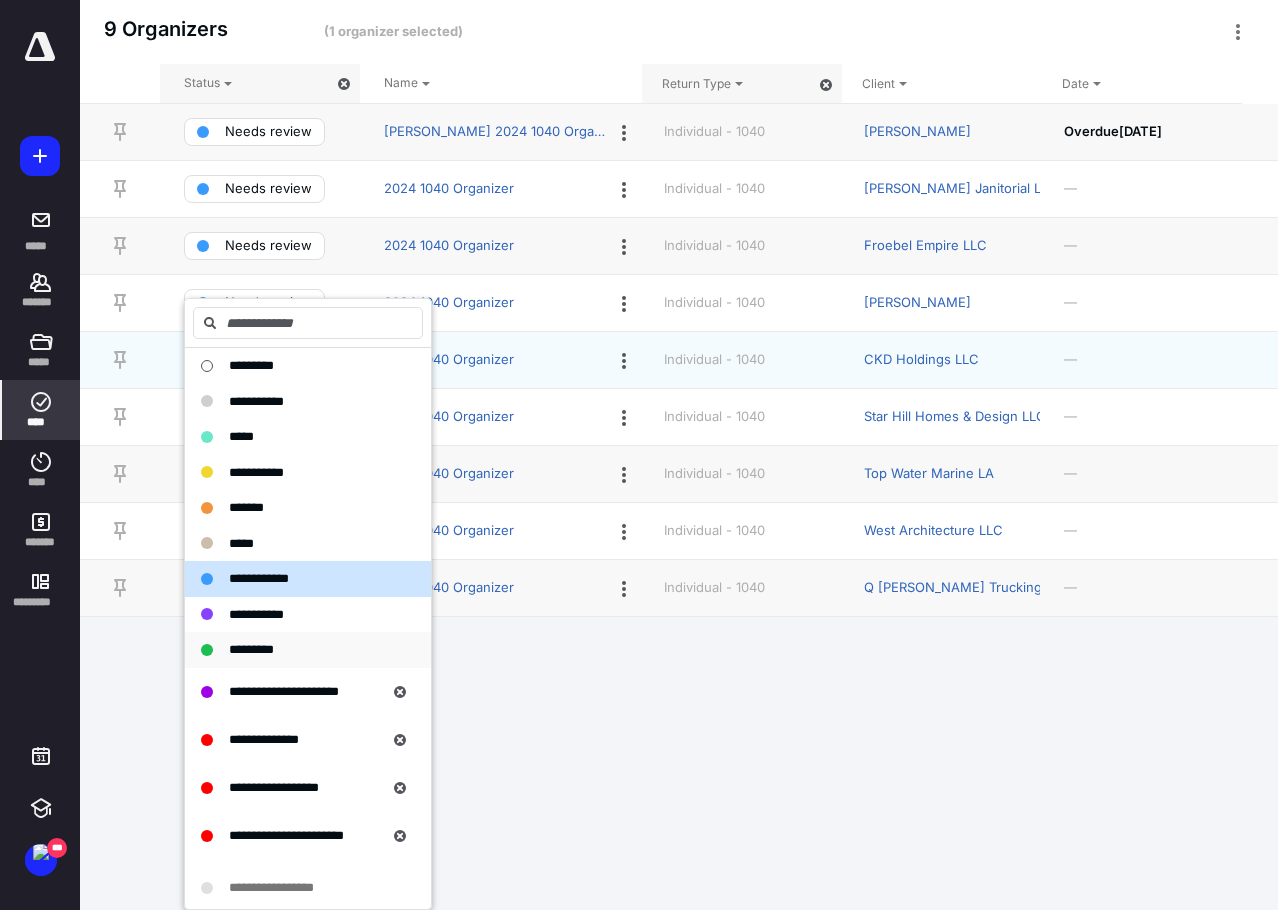 click on "*********" at bounding box center [251, 649] 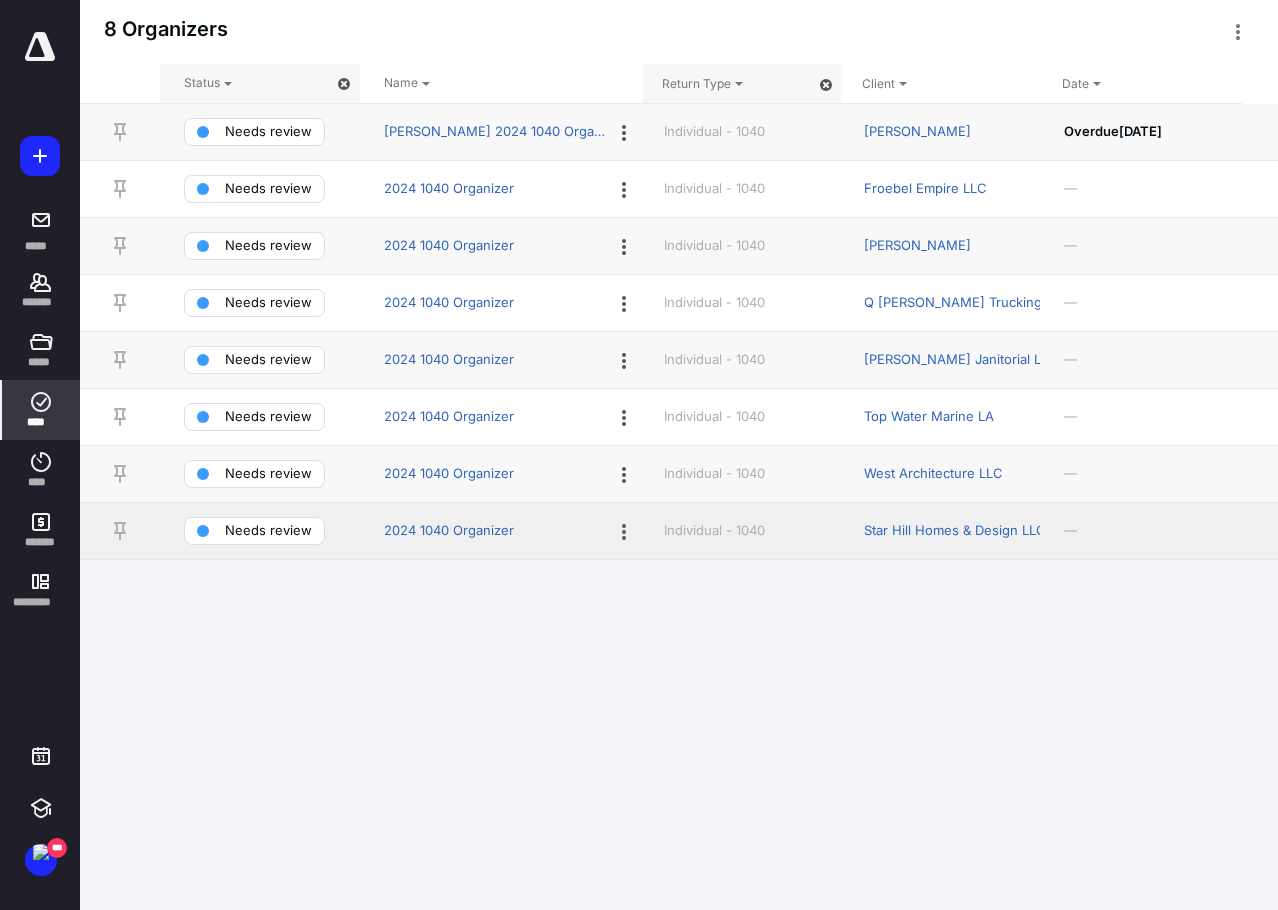 click on "Needs review" at bounding box center [268, 531] 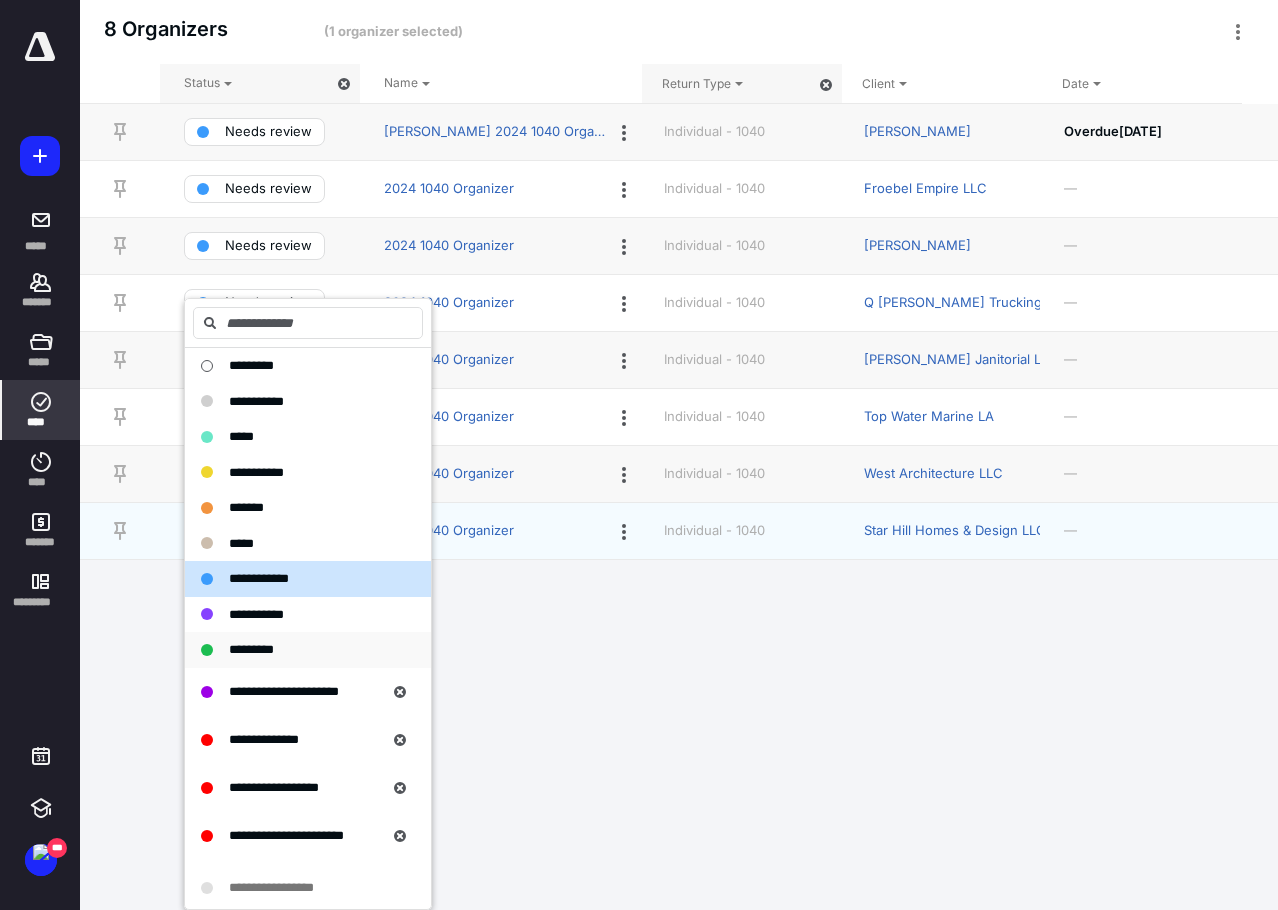 click on "*********" at bounding box center [251, 649] 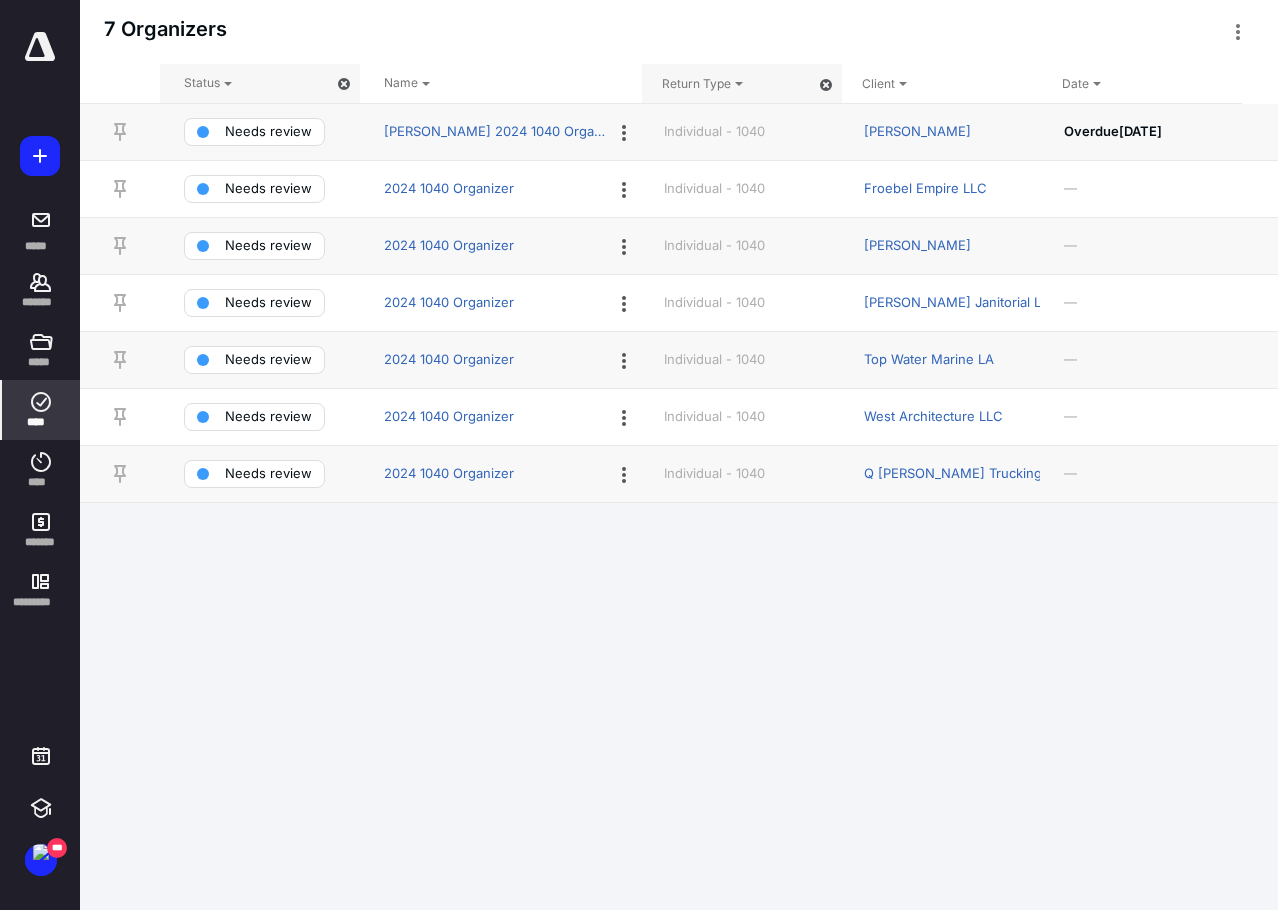 click 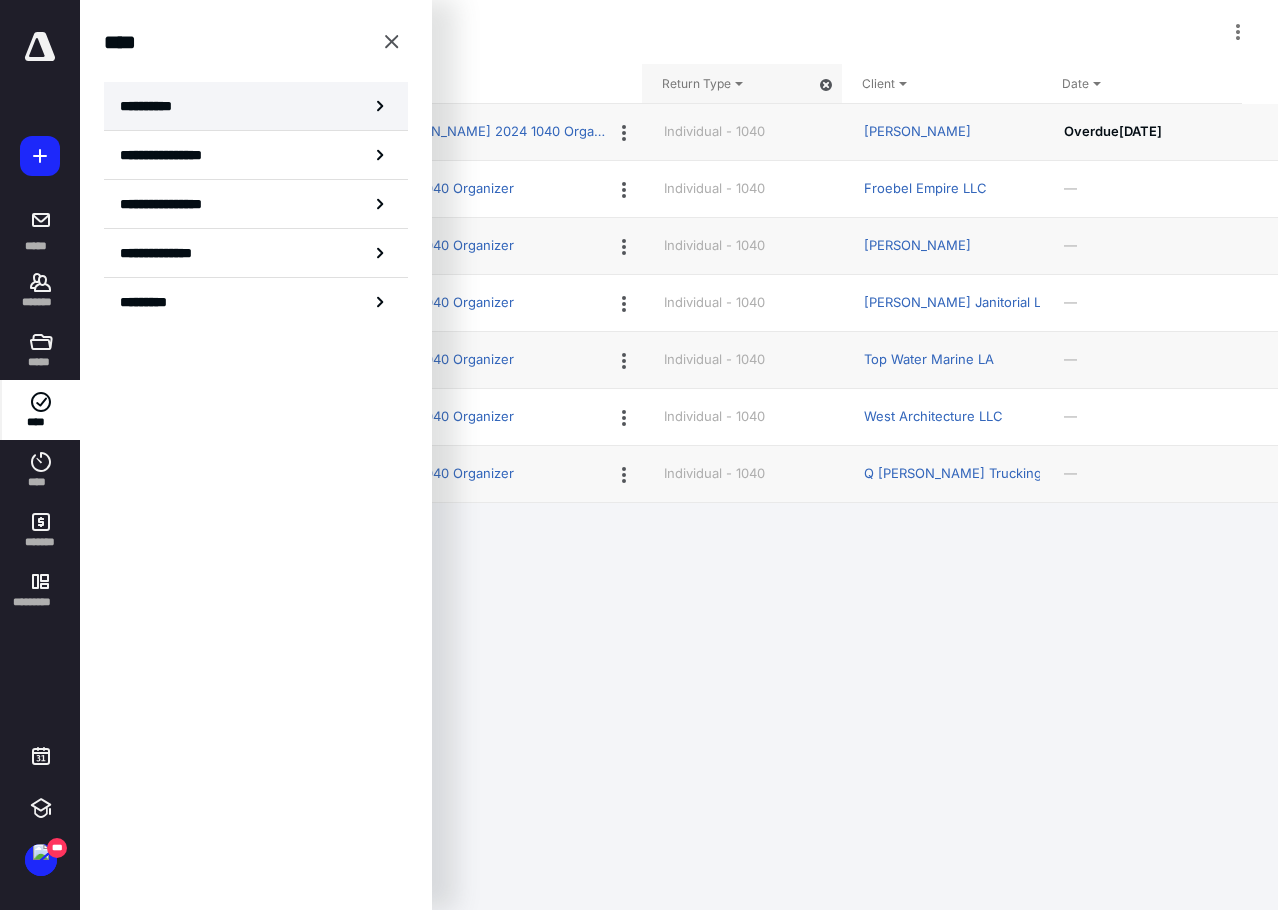 click on "**********" at bounding box center [153, 106] 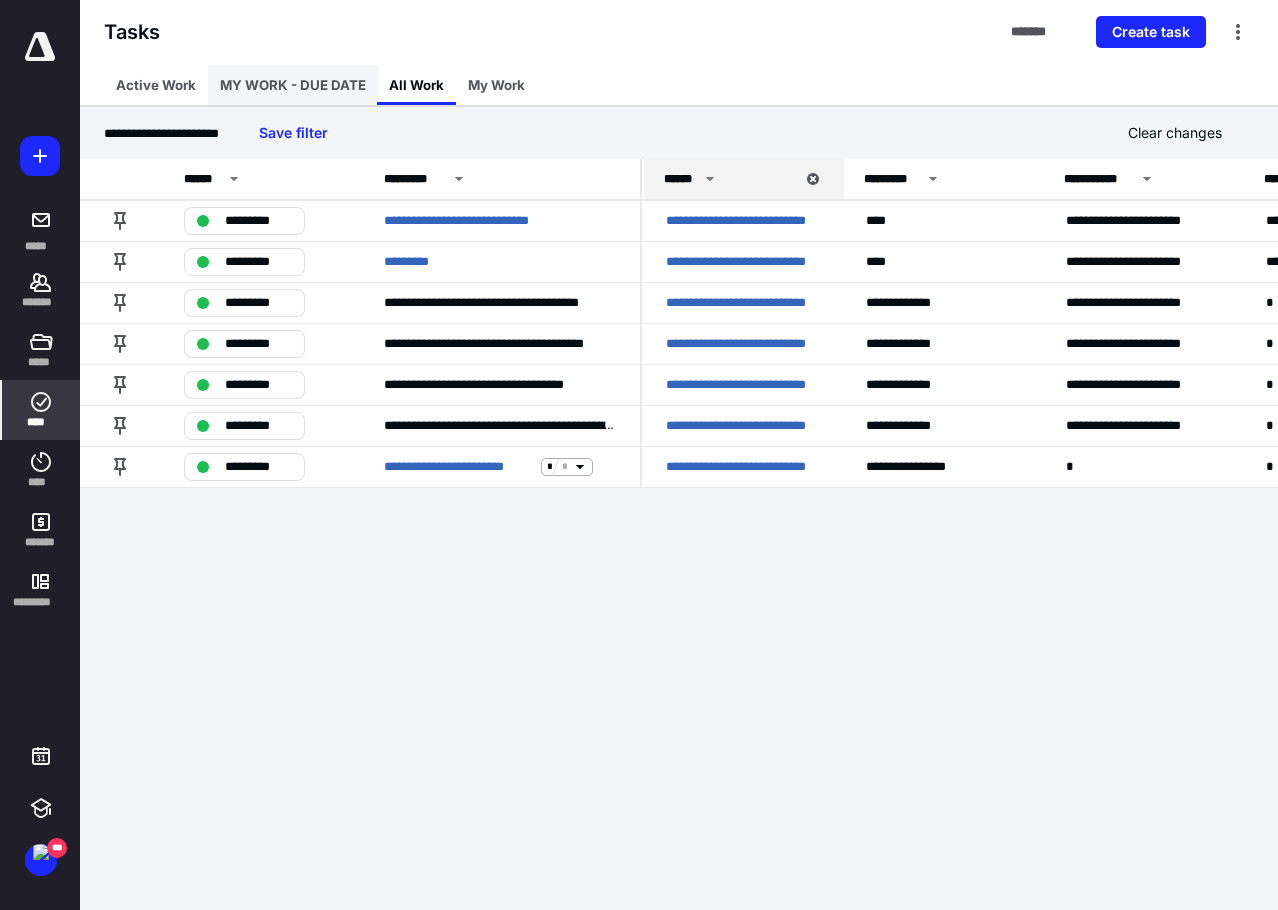 click on "MY WORK - DUE DATE" at bounding box center (293, 85) 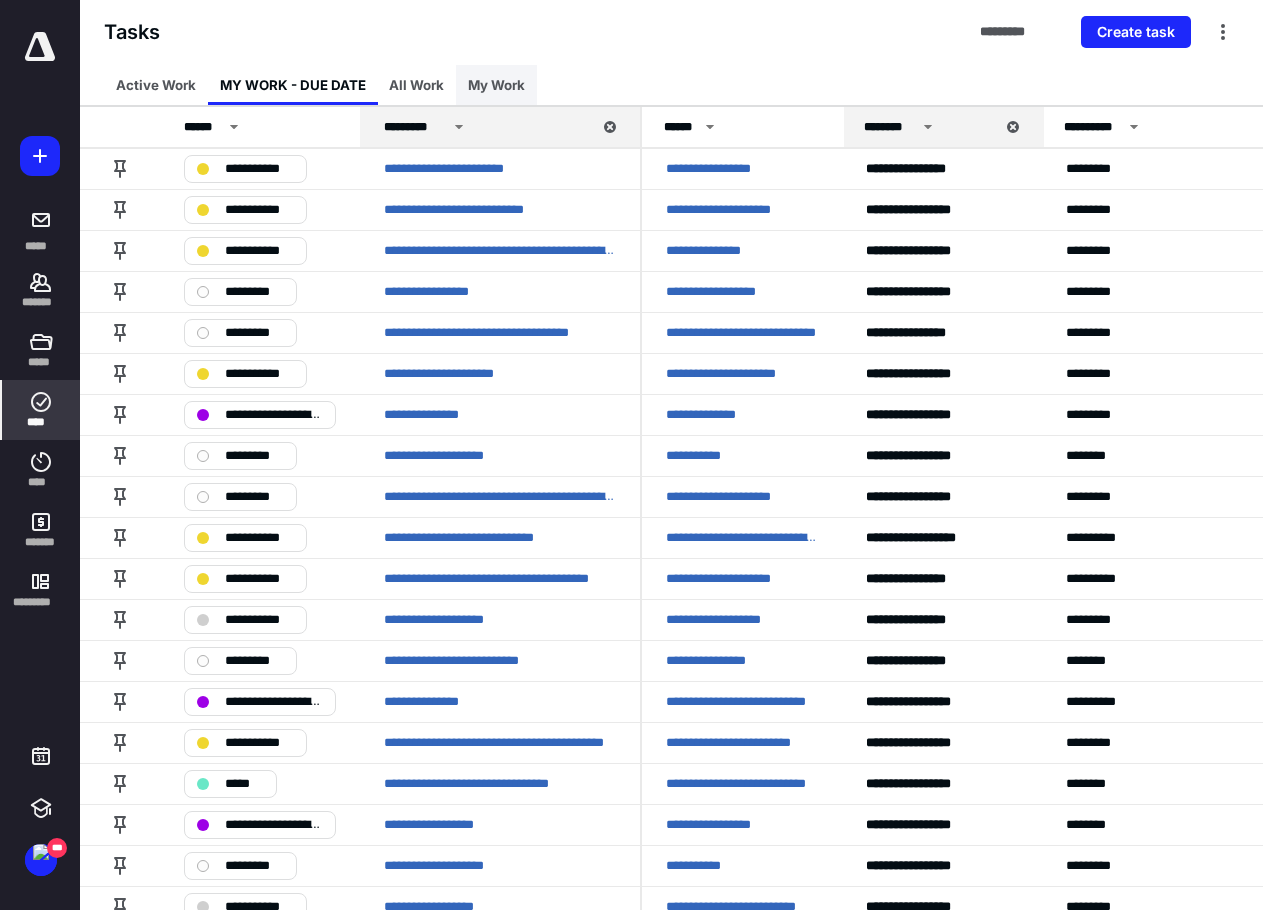 click on "My Work" at bounding box center [496, 85] 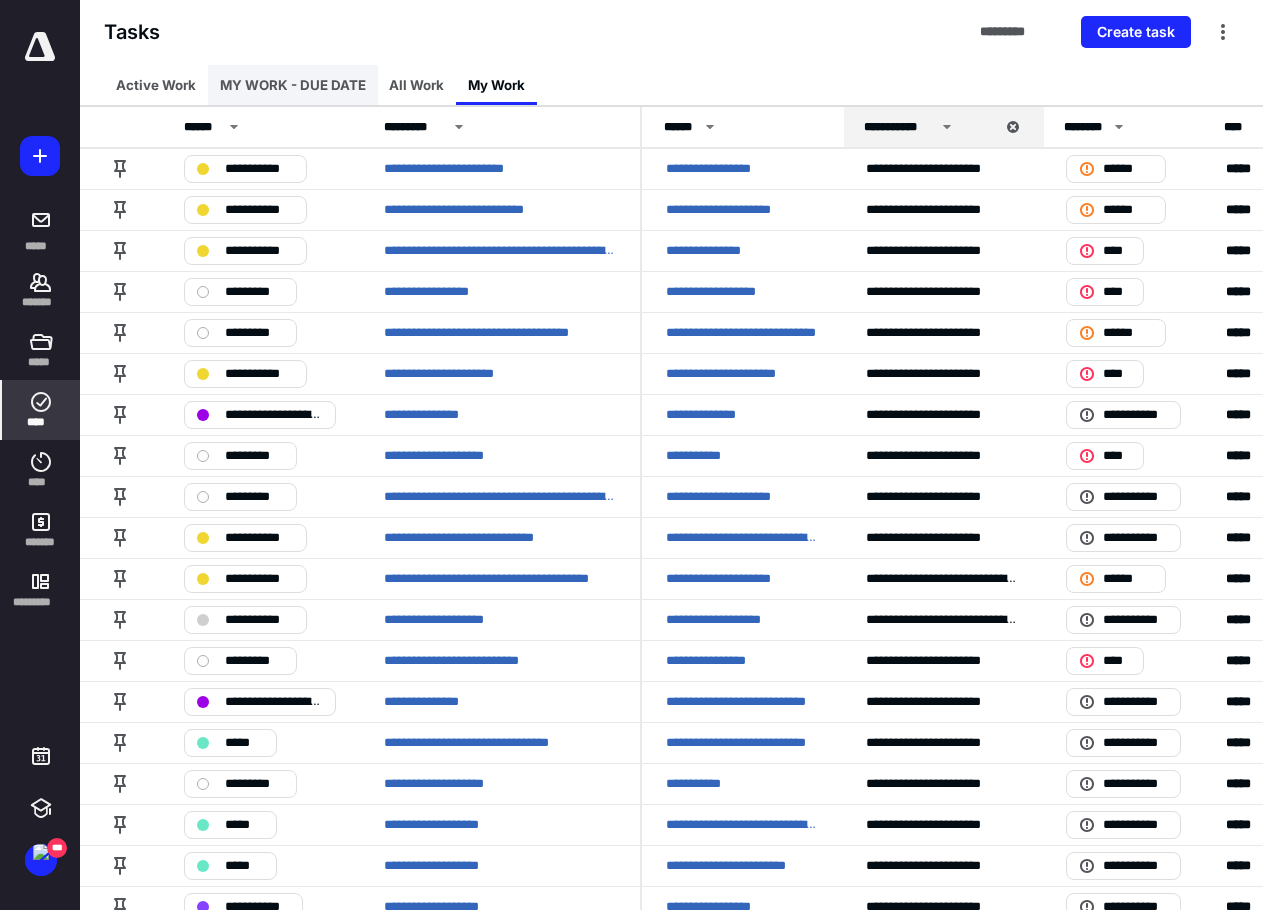 click on "MY WORK - DUE DATE" at bounding box center (293, 85) 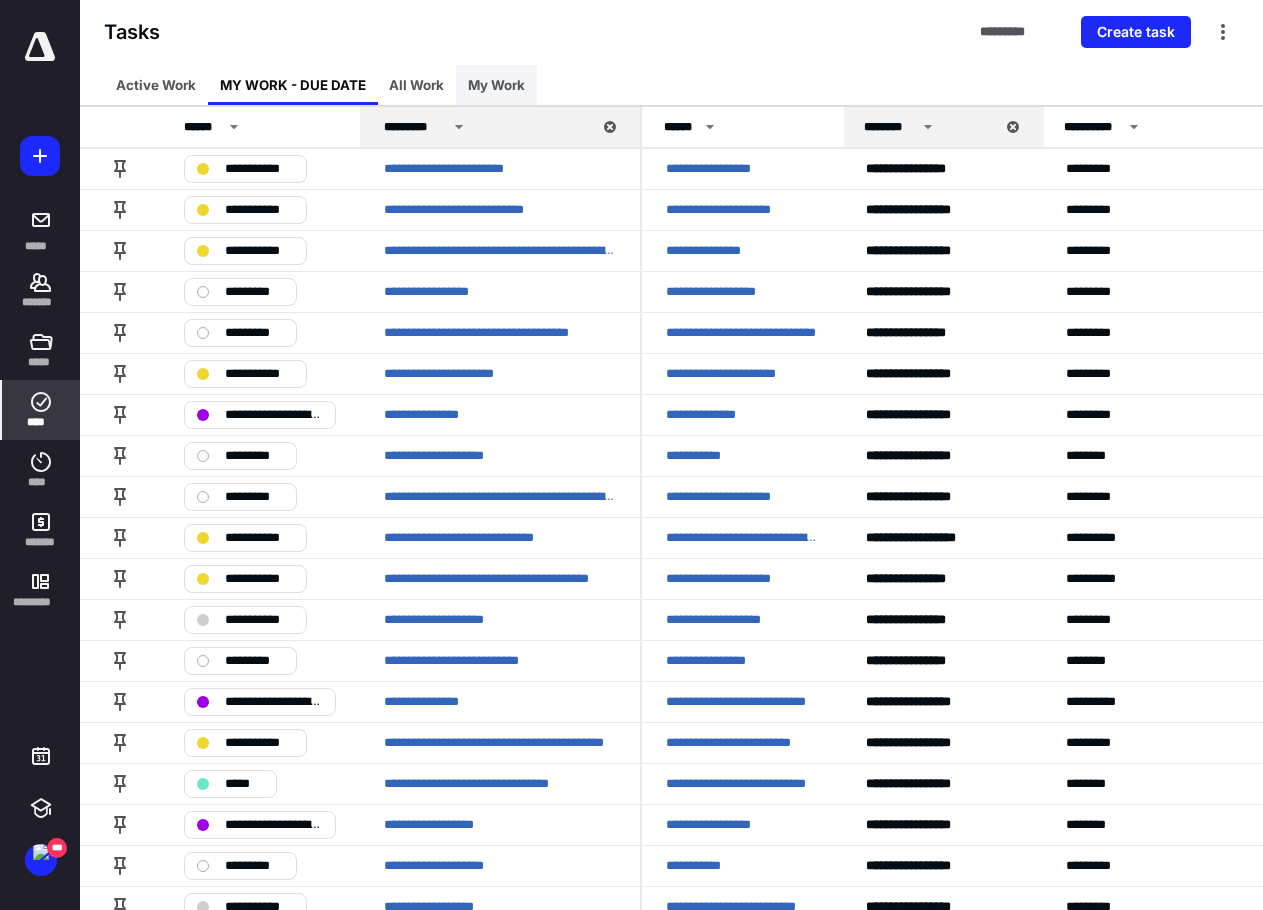 click on "My Work" at bounding box center [496, 85] 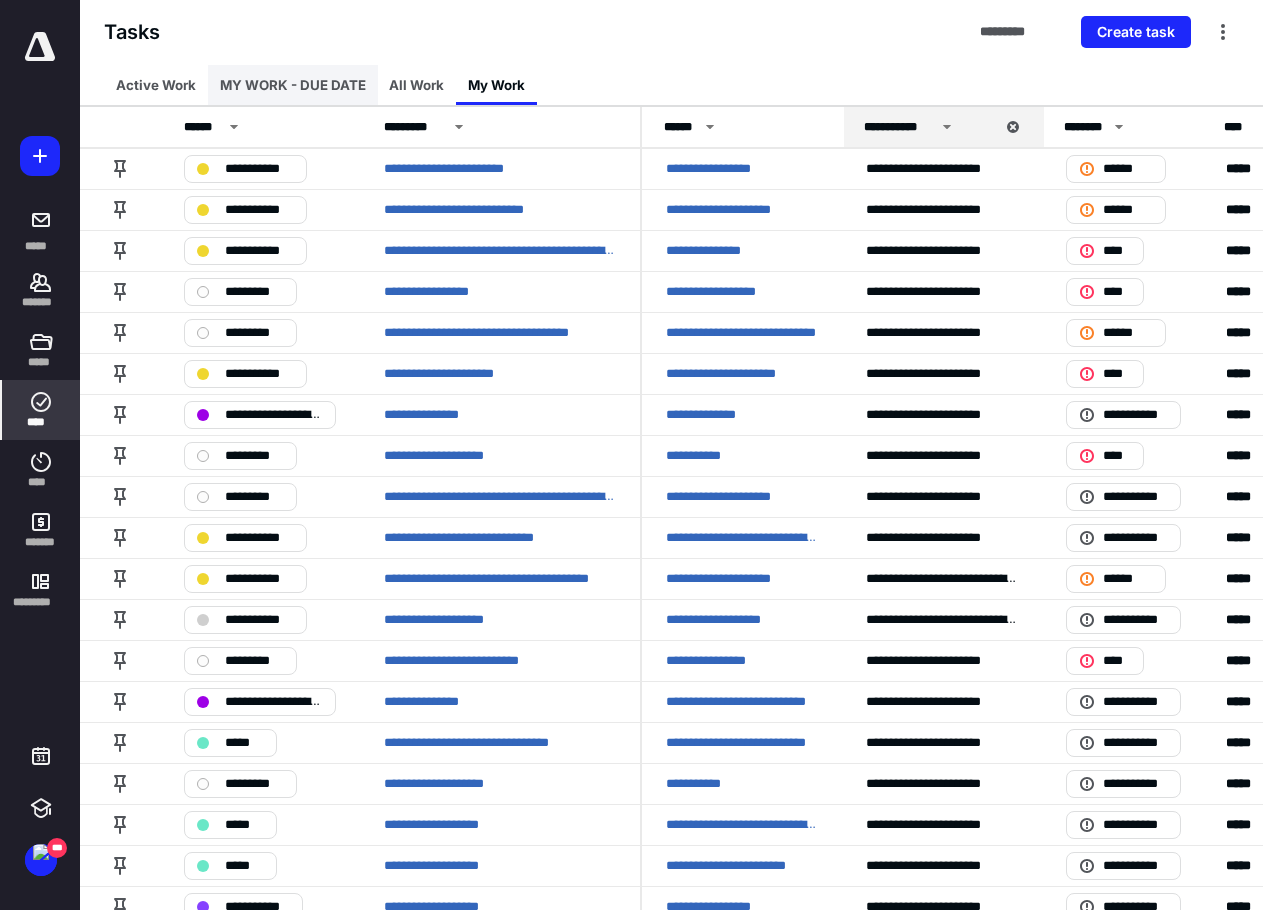 click on "MY WORK - DUE DATE" at bounding box center [293, 85] 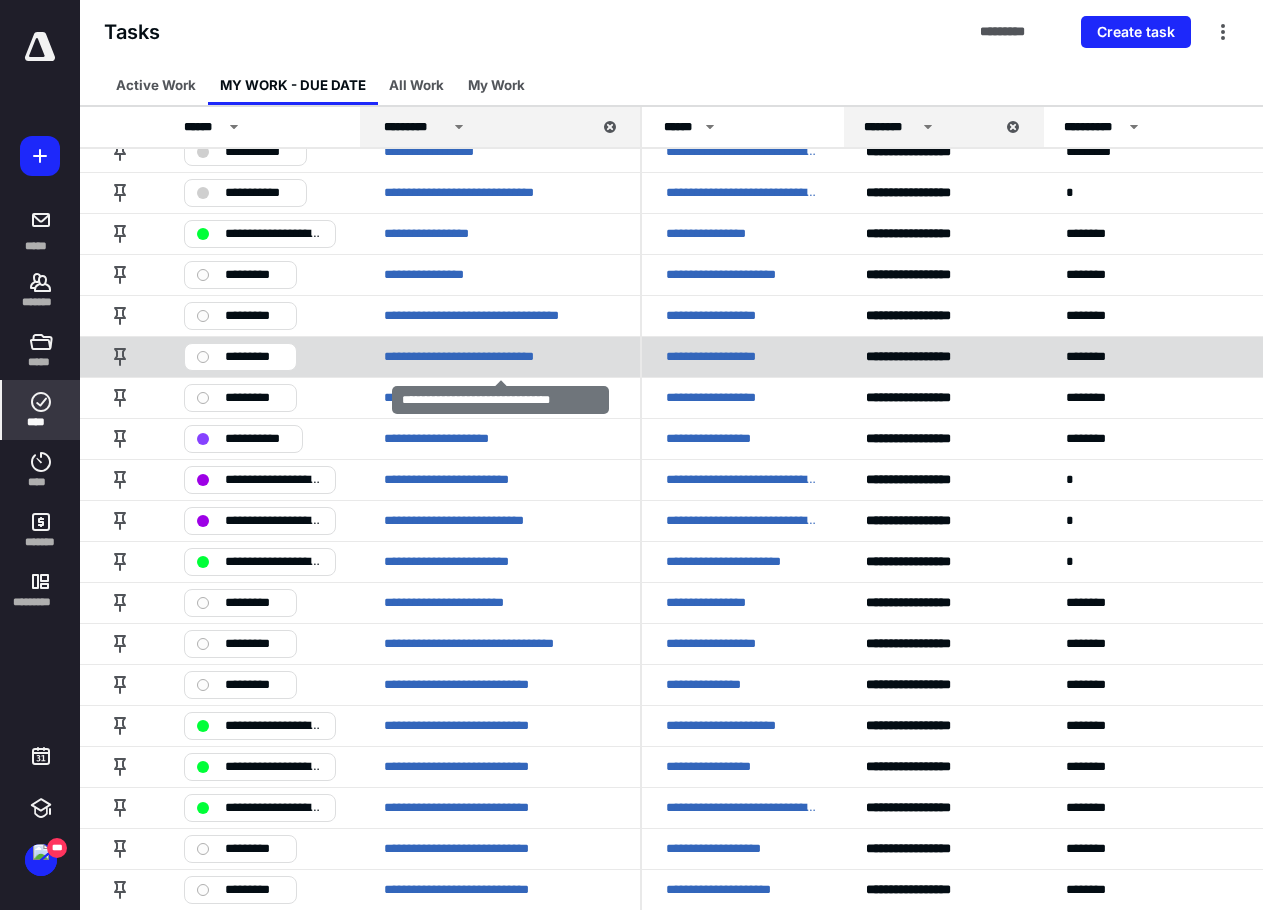 scroll, scrollTop: 1500, scrollLeft: 0, axis: vertical 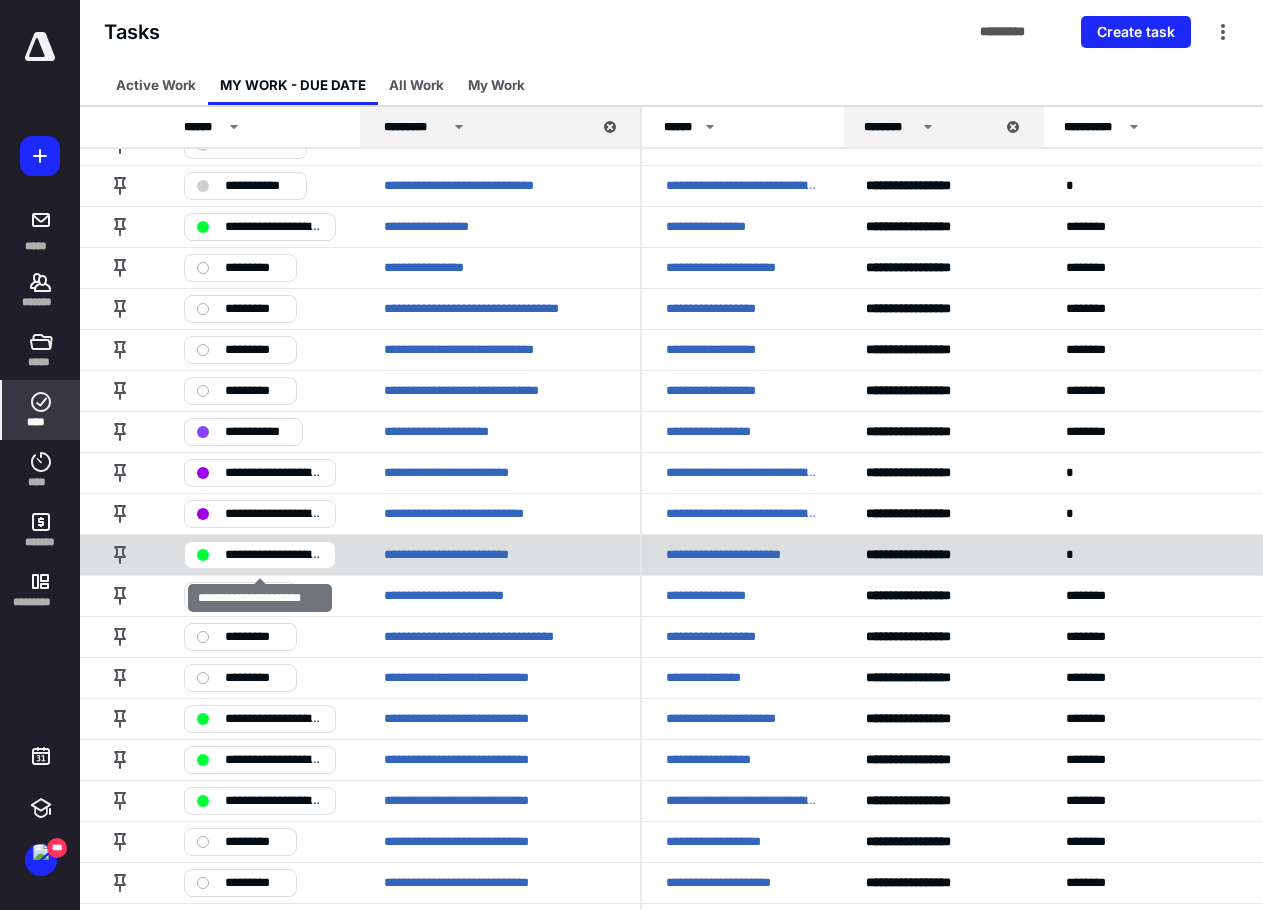 click on "**********" at bounding box center (274, 555) 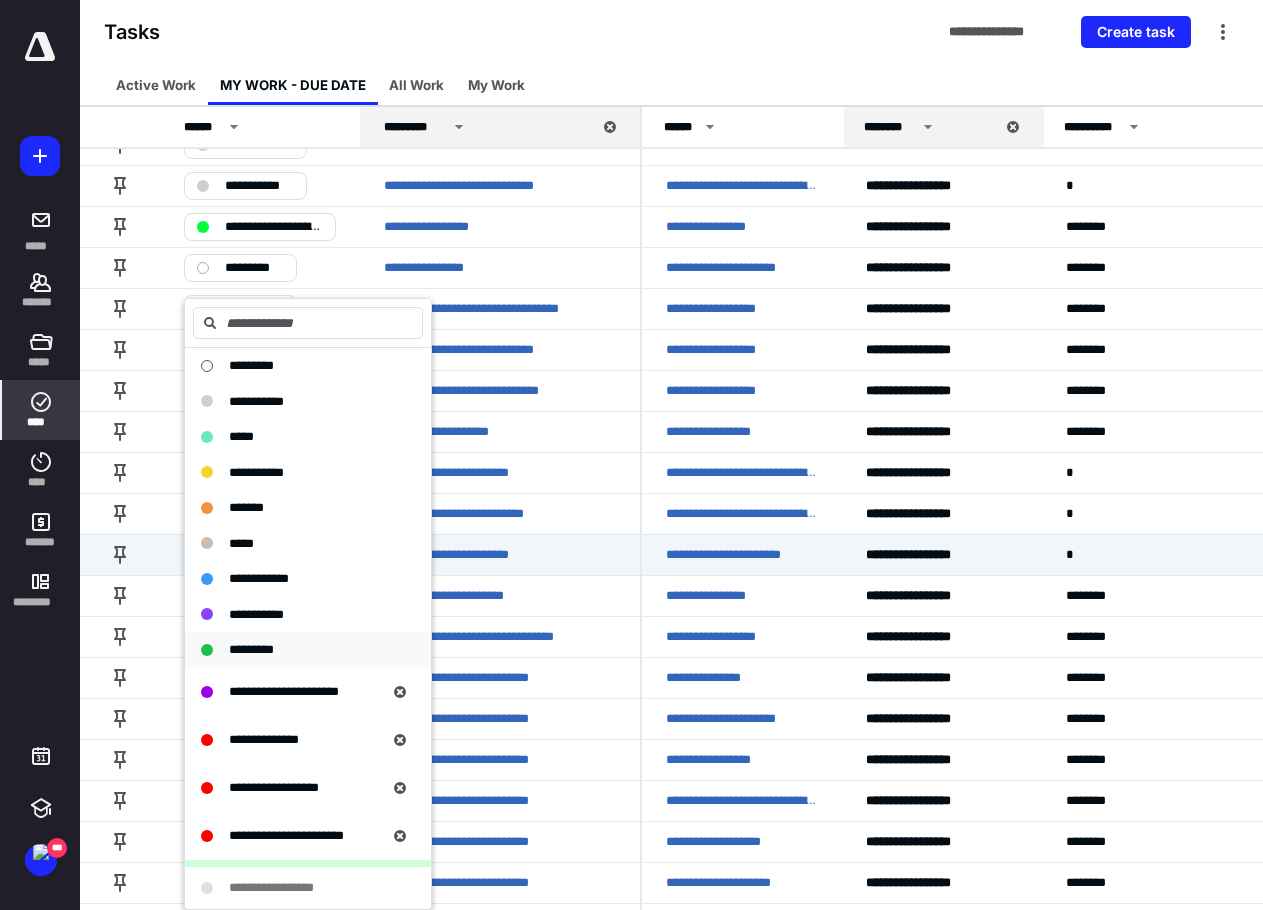 click on "*********" at bounding box center (251, 649) 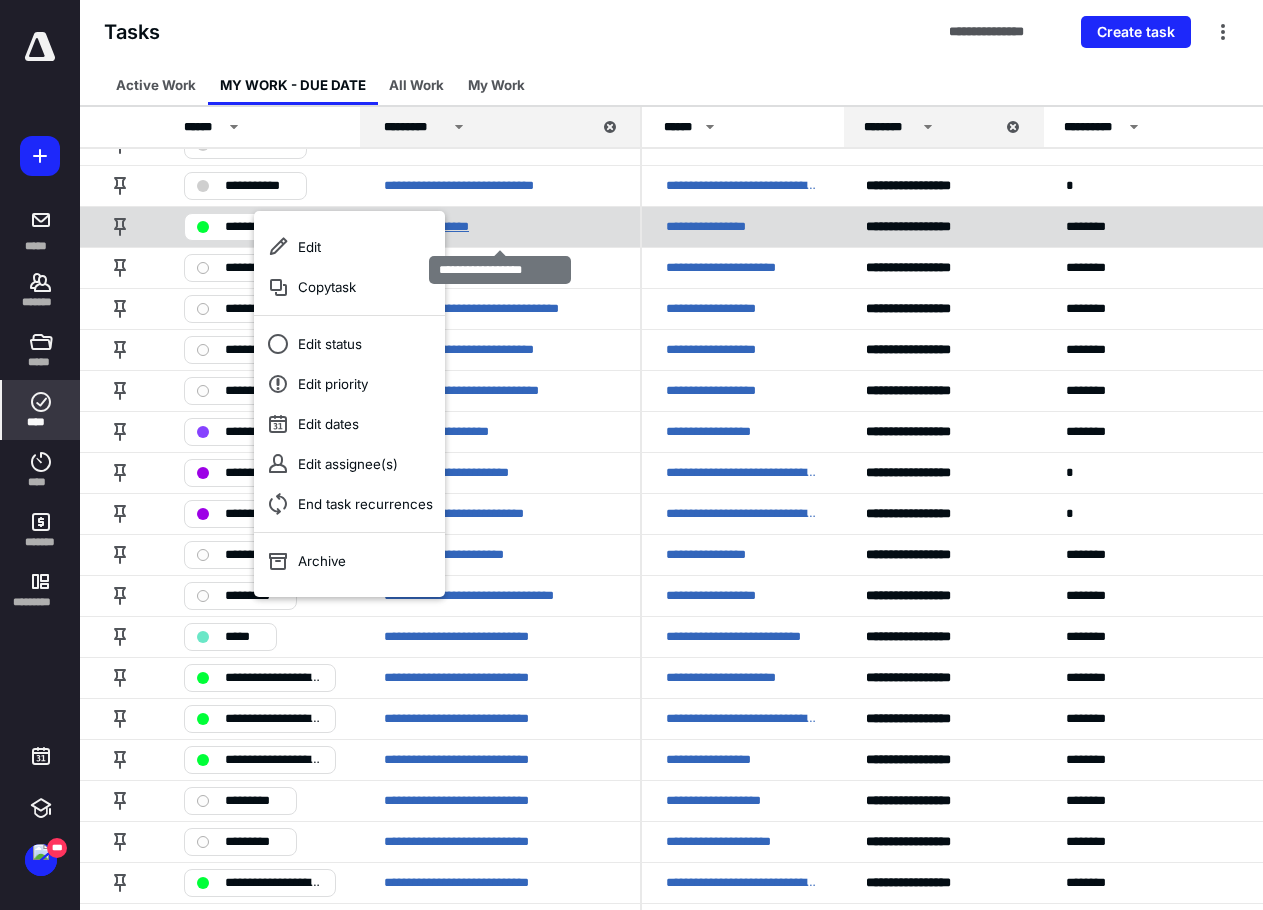 click on "**********" at bounding box center [449, 227] 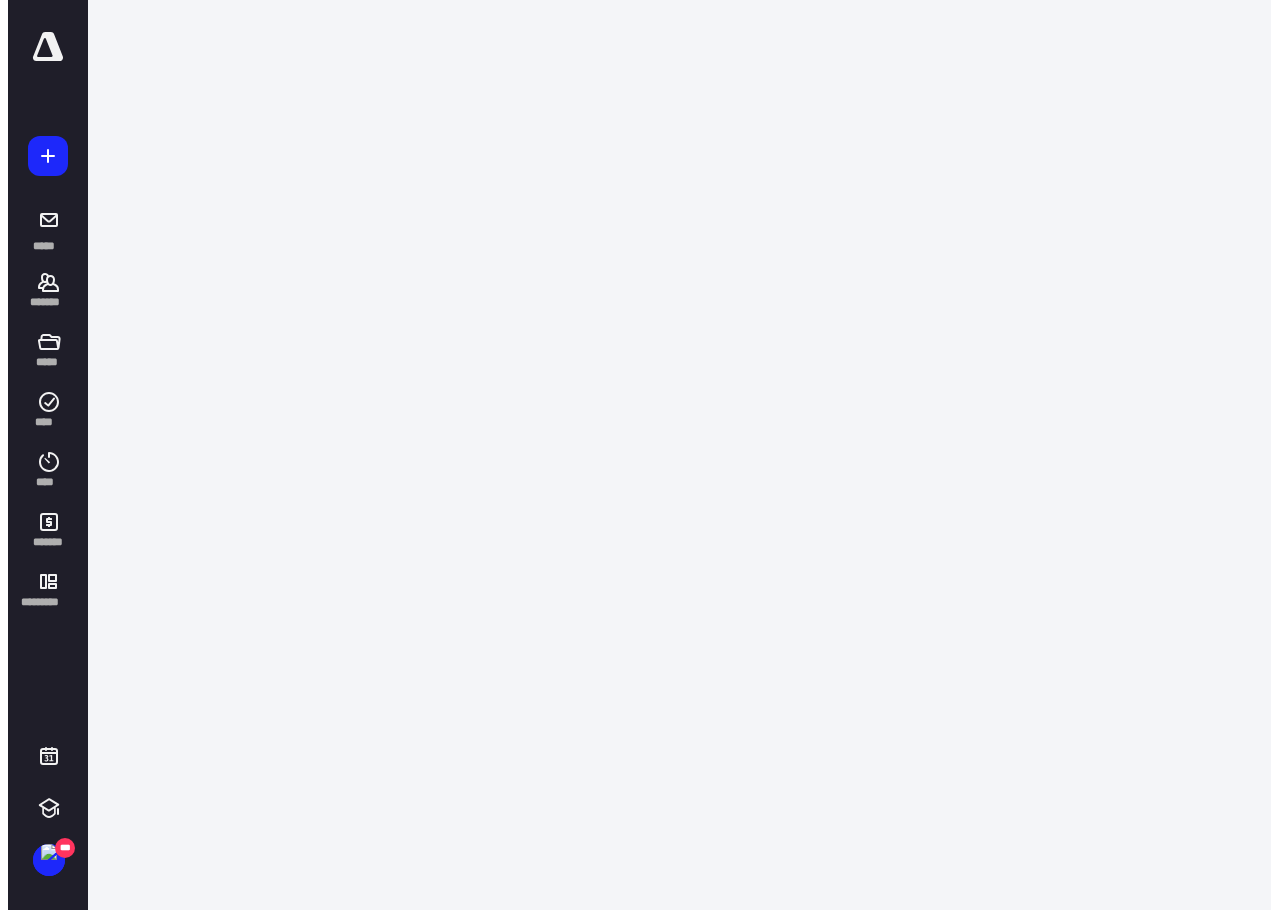 scroll, scrollTop: 0, scrollLeft: 0, axis: both 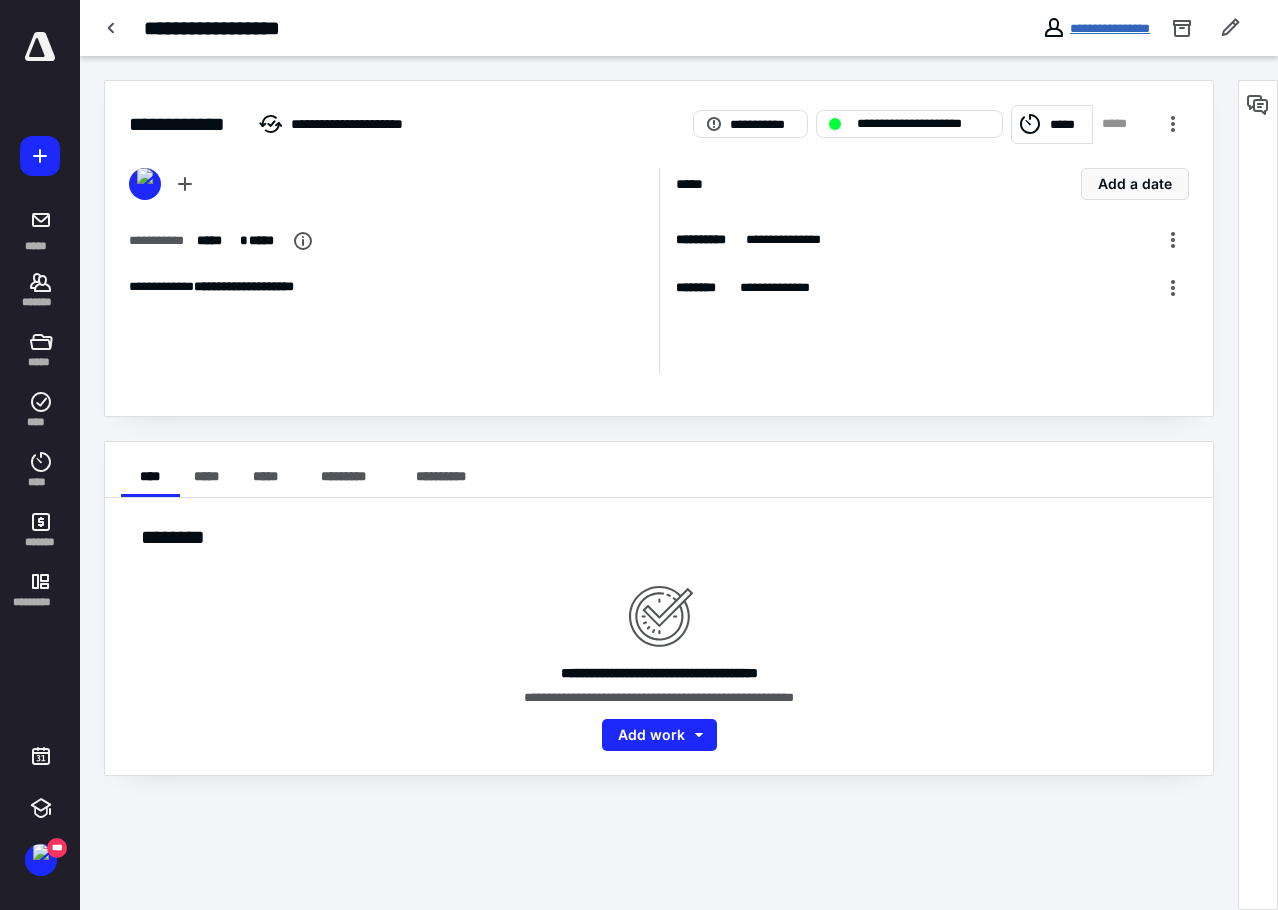 click on "**********" at bounding box center [1110, 28] 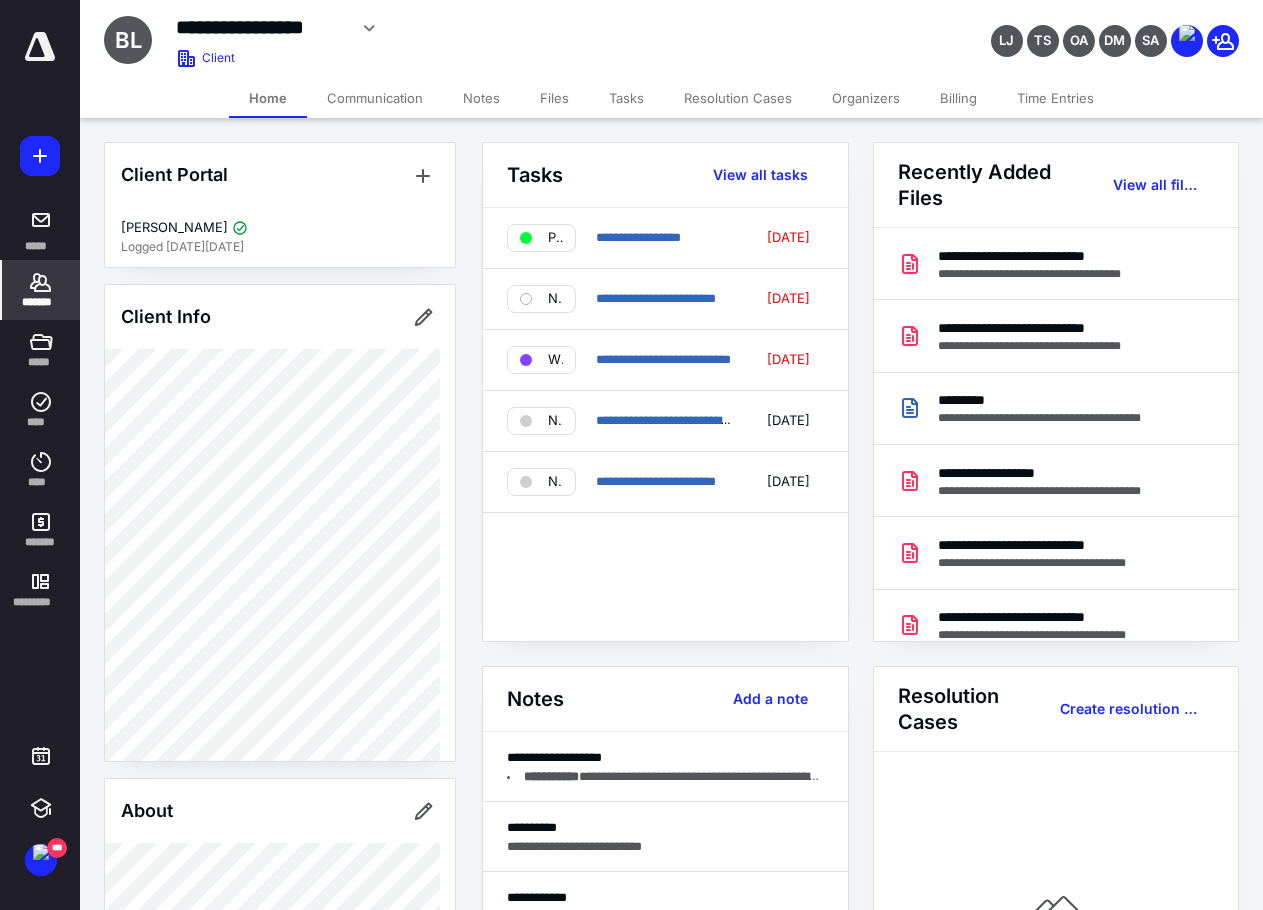 click on "Files" at bounding box center (554, 98) 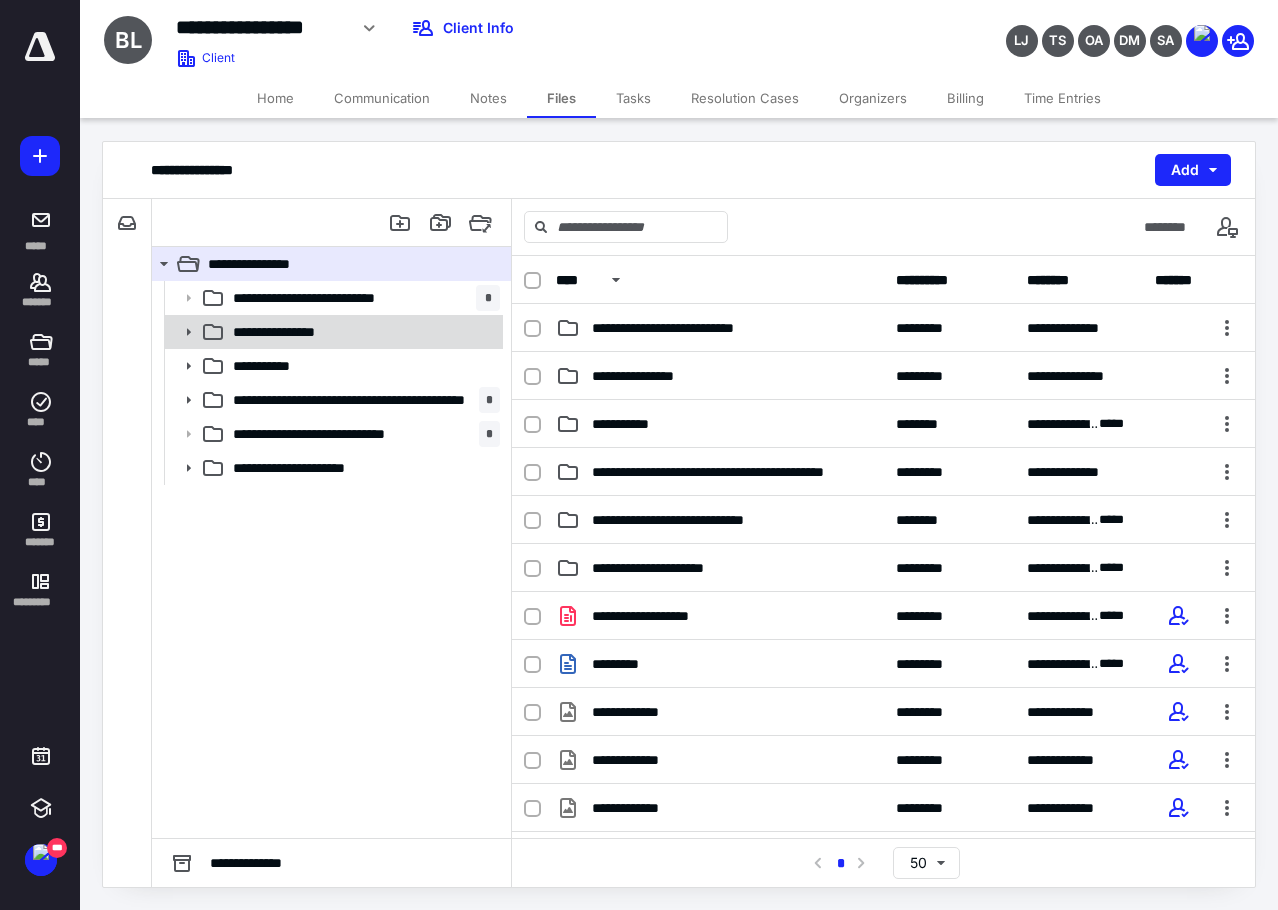 click 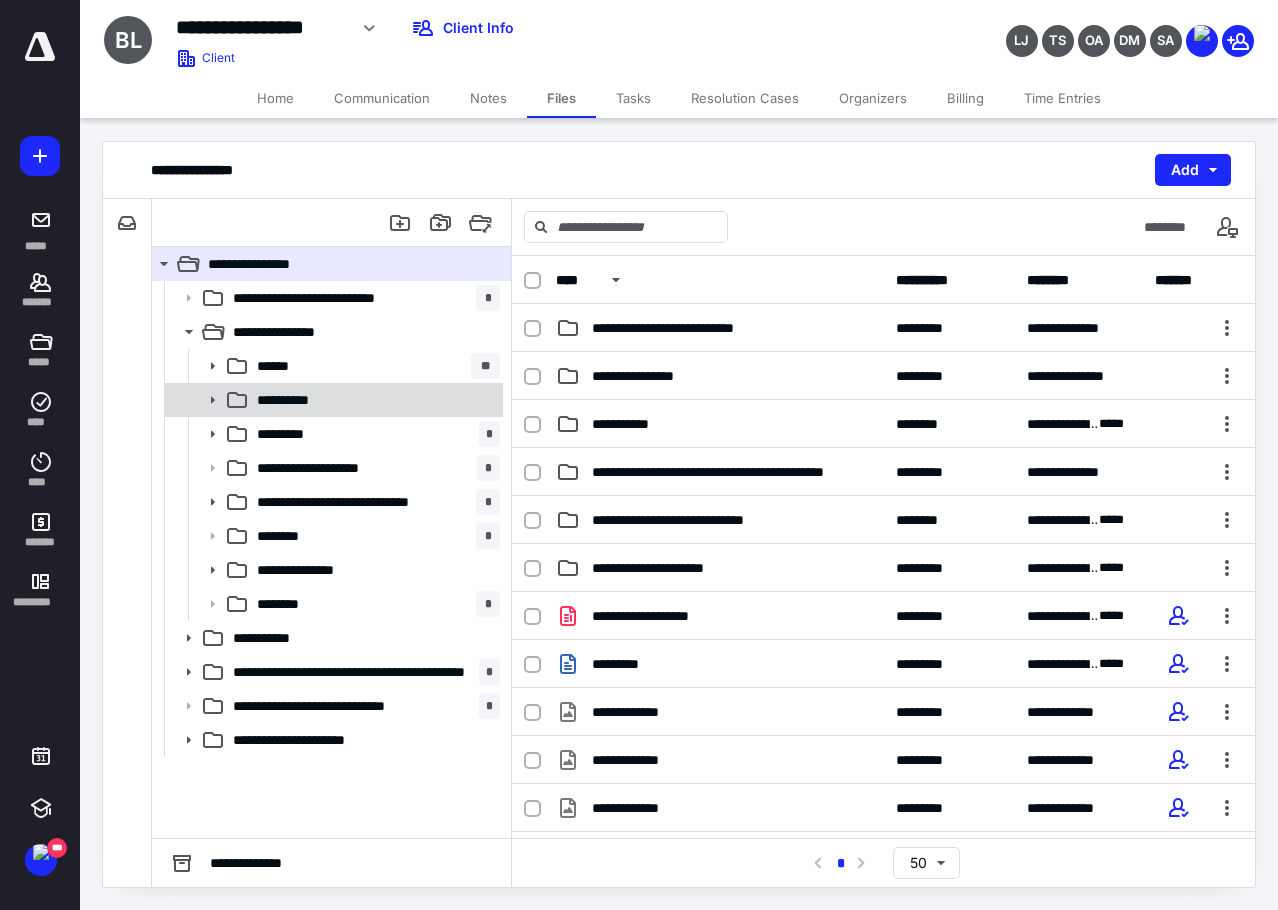 click 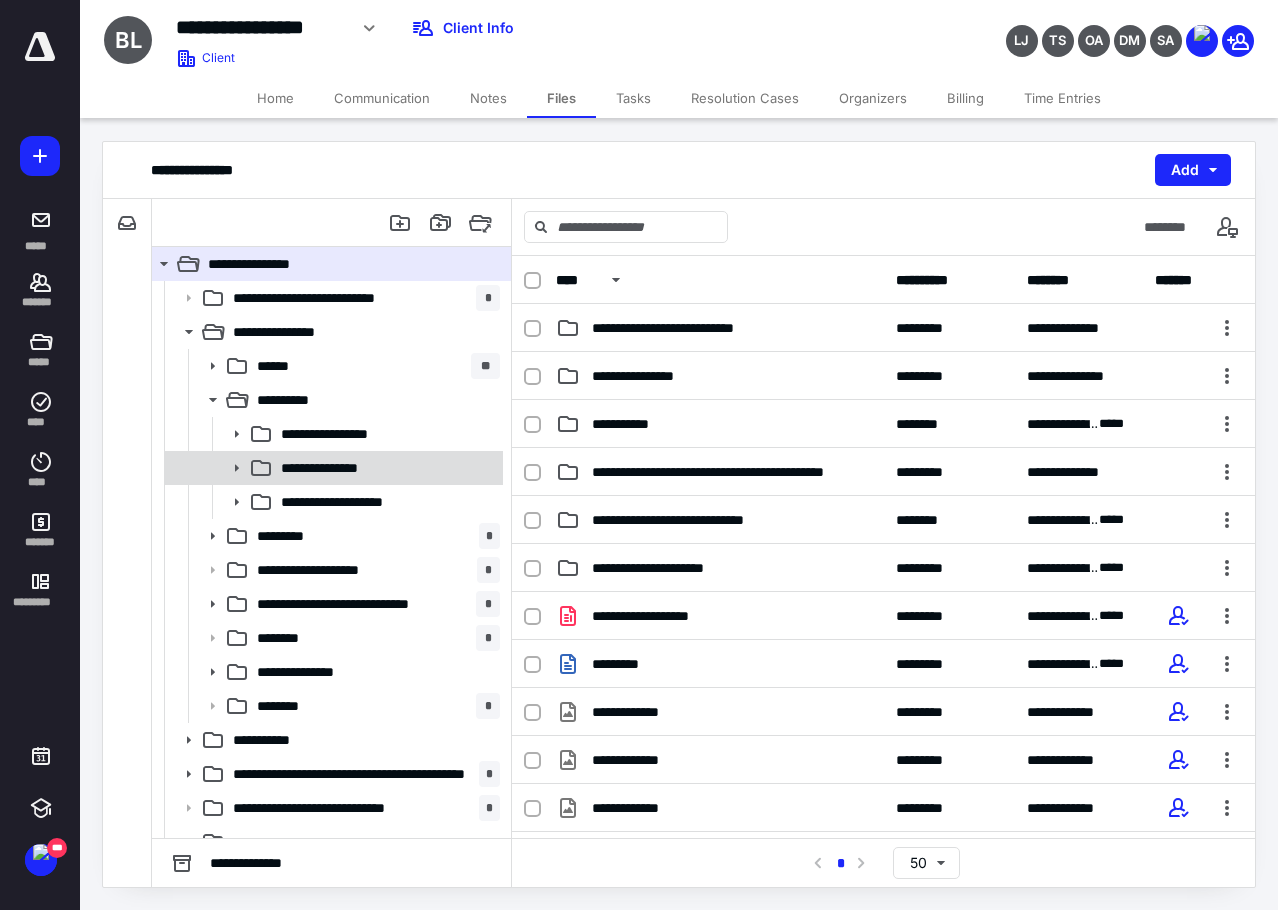 click 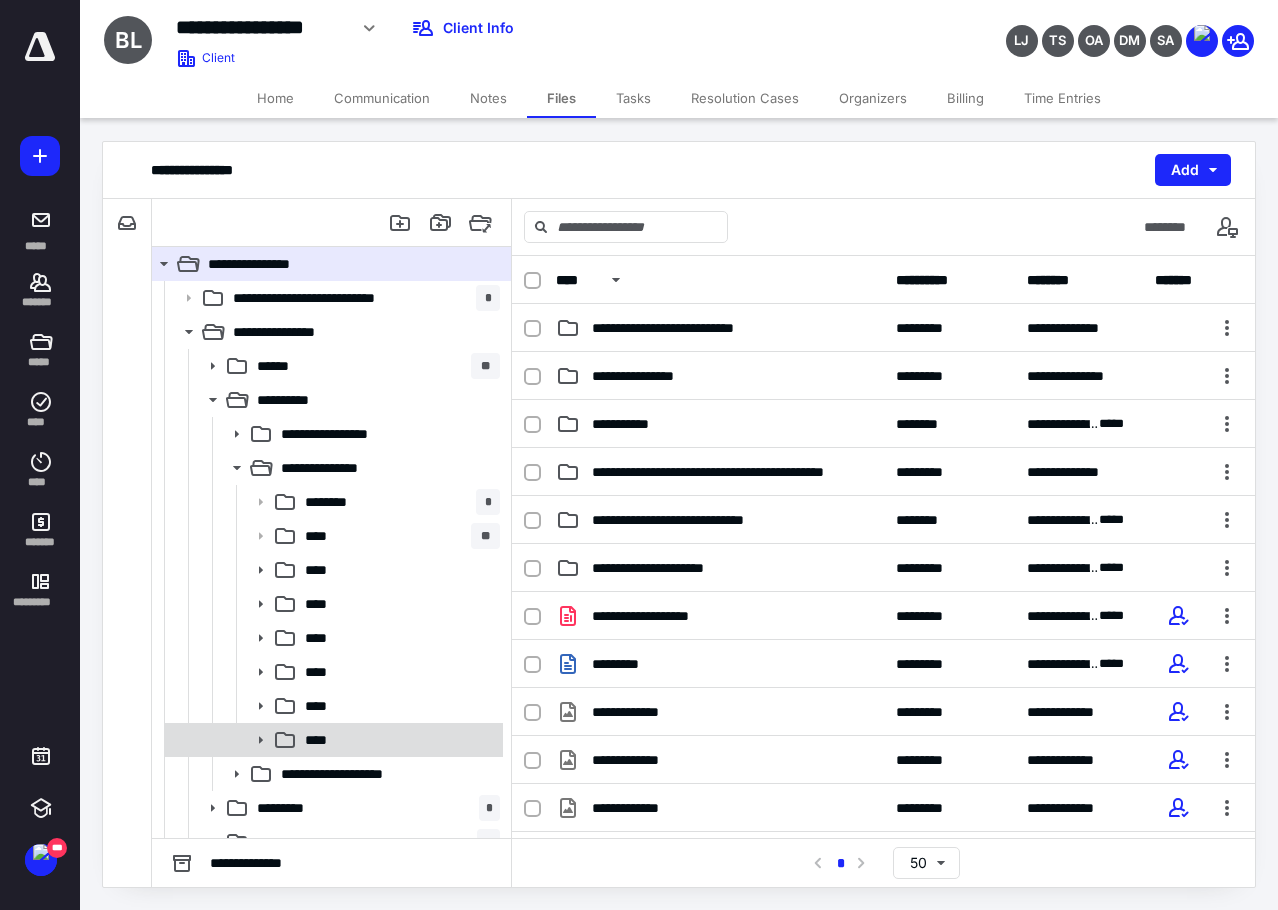 click 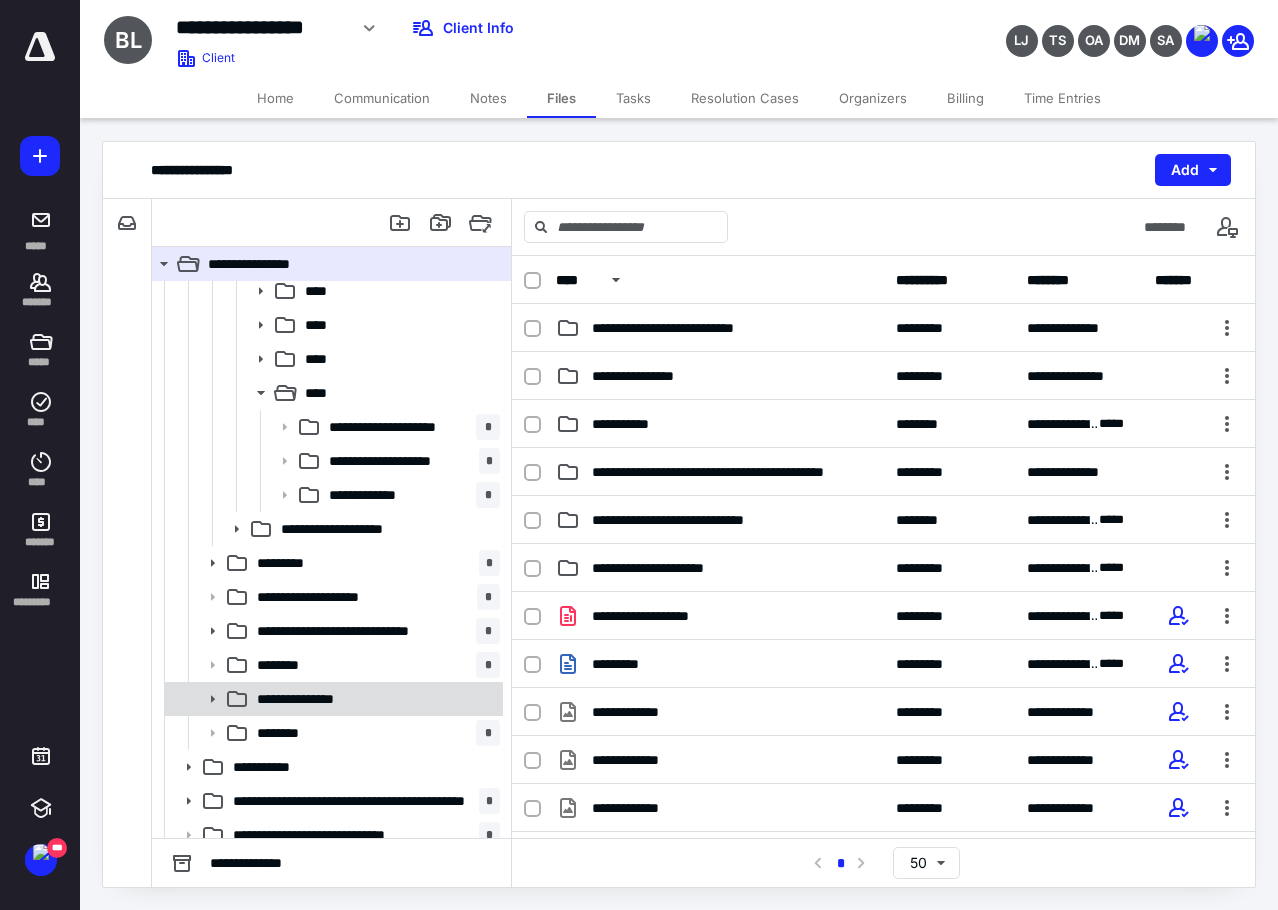 scroll, scrollTop: 395, scrollLeft: 0, axis: vertical 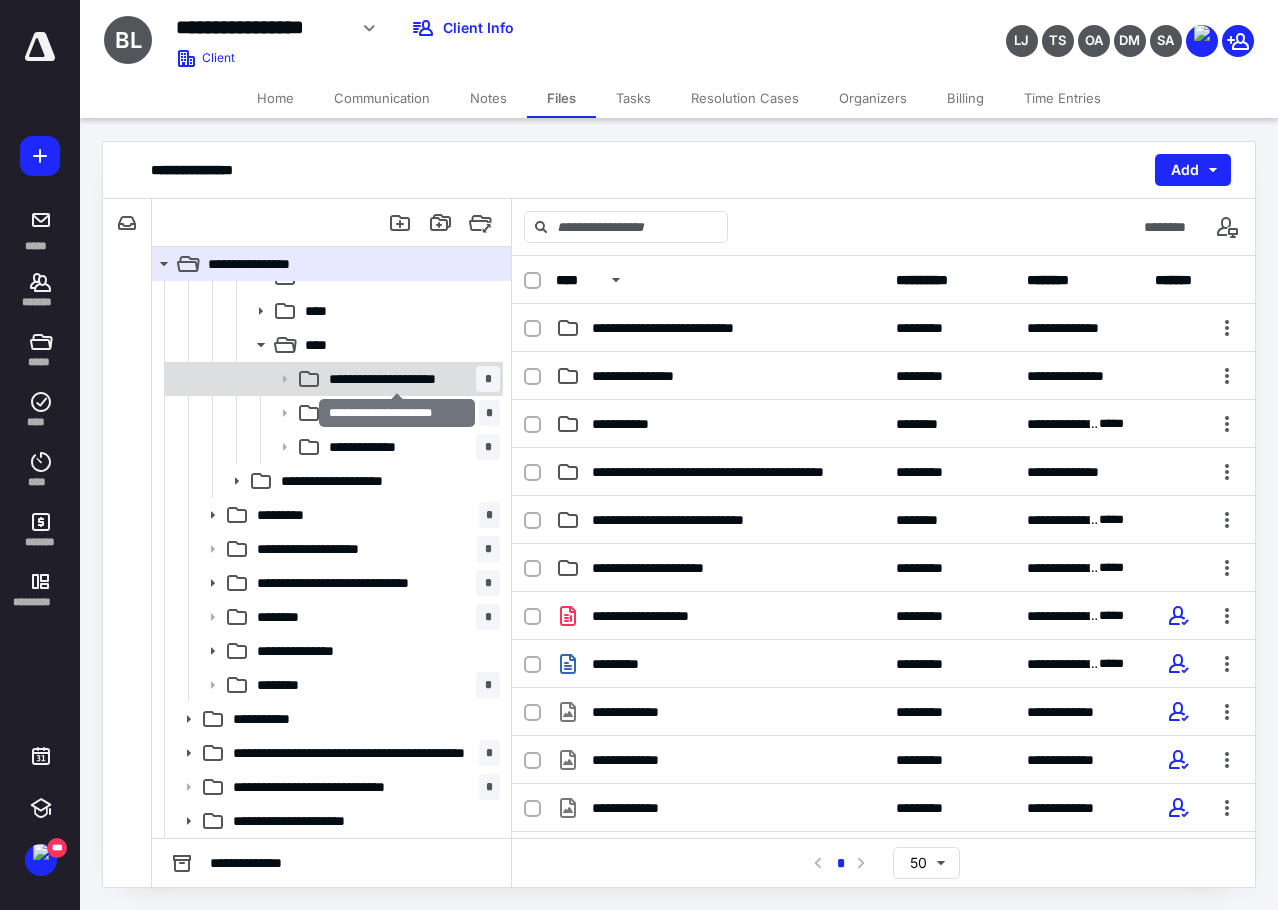 click on "**********" at bounding box center (396, 379) 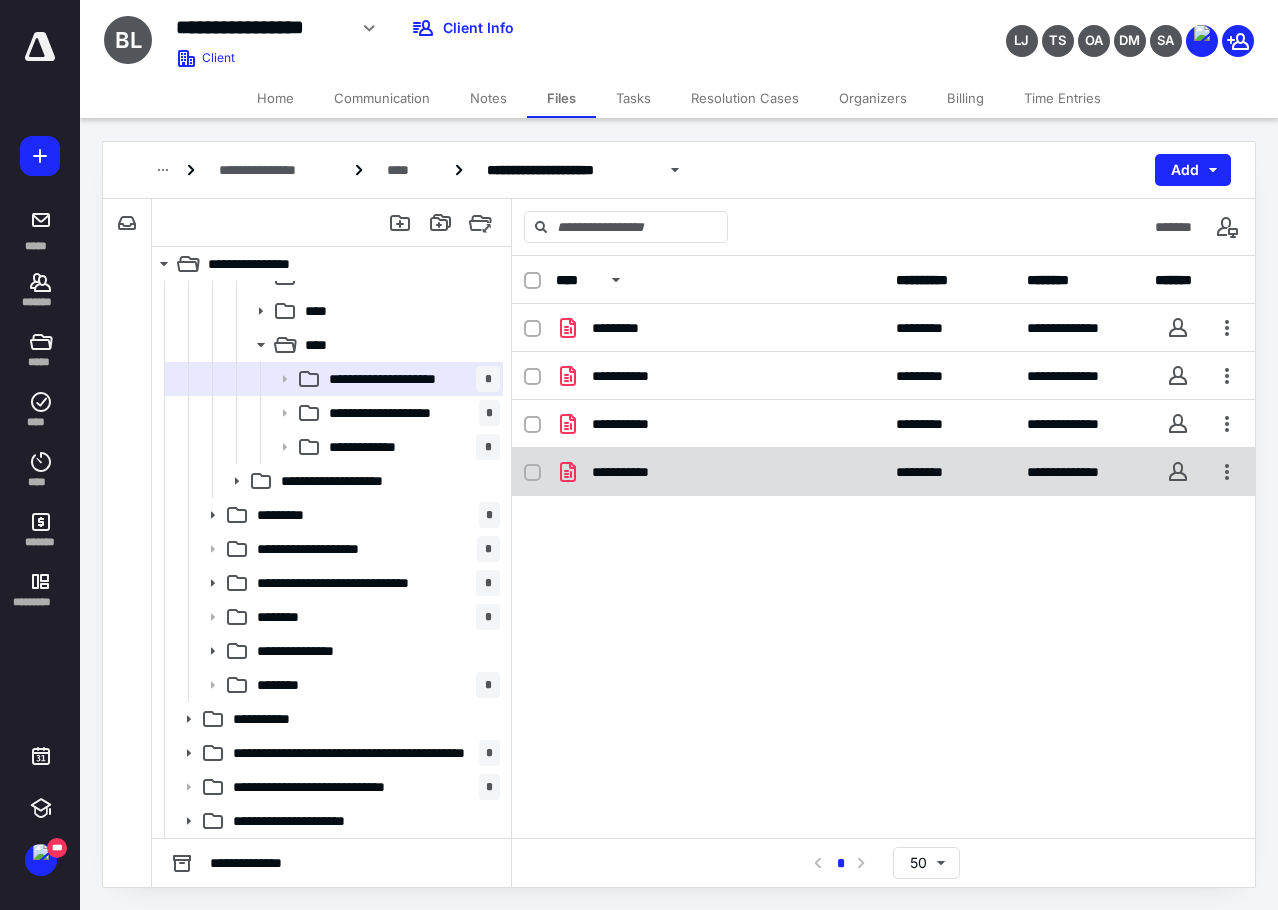 click on "**********" at bounding box center [632, 472] 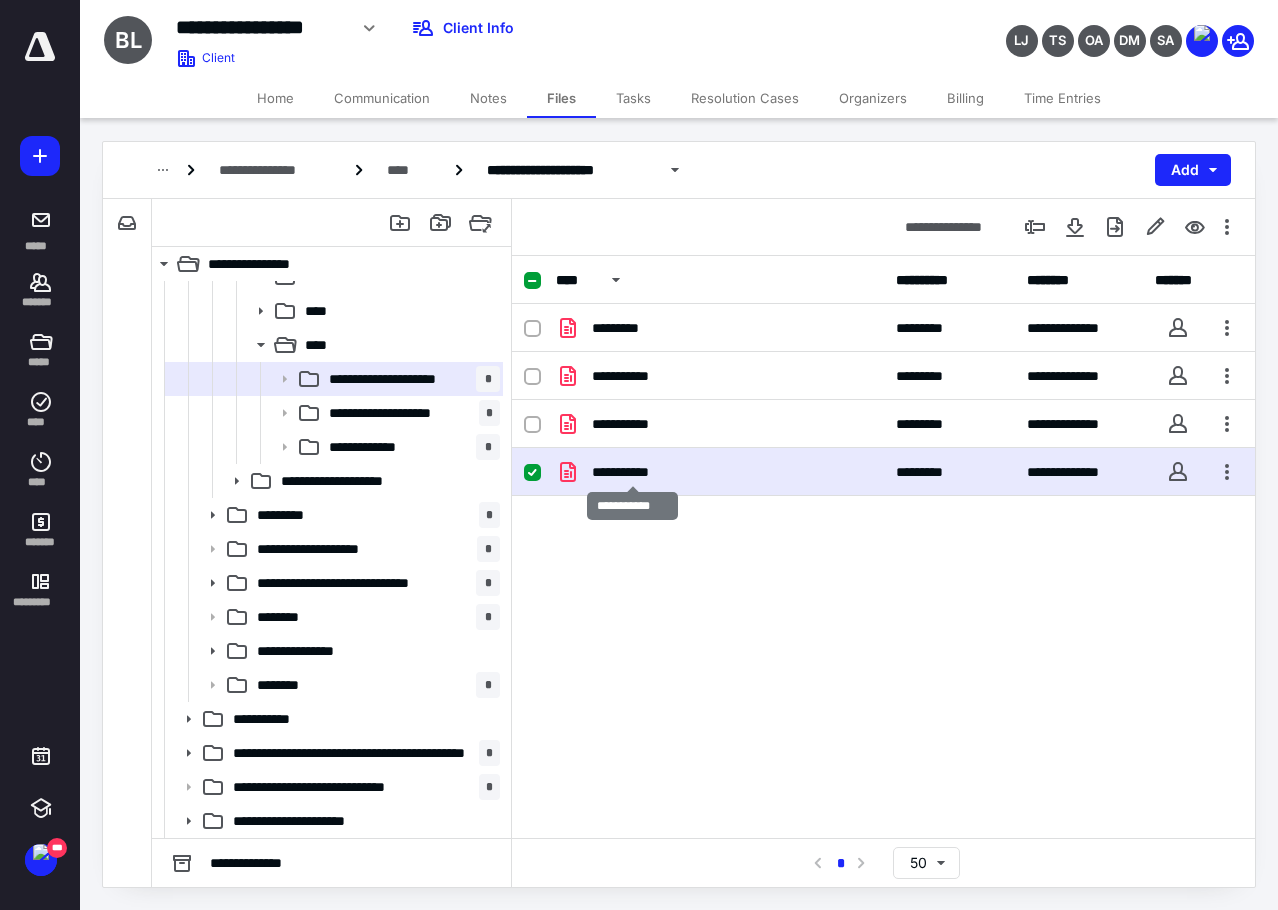 click on "**********" at bounding box center (632, 472) 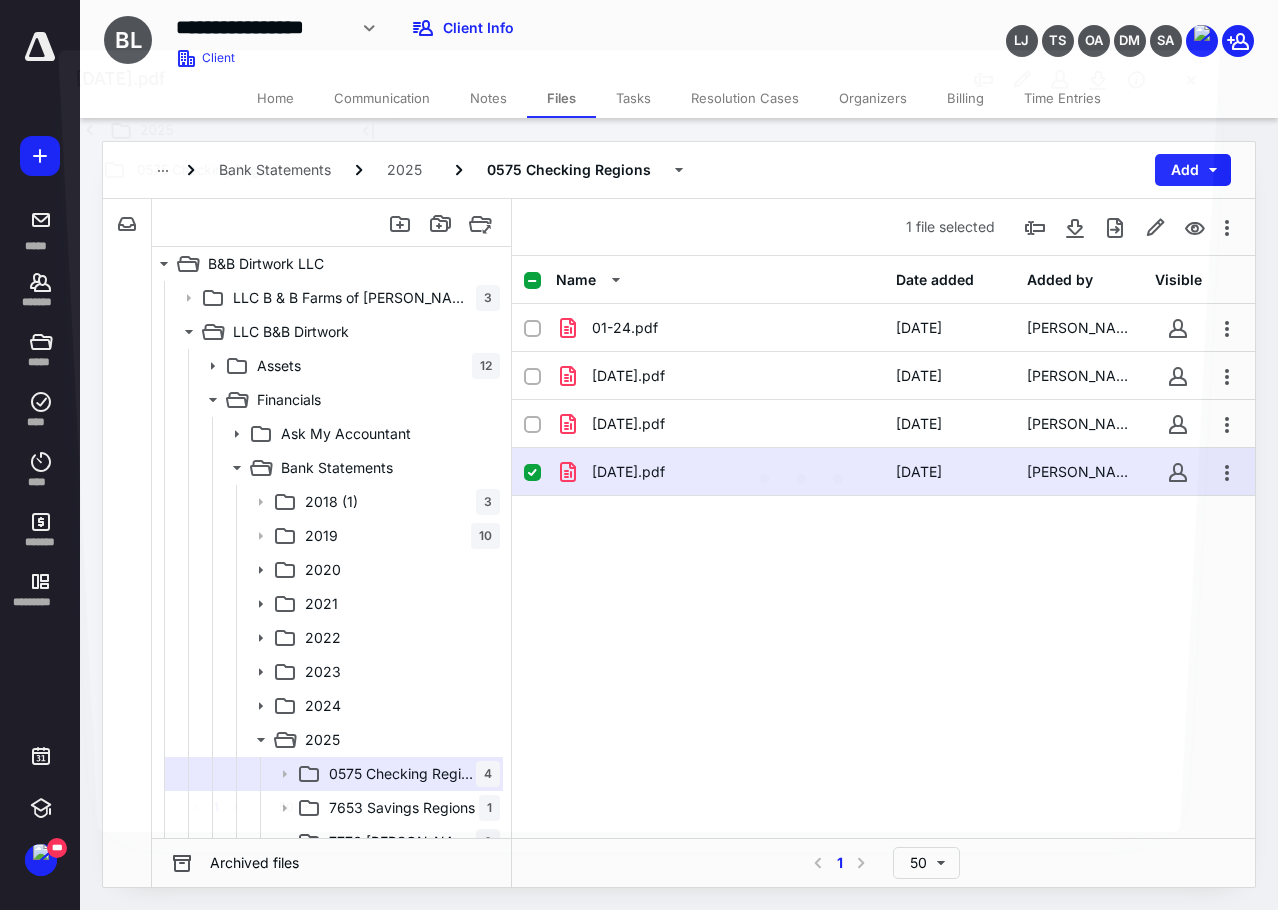 scroll, scrollTop: 395, scrollLeft: 0, axis: vertical 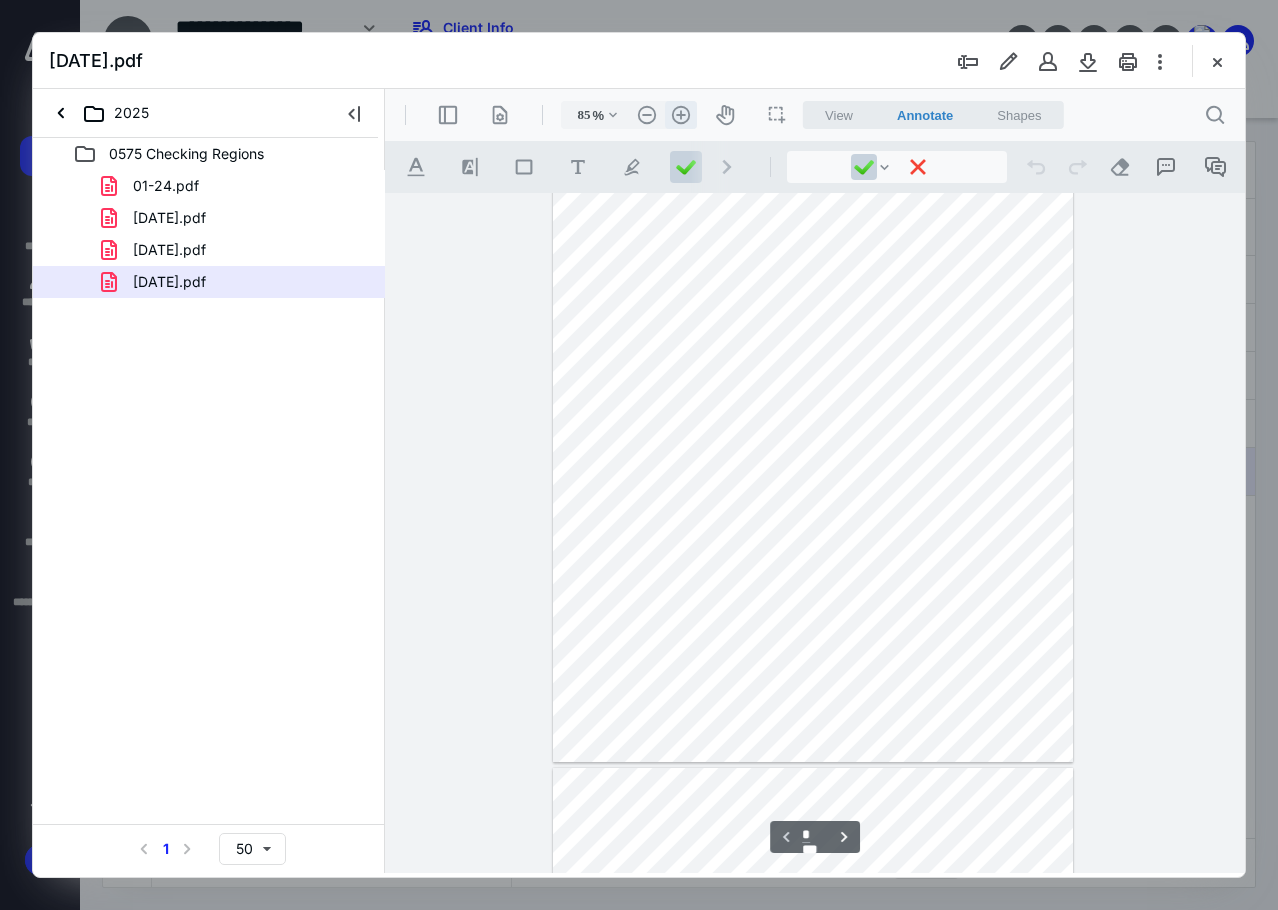 click on ".cls-1{fill:#abb0c4;} icon - header - zoom - in - line" at bounding box center (681, 115) 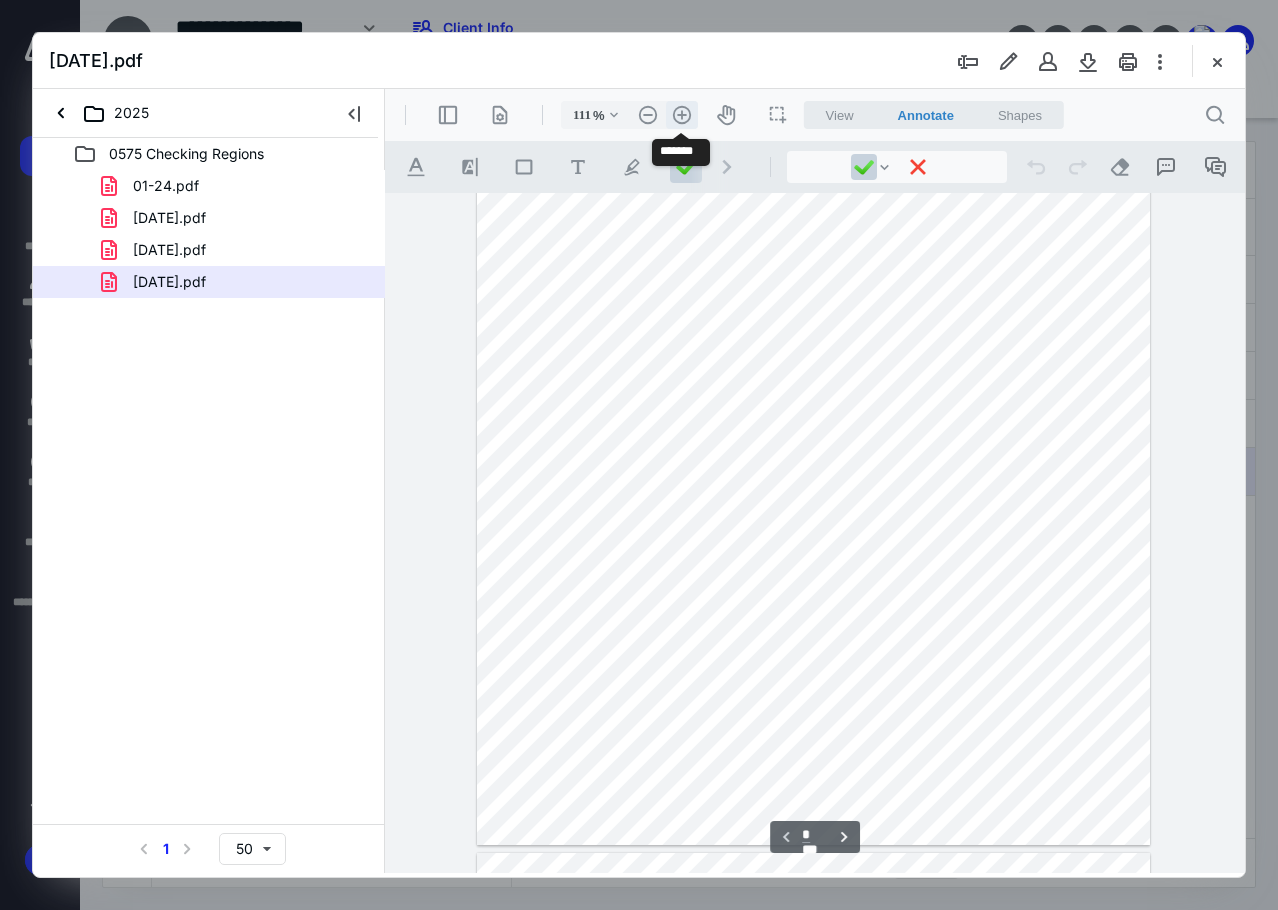 click on ".cls-1{fill:#abb0c4;} icon - header - zoom - in - line" at bounding box center (682, 115) 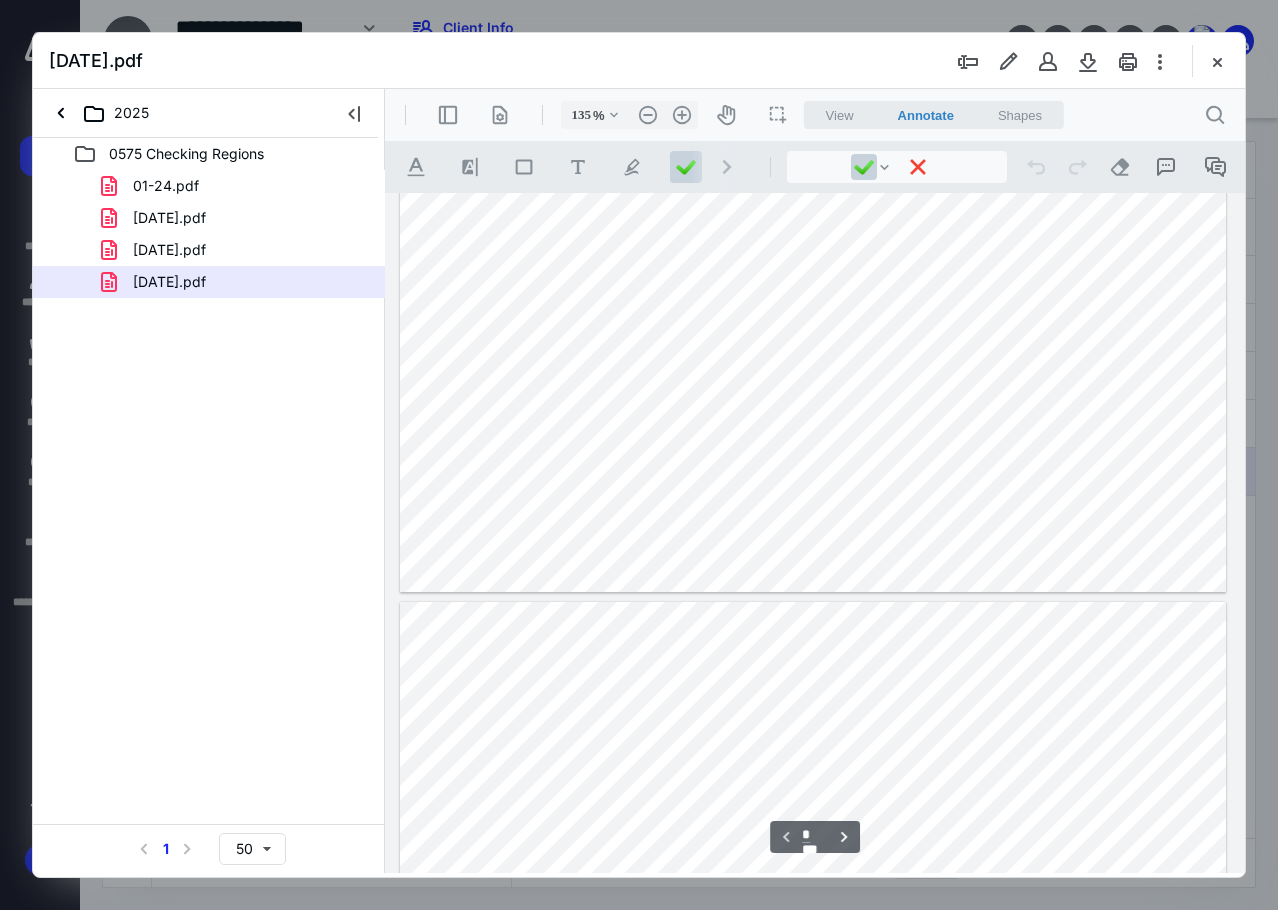 scroll, scrollTop: 739, scrollLeft: 0, axis: vertical 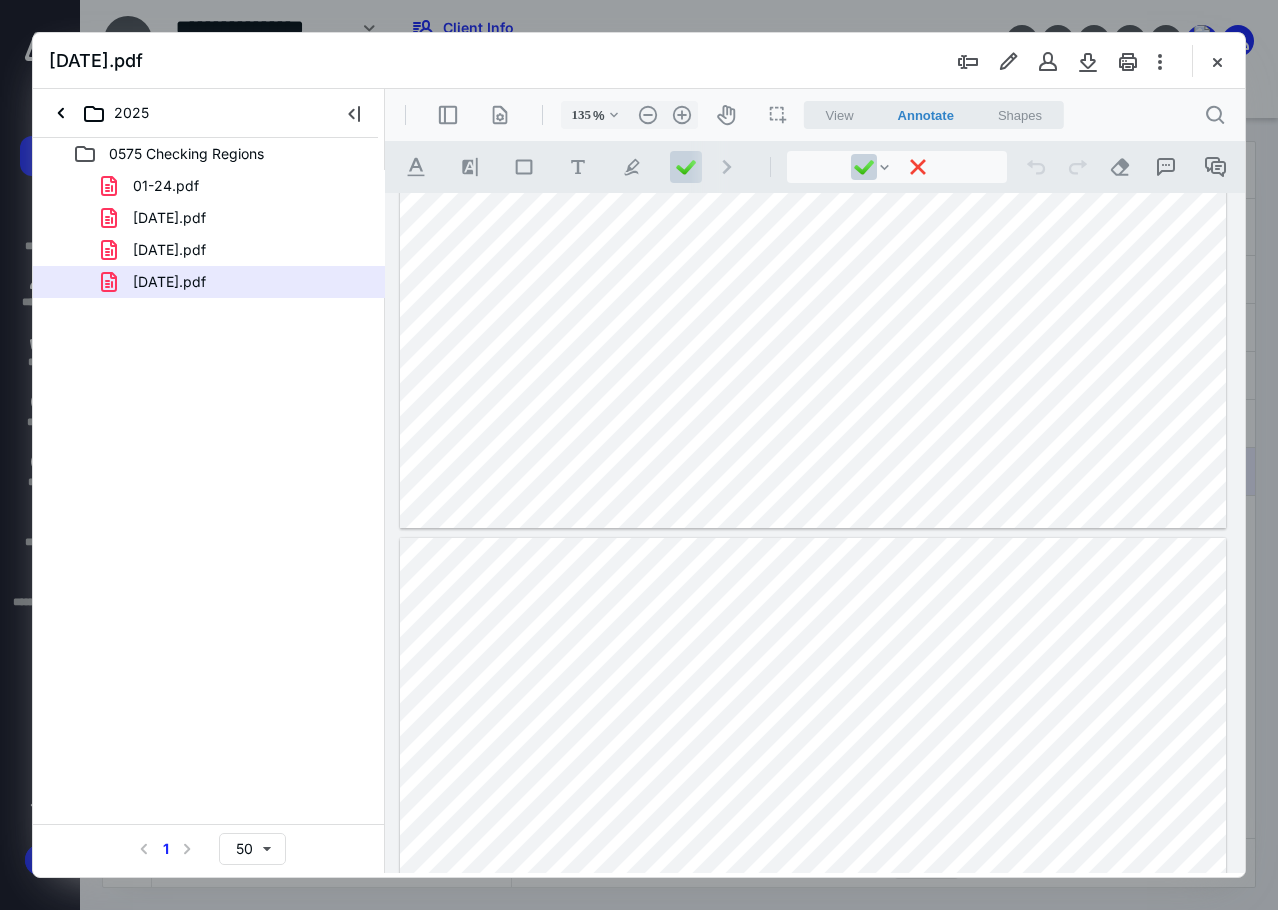 click at bounding box center (813, -7) 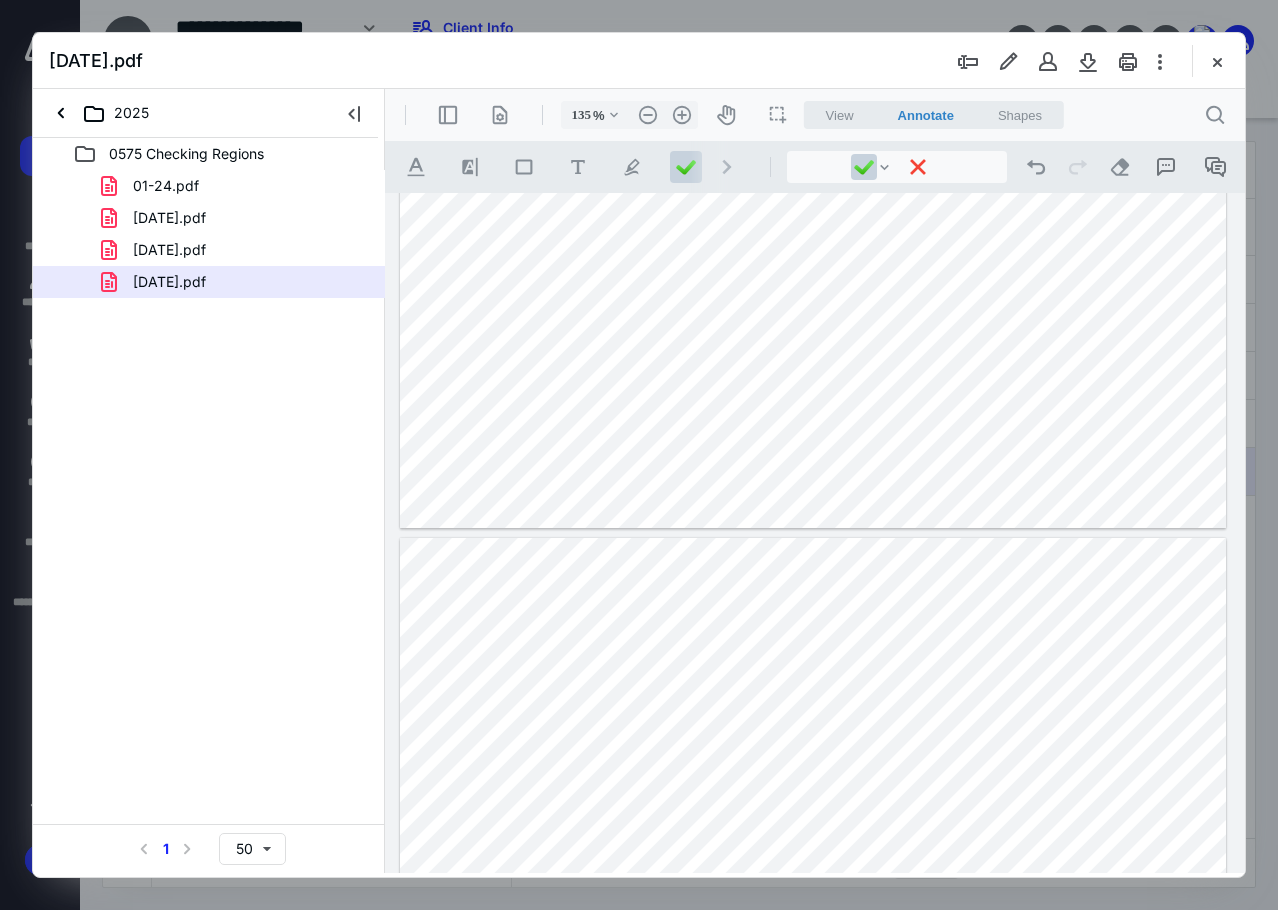 click at bounding box center (813, -7) 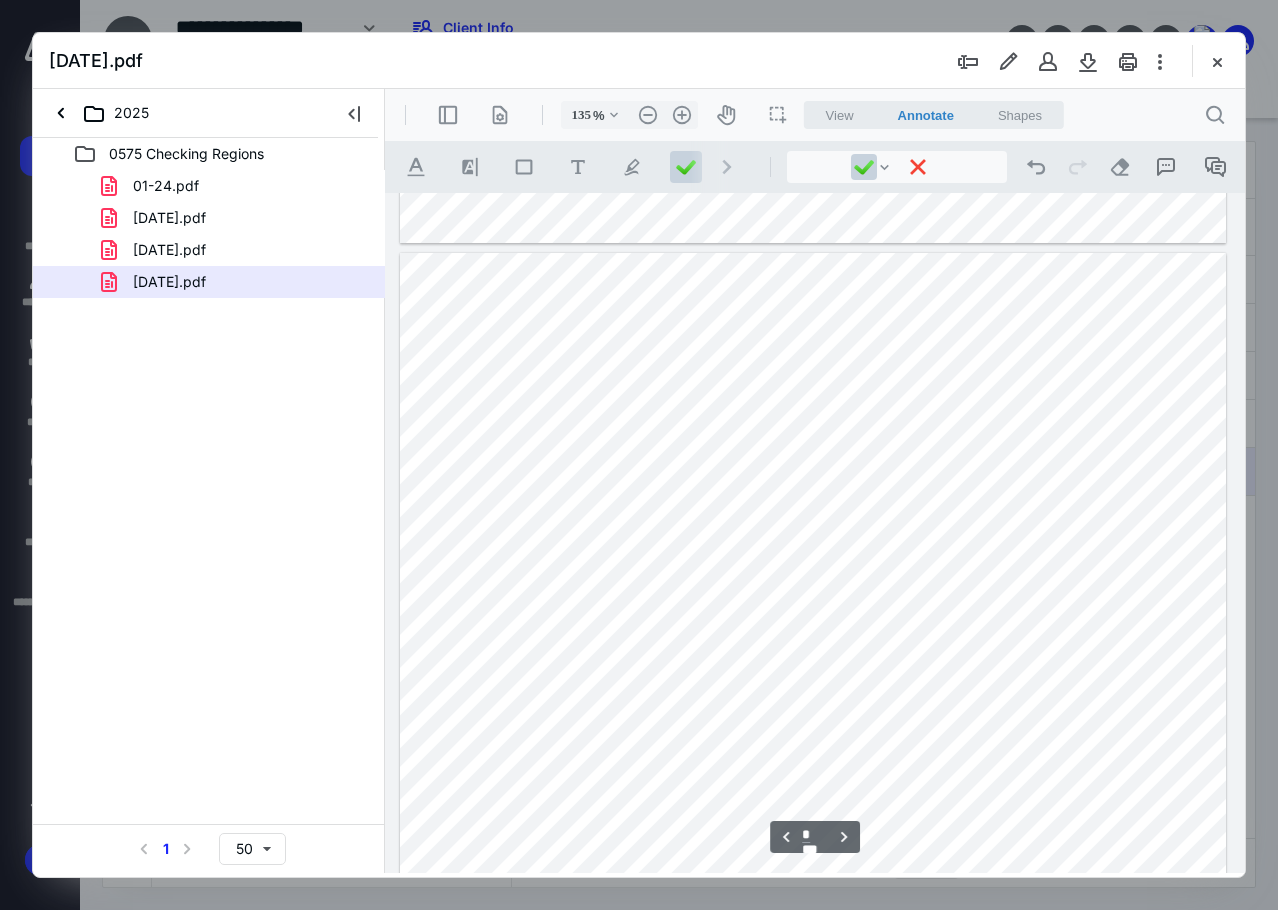 scroll, scrollTop: 1039, scrollLeft: 0, axis: vertical 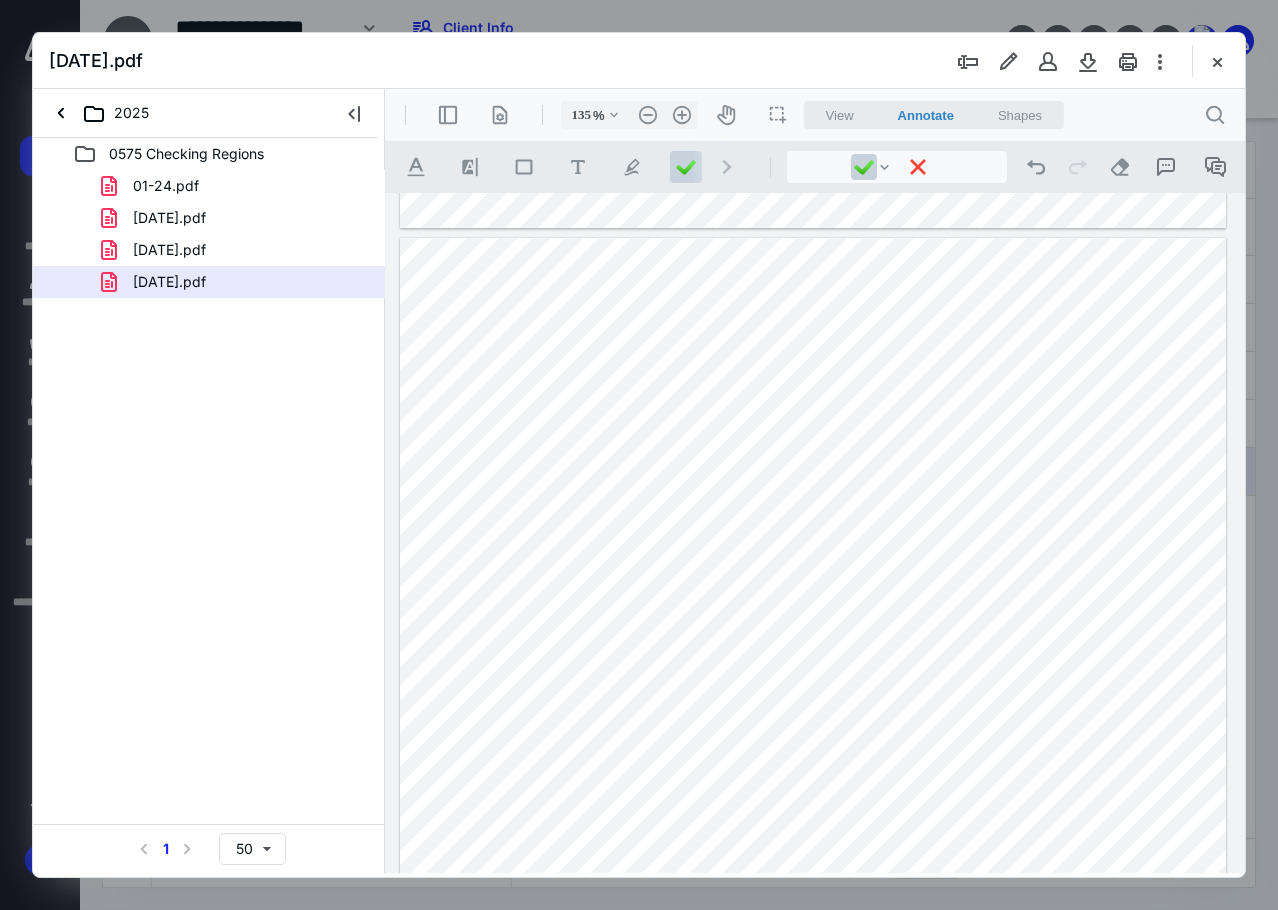 click at bounding box center [813, 772] 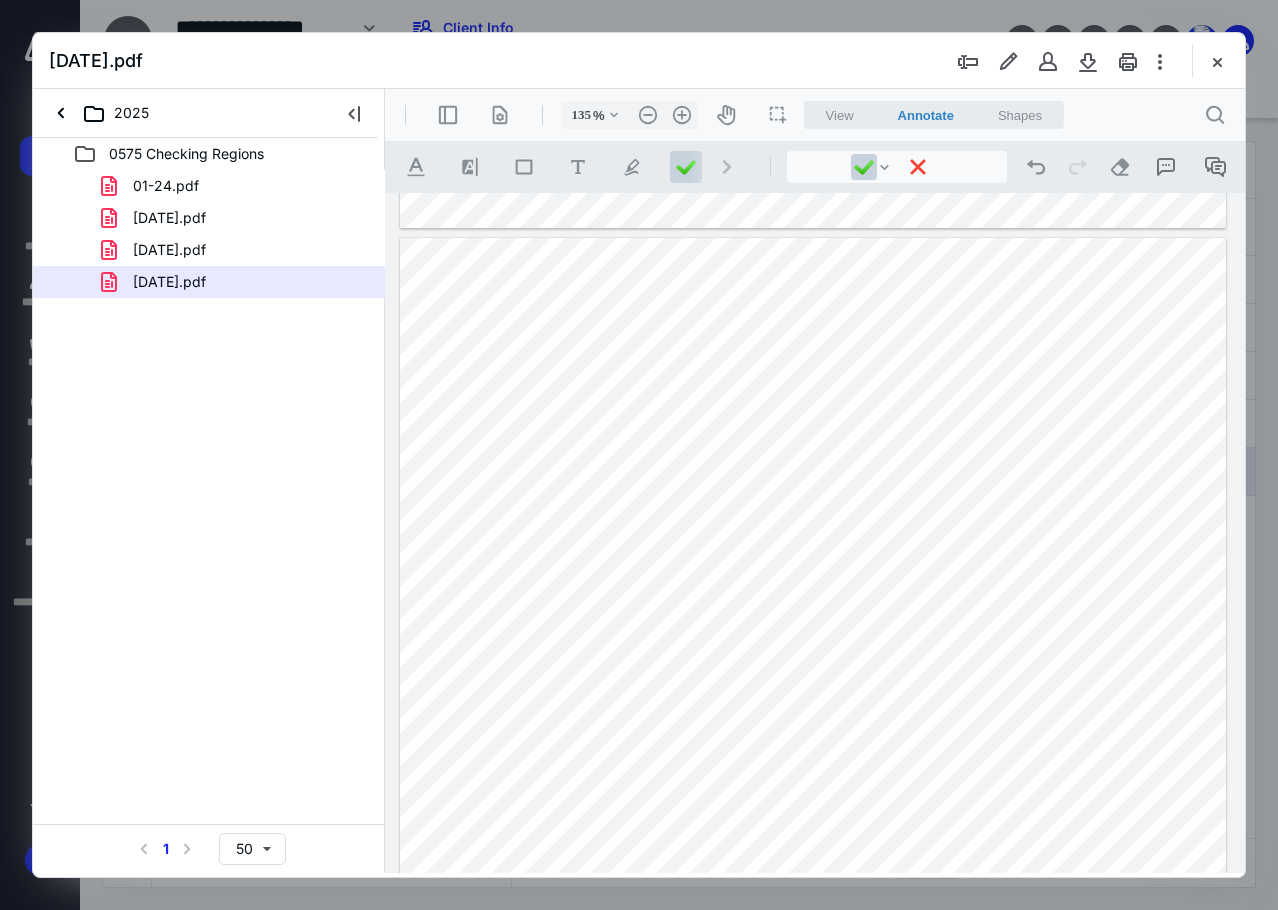 click at bounding box center [813, 772] 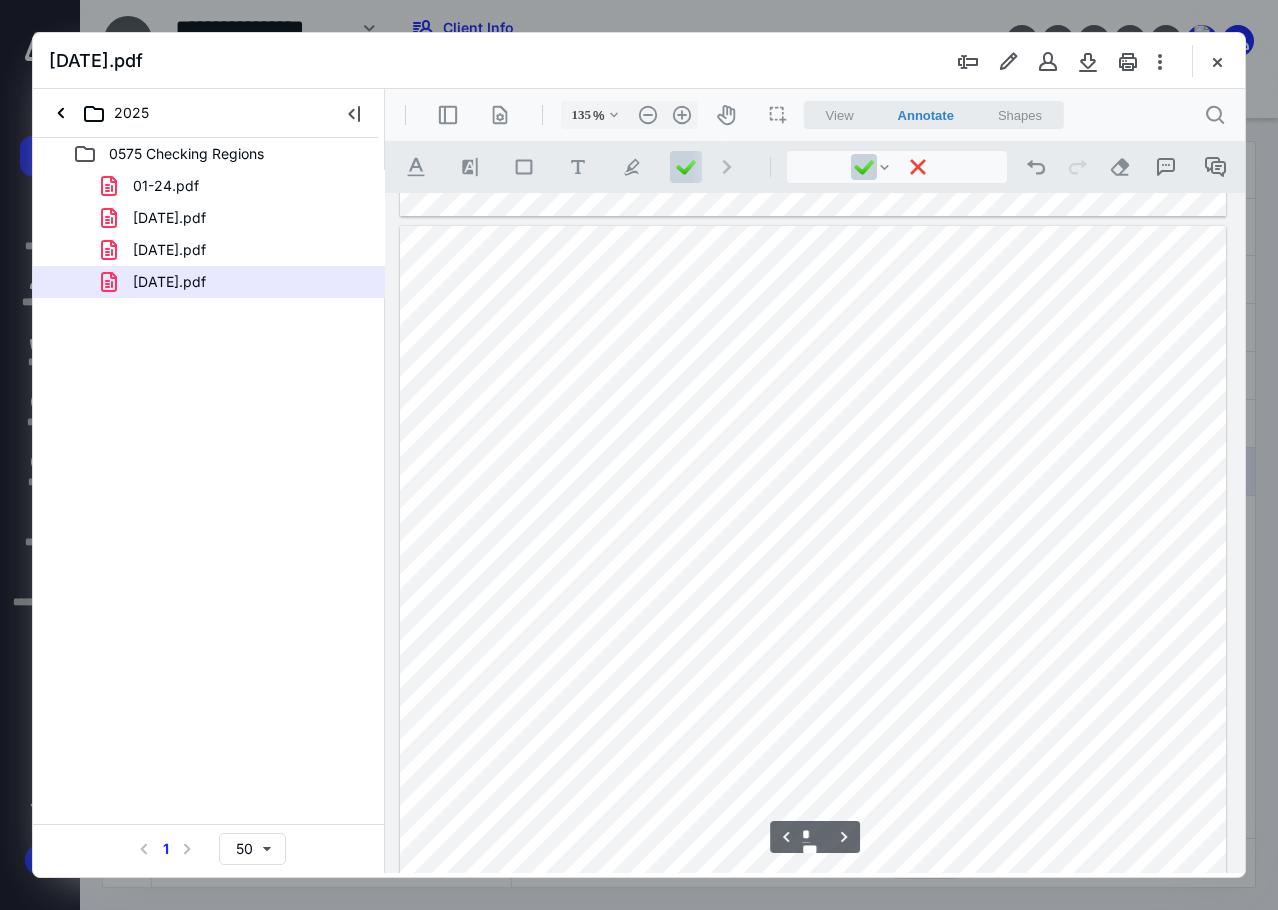 scroll, scrollTop: 1239, scrollLeft: 0, axis: vertical 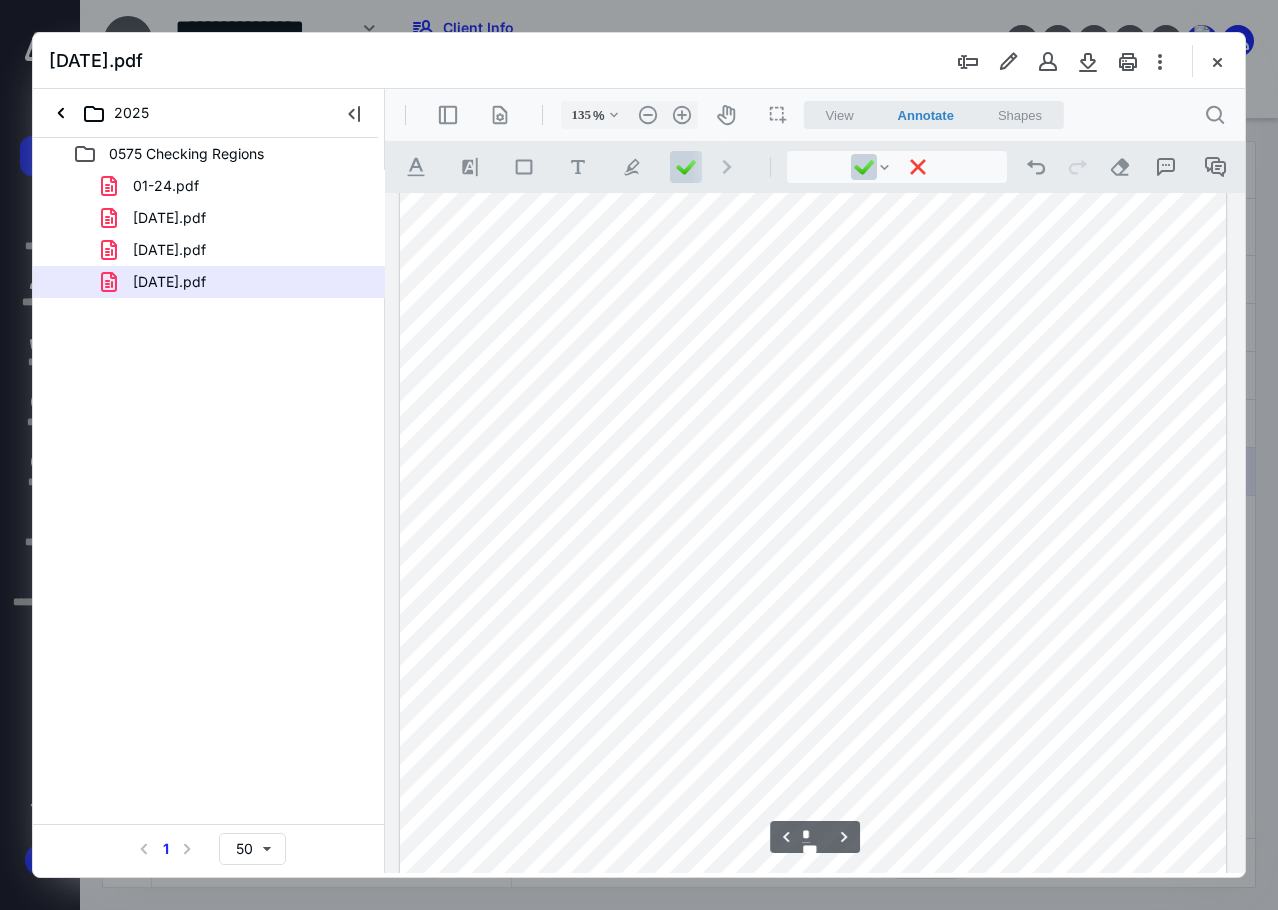type on "*" 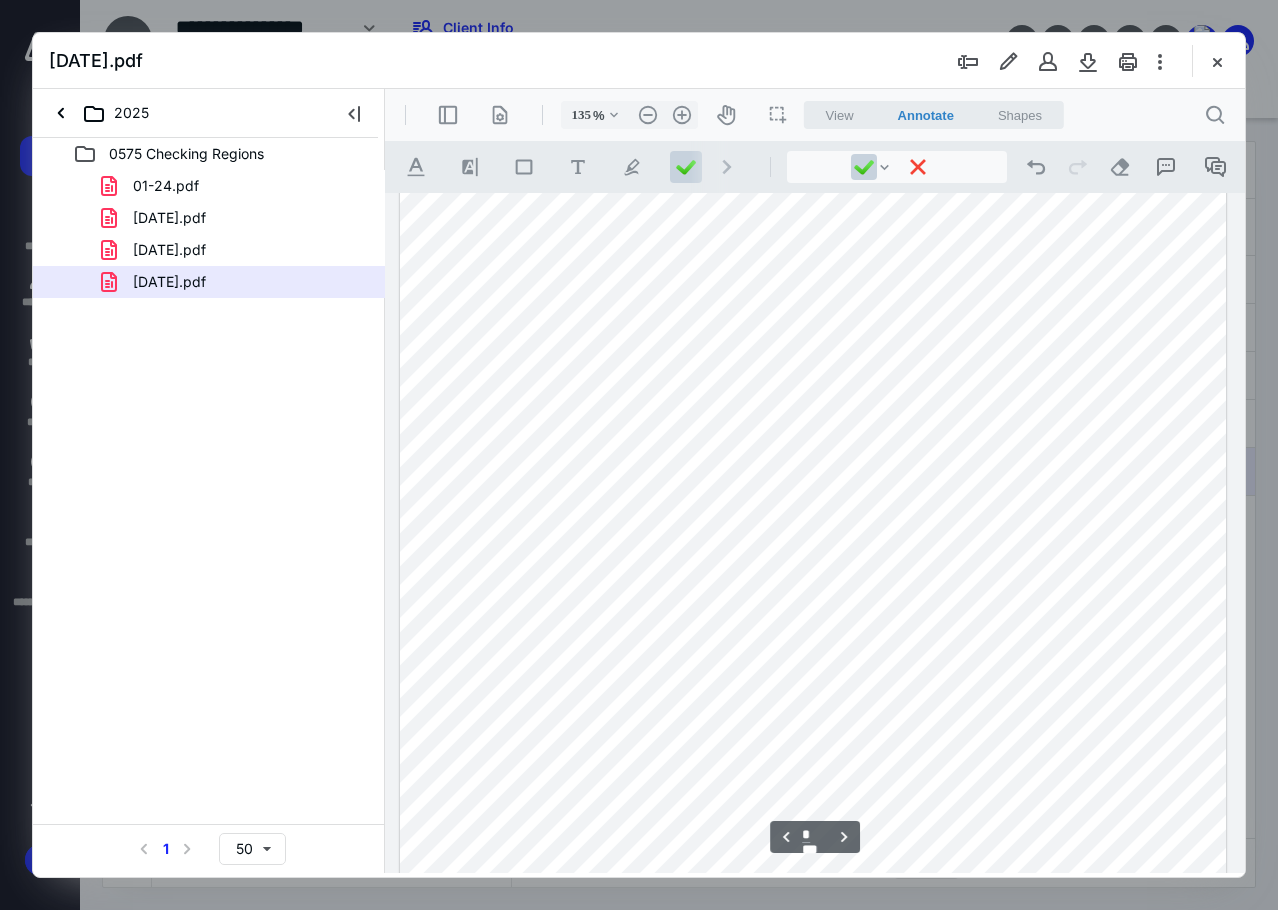 scroll, scrollTop: 836, scrollLeft: 0, axis: vertical 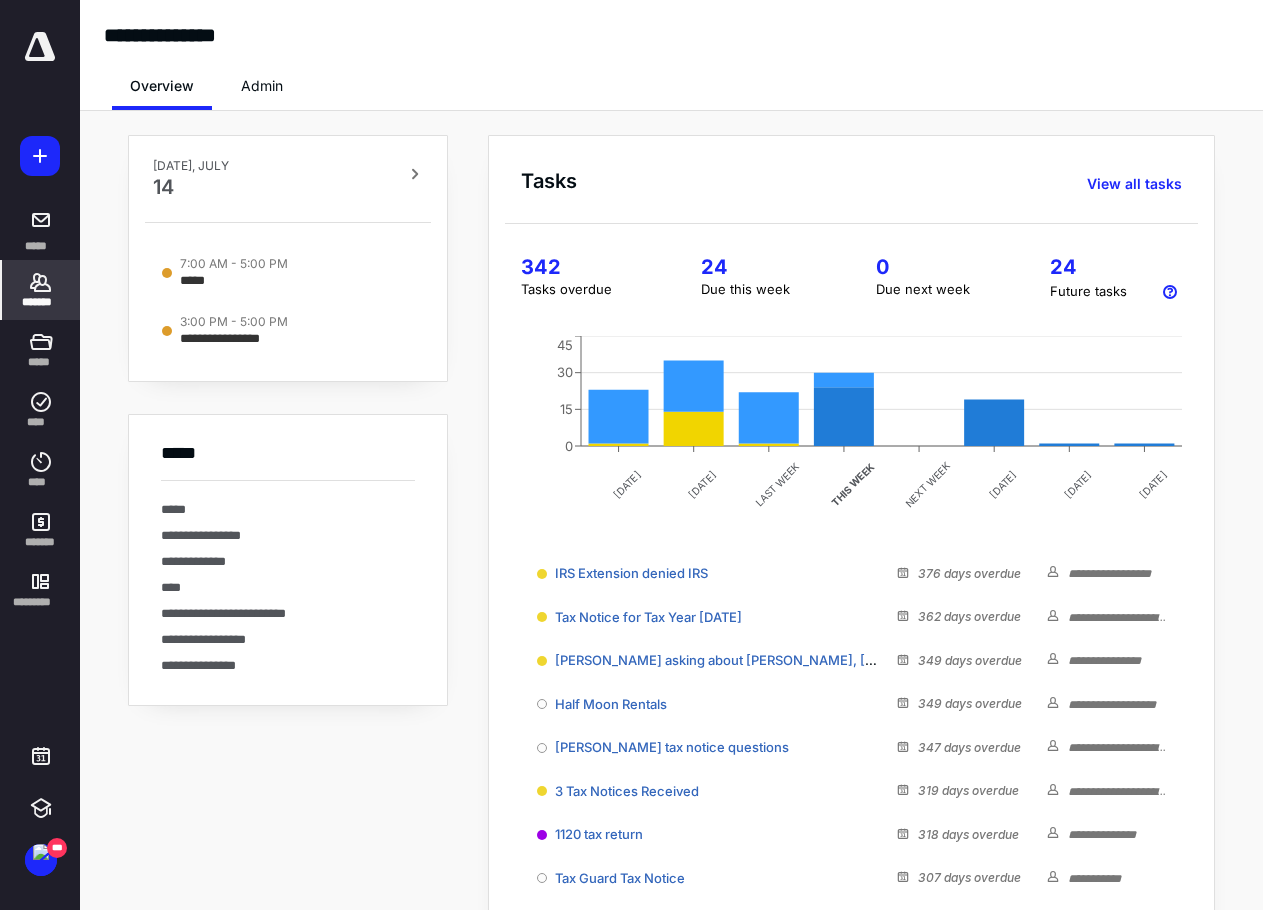 click on "*******" at bounding box center (41, 302) 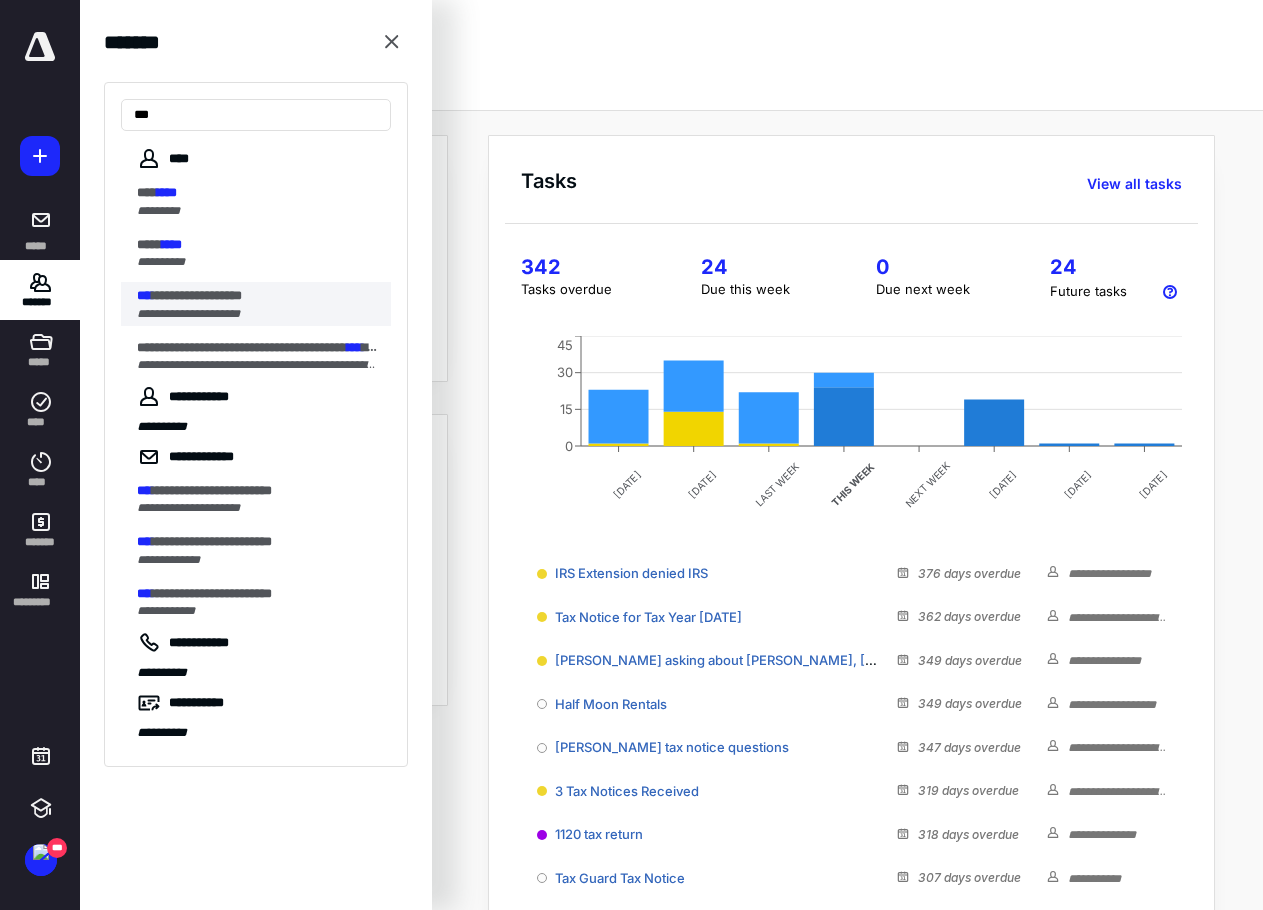 type on "***" 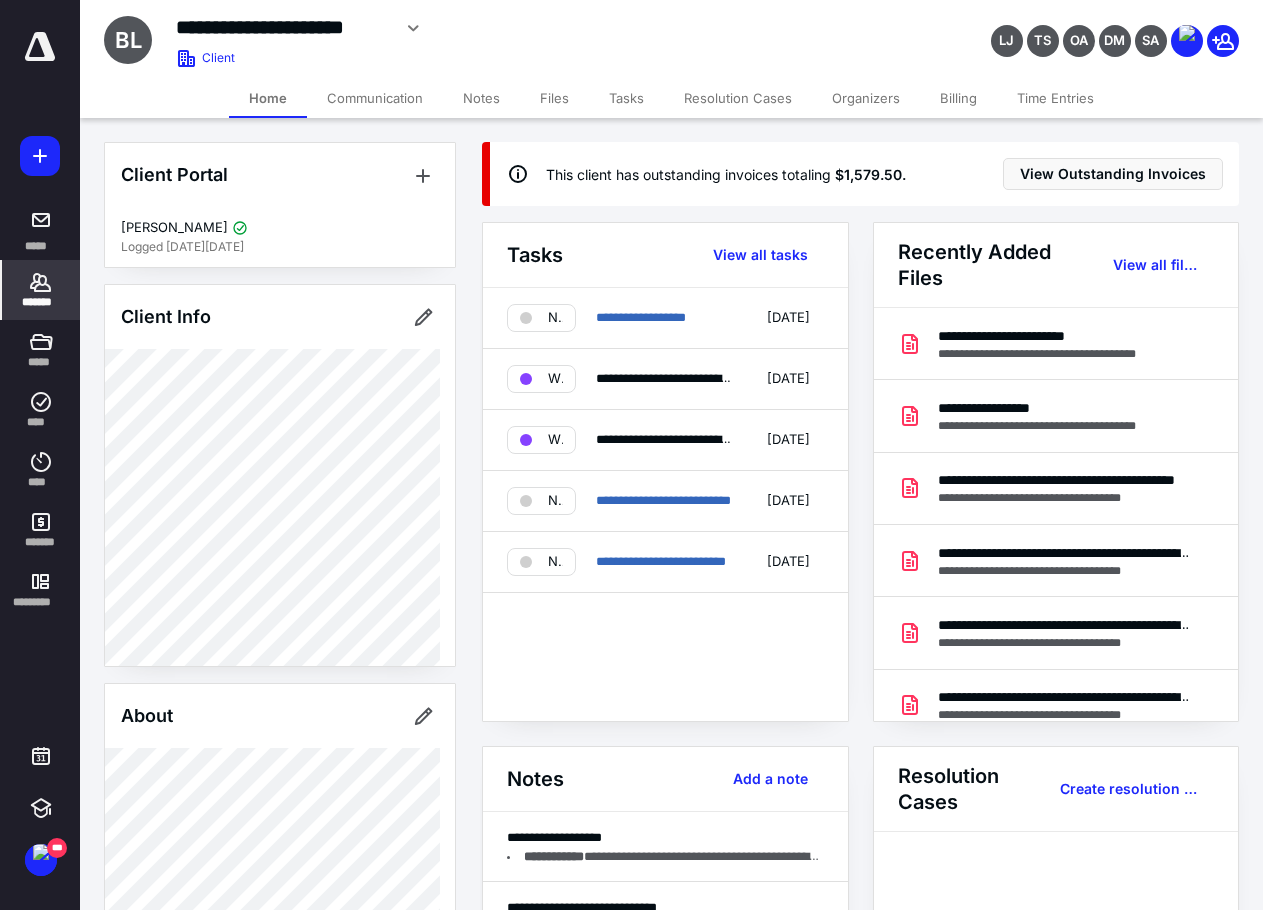 click 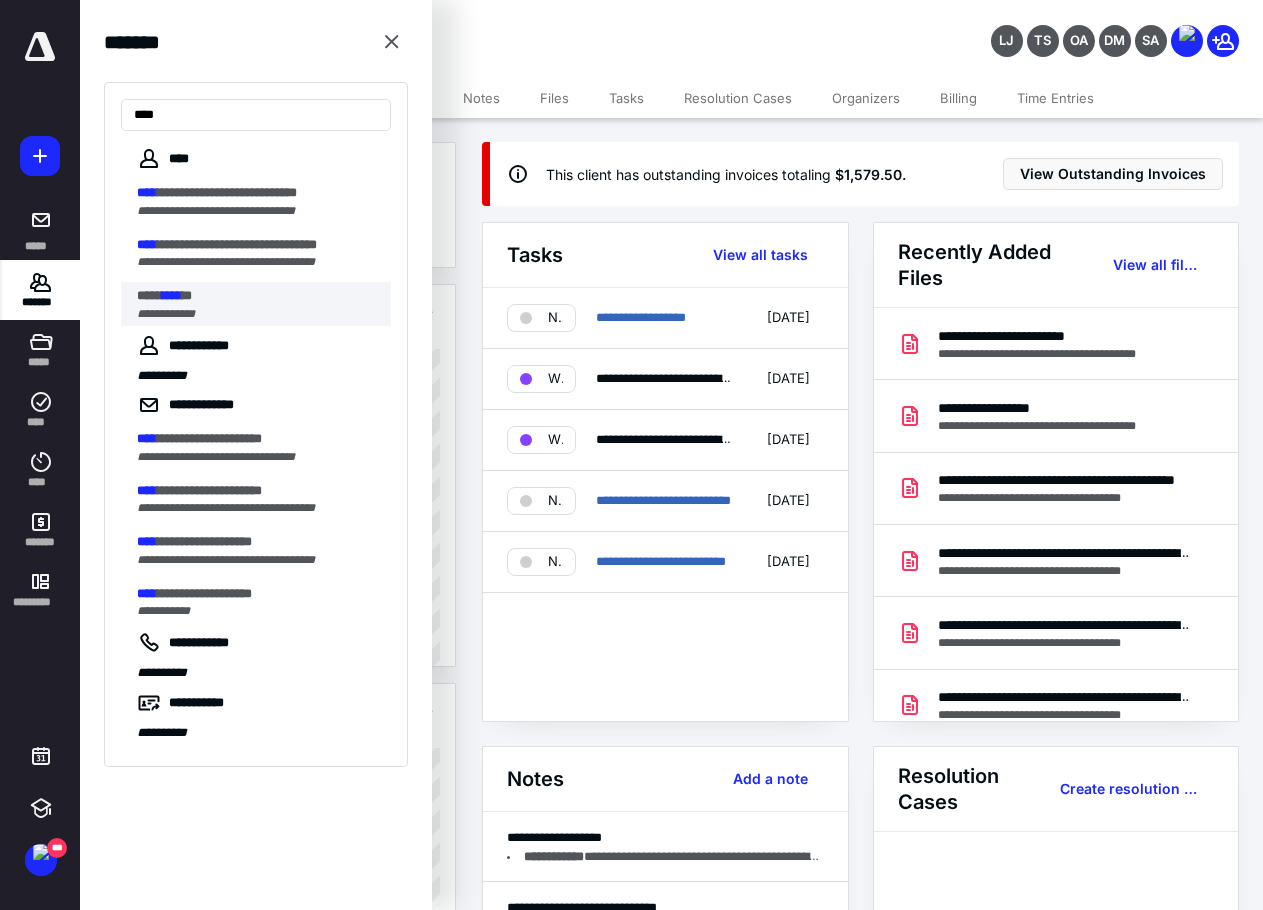 type on "****" 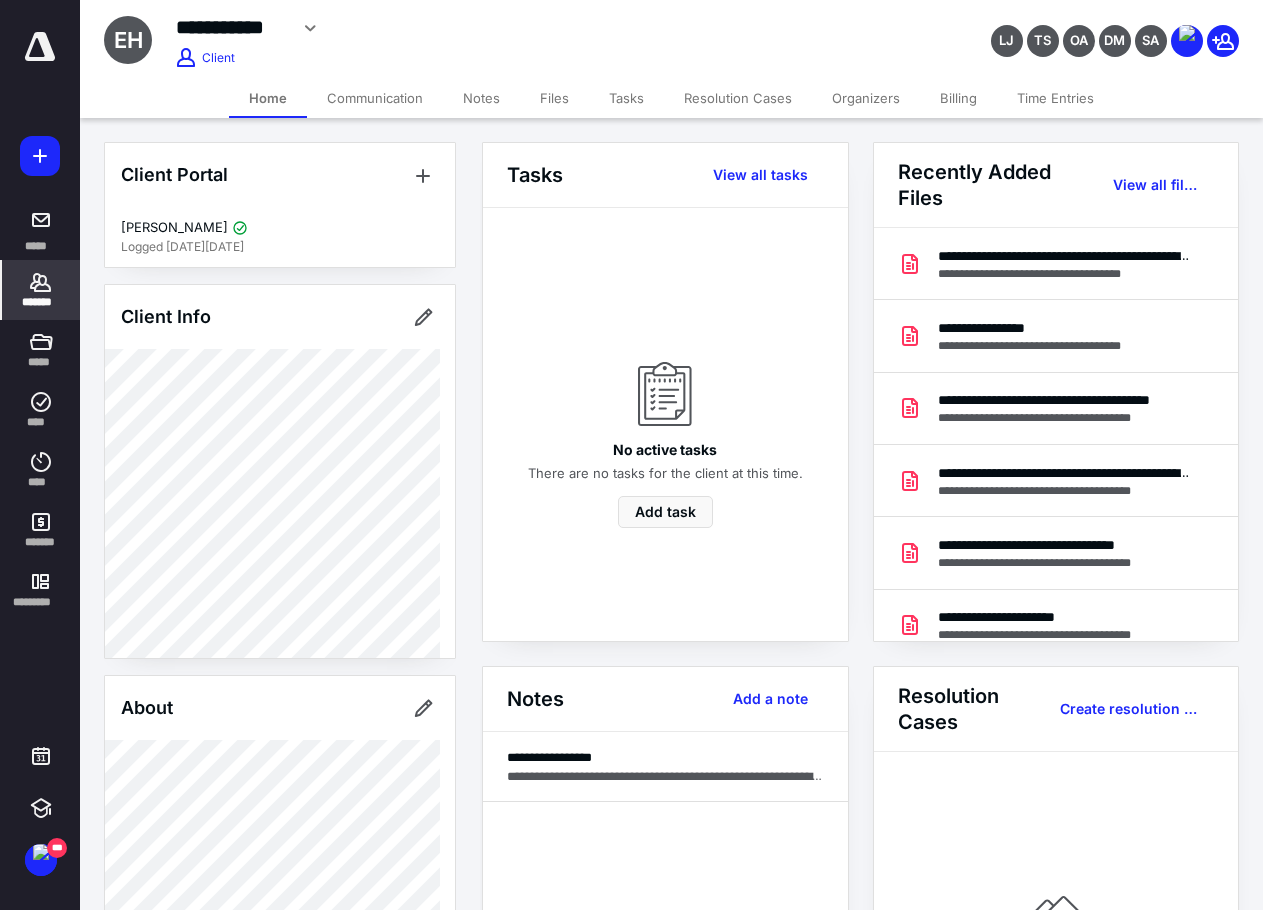 click on "Files" at bounding box center [554, 98] 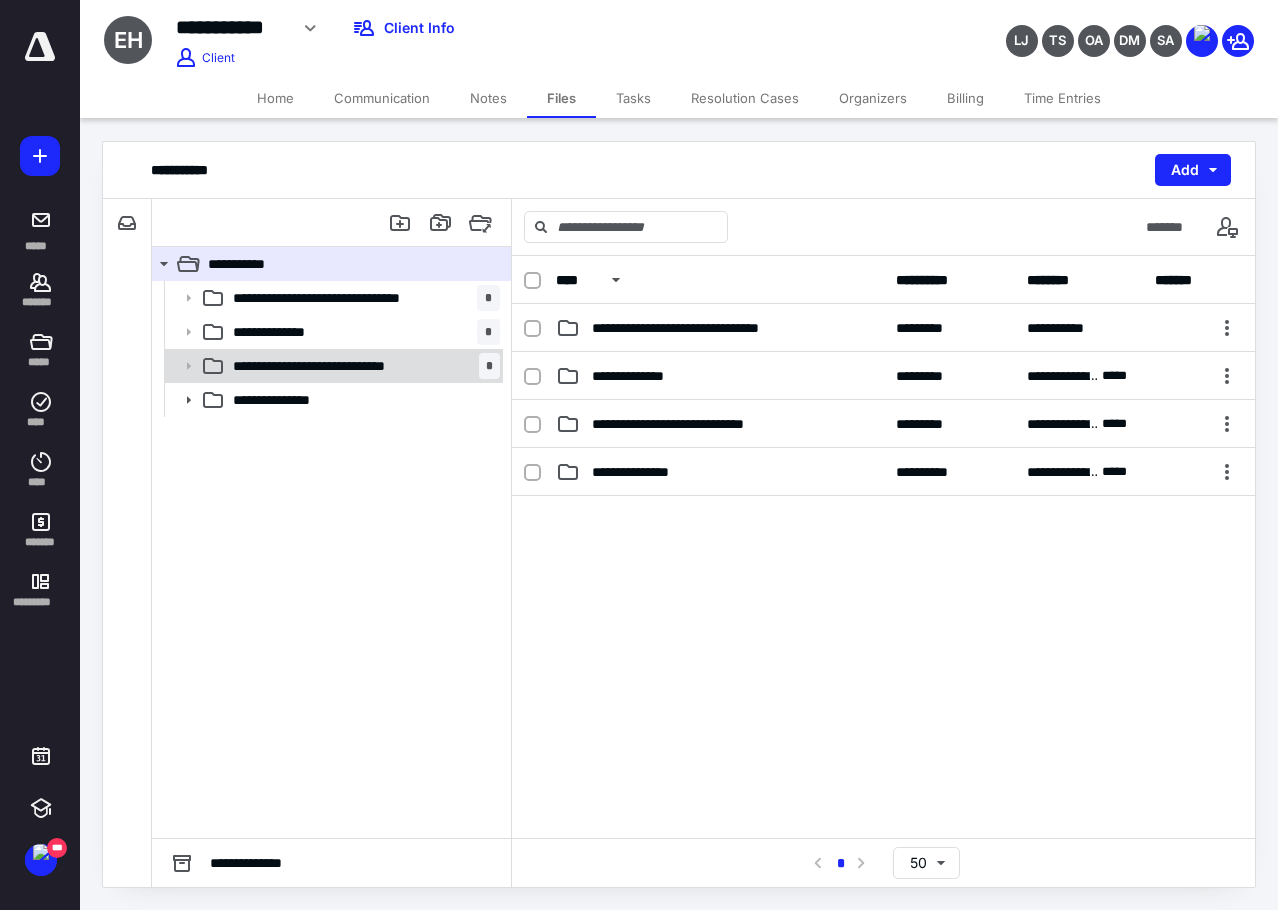 click 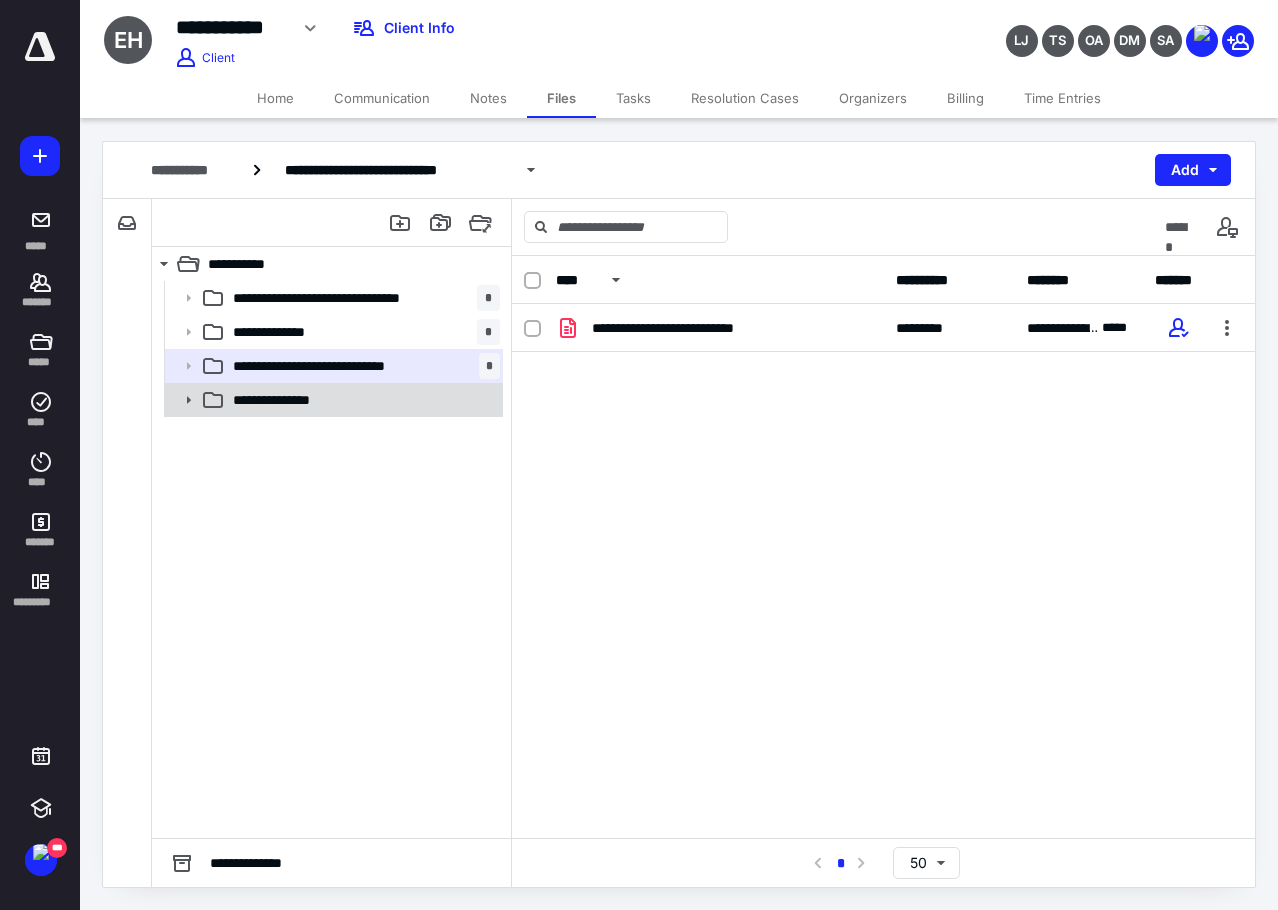 click 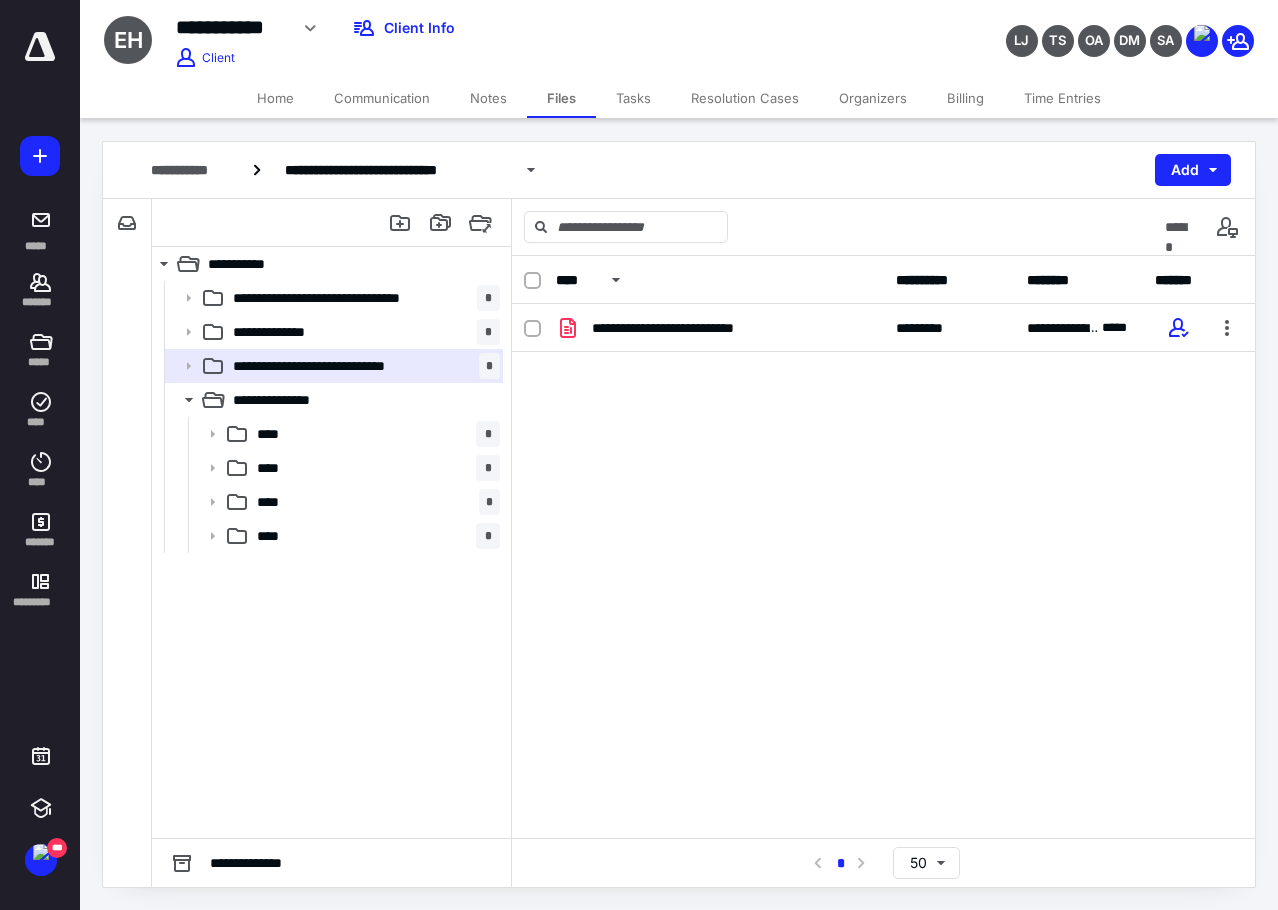 click on "Home" at bounding box center (275, 98) 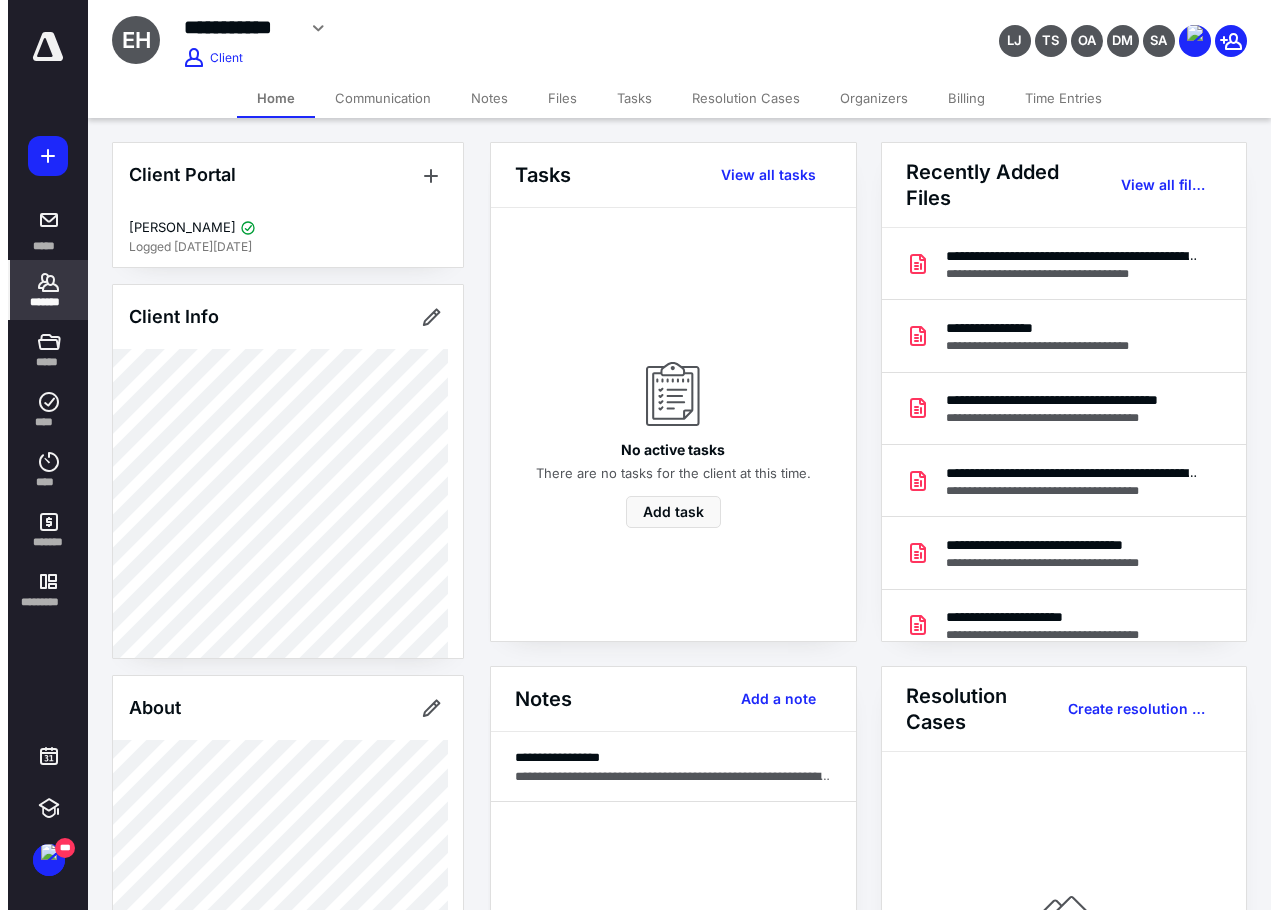 scroll, scrollTop: 1194, scrollLeft: 0, axis: vertical 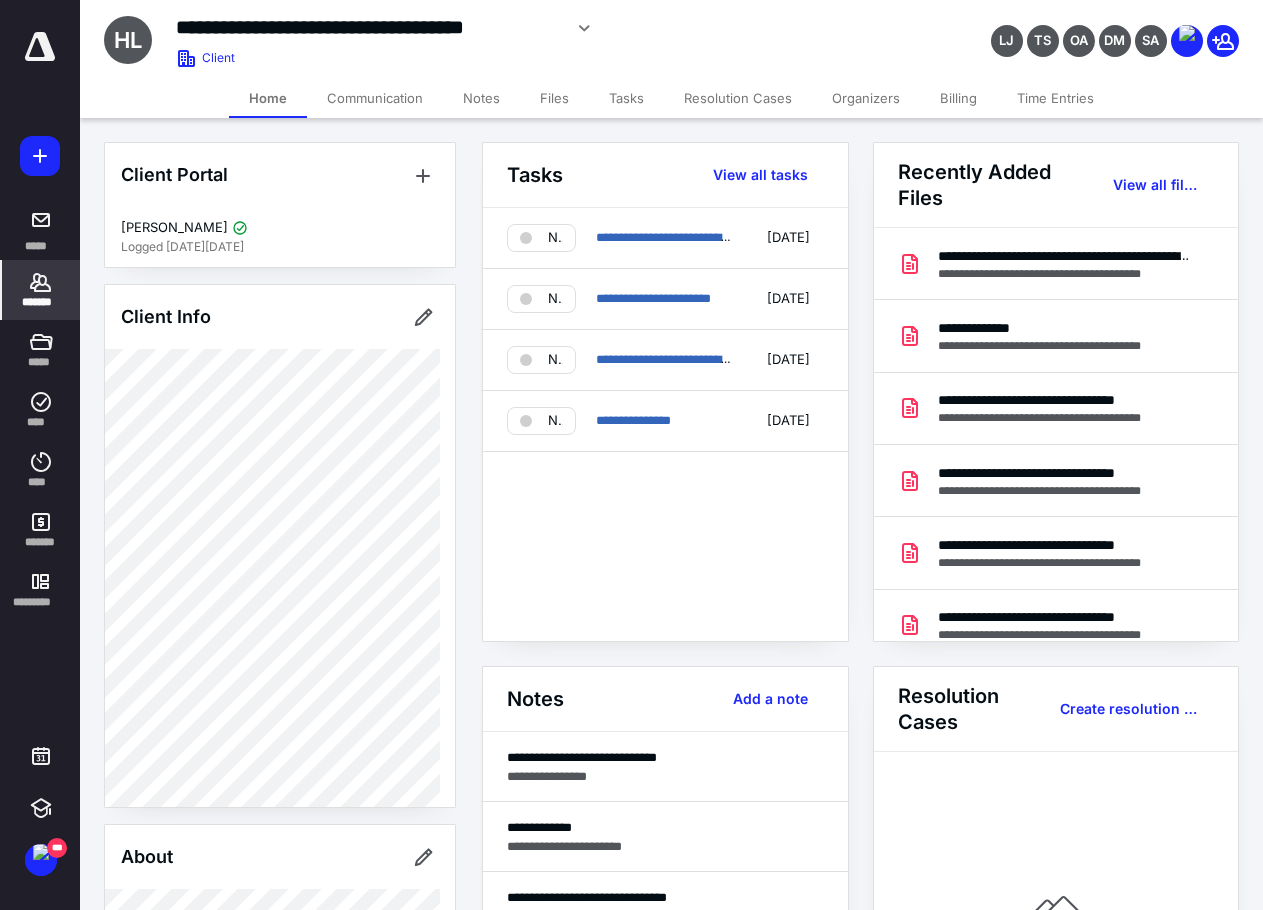 click on "Files" at bounding box center (554, 98) 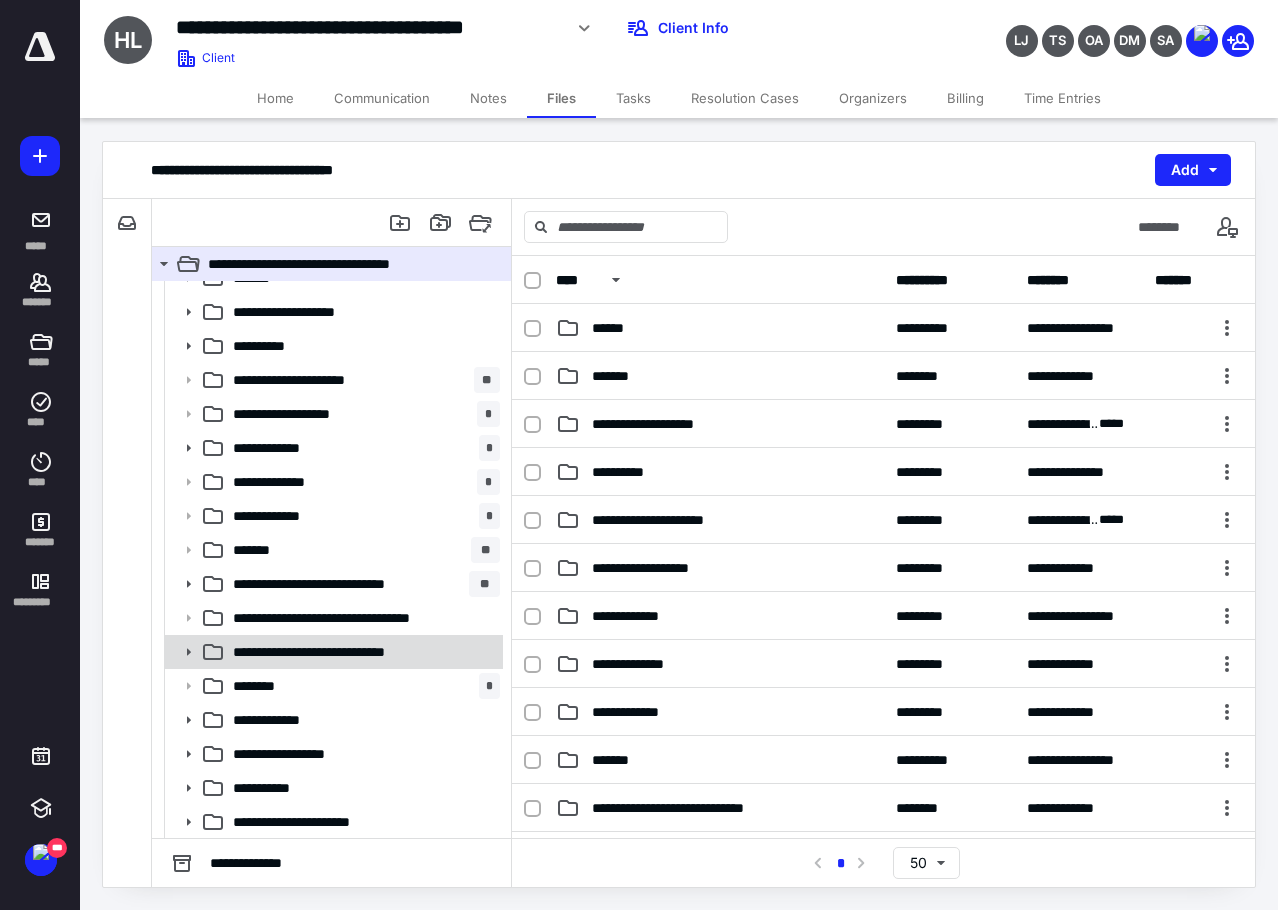 scroll, scrollTop: 55, scrollLeft: 0, axis: vertical 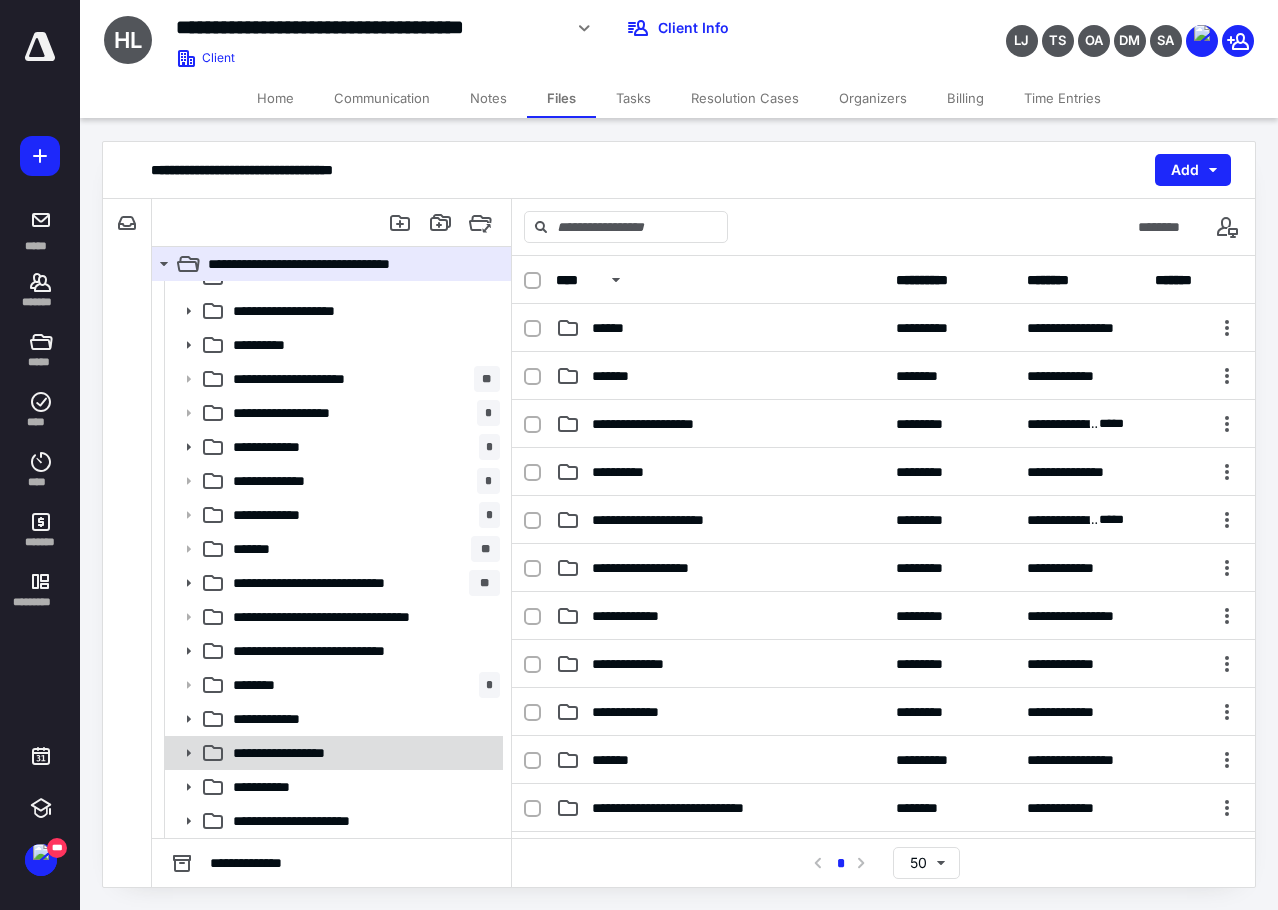 click 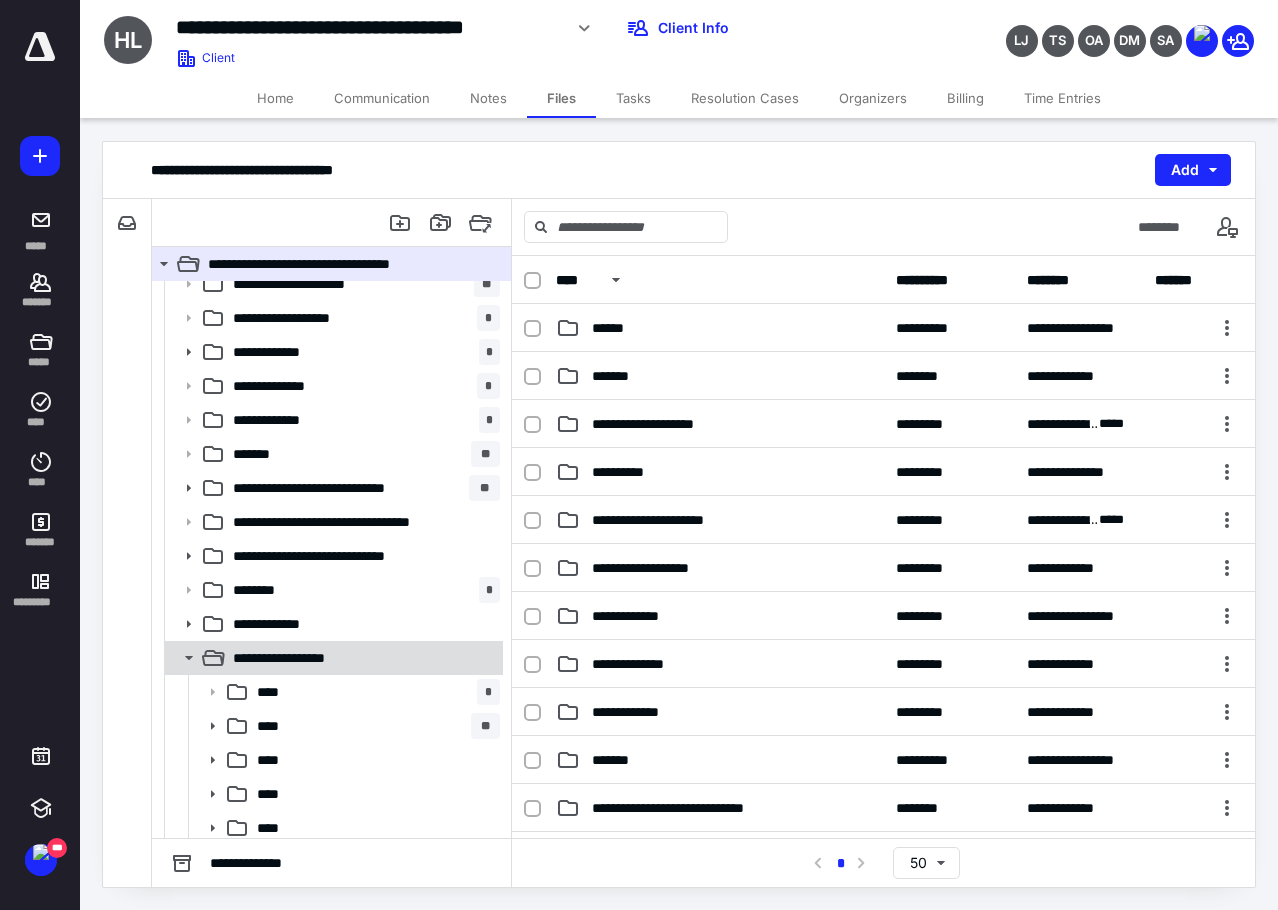 scroll, scrollTop: 293, scrollLeft: 0, axis: vertical 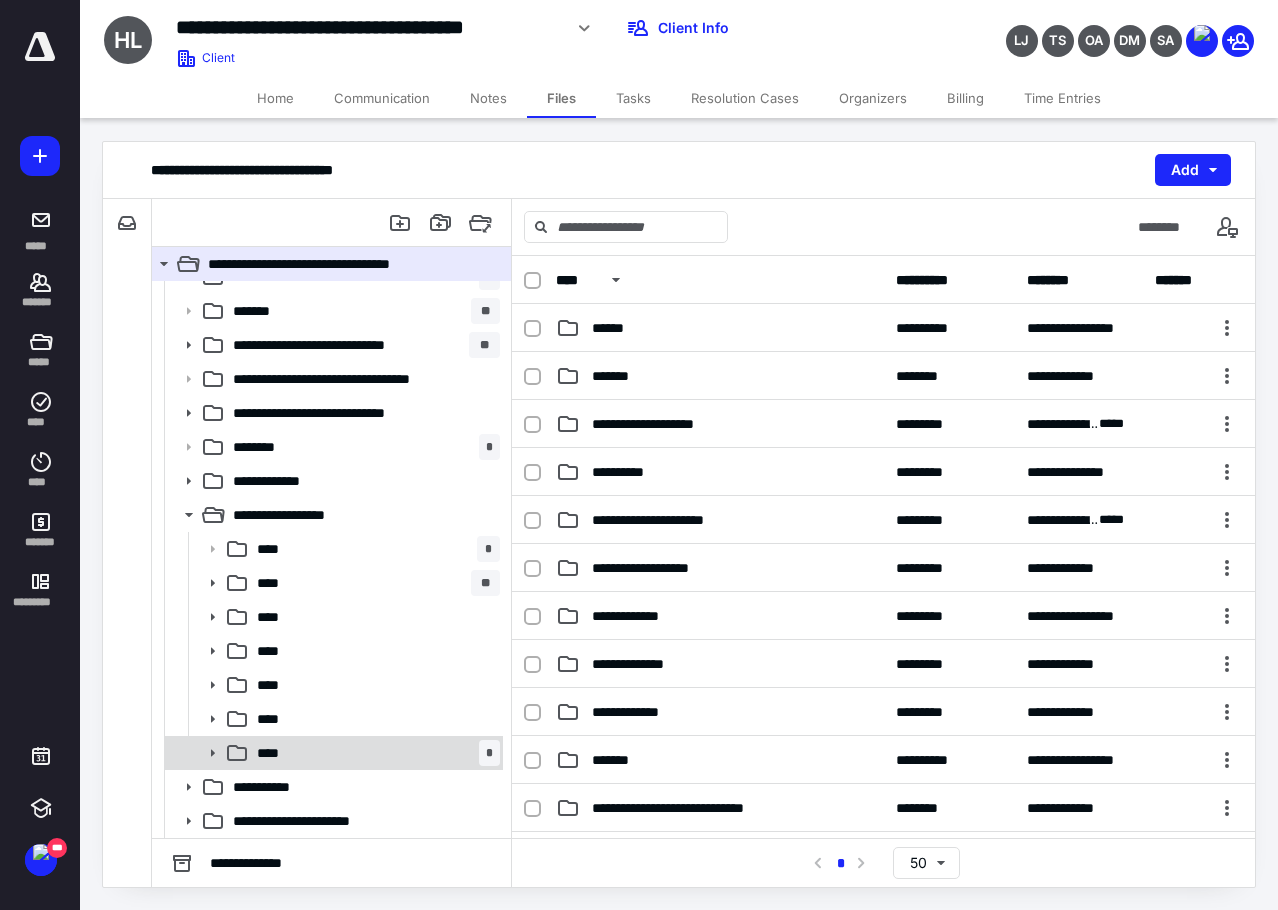 click 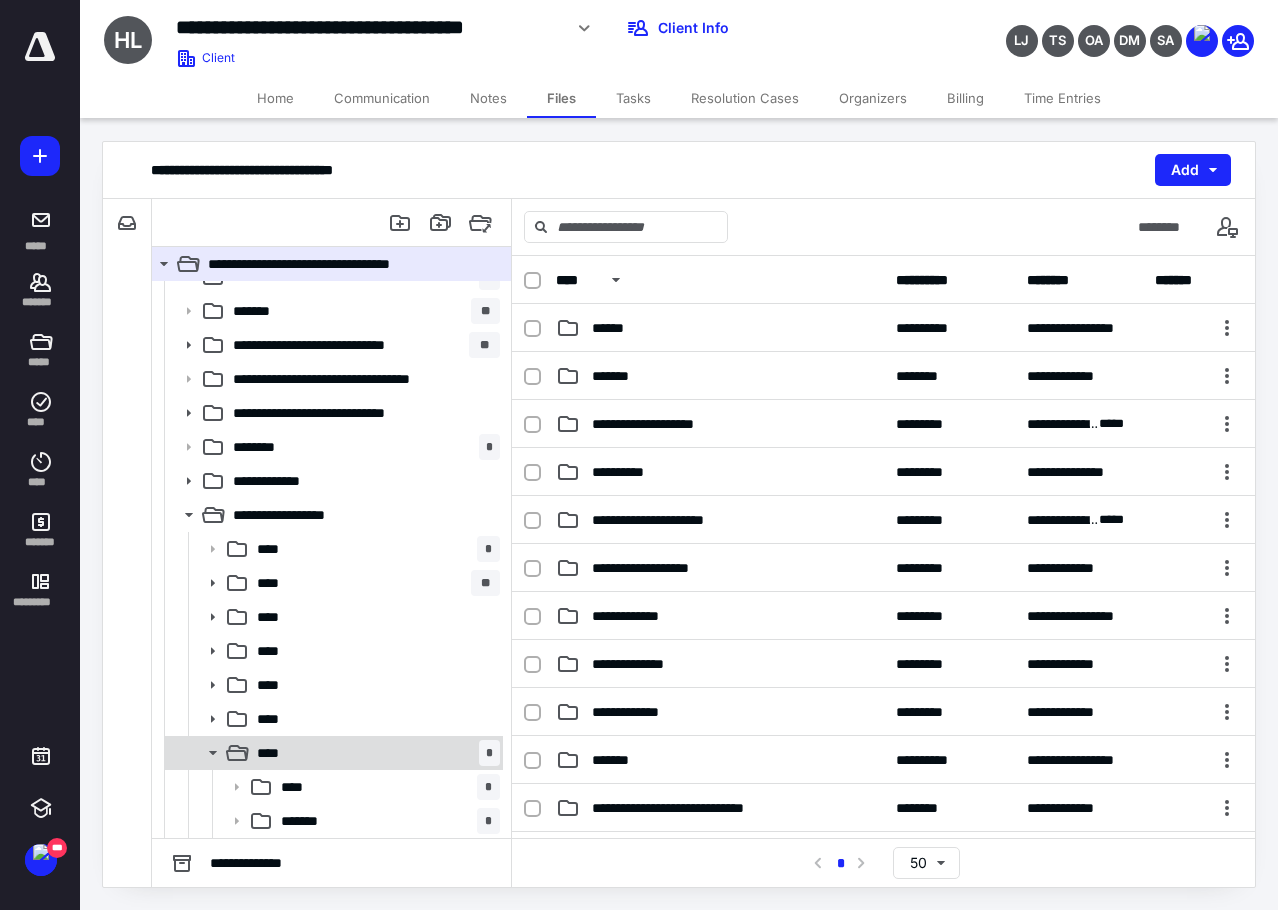 scroll, scrollTop: 361, scrollLeft: 0, axis: vertical 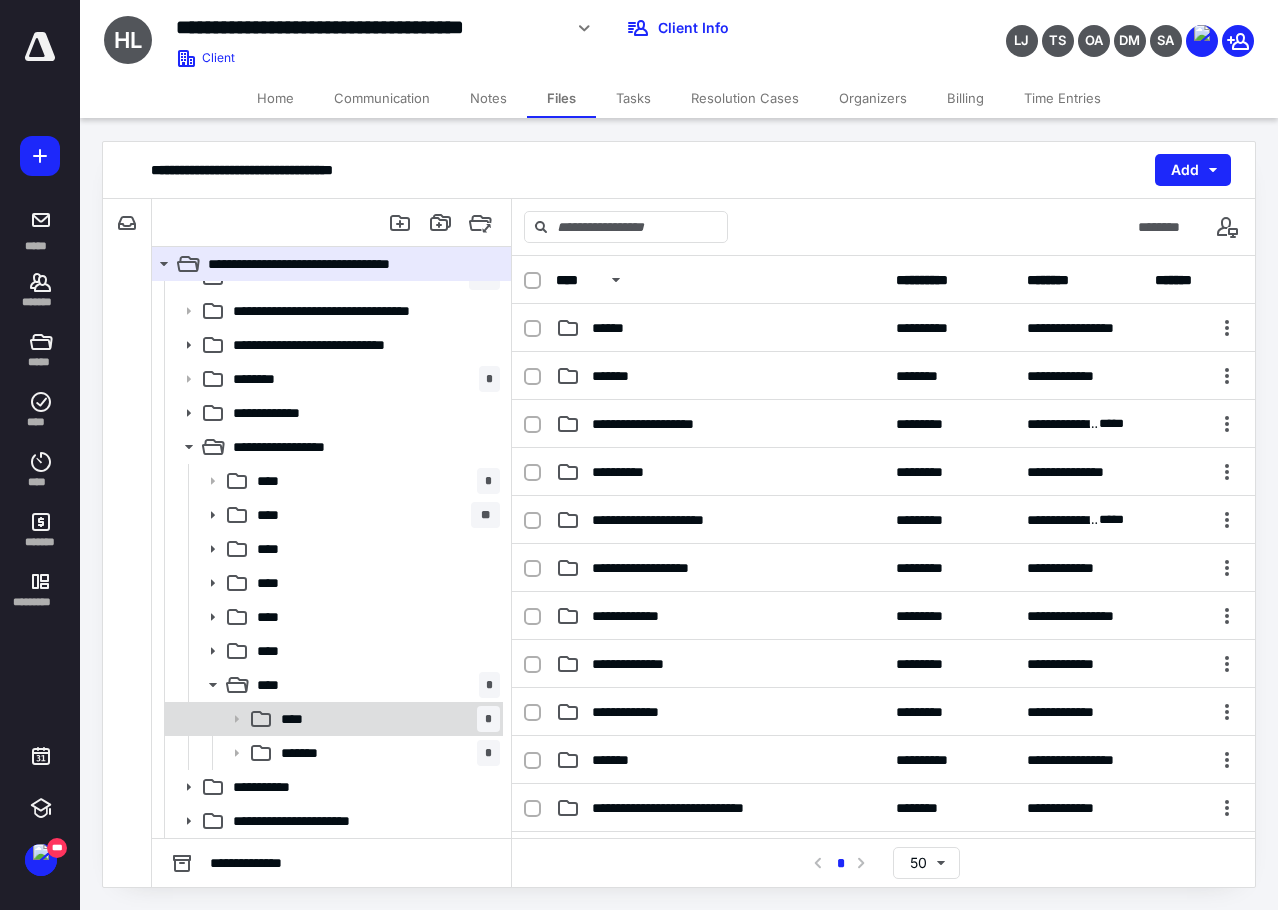 click 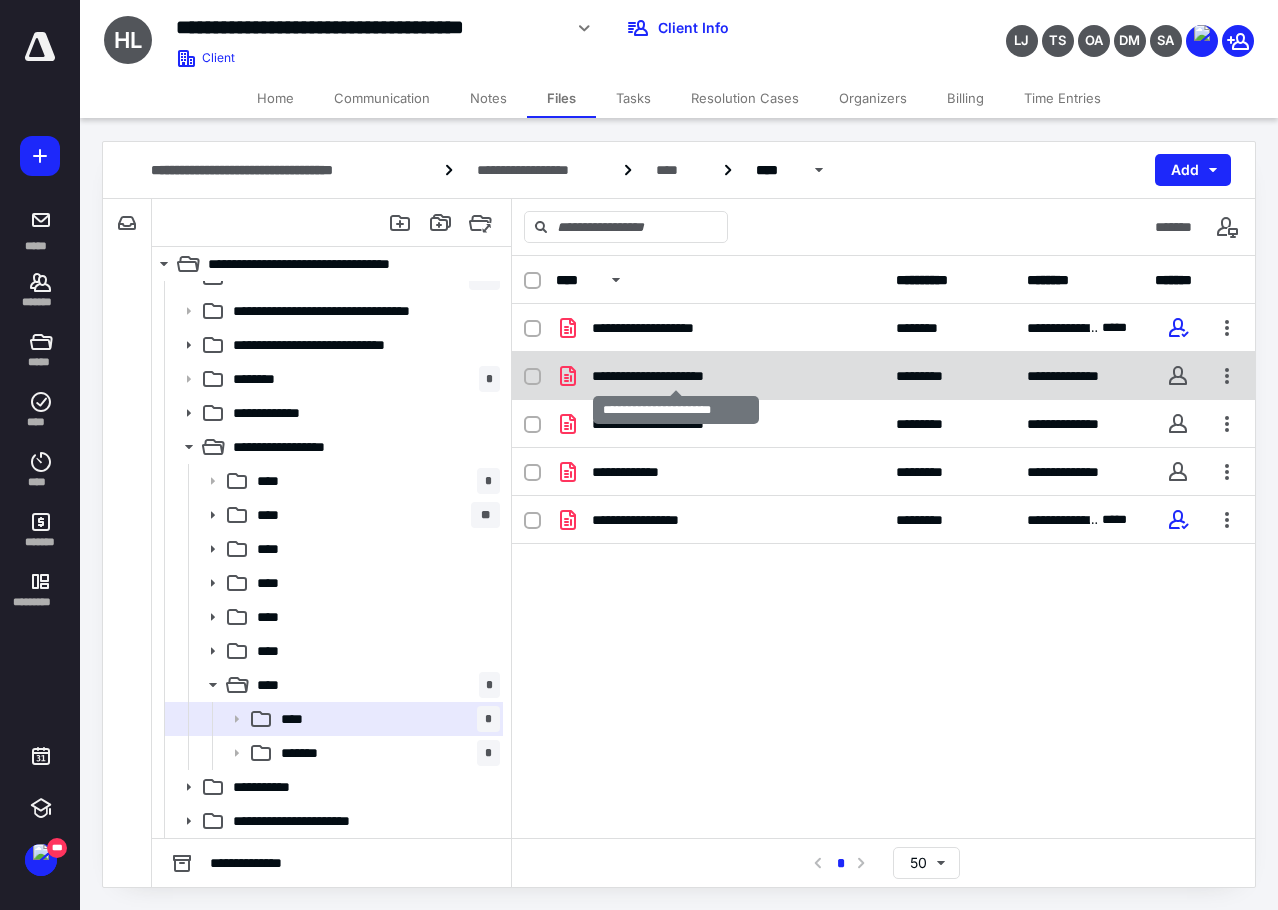 click on "**********" at bounding box center (676, 376) 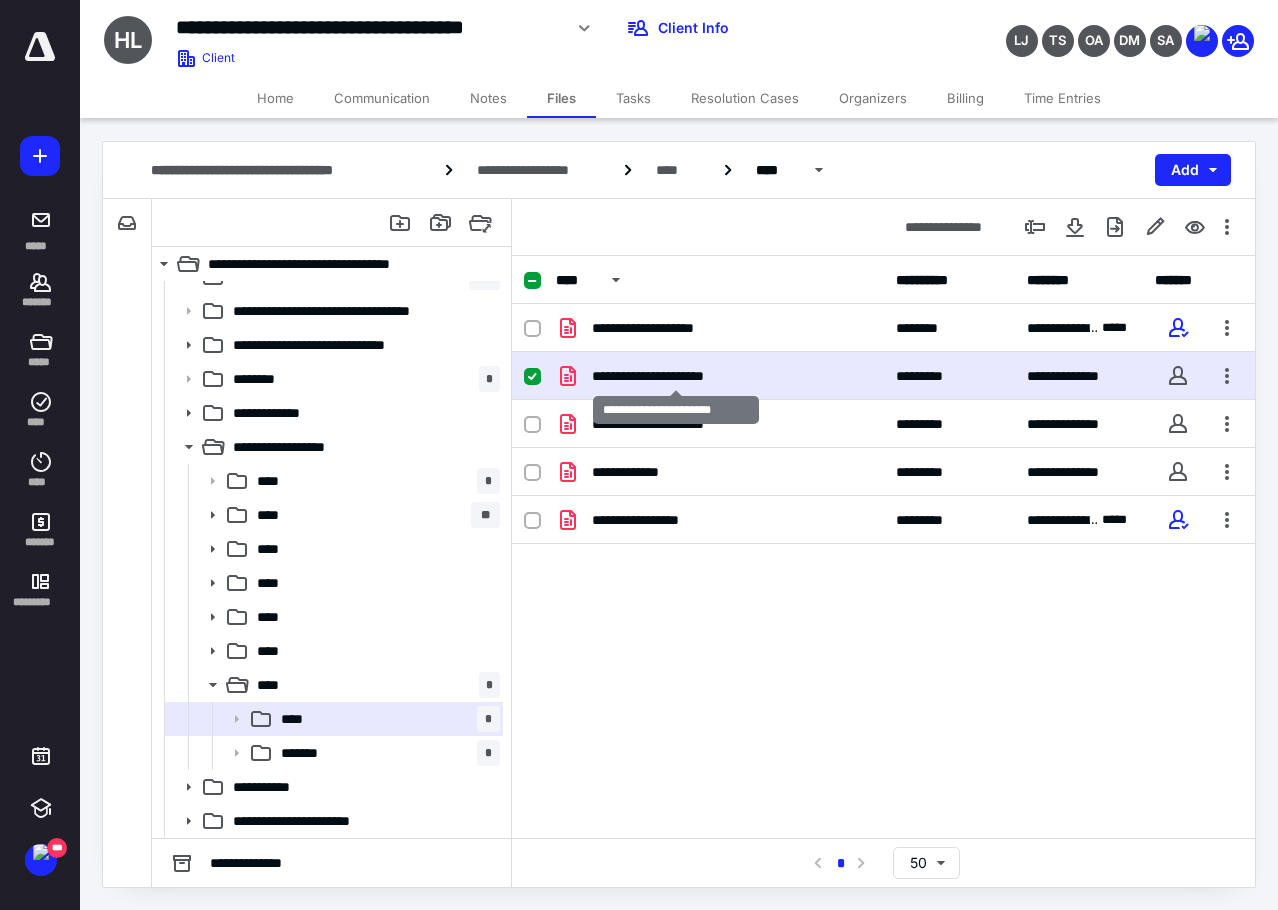 click on "**********" at bounding box center (676, 376) 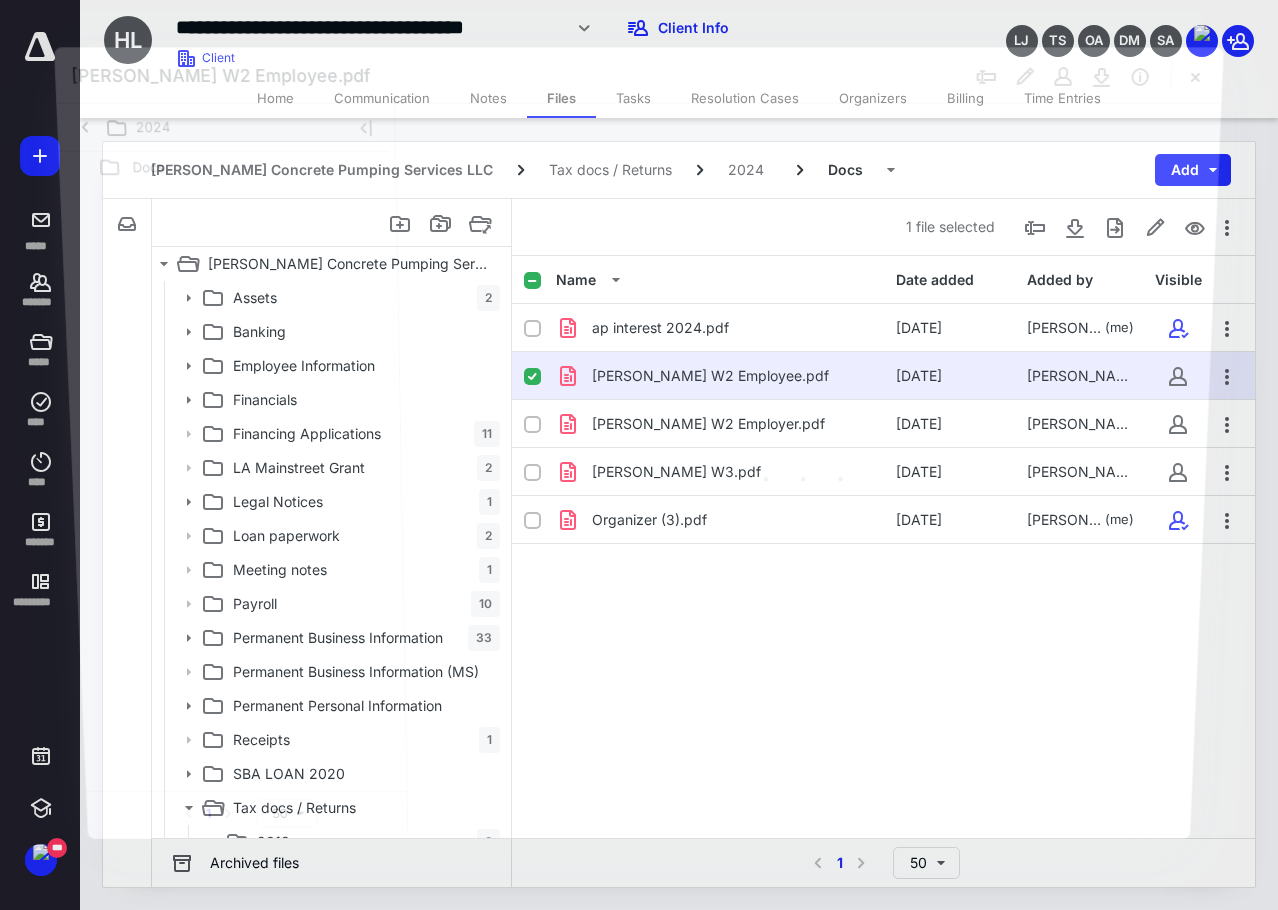 scroll, scrollTop: 361, scrollLeft: 0, axis: vertical 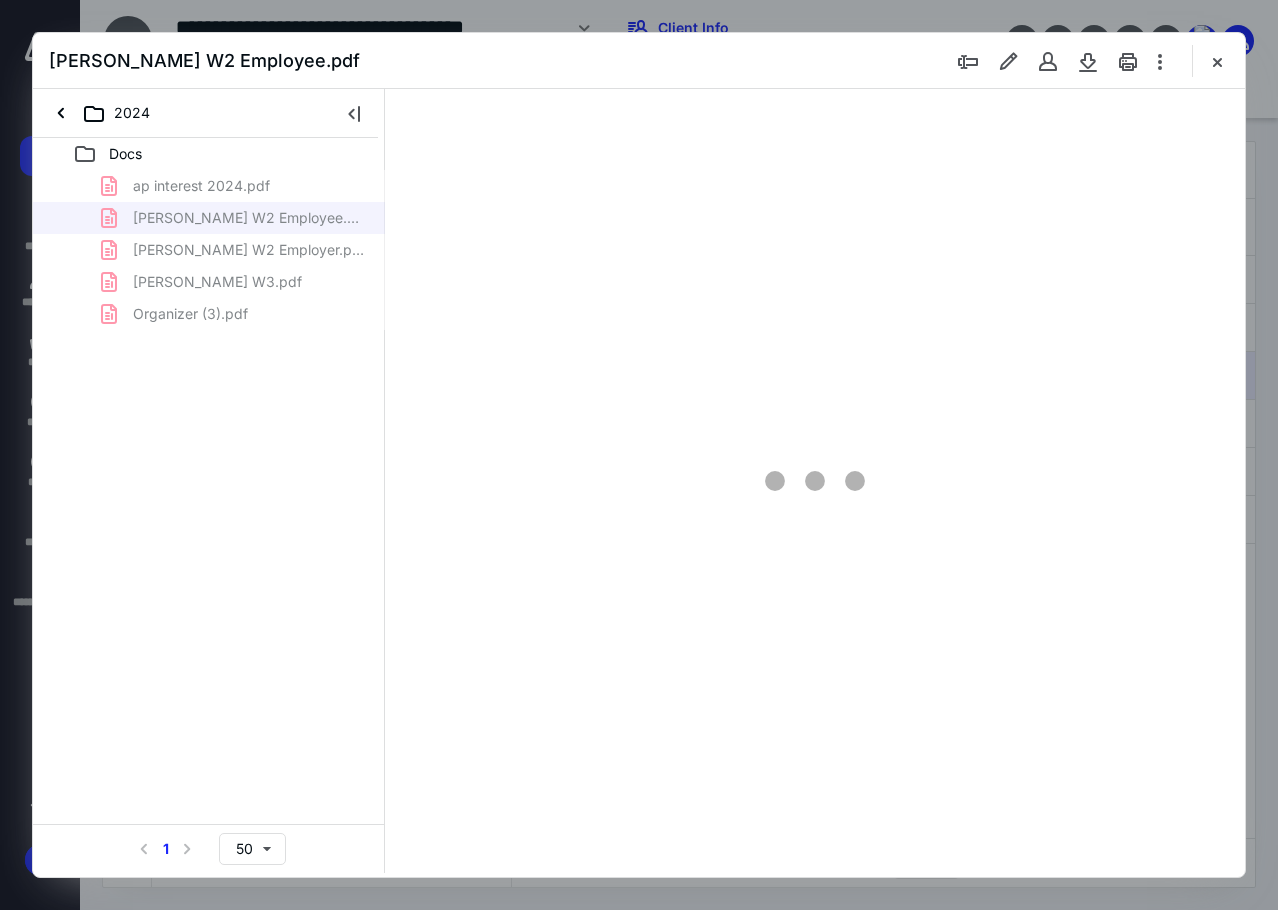 type on "85" 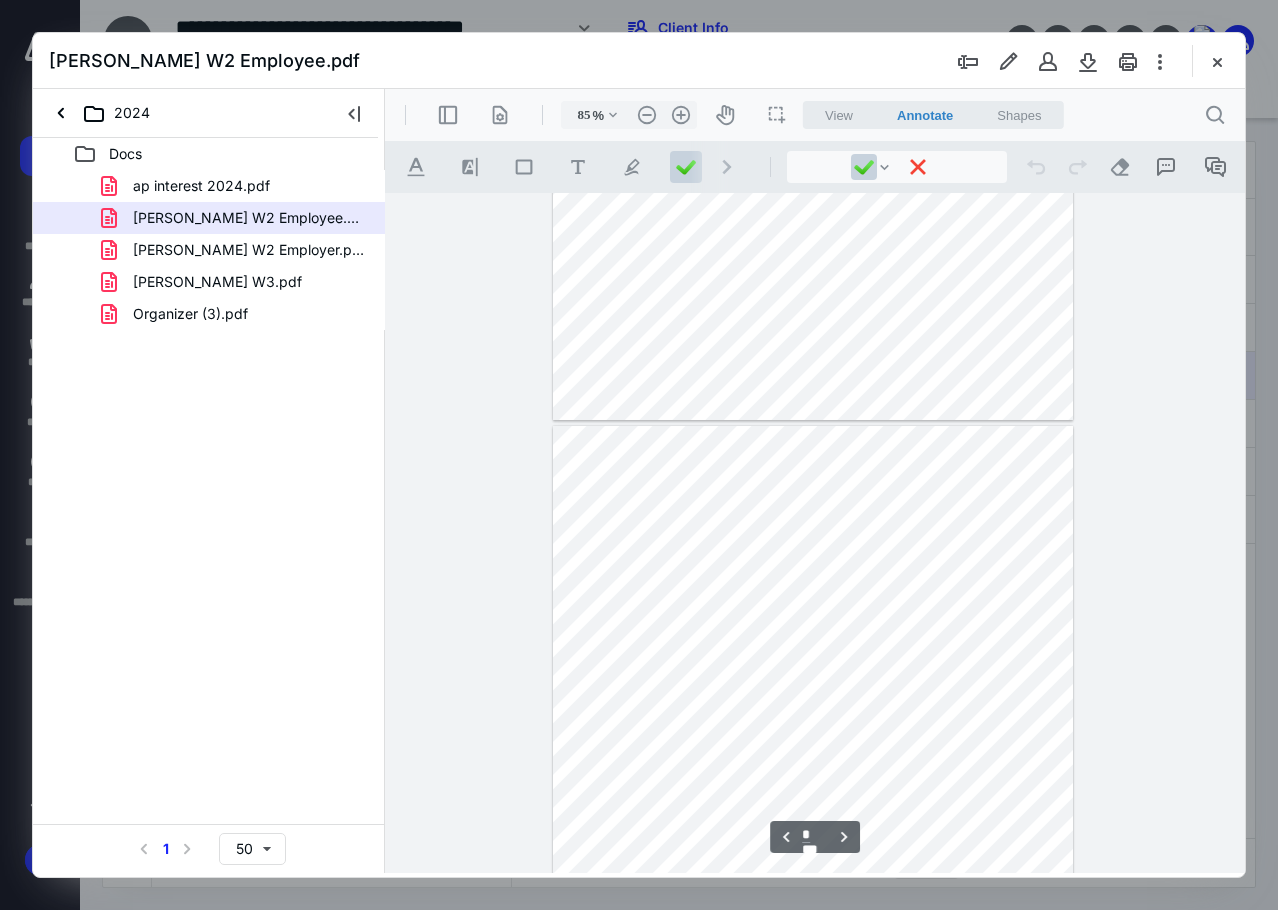 scroll, scrollTop: 2807, scrollLeft: 0, axis: vertical 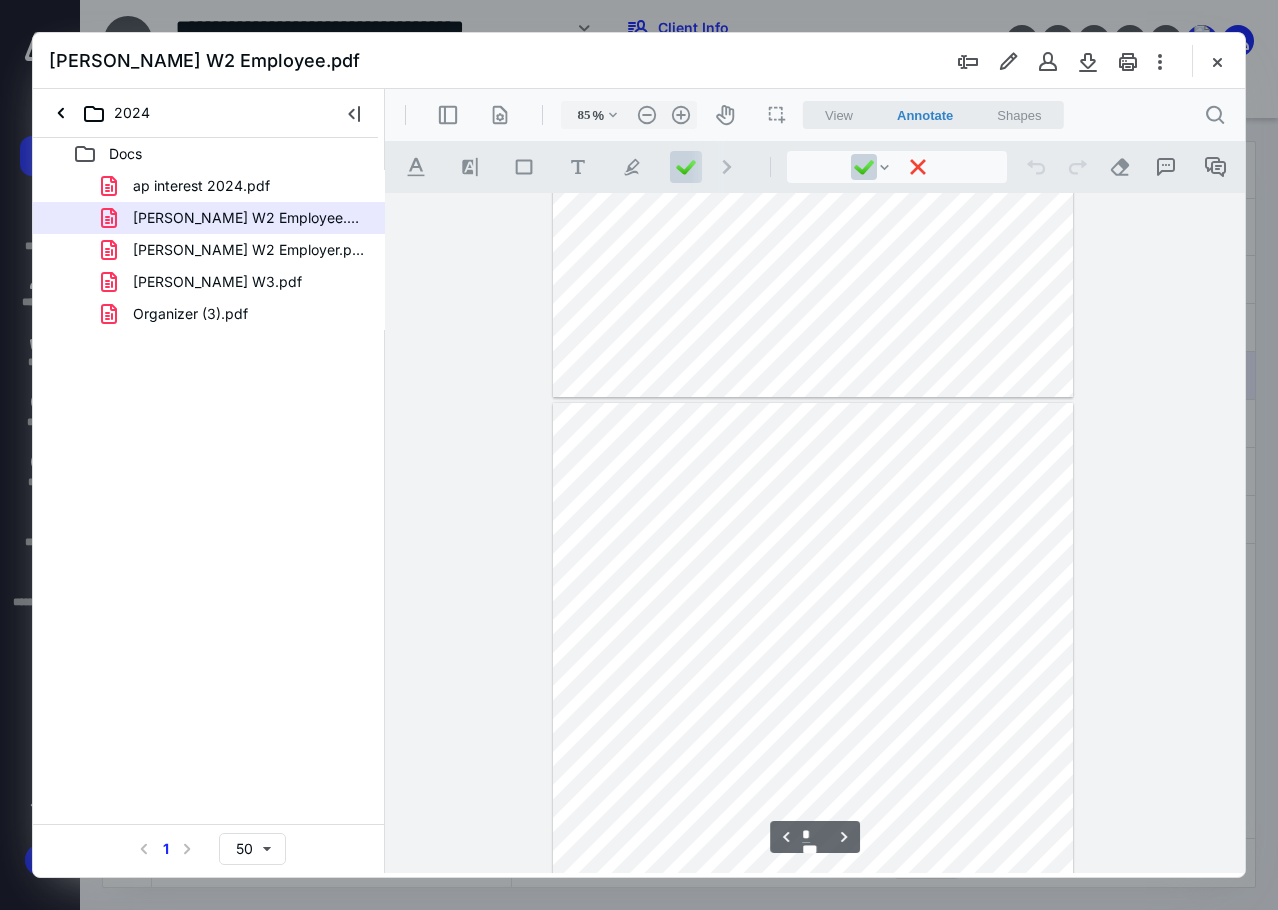 type on "*" 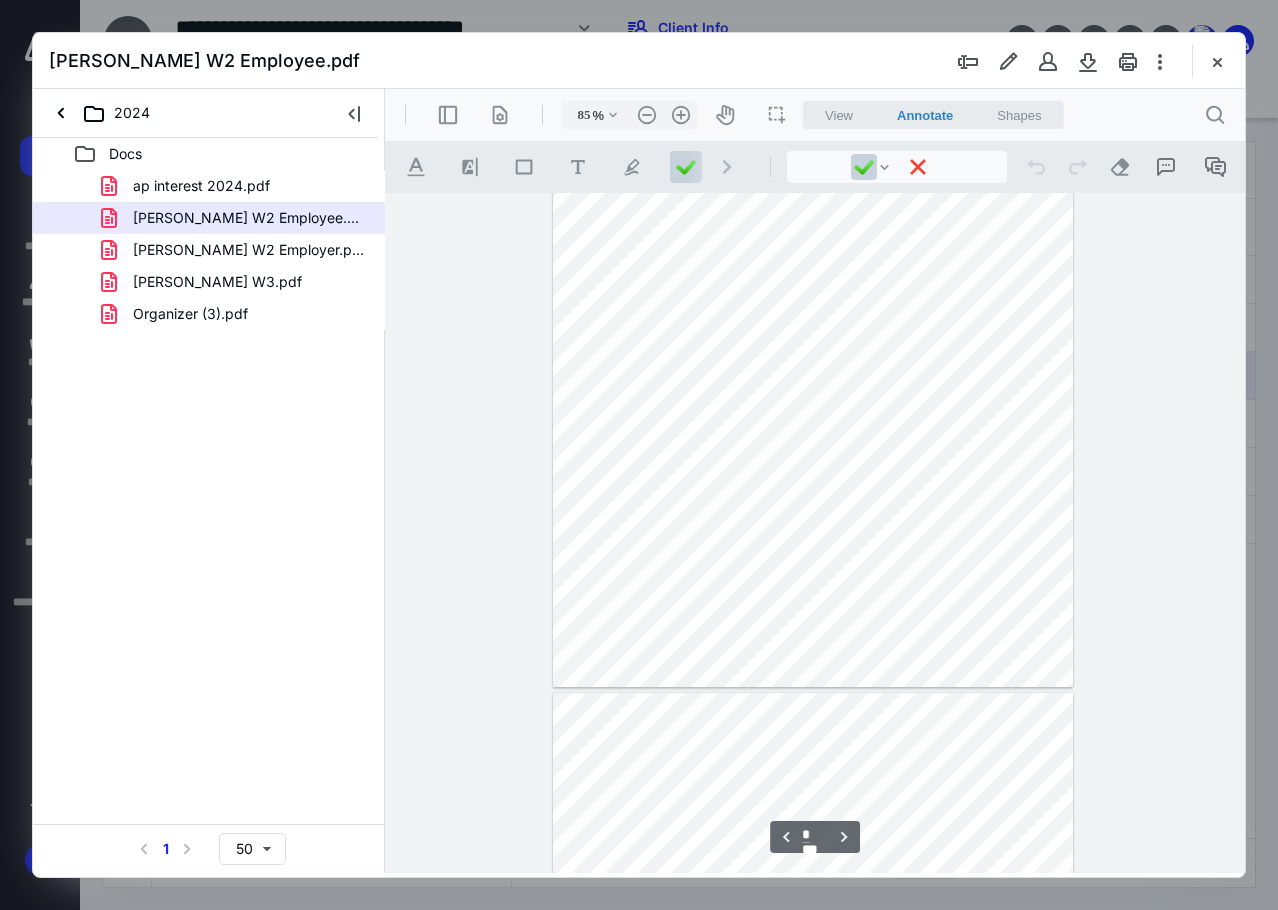 scroll, scrollTop: 3707, scrollLeft: 0, axis: vertical 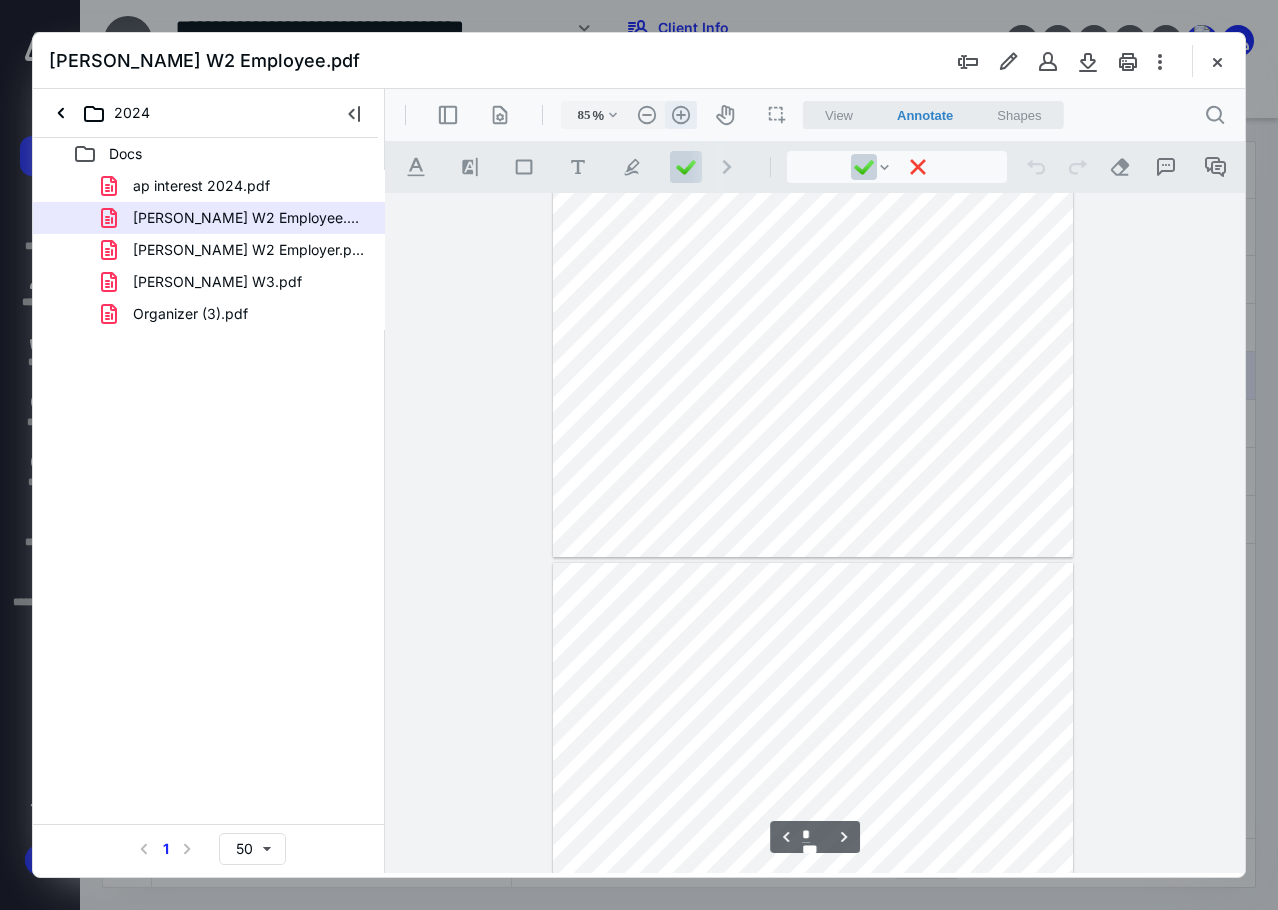click on ".cls-1{fill:#abb0c4;} icon - header - zoom - in - line" at bounding box center [681, 115] 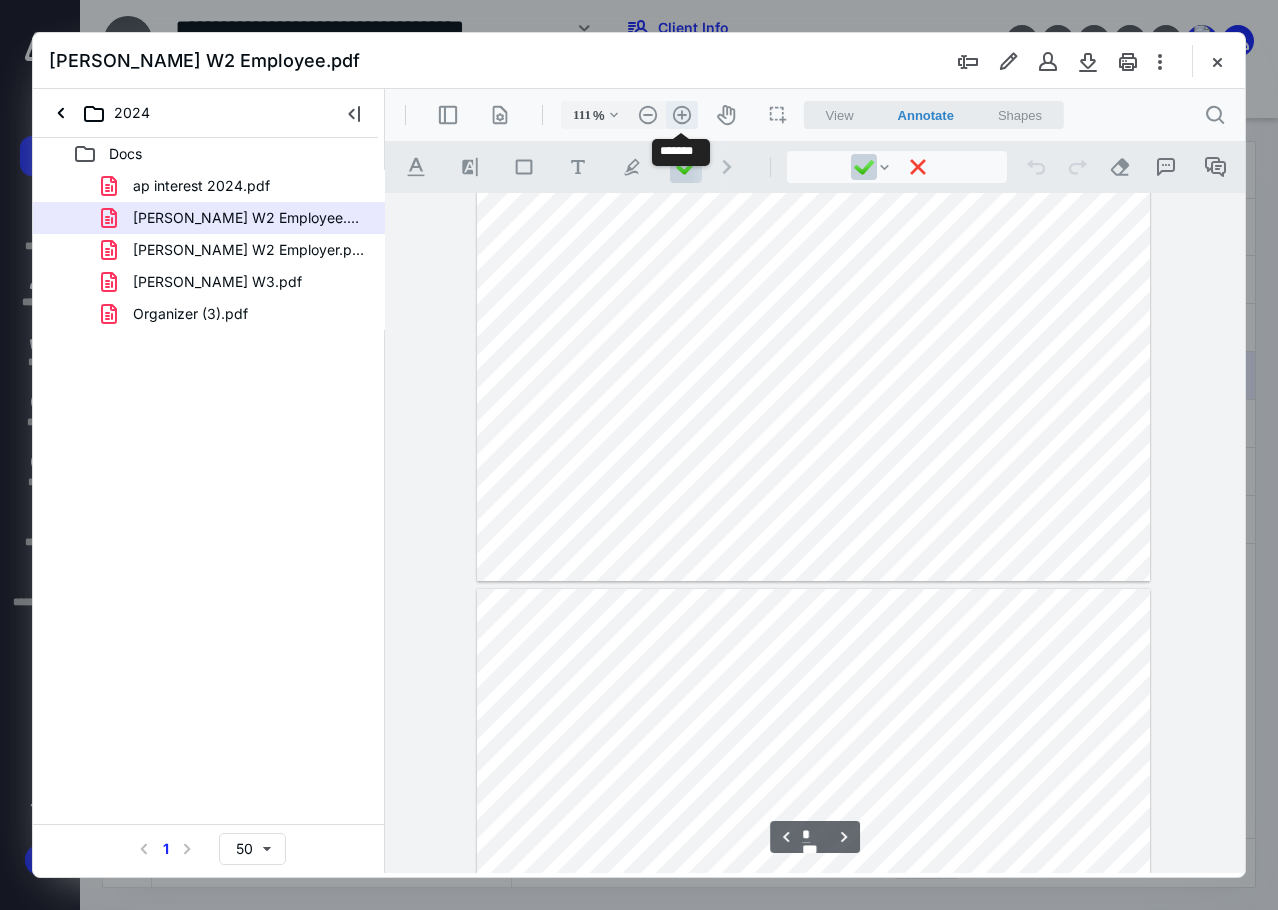 click on ".cls-1{fill:#abb0c4;} icon - header - zoom - in - line" at bounding box center (682, 115) 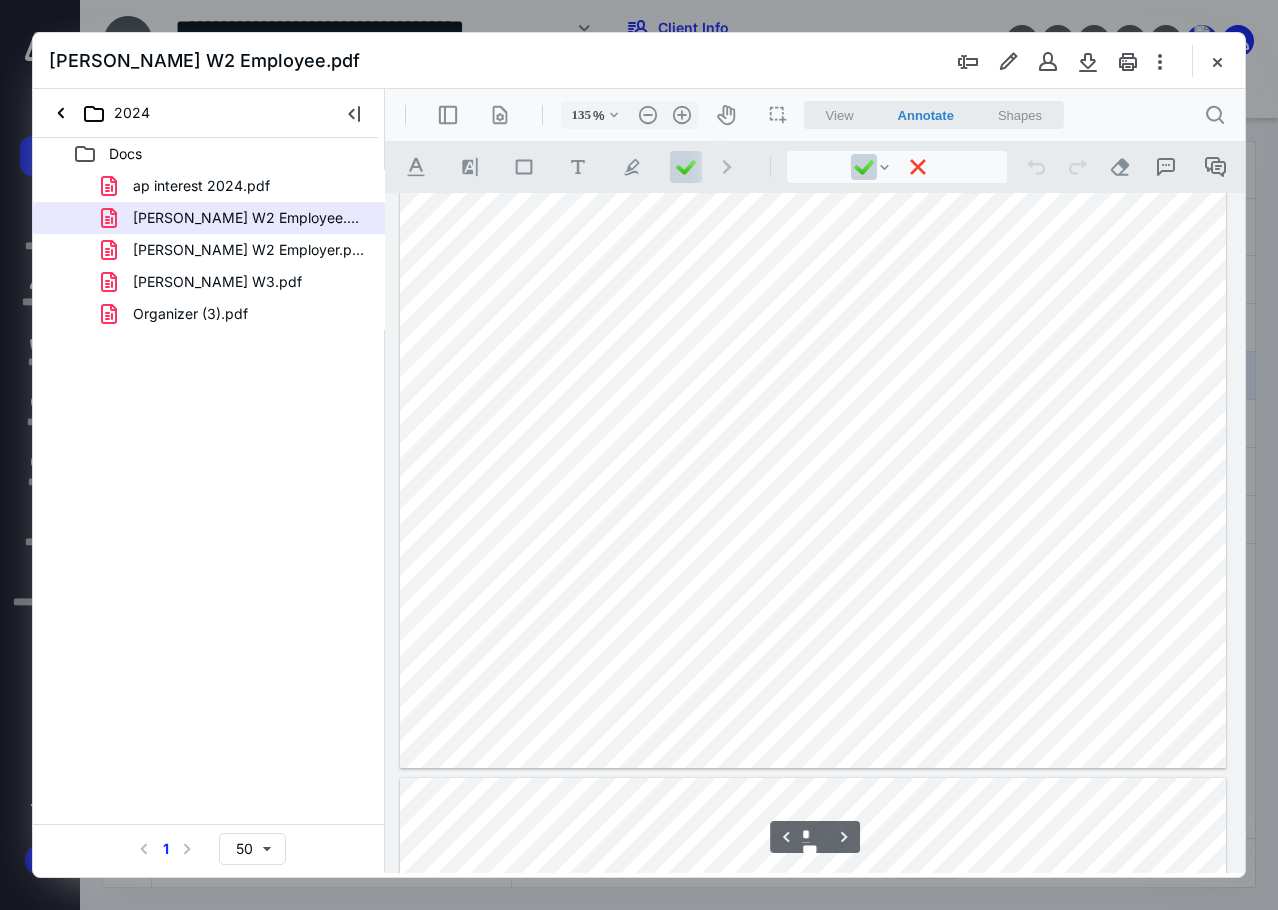 scroll, scrollTop: 1557, scrollLeft: 0, axis: vertical 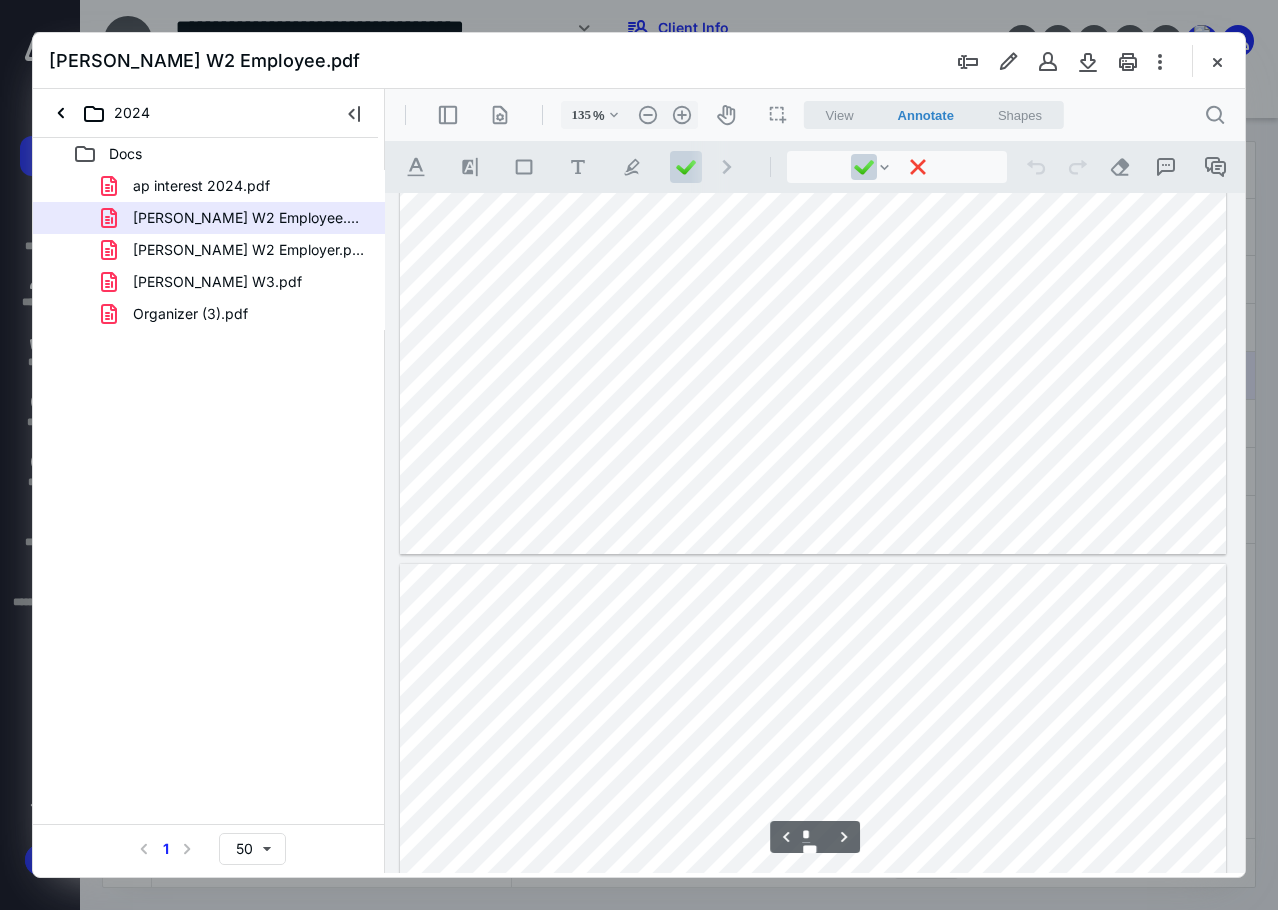 type on "*" 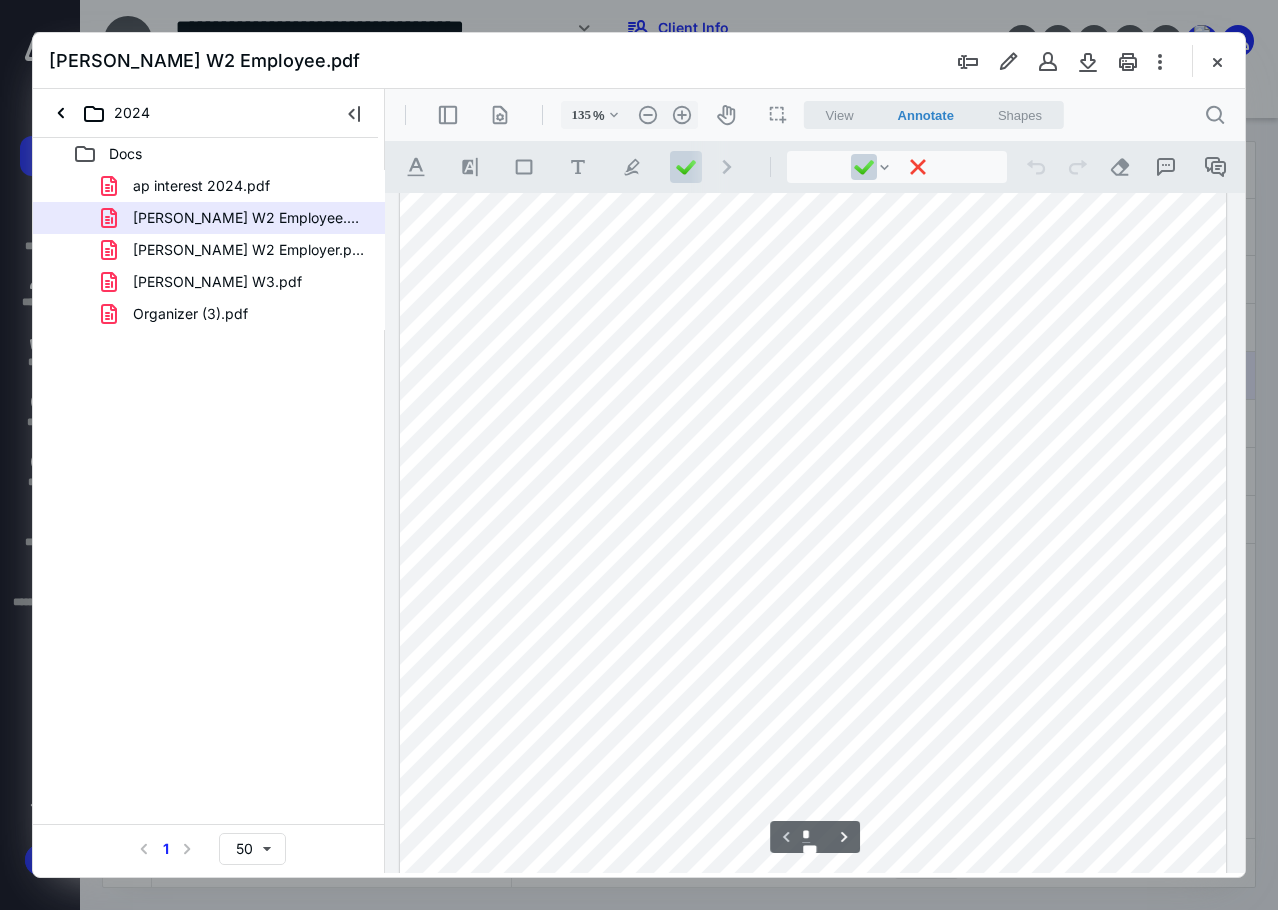 scroll, scrollTop: 0, scrollLeft: 0, axis: both 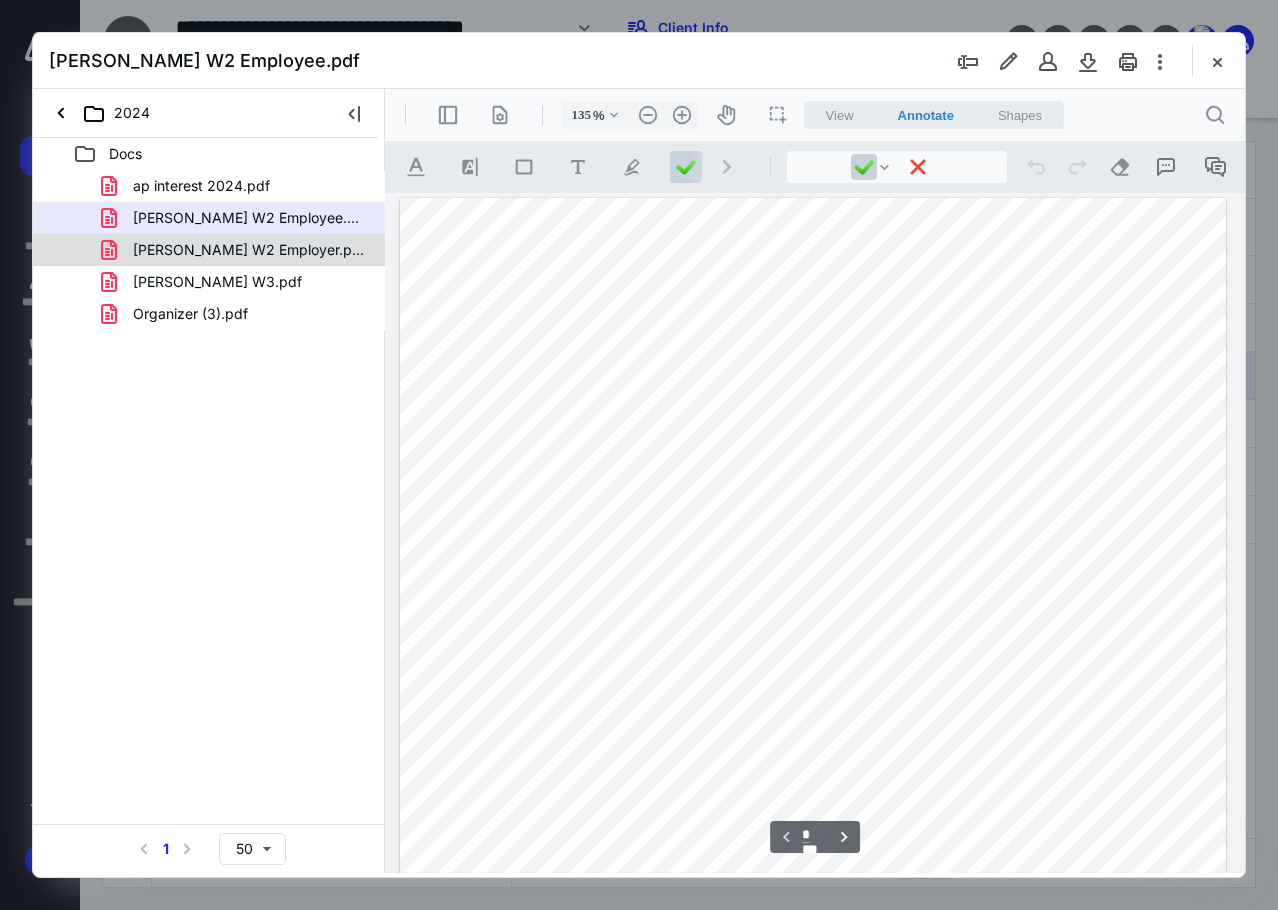 click on "[PERSON_NAME] W2 Employer.pdf" at bounding box center (249, 250) 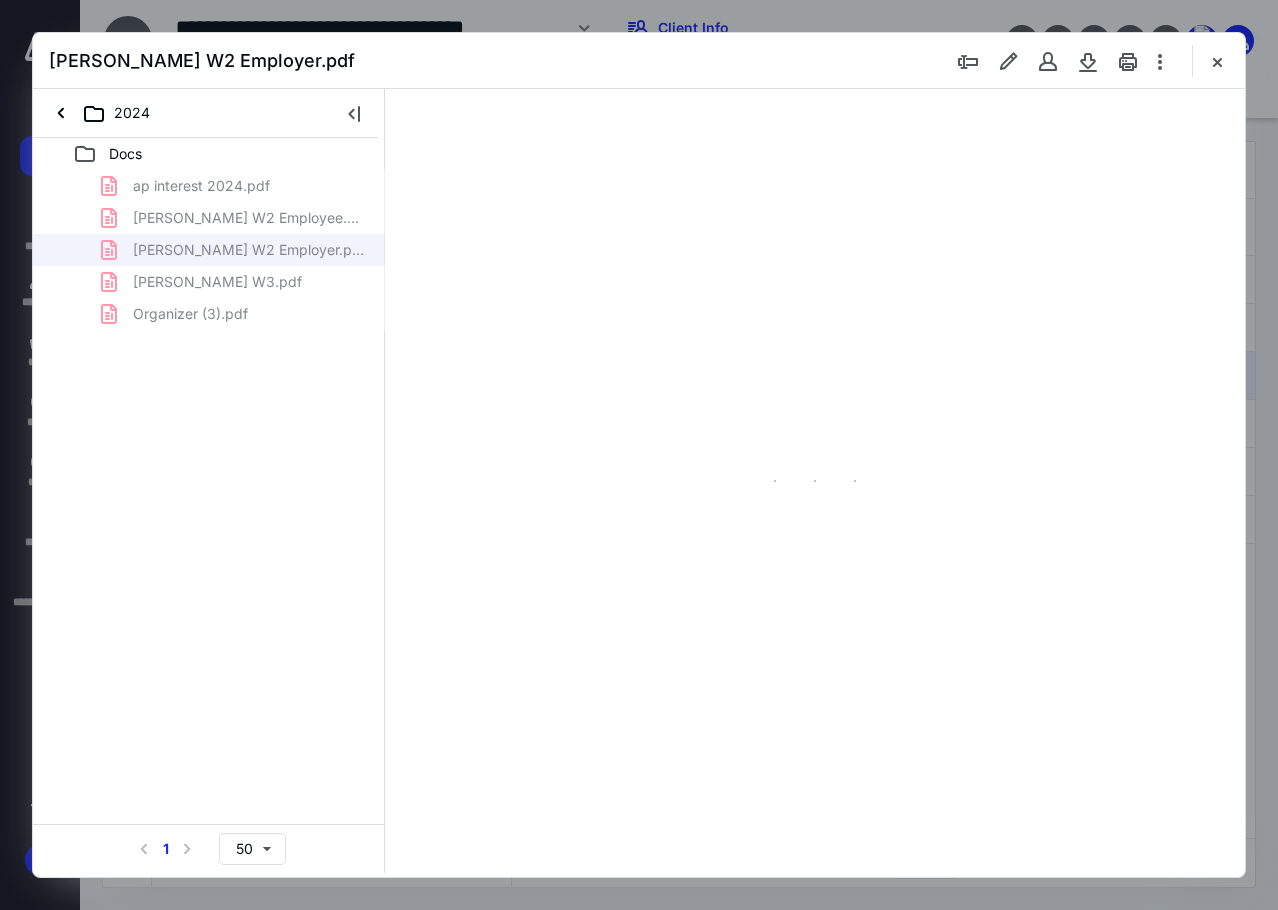 type on "85" 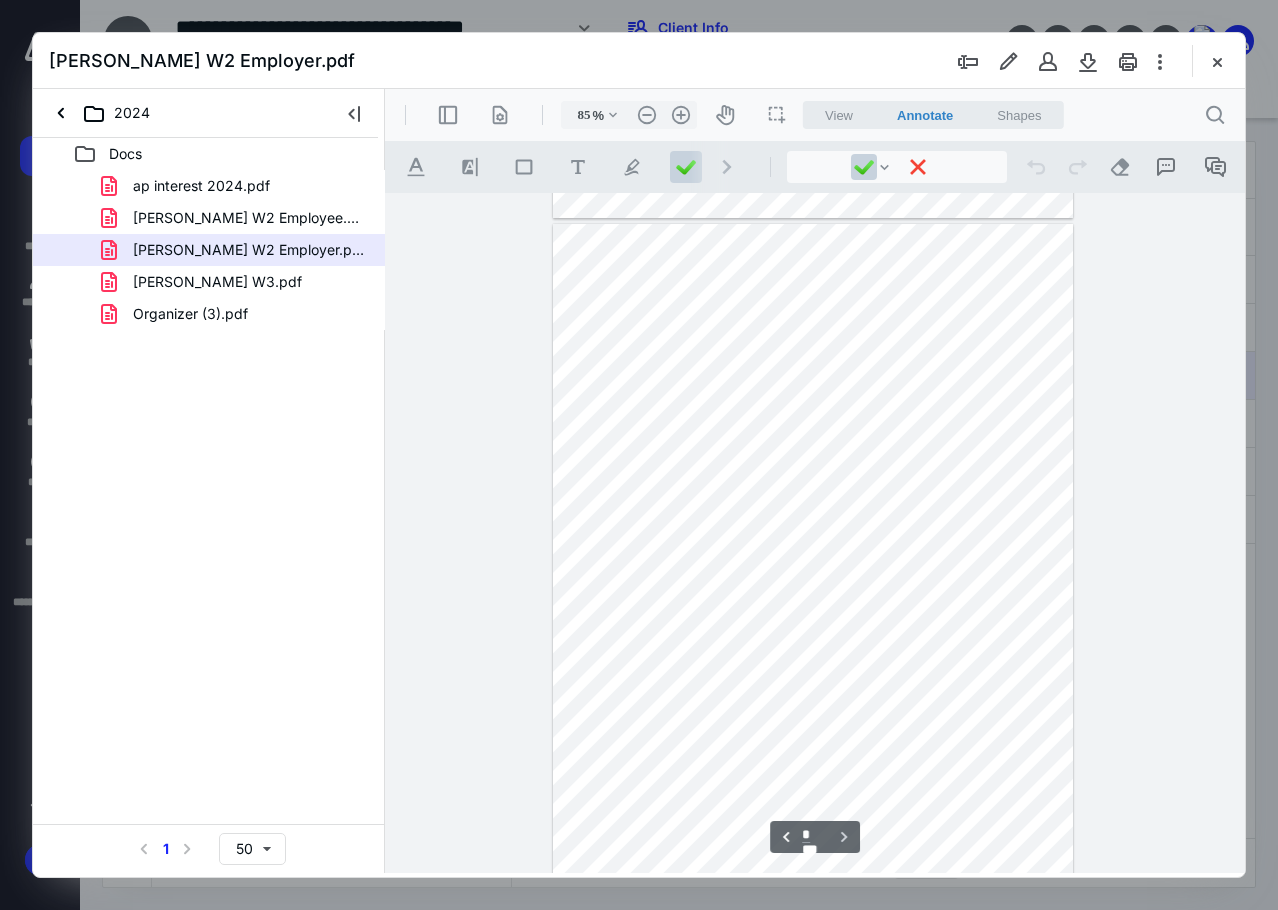 scroll, scrollTop: 678, scrollLeft: 0, axis: vertical 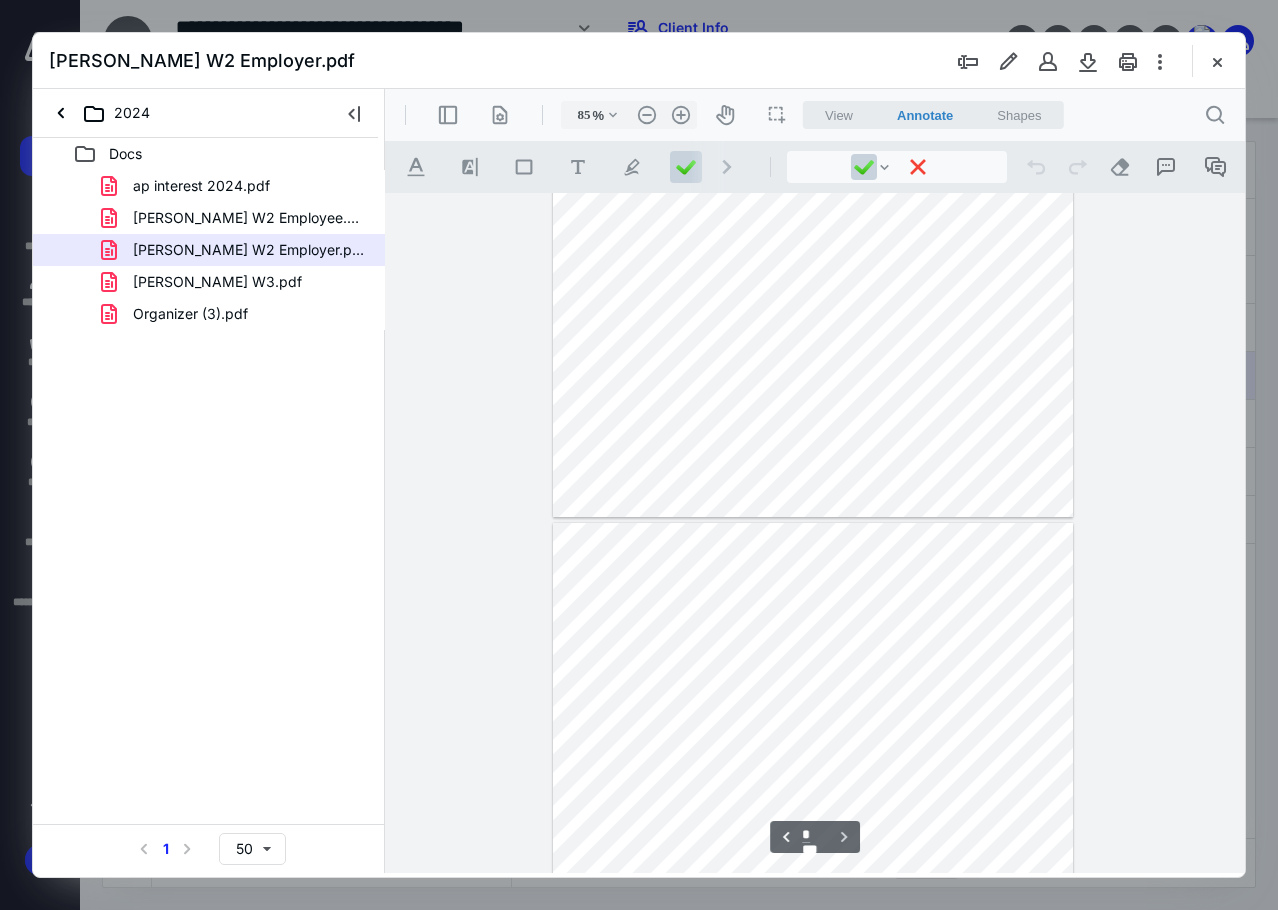 type on "*" 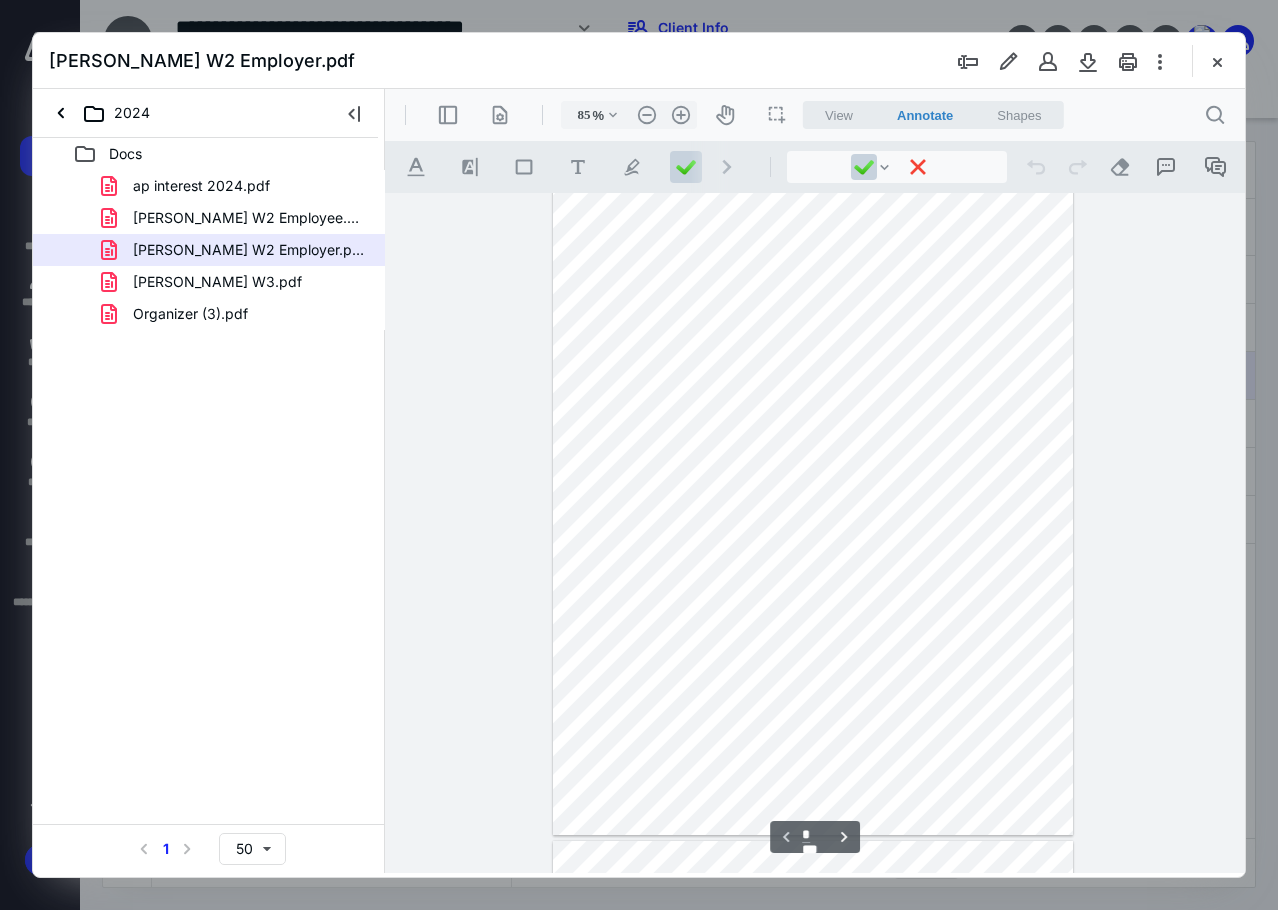 scroll, scrollTop: 0, scrollLeft: 0, axis: both 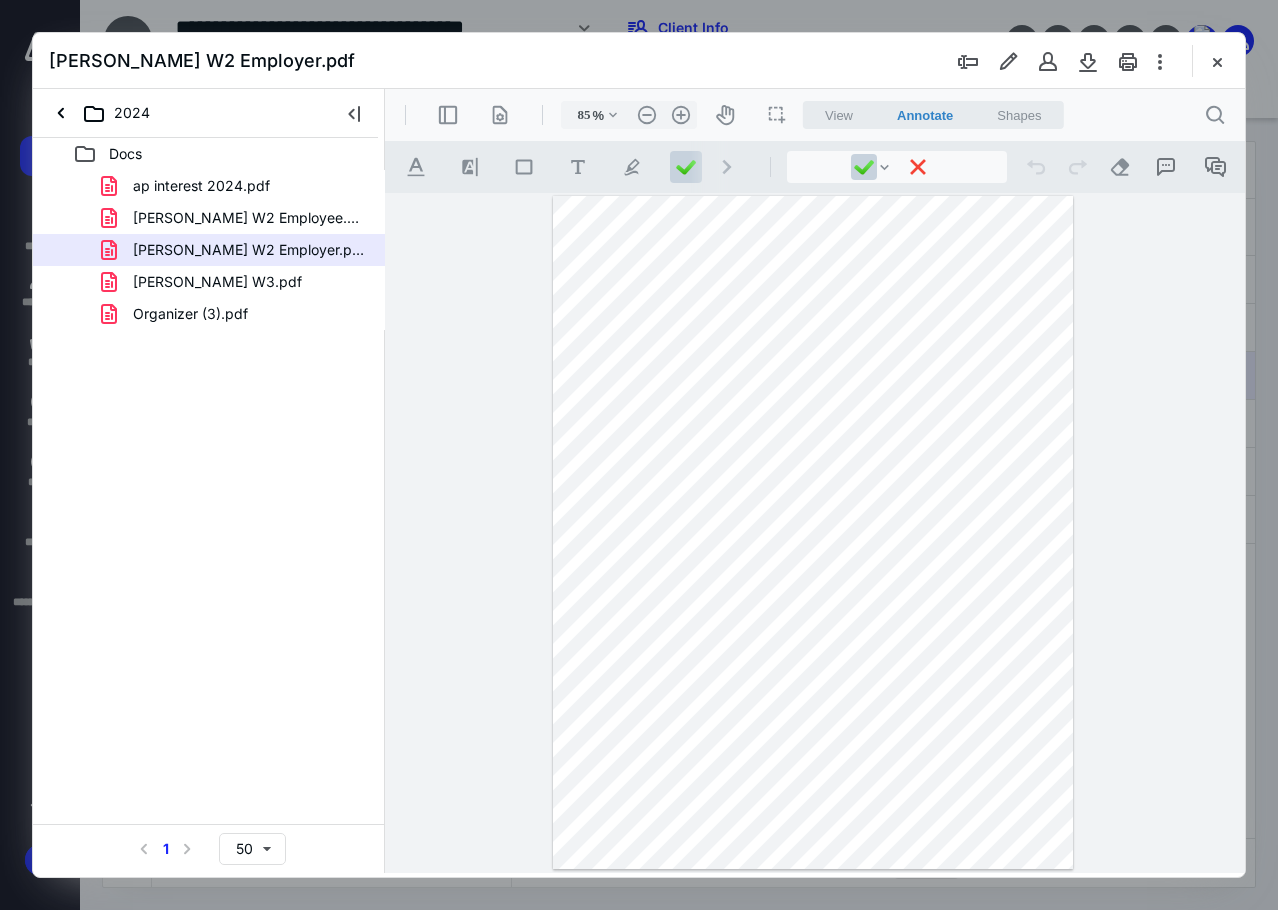 drag, startPoint x: 1216, startPoint y: 63, endPoint x: 1197, endPoint y: 59, distance: 19.416489 